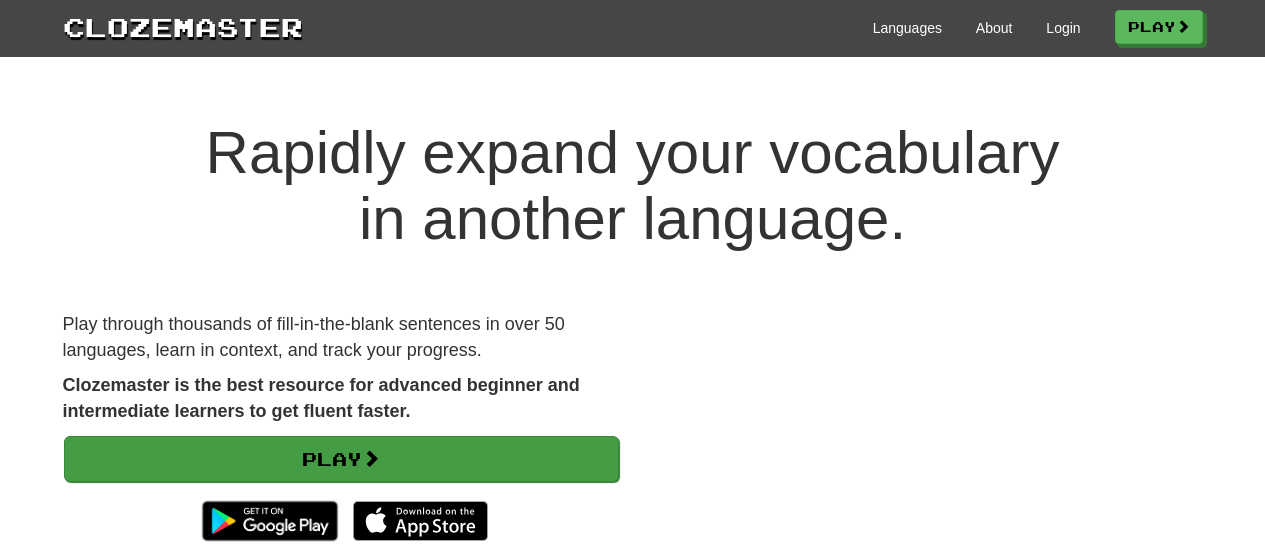 scroll, scrollTop: 0, scrollLeft: 0, axis: both 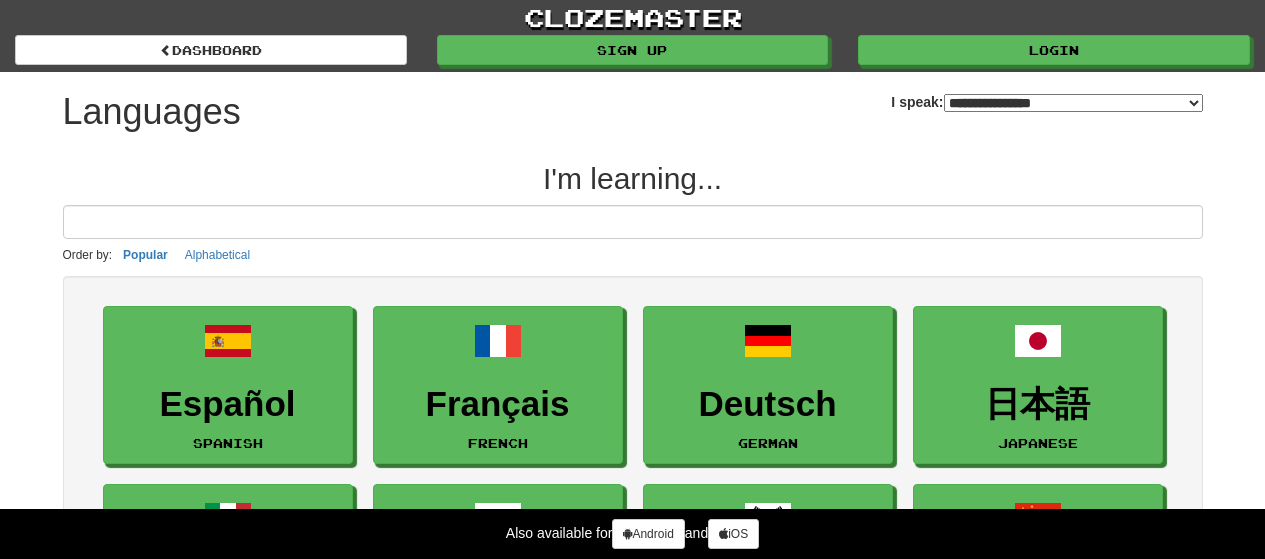 select on "*******" 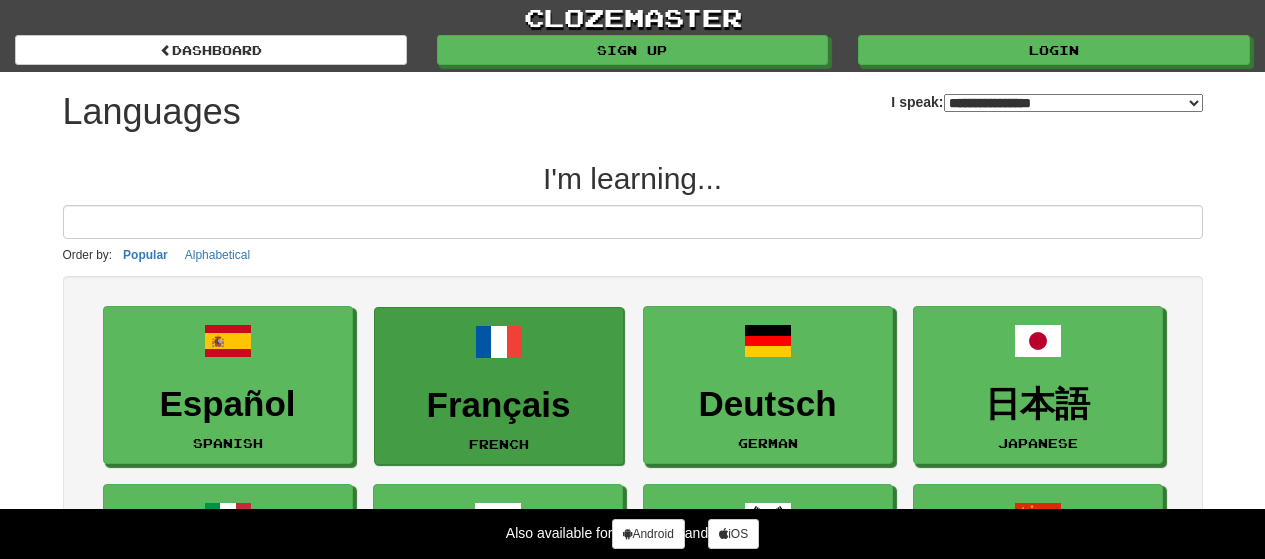 scroll, scrollTop: 0, scrollLeft: 0, axis: both 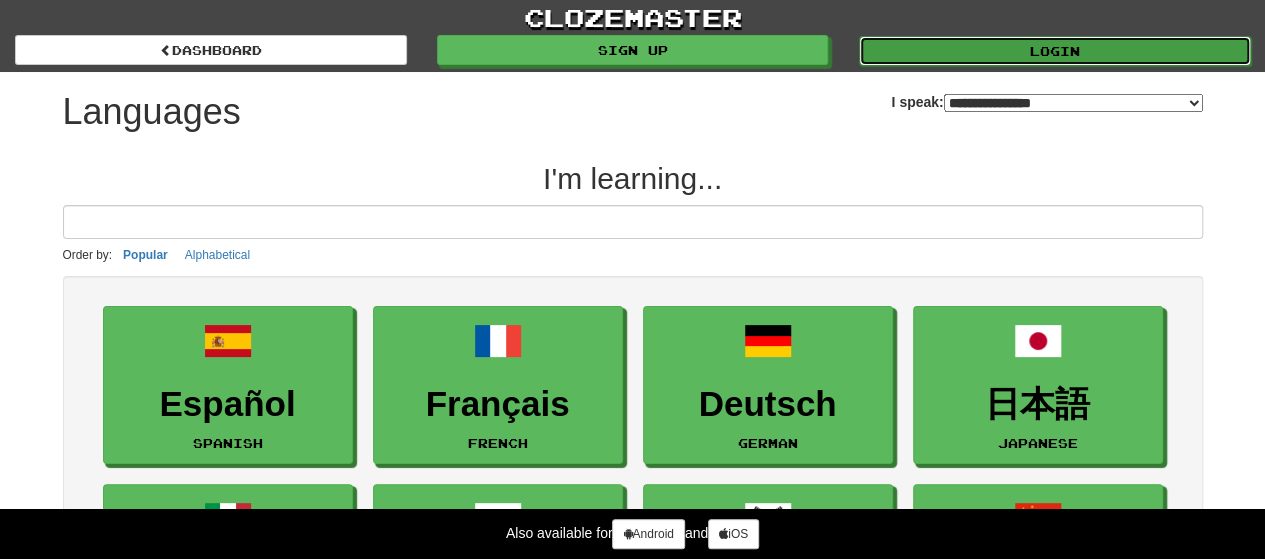 click on "Login" at bounding box center [1055, 51] 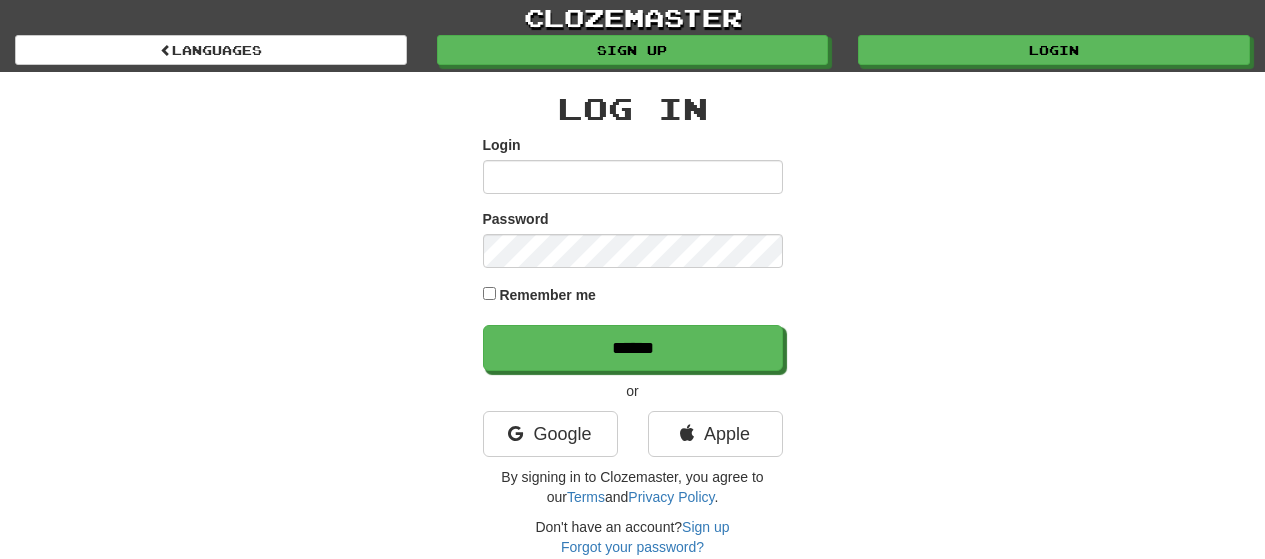 scroll, scrollTop: 0, scrollLeft: 0, axis: both 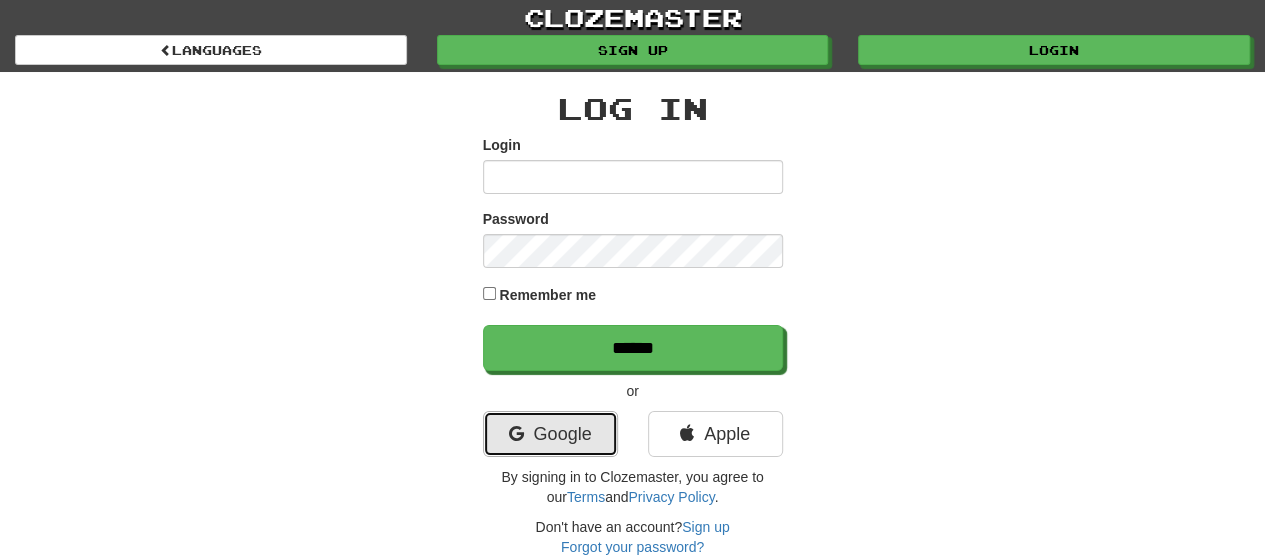 click on "Google" at bounding box center [550, 434] 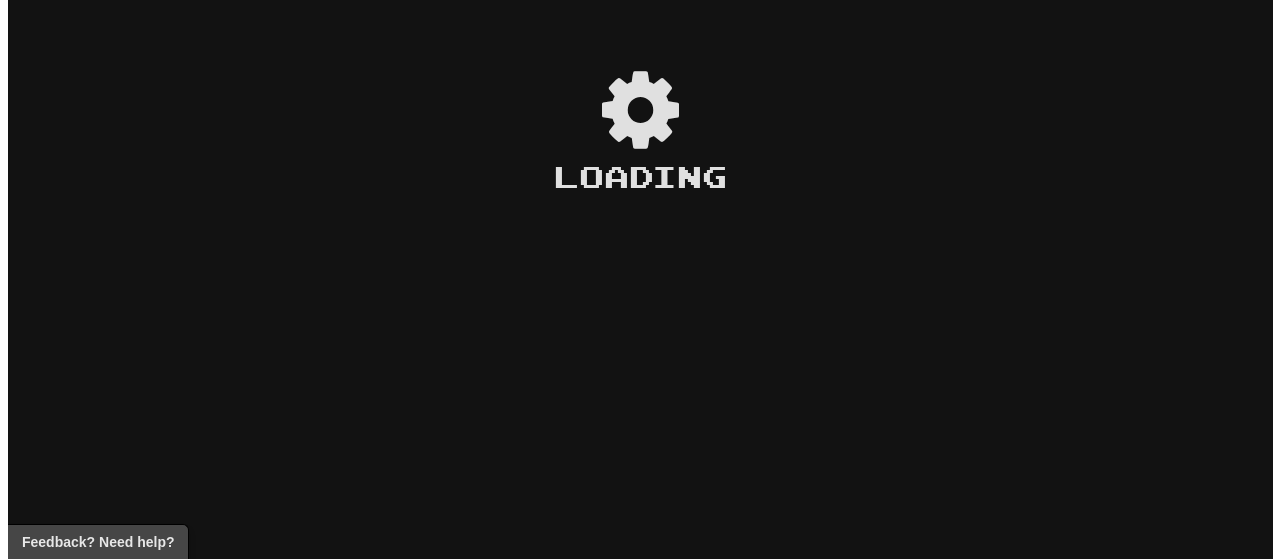 scroll, scrollTop: 0, scrollLeft: 0, axis: both 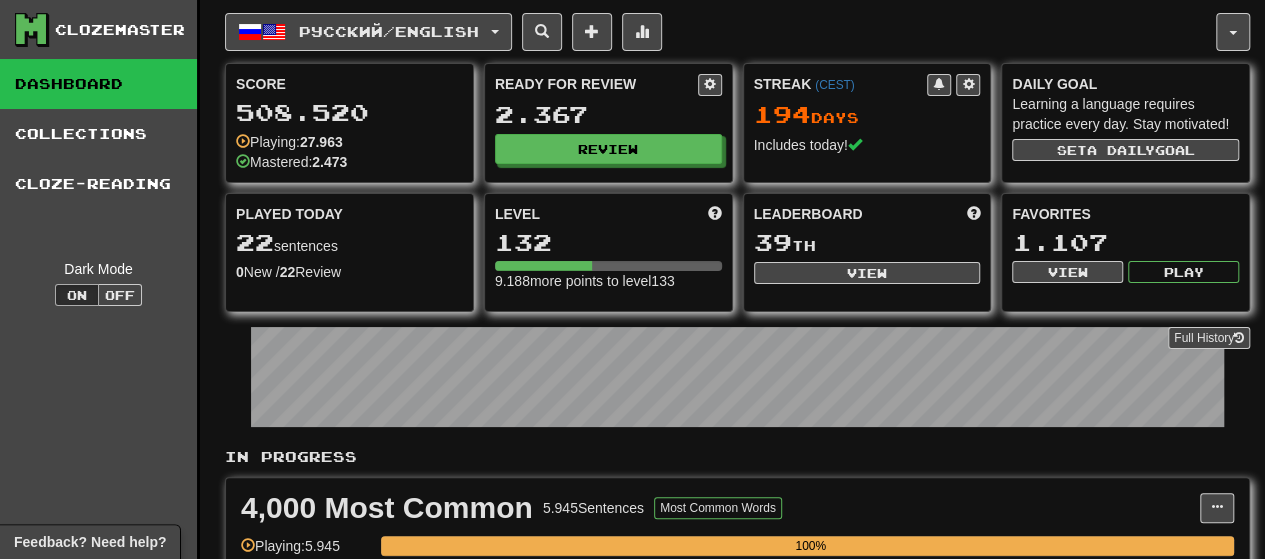 click on "Ready for Review 2.367   Review" at bounding box center (608, 119) 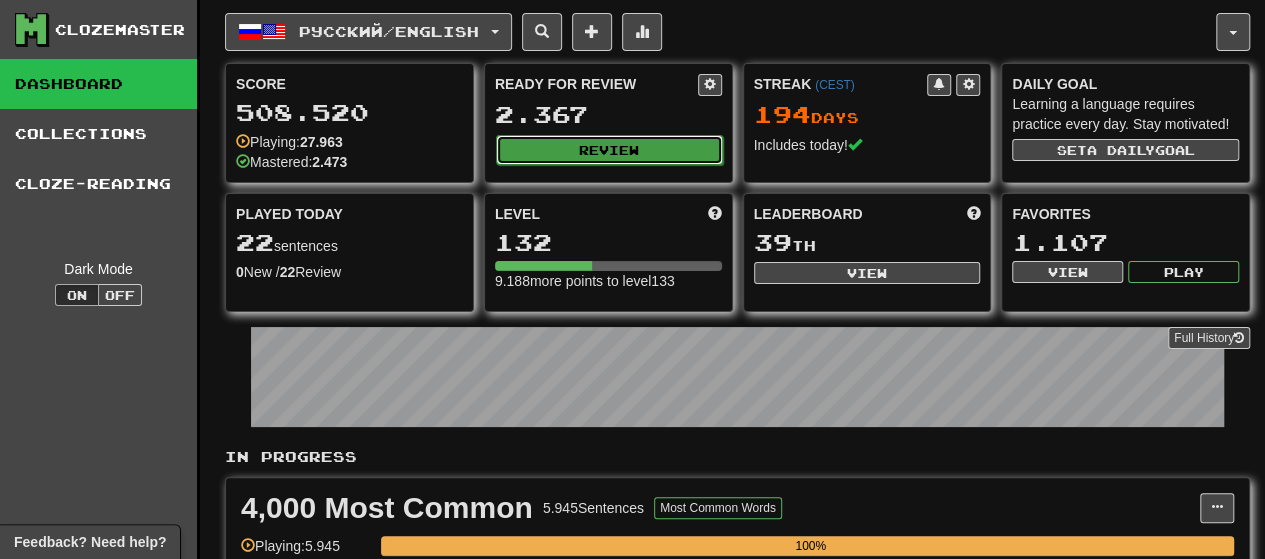 click on "Review" at bounding box center (609, 150) 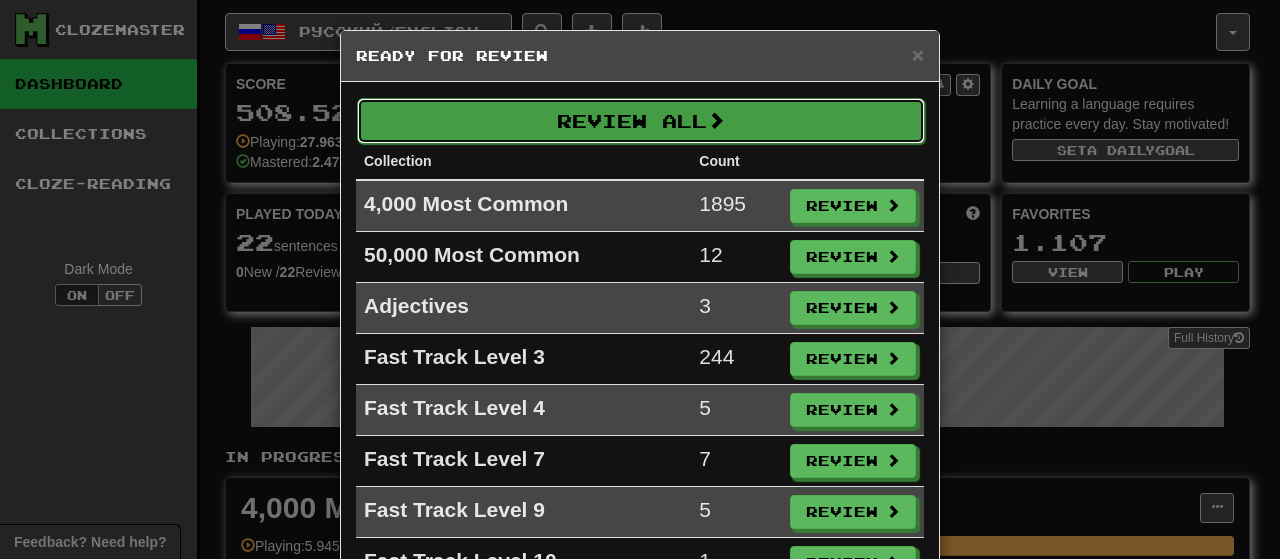 click on "Review All" at bounding box center [641, 121] 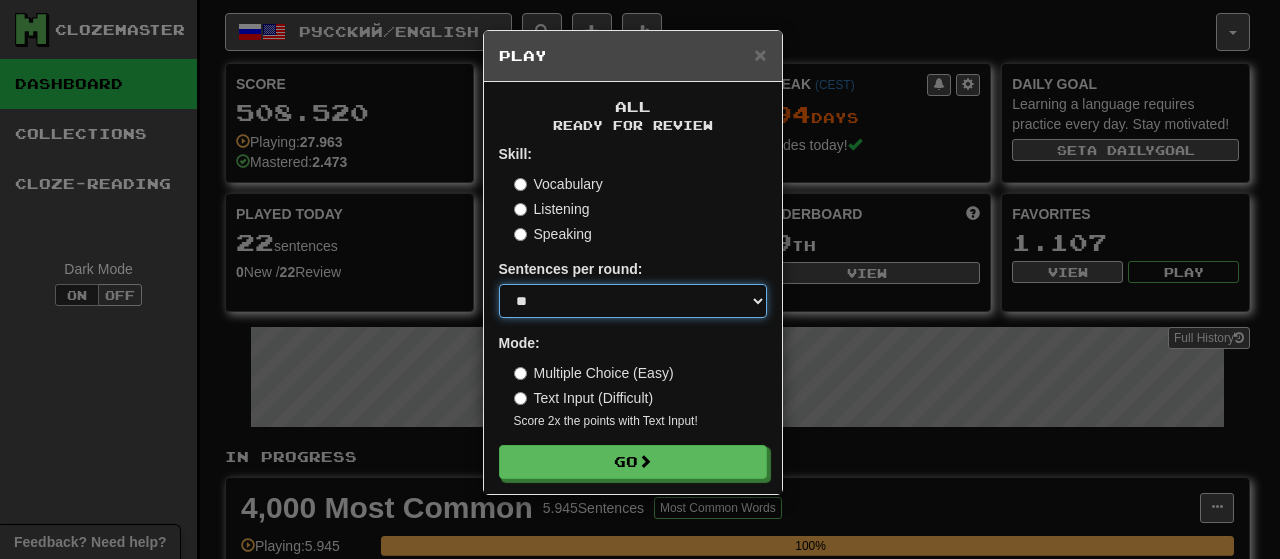 click on "* ** ** ** ** ** *** ********" at bounding box center (633, 301) 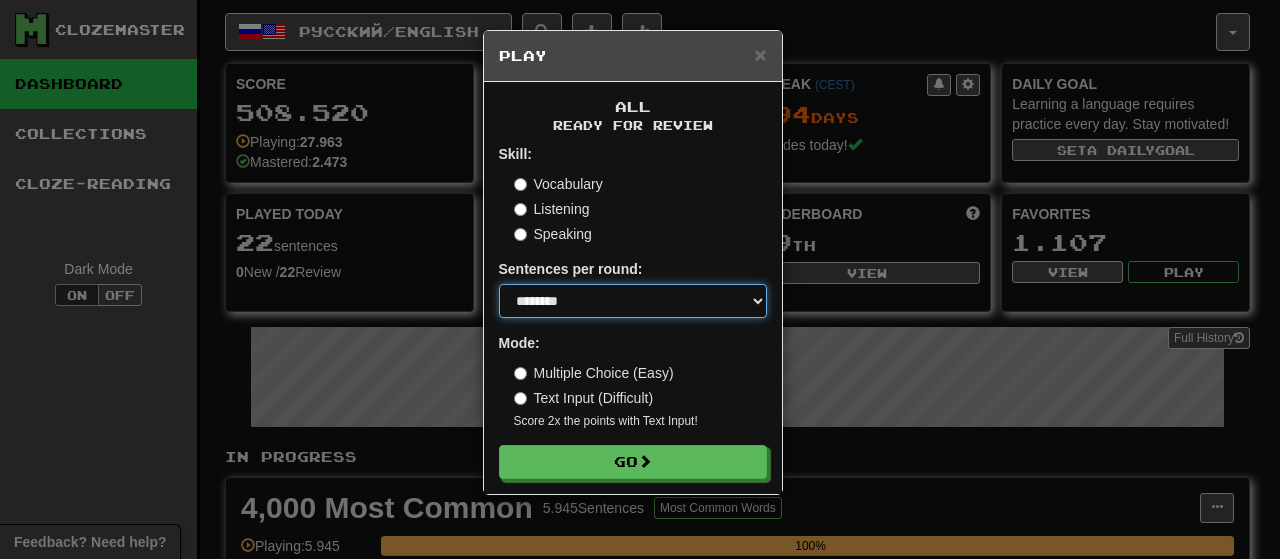 click on "* ** ** ** ** ** *** ********" at bounding box center [633, 301] 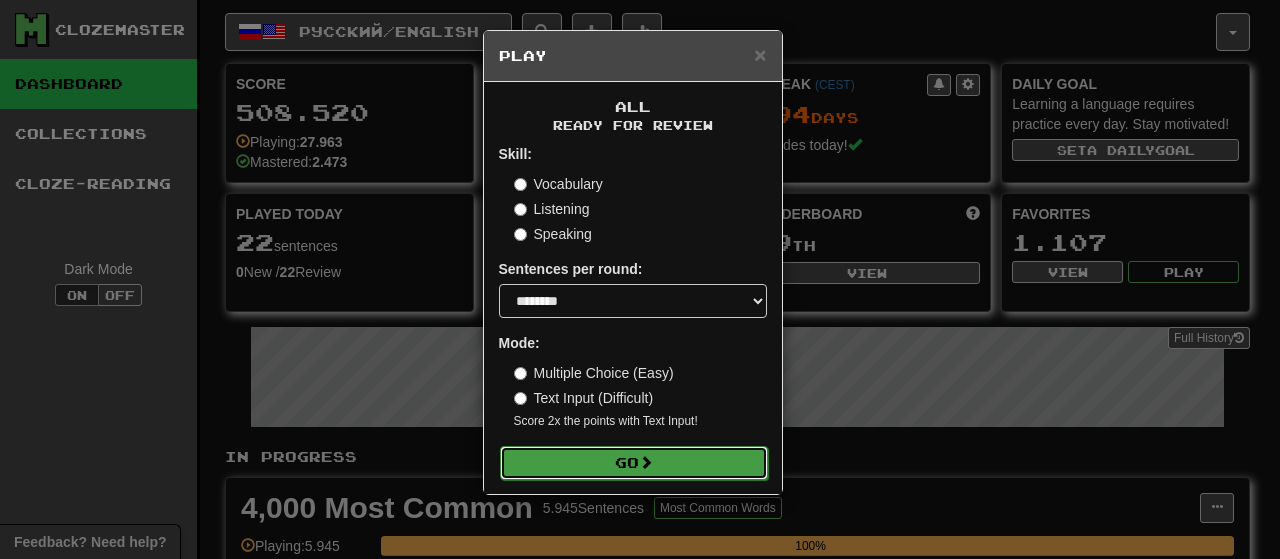 click on "Go" at bounding box center [634, 463] 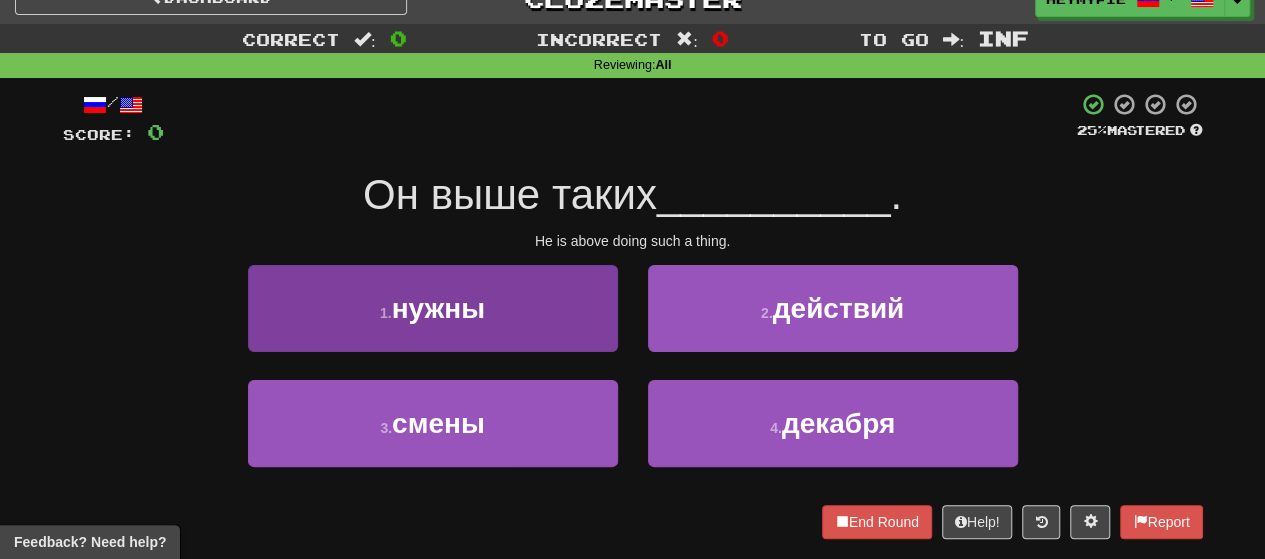 scroll, scrollTop: 0, scrollLeft: 0, axis: both 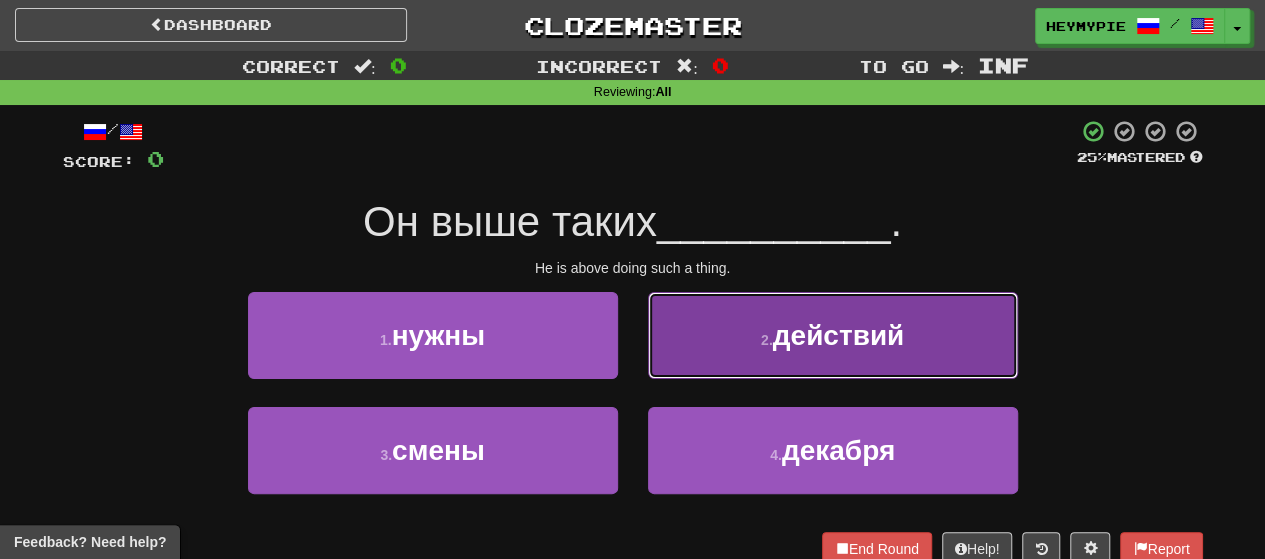 click on "2 .  действий" at bounding box center (833, 335) 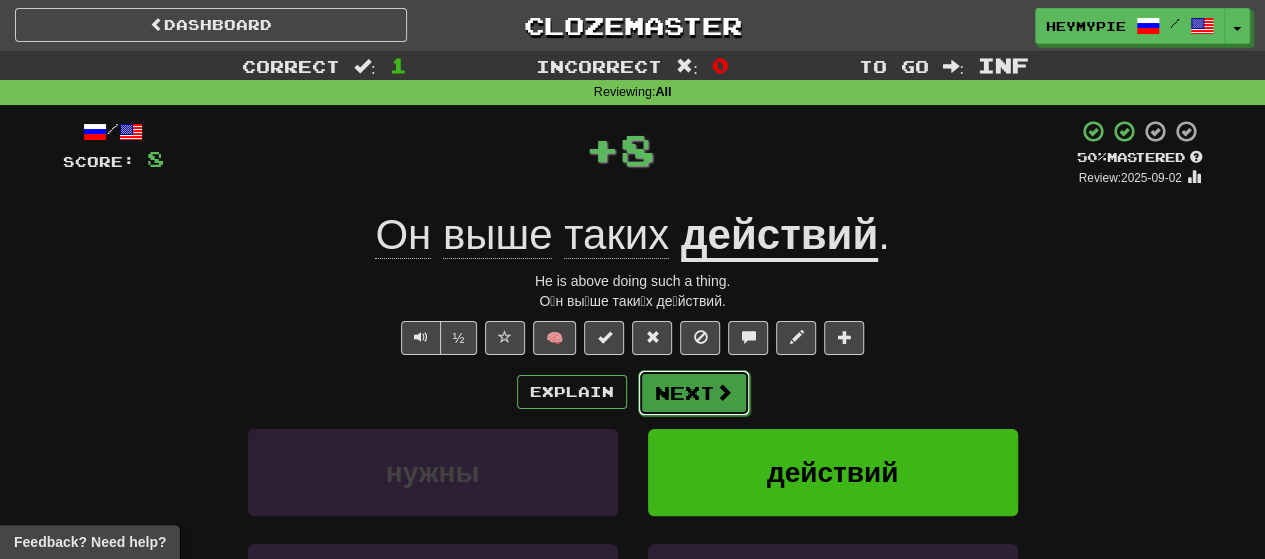 click on "Next" at bounding box center (694, 393) 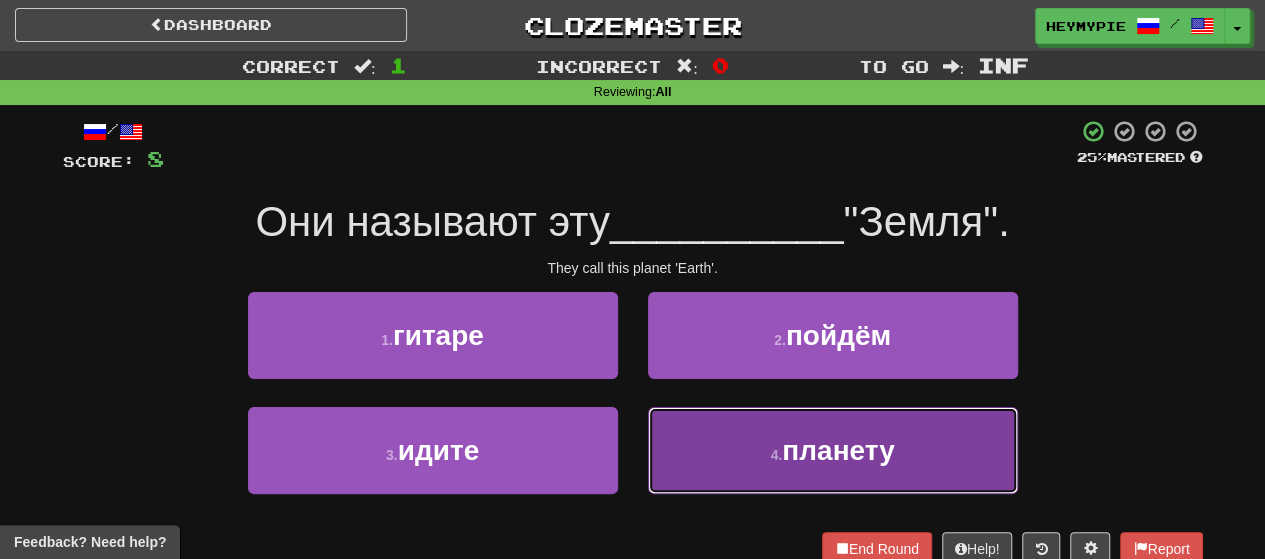 click on "4 .  планету" at bounding box center (833, 450) 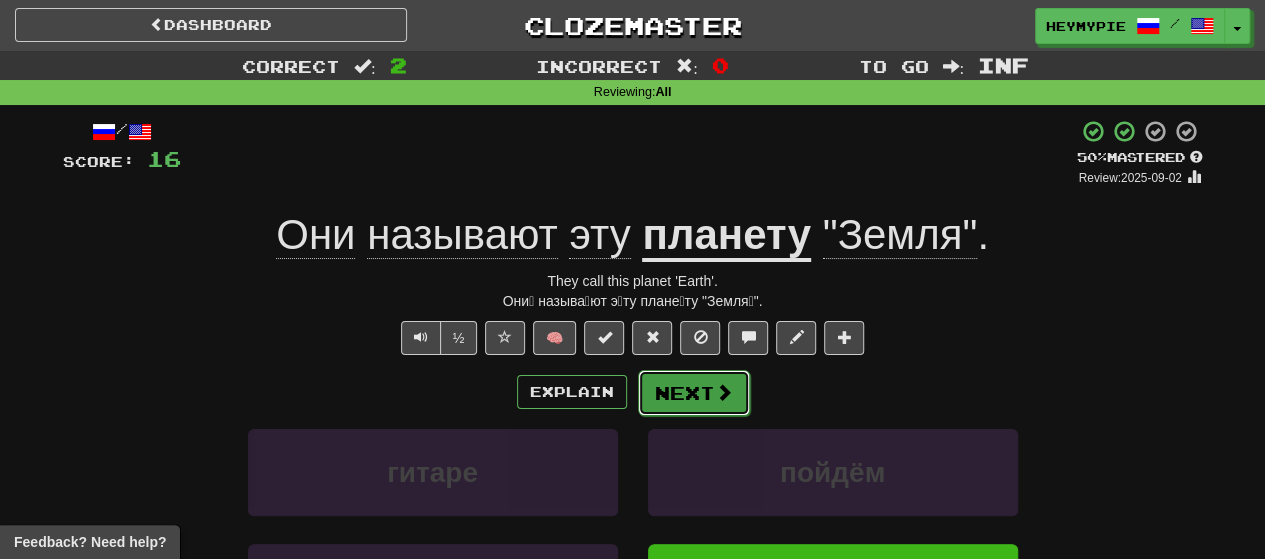 click on "Next" at bounding box center (694, 393) 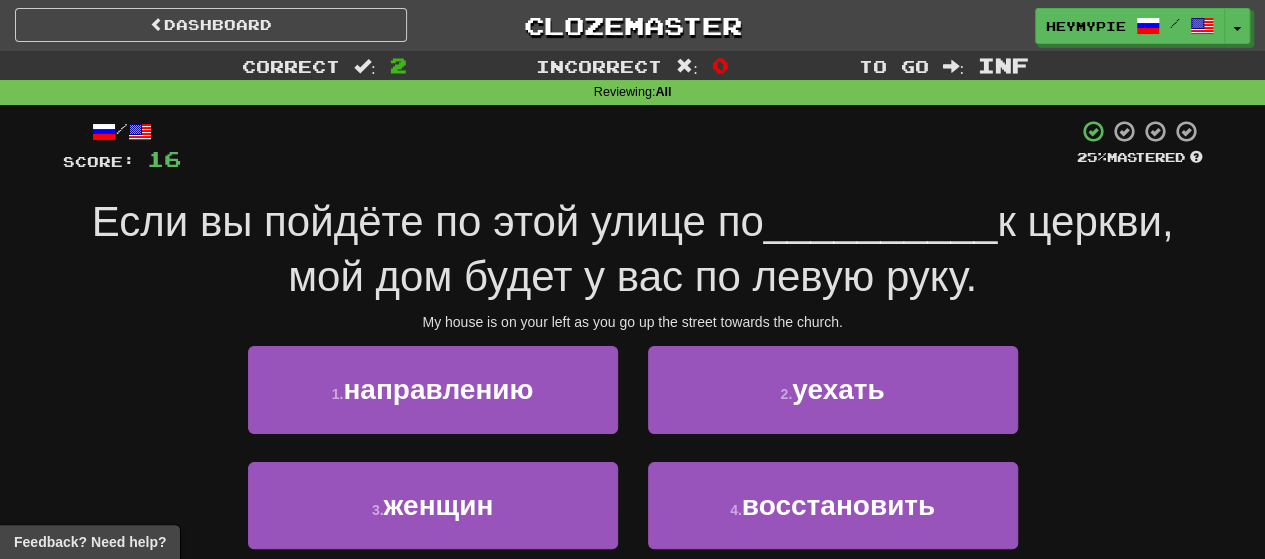 scroll, scrollTop: 100, scrollLeft: 0, axis: vertical 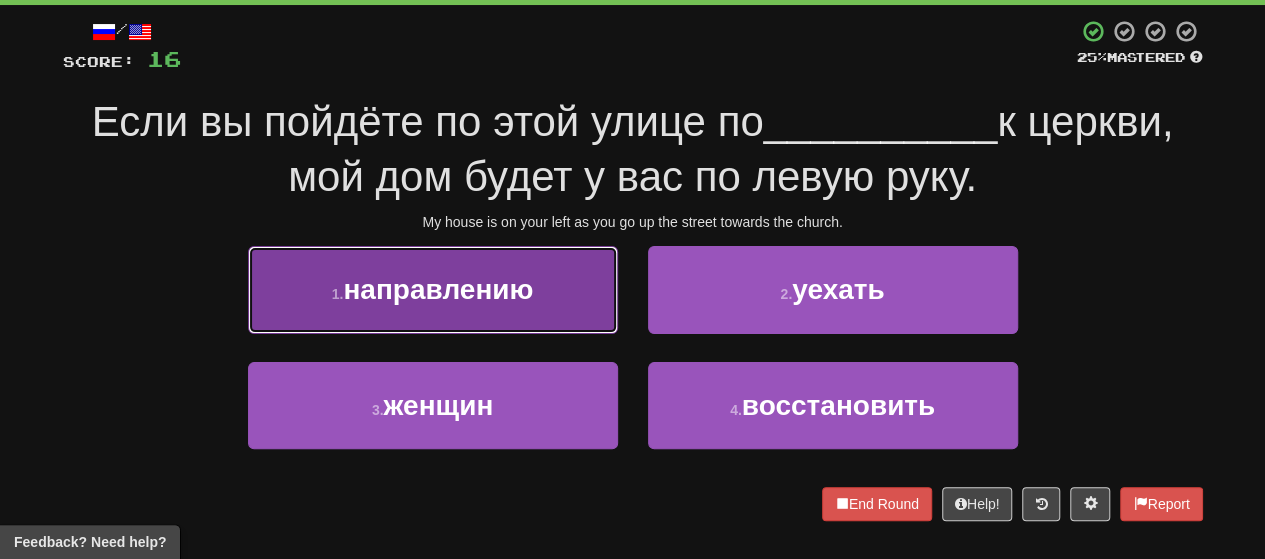 click on "направлению" at bounding box center [438, 289] 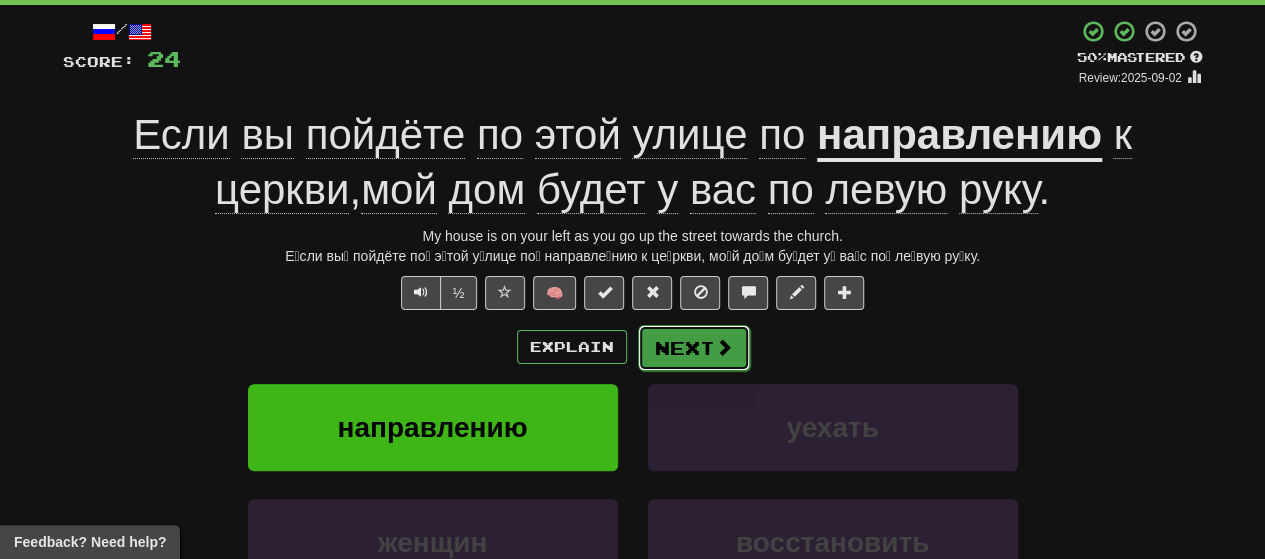 click on "Next" at bounding box center (694, 348) 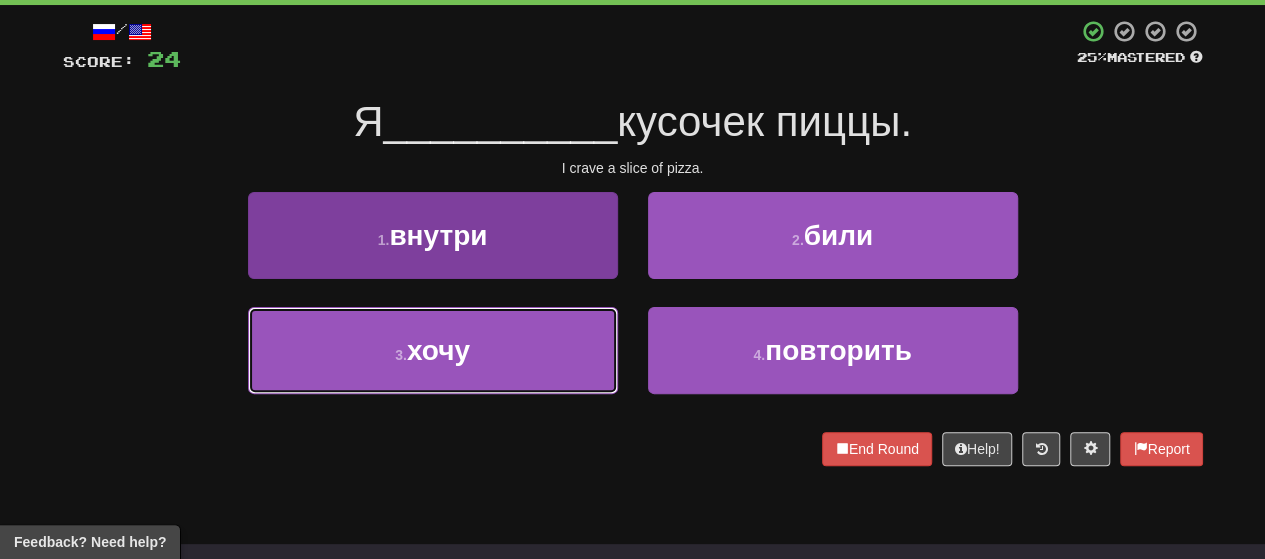 click on "хочу" at bounding box center (438, 350) 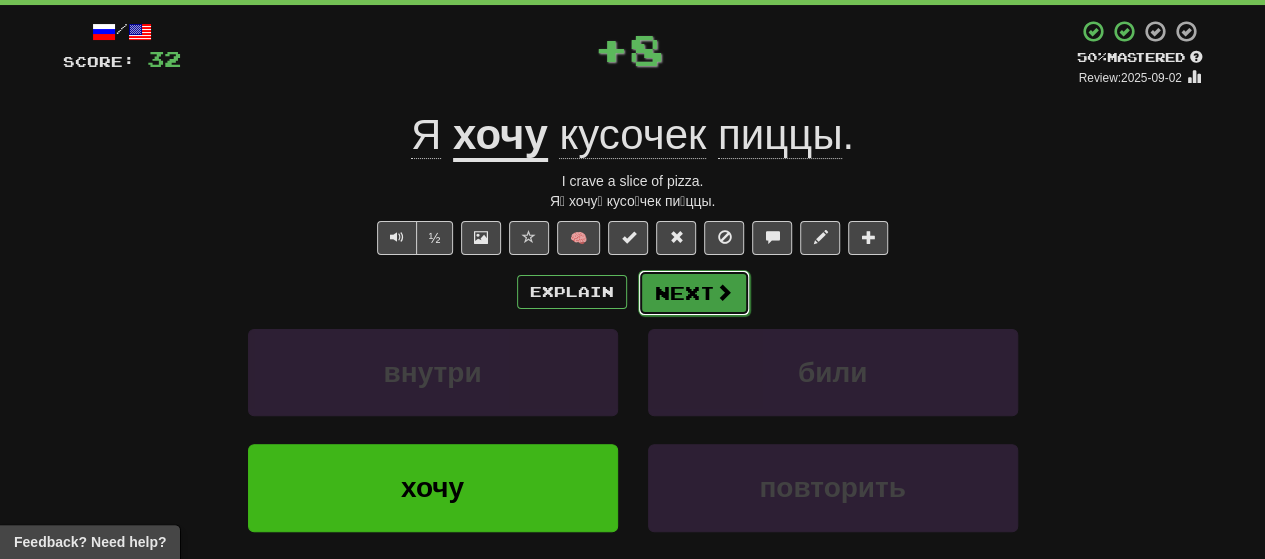 click on "Next" at bounding box center [694, 293] 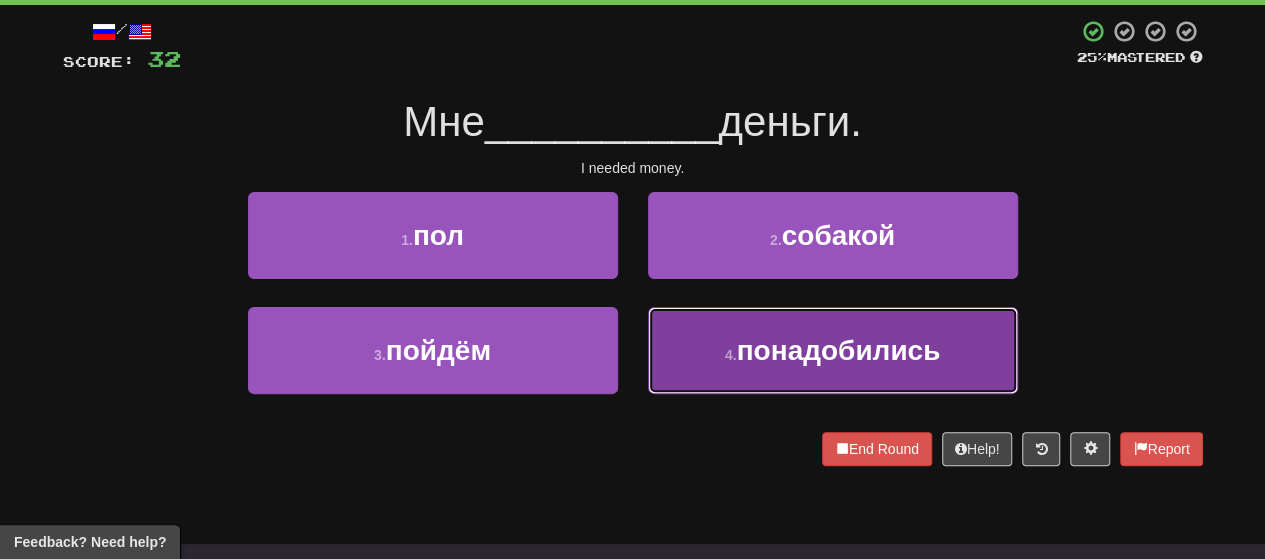 click on "4 .  понадобились" at bounding box center (833, 350) 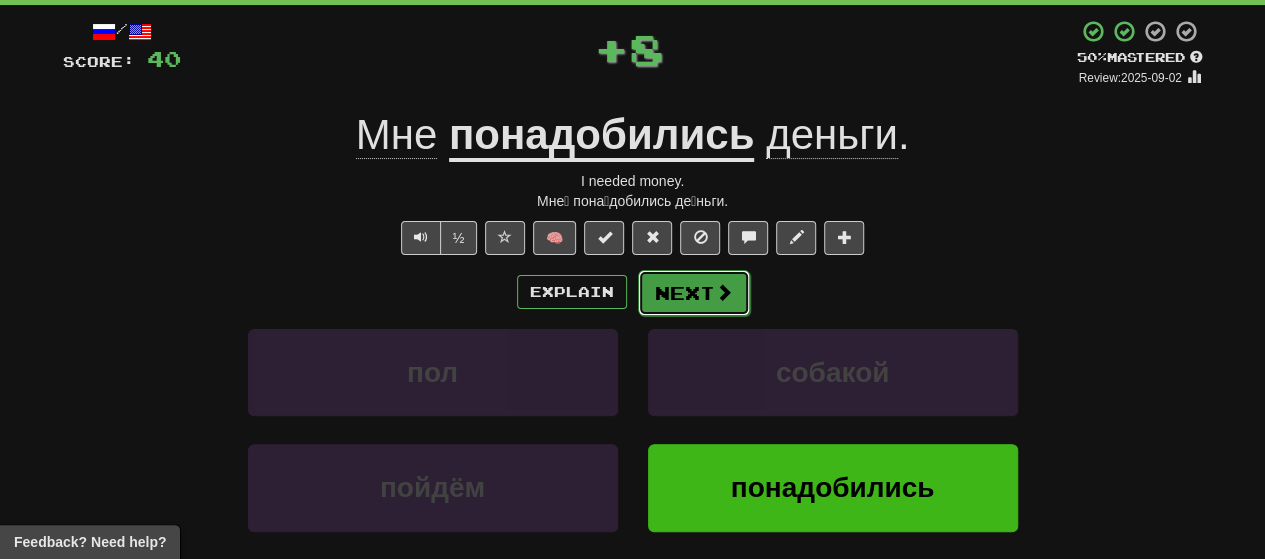 click on "Next" at bounding box center (694, 293) 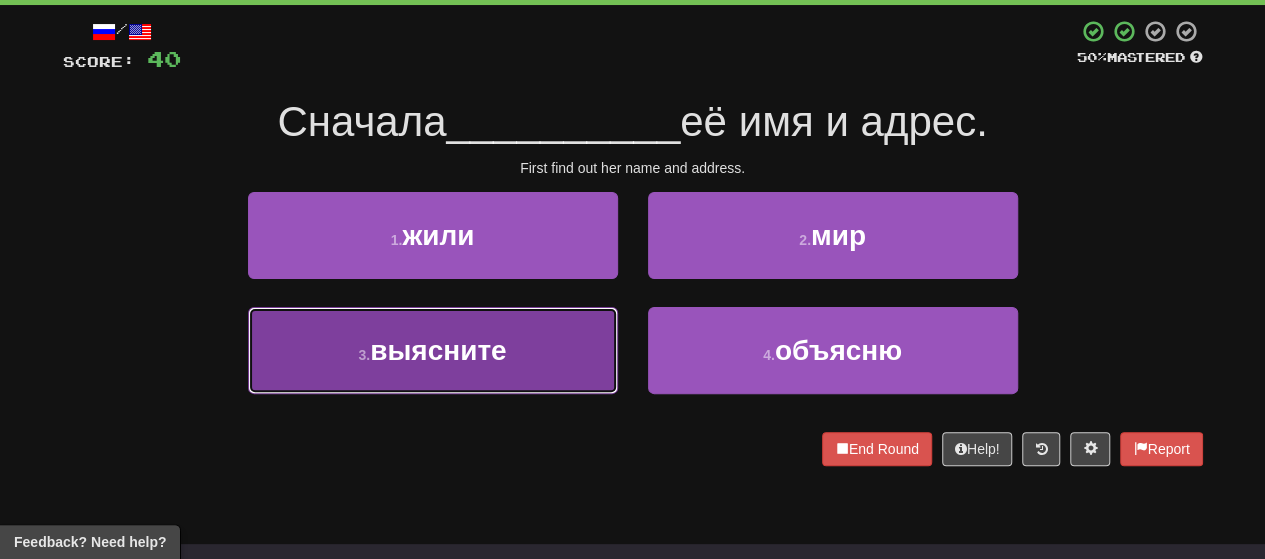 click on "3 .  выясните" at bounding box center [433, 350] 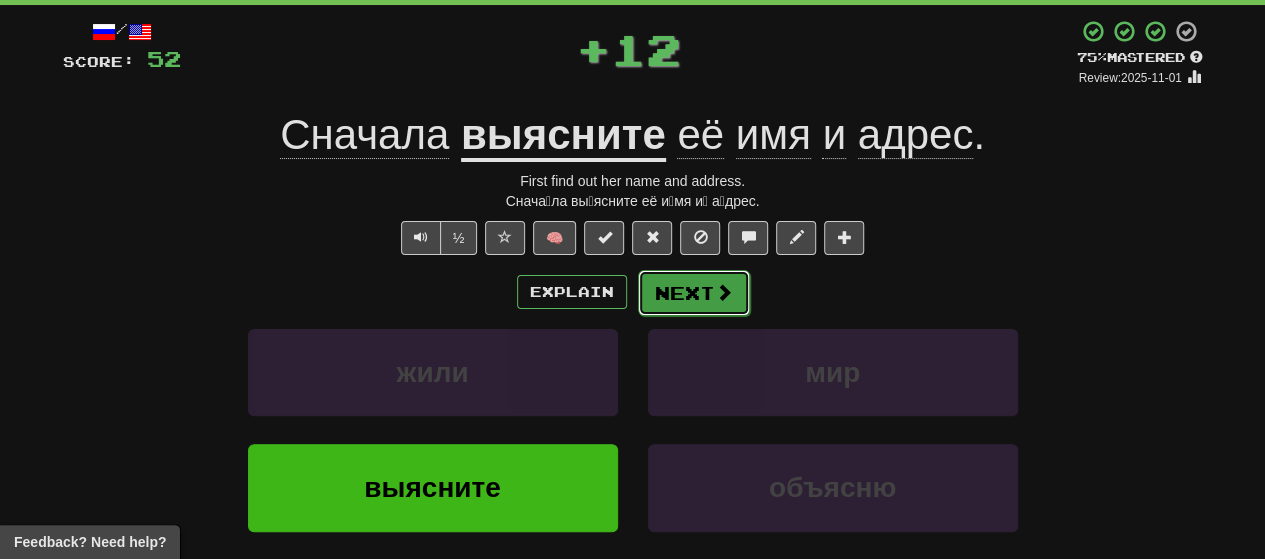 click on "Next" at bounding box center [694, 293] 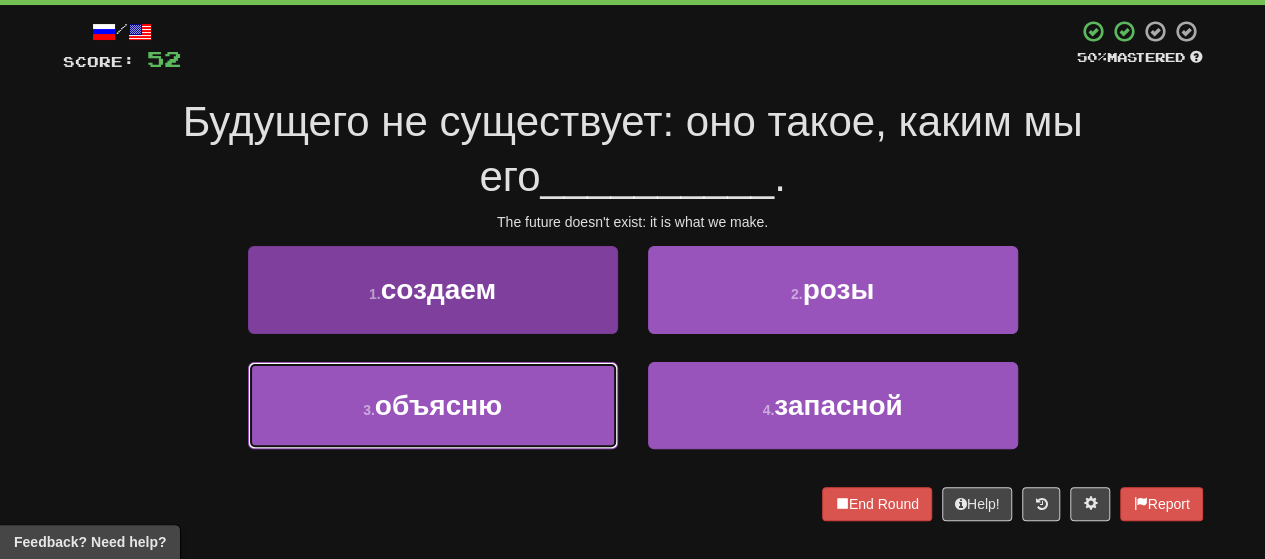 click on "объясню" at bounding box center (438, 405) 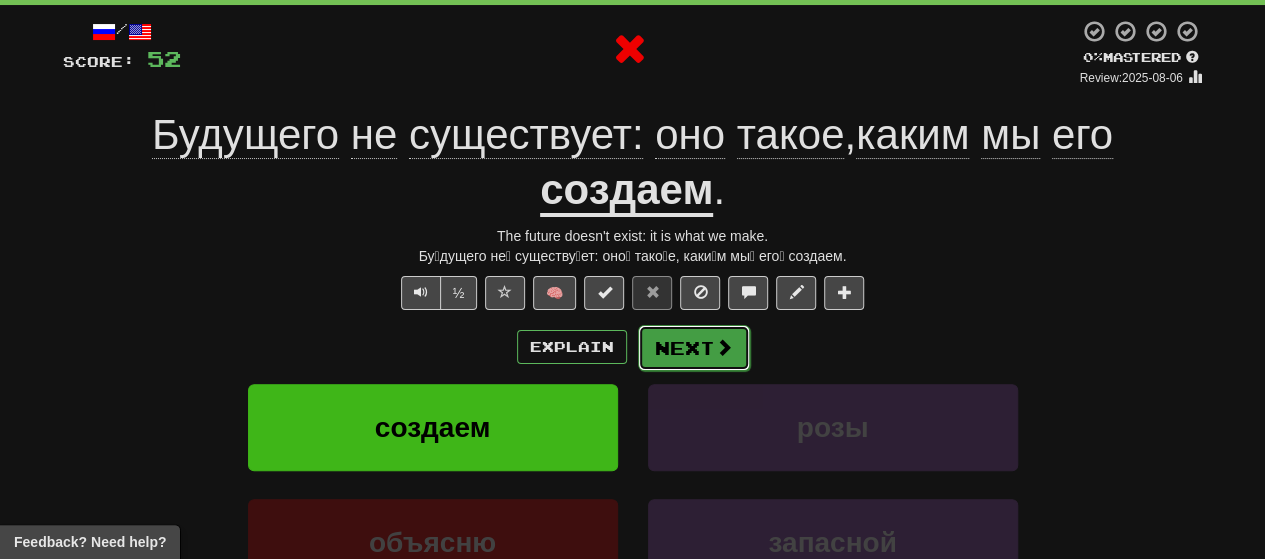 click on "Next" at bounding box center (694, 348) 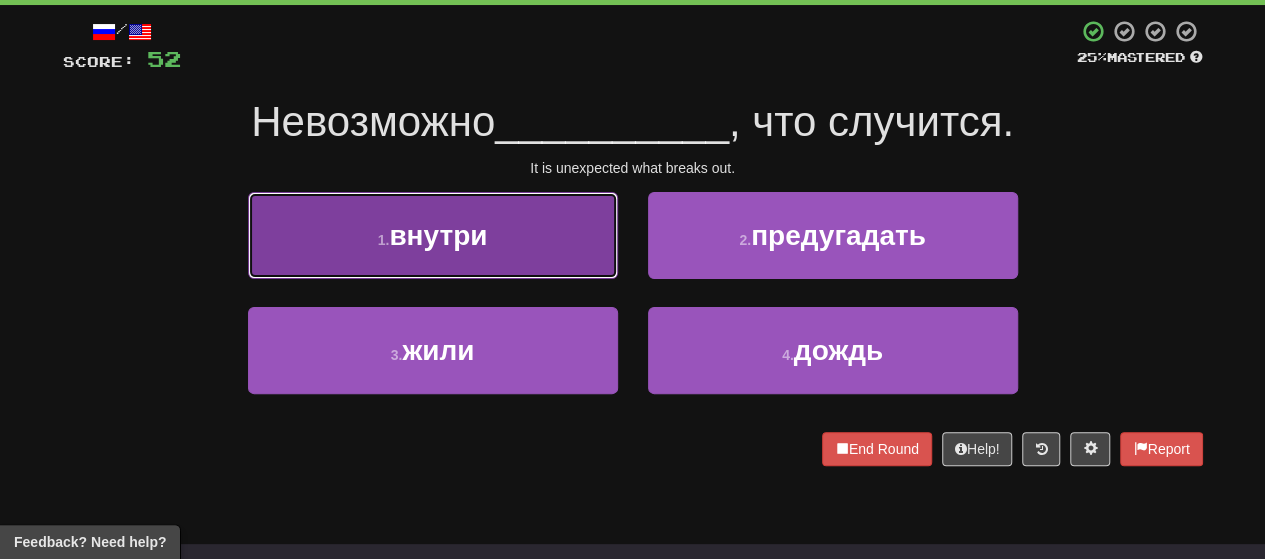 click on "1 .  внутри" at bounding box center [433, 235] 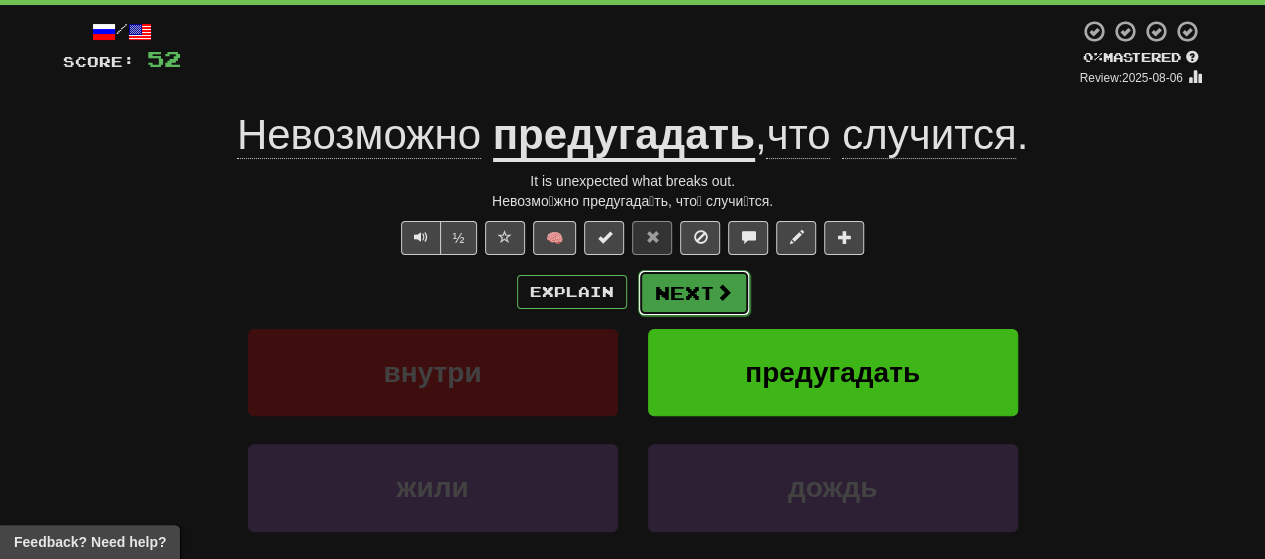 click on "Next" at bounding box center (694, 293) 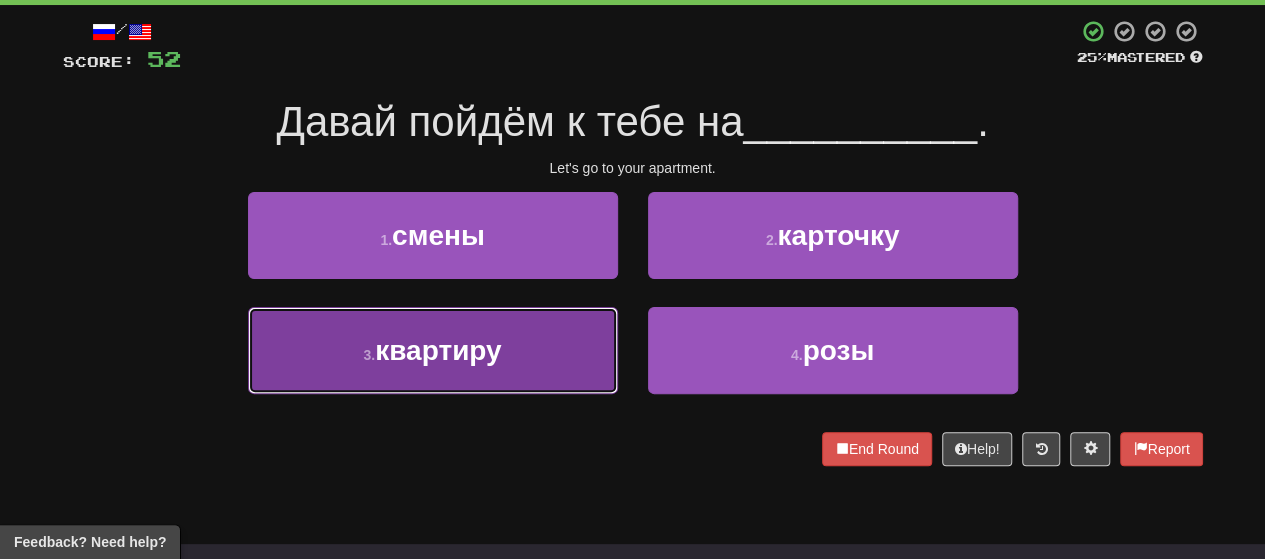 click on "3 .  квартиру" at bounding box center [433, 350] 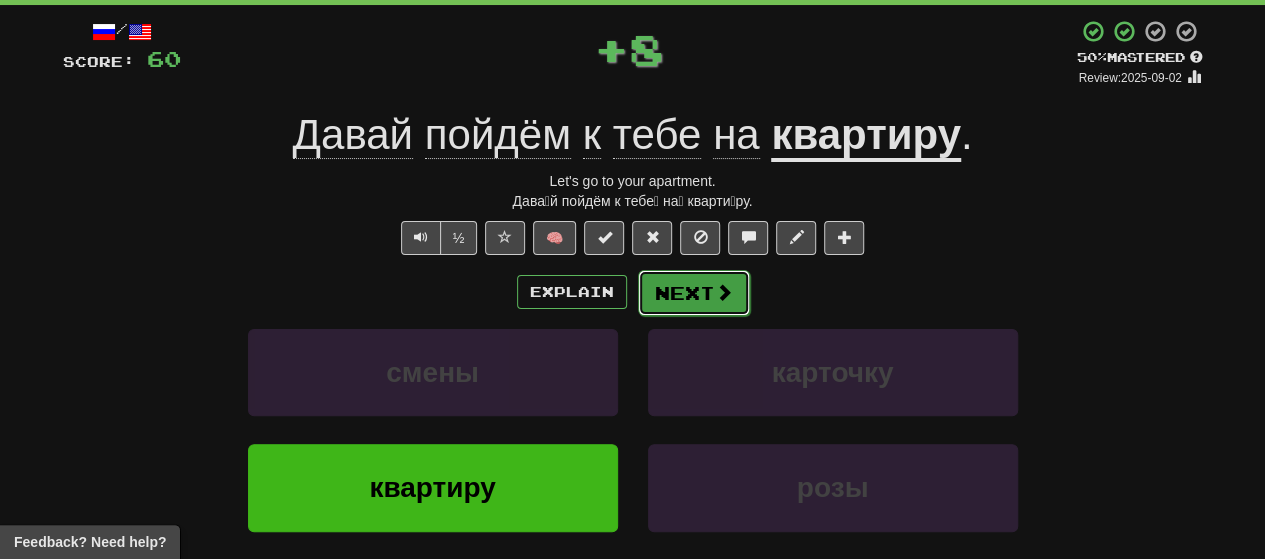 click on "Next" at bounding box center (694, 293) 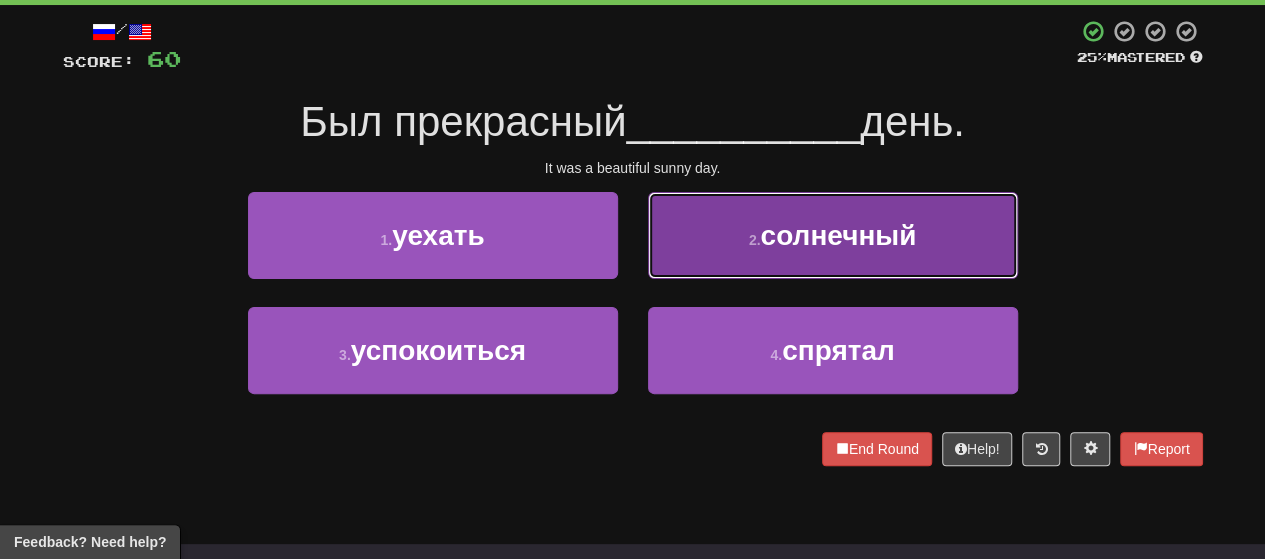 click on "2 .  солнечный" at bounding box center (833, 235) 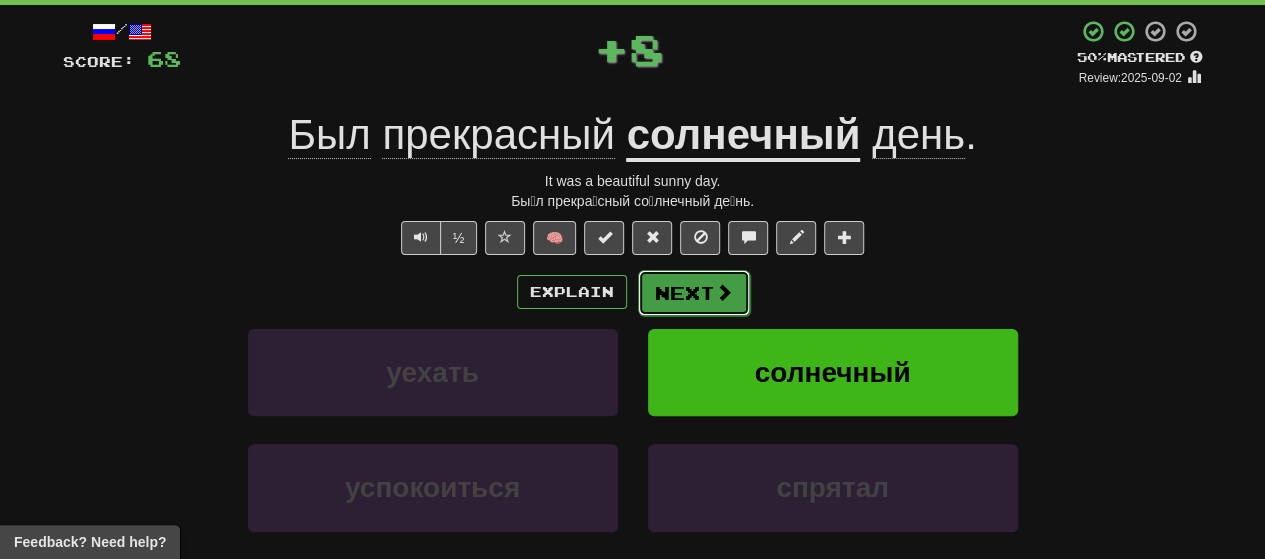 click on "Next" at bounding box center [694, 293] 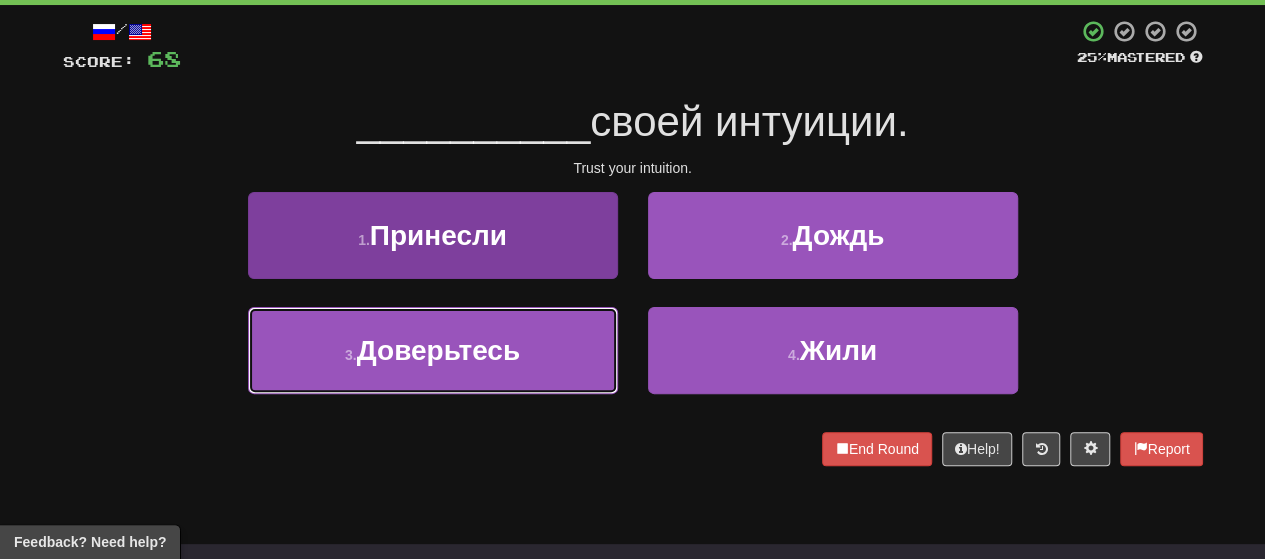 click on "3 .  Доверьтесь" at bounding box center [433, 350] 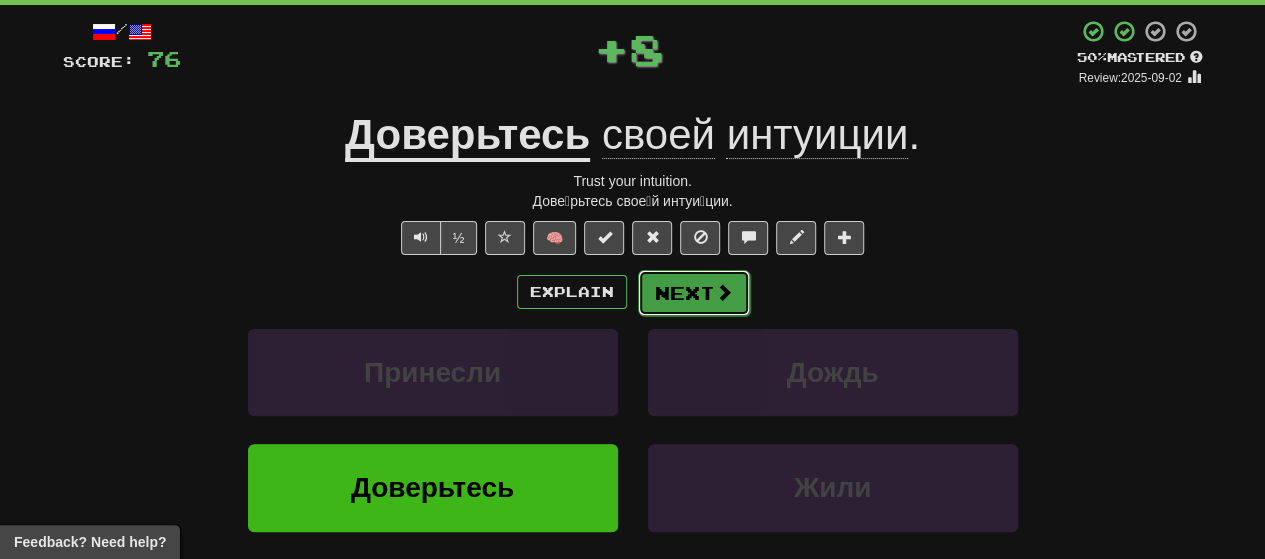 click on "Next" at bounding box center (694, 293) 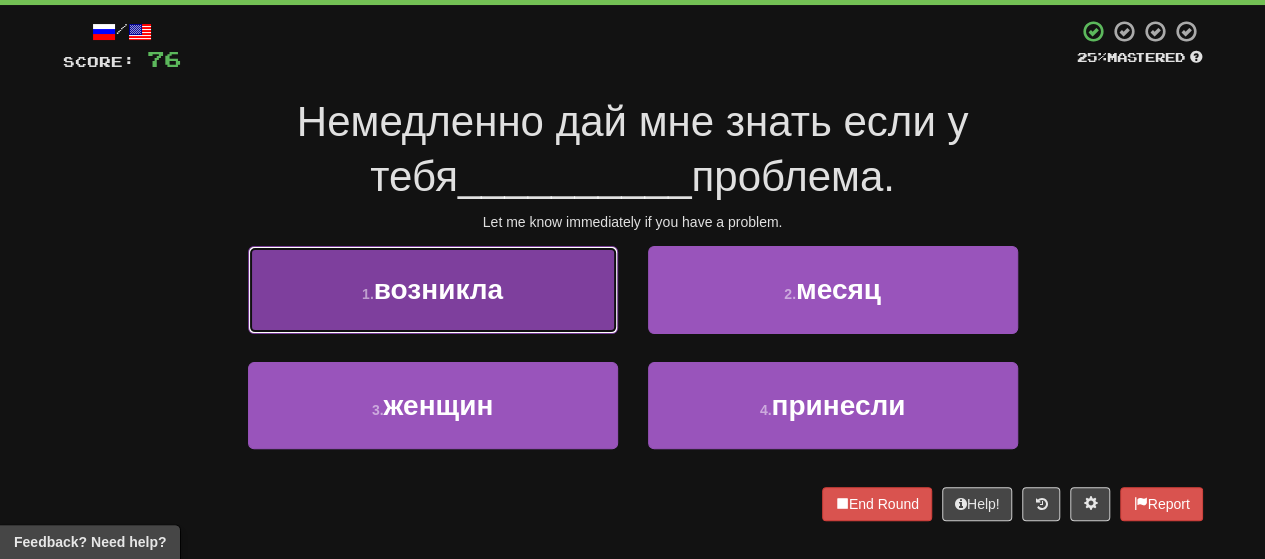 click on "1 .  возникла" at bounding box center [433, 289] 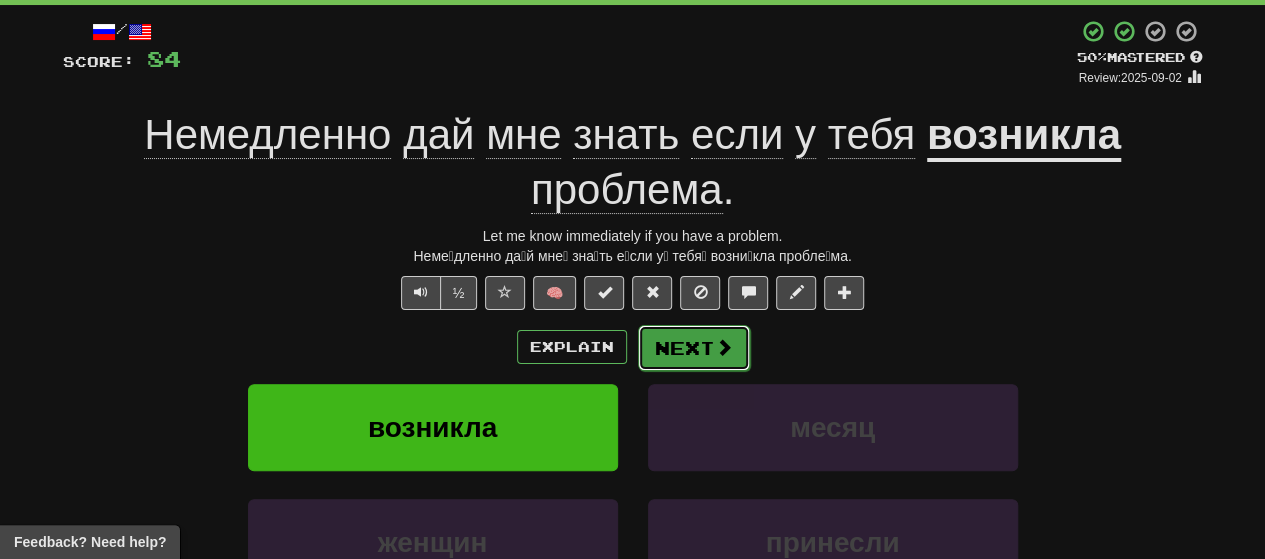 click on "Next" at bounding box center [694, 348] 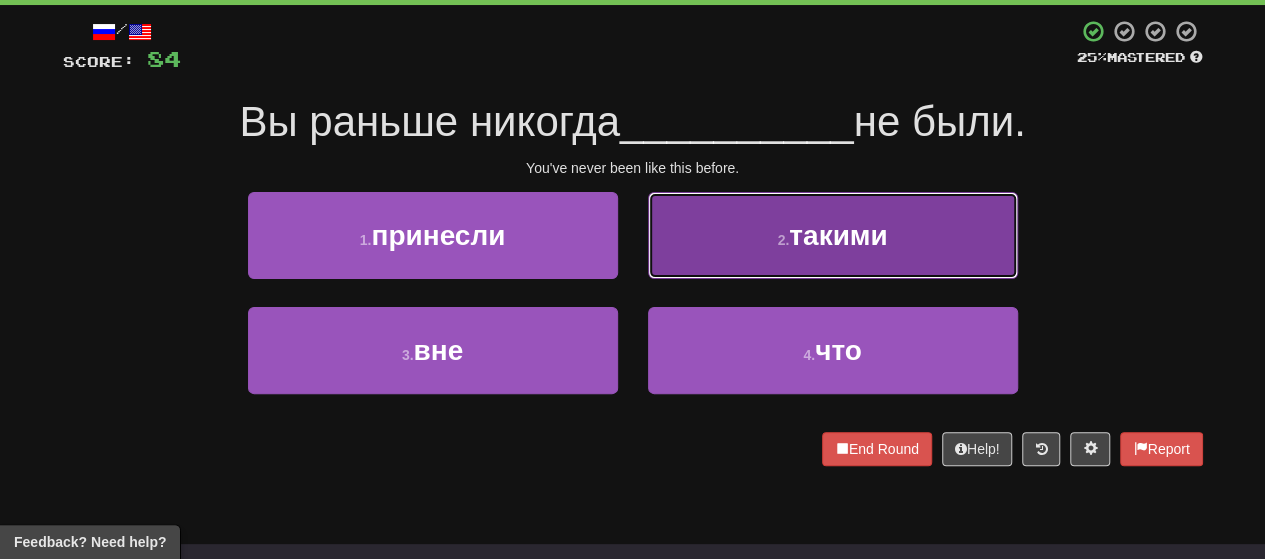 click on "2 .  такими" at bounding box center (833, 235) 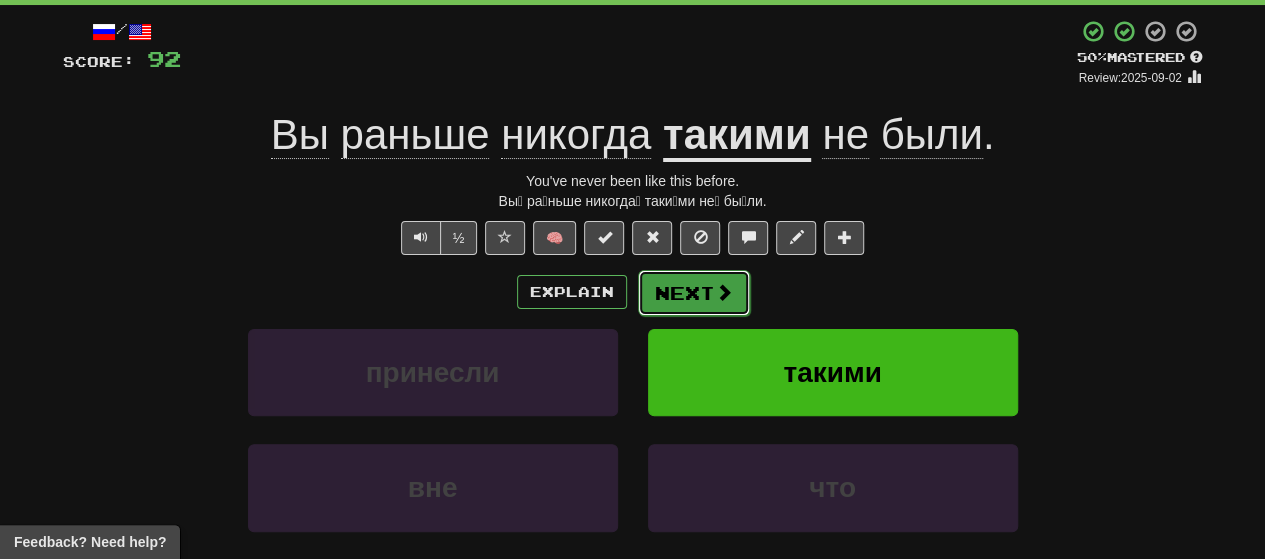 click on "Next" at bounding box center (694, 293) 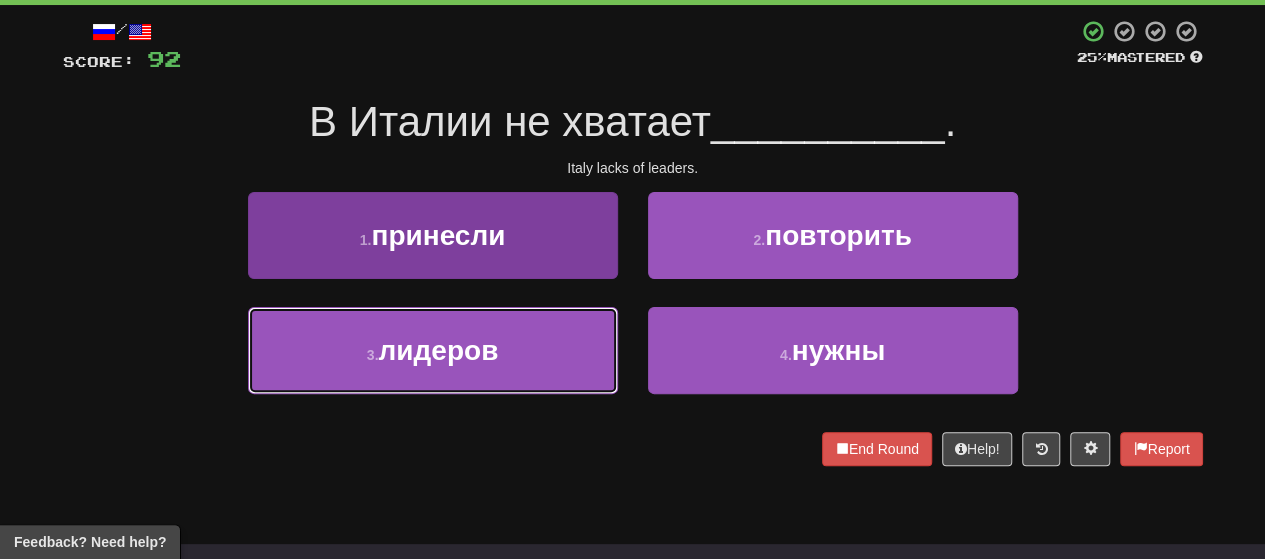 click on "3 .  лидеров" at bounding box center [433, 350] 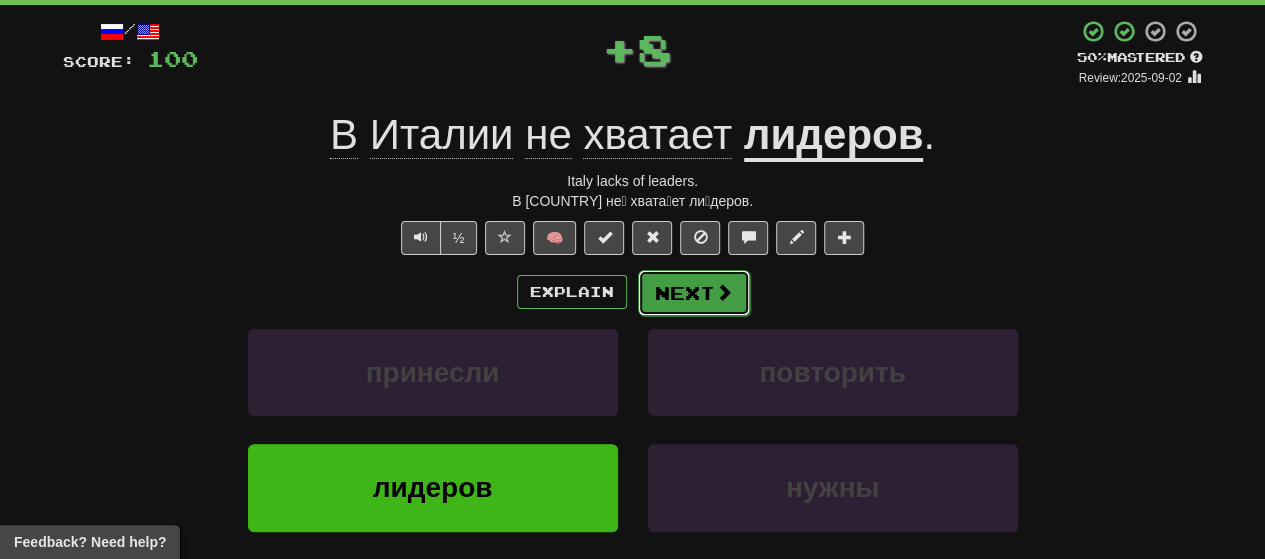 click on "Next" at bounding box center [694, 293] 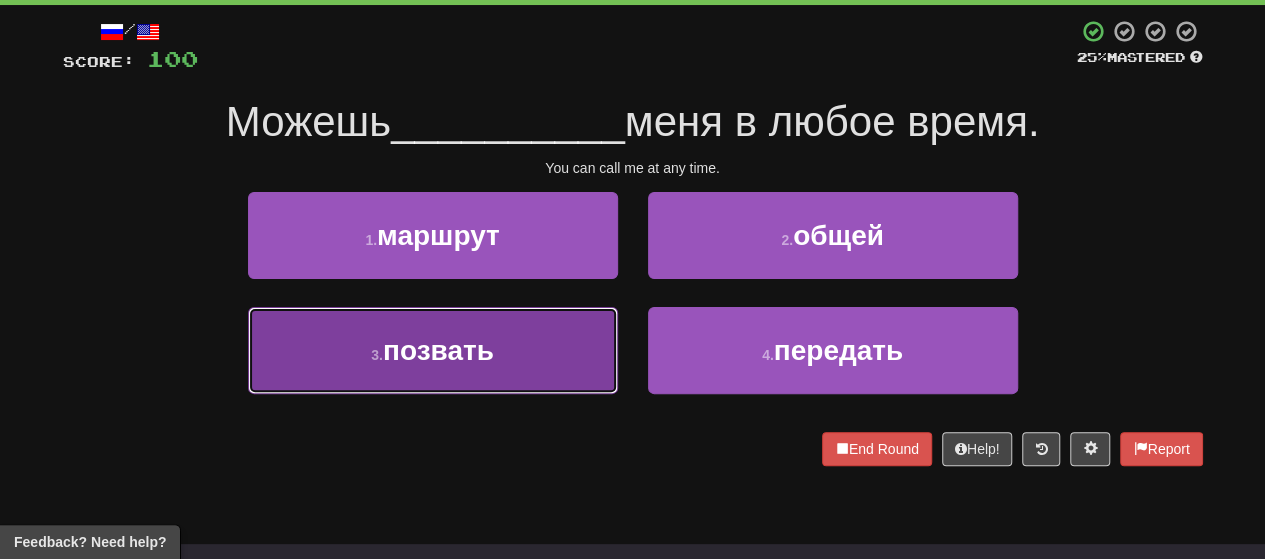 click on "3 .  позвать" at bounding box center [433, 350] 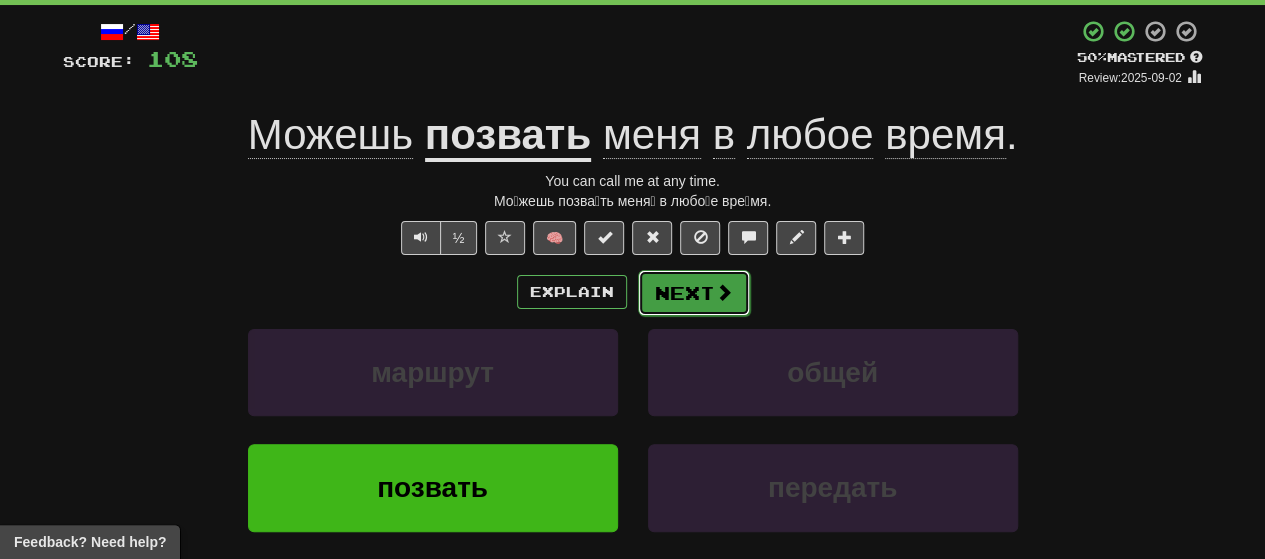 click on "Next" at bounding box center (694, 293) 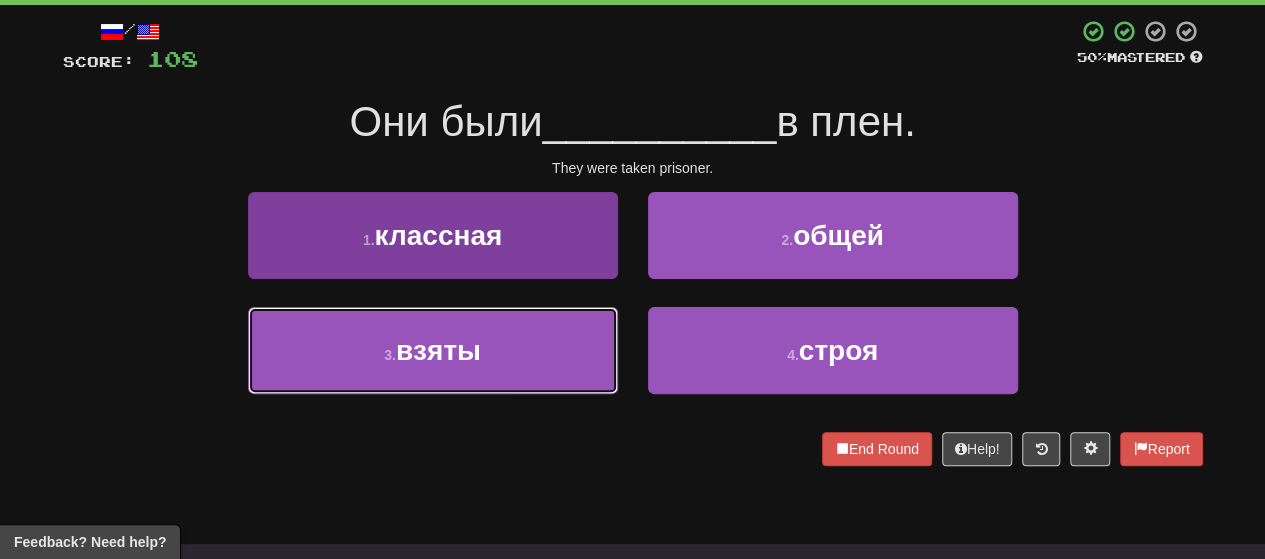 click on "взяты" at bounding box center (438, 350) 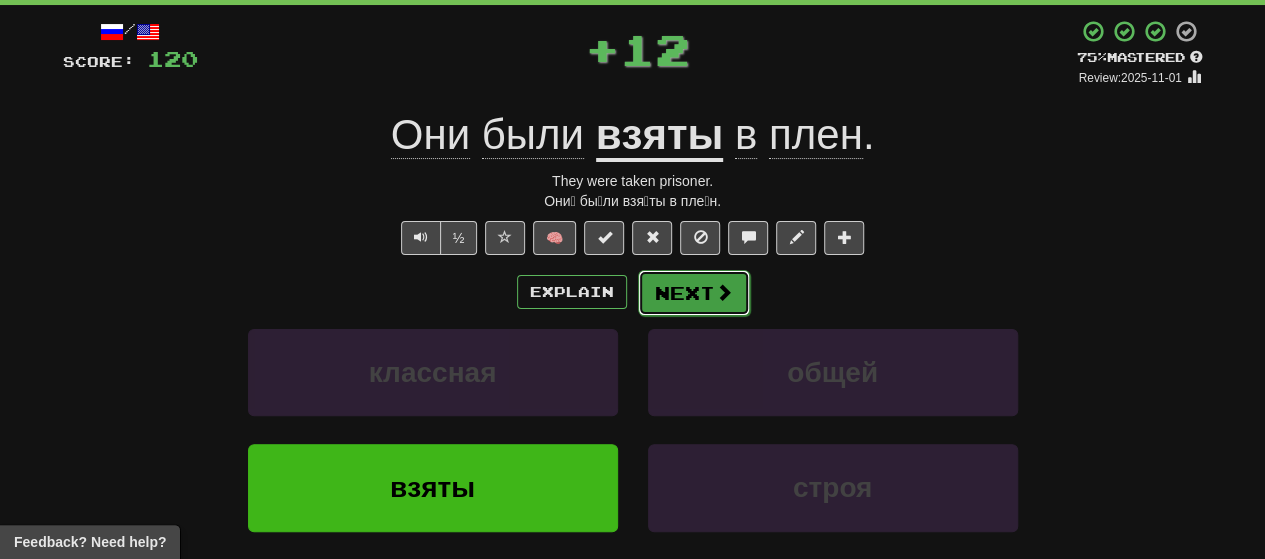 click on "Next" at bounding box center [694, 293] 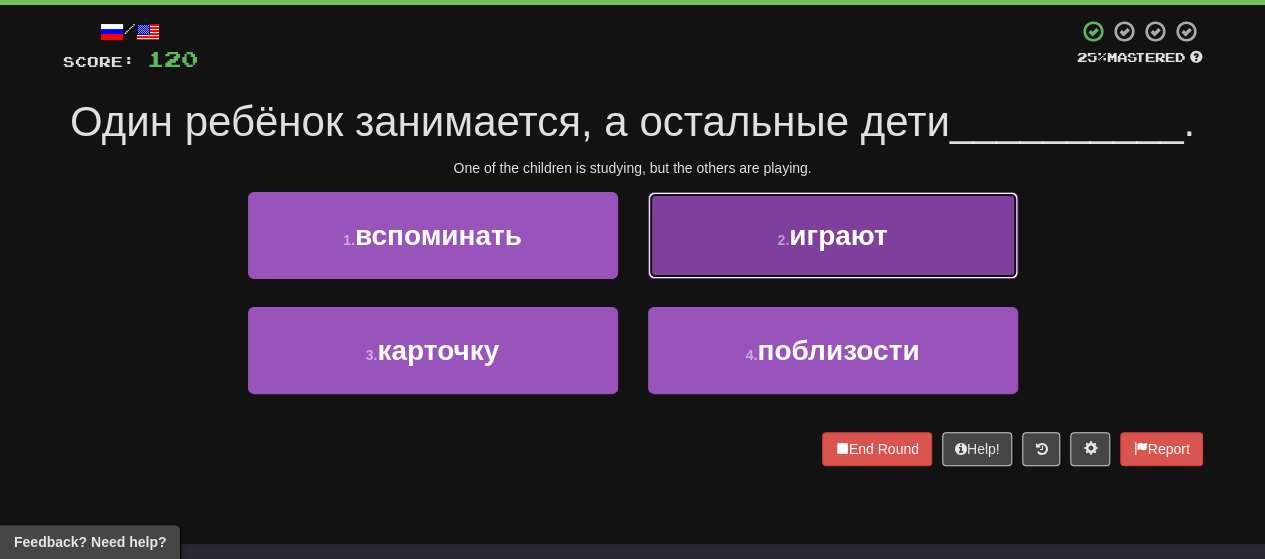 click on "2 .  играют" at bounding box center [833, 235] 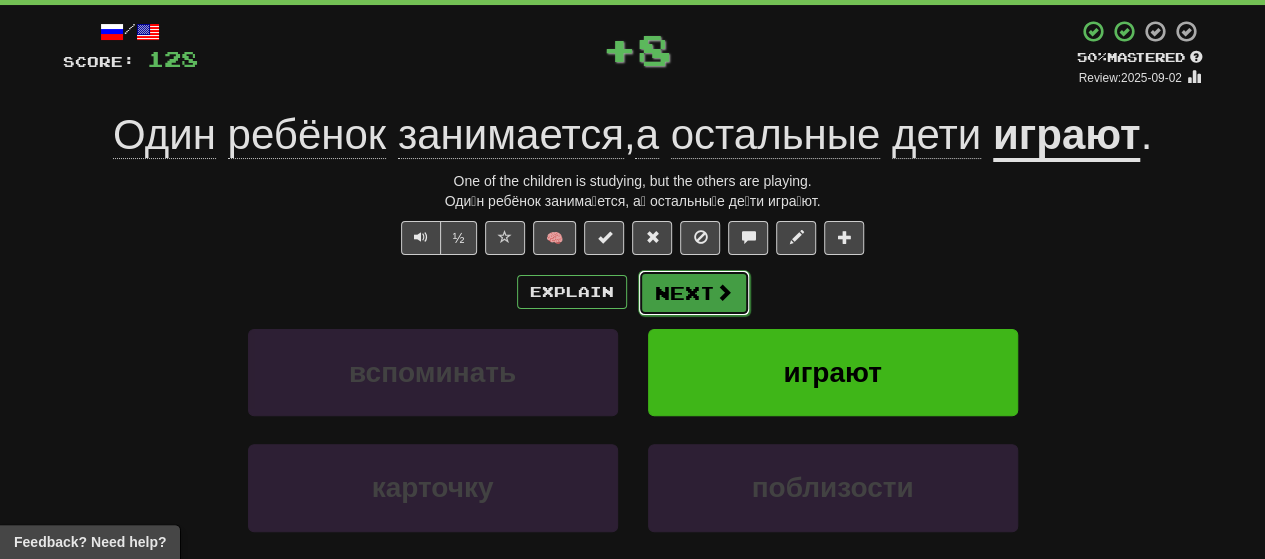 click on "Next" at bounding box center (694, 293) 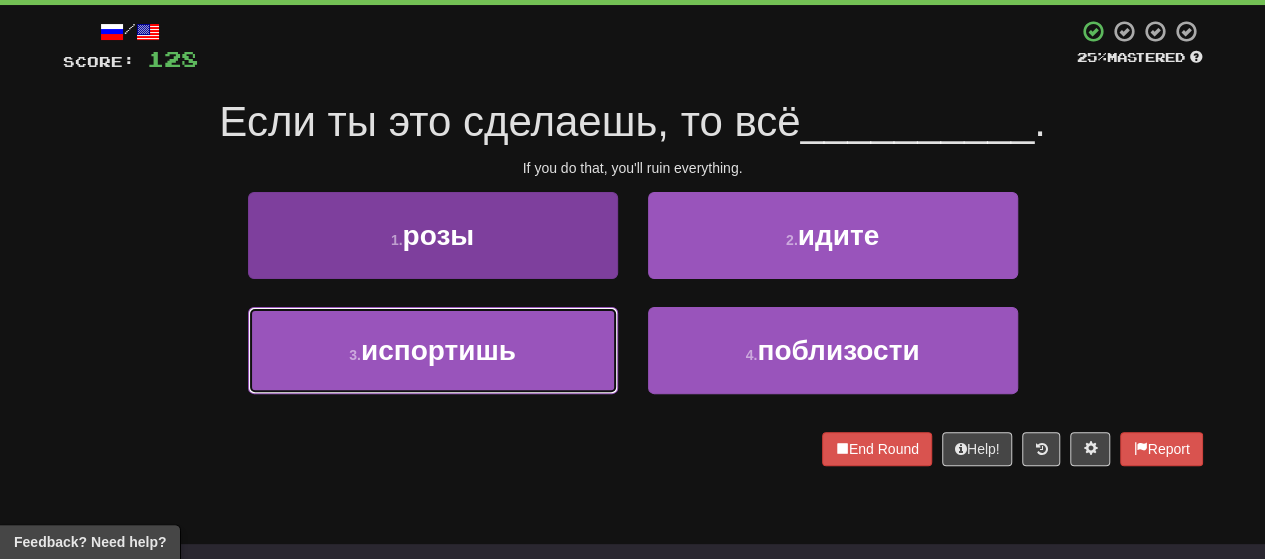 click on "3 .  испортишь" at bounding box center (433, 350) 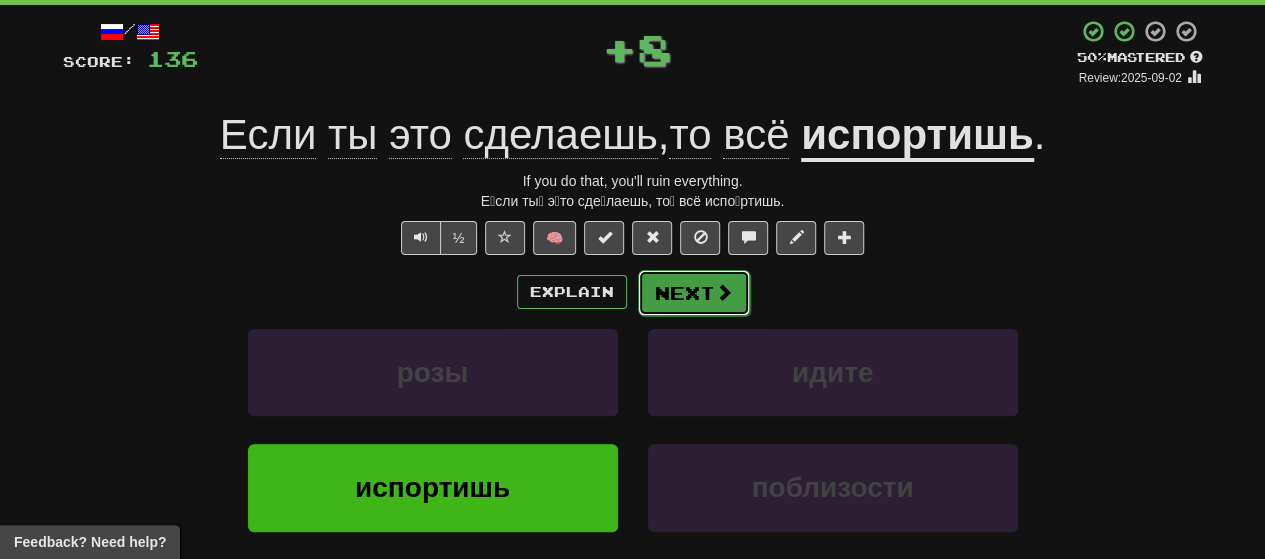 click on "Next" at bounding box center [694, 293] 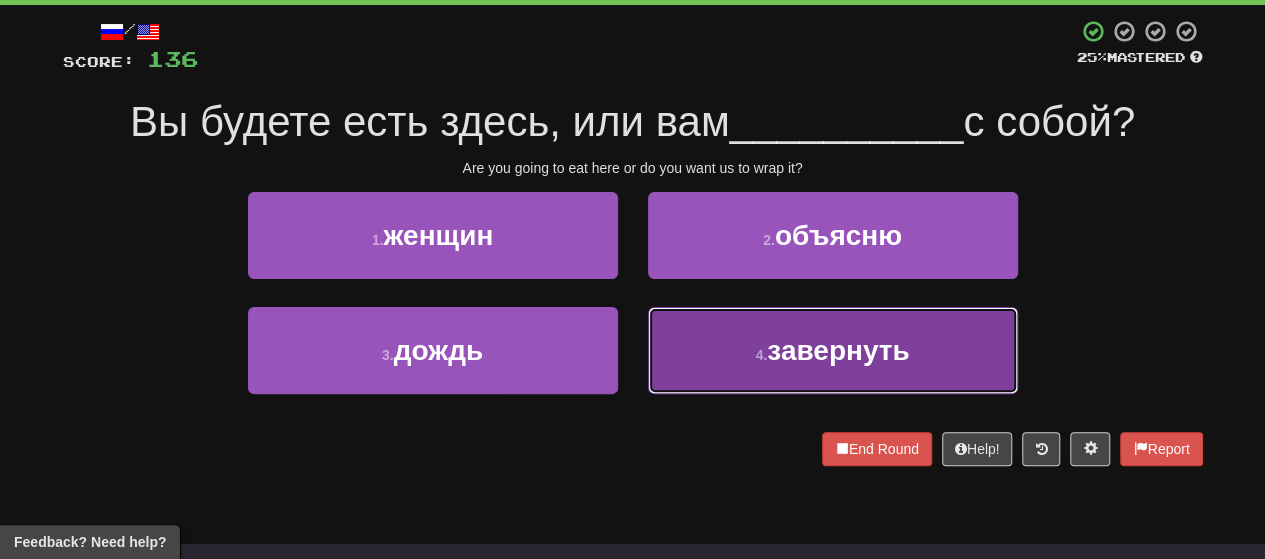 click on "4 .  завернуть" at bounding box center [833, 350] 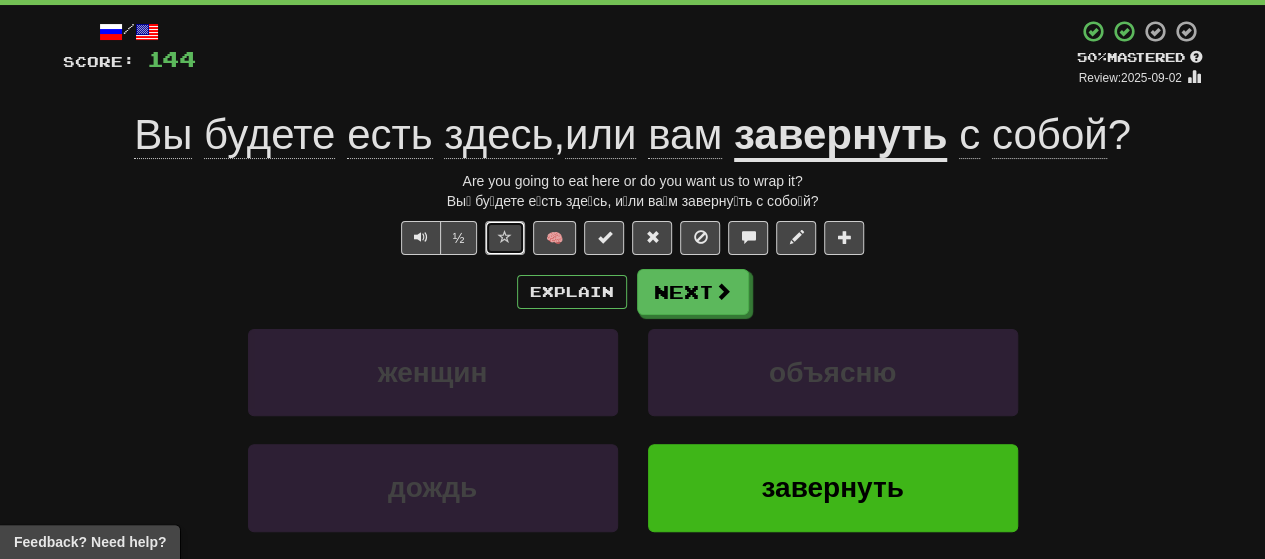 click at bounding box center [505, 238] 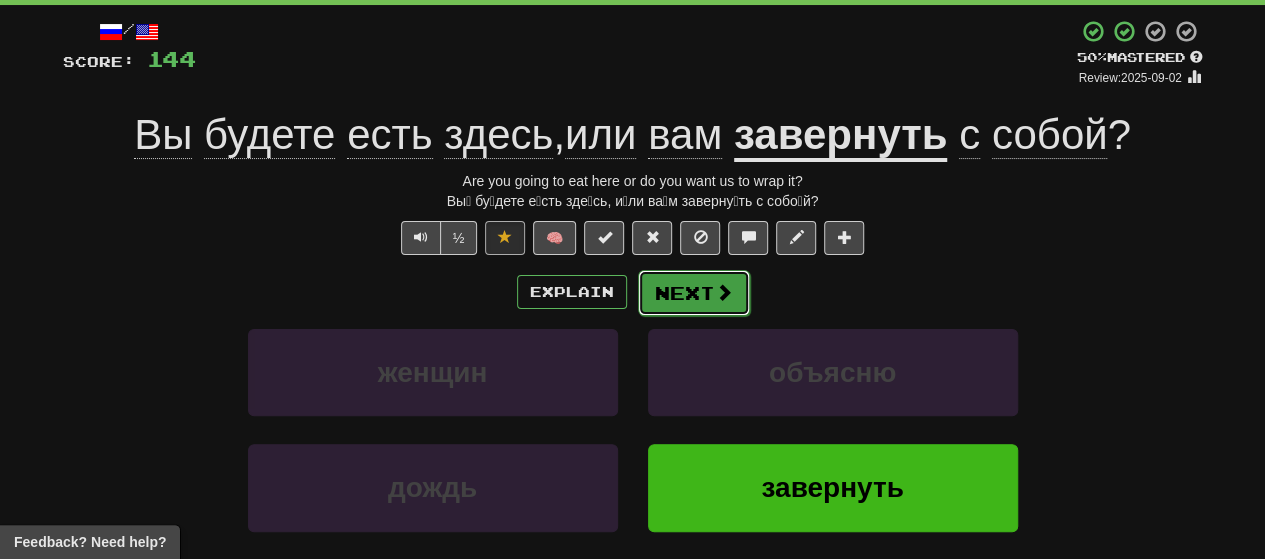 click on "Next" at bounding box center [694, 293] 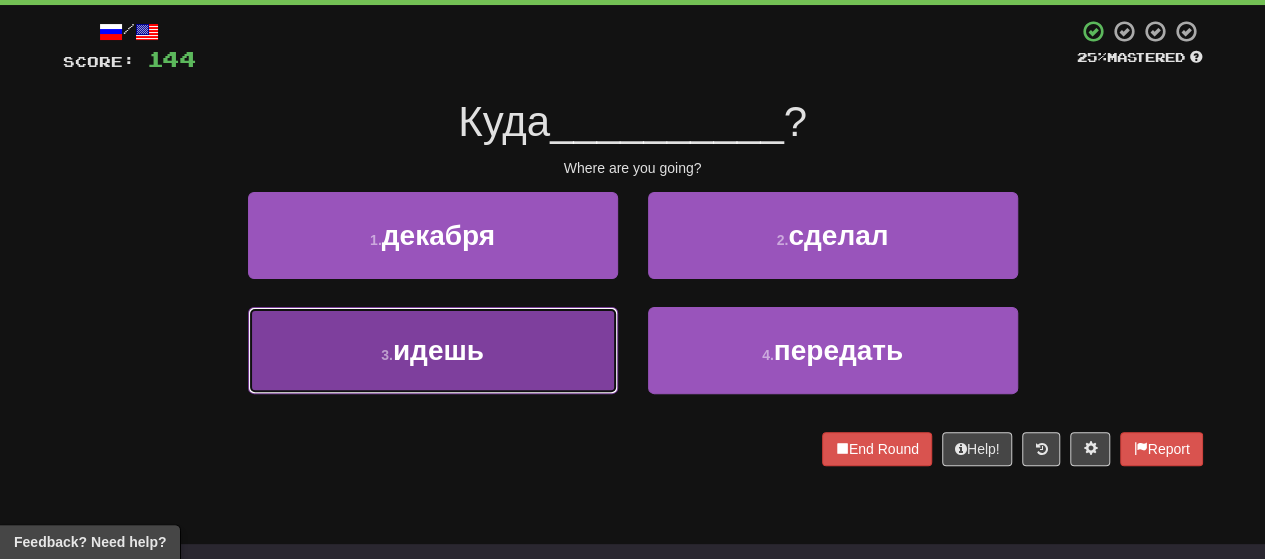 click on "3 .  идешь" at bounding box center [433, 350] 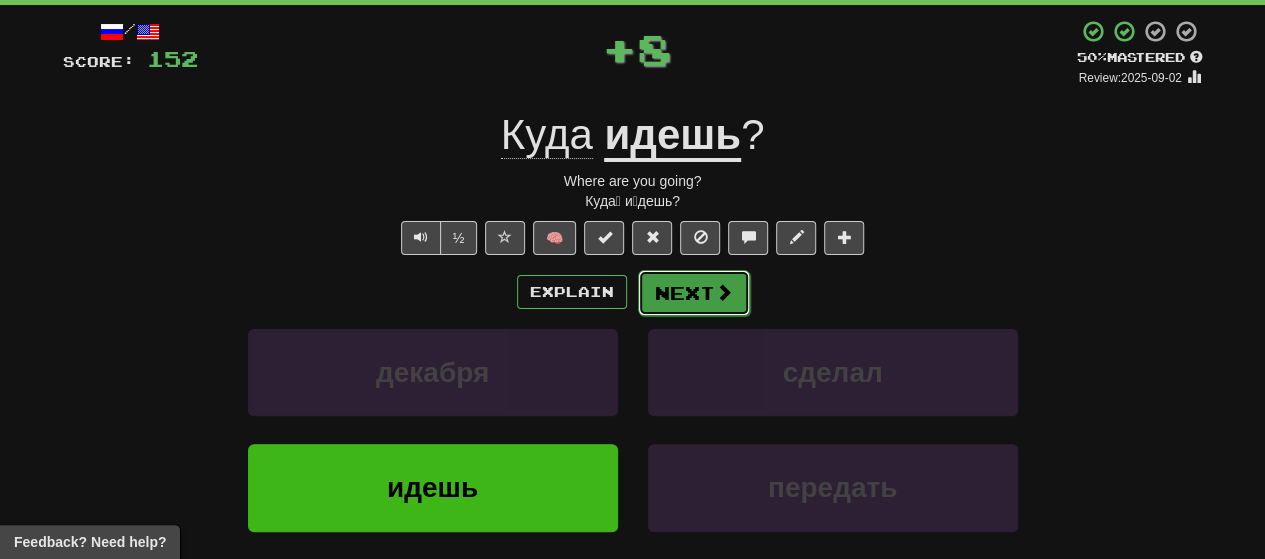 click at bounding box center (724, 292) 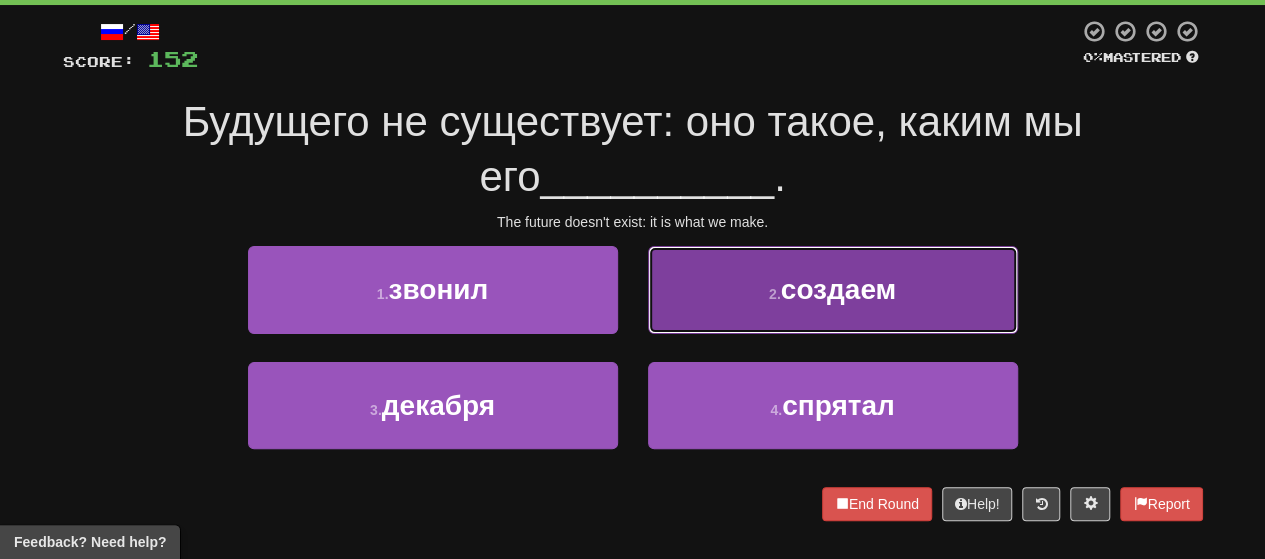 click on "2 .  создаем" at bounding box center (833, 289) 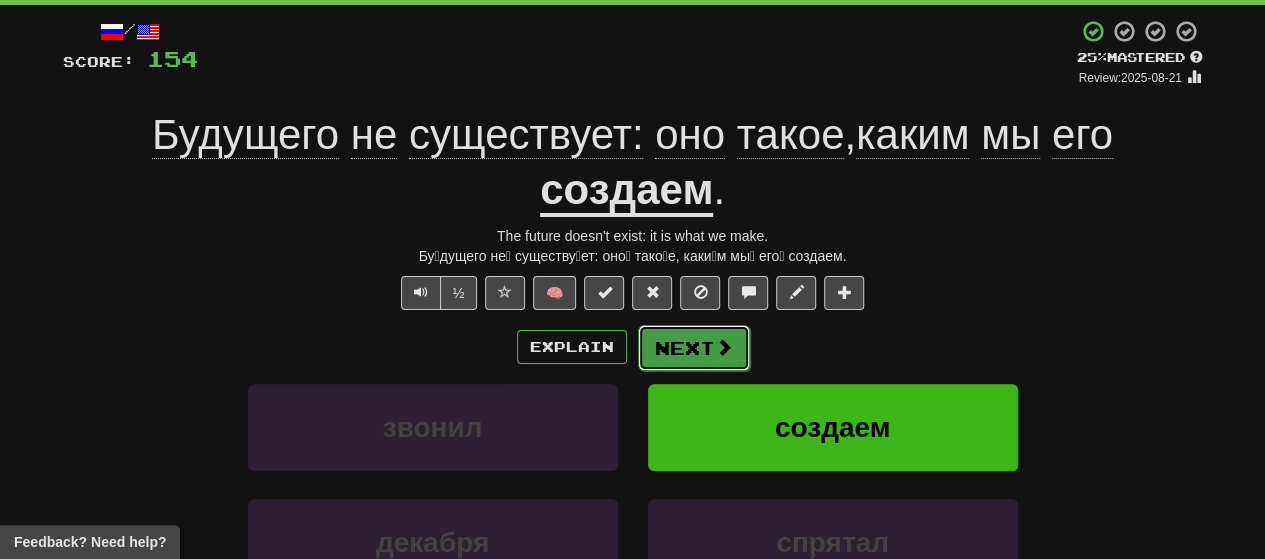 click on "Next" at bounding box center [694, 348] 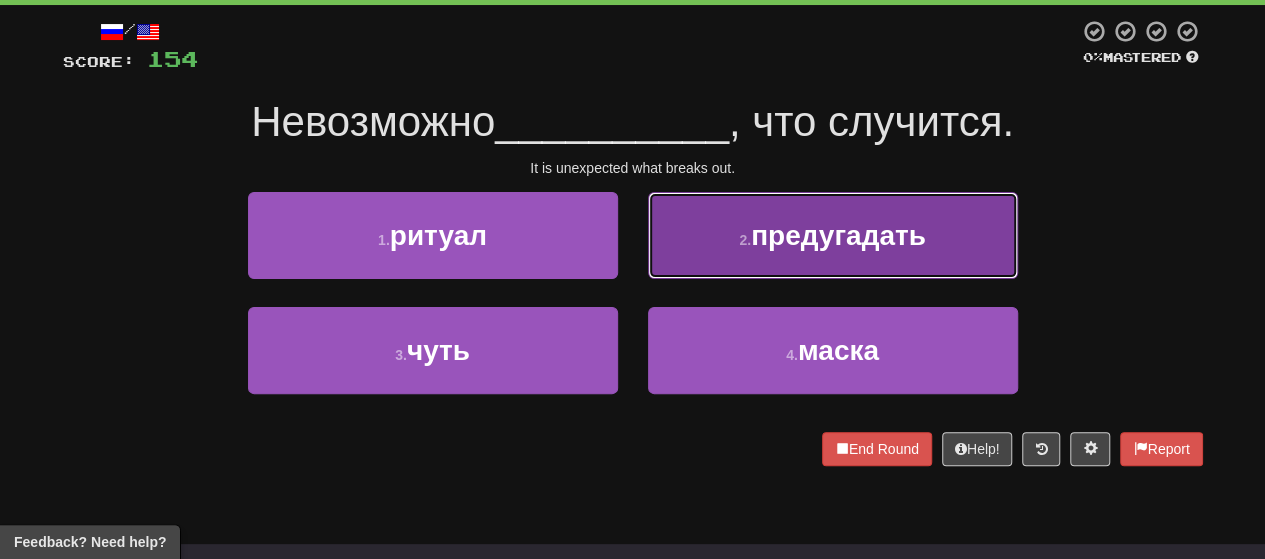 click on "предугадать" at bounding box center [838, 235] 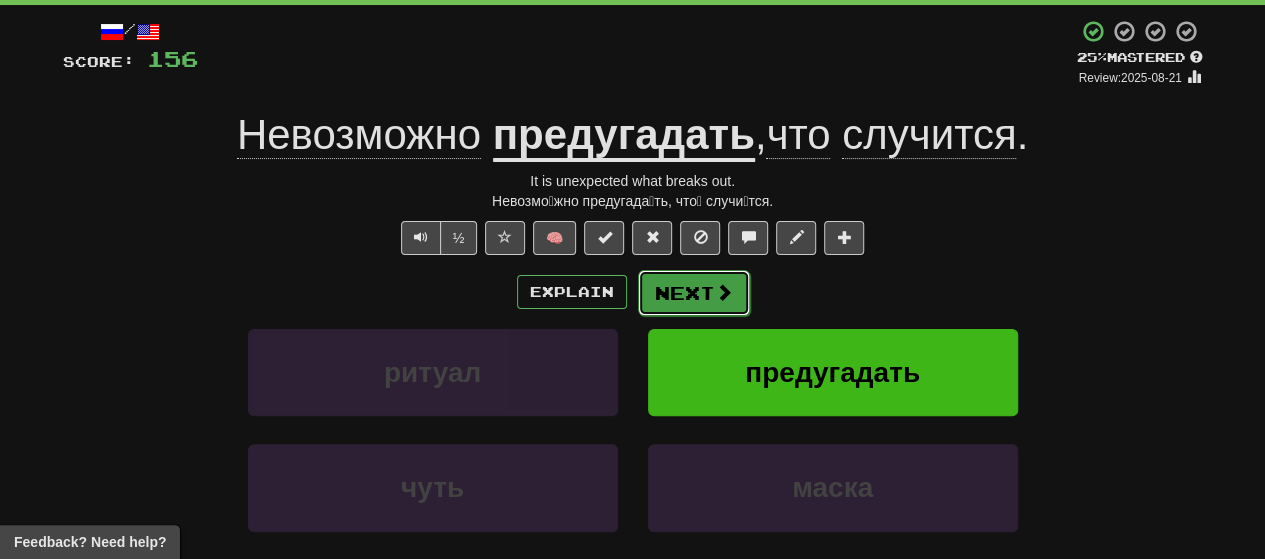 click on "Next" at bounding box center (694, 293) 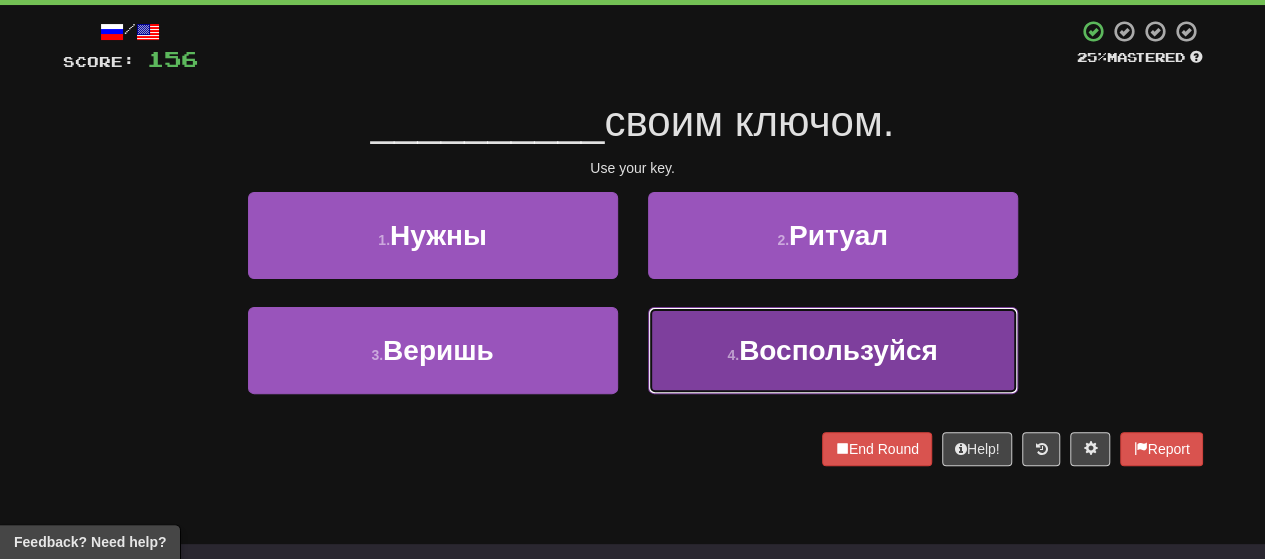 click on "4 .  Воспользуйся" at bounding box center [833, 350] 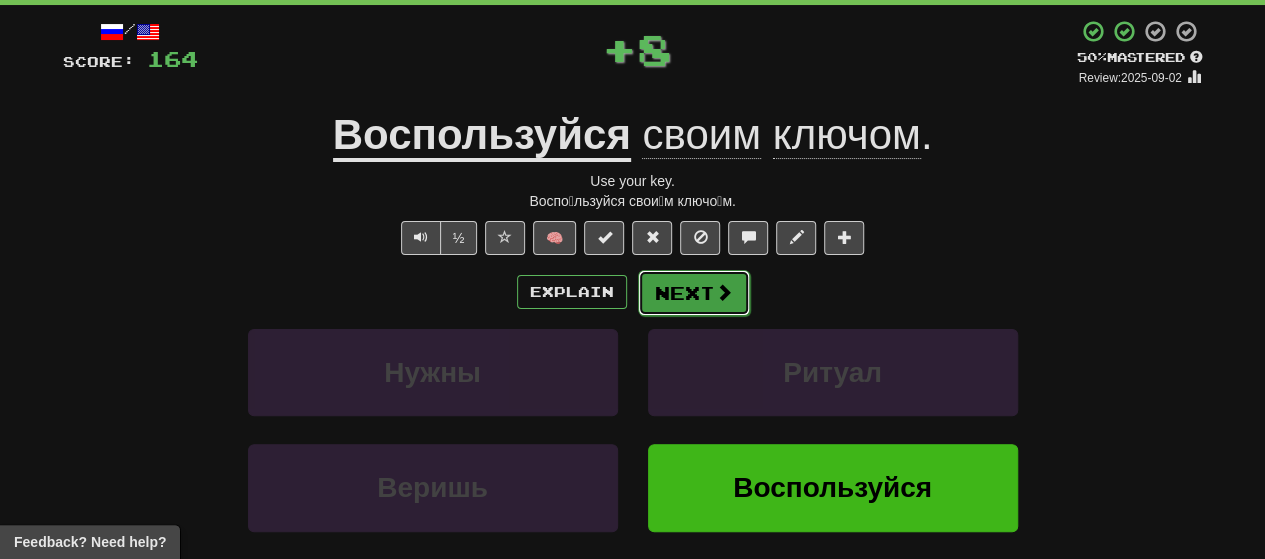 click on "Next" at bounding box center (694, 293) 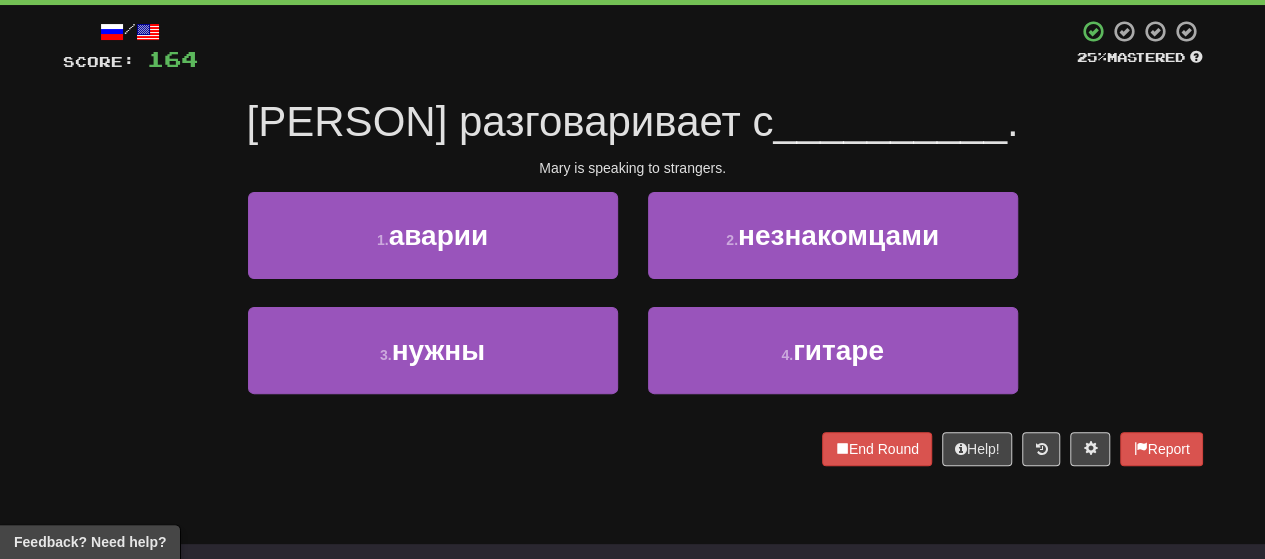 click on "2 .  незнакомцами" at bounding box center (833, 249) 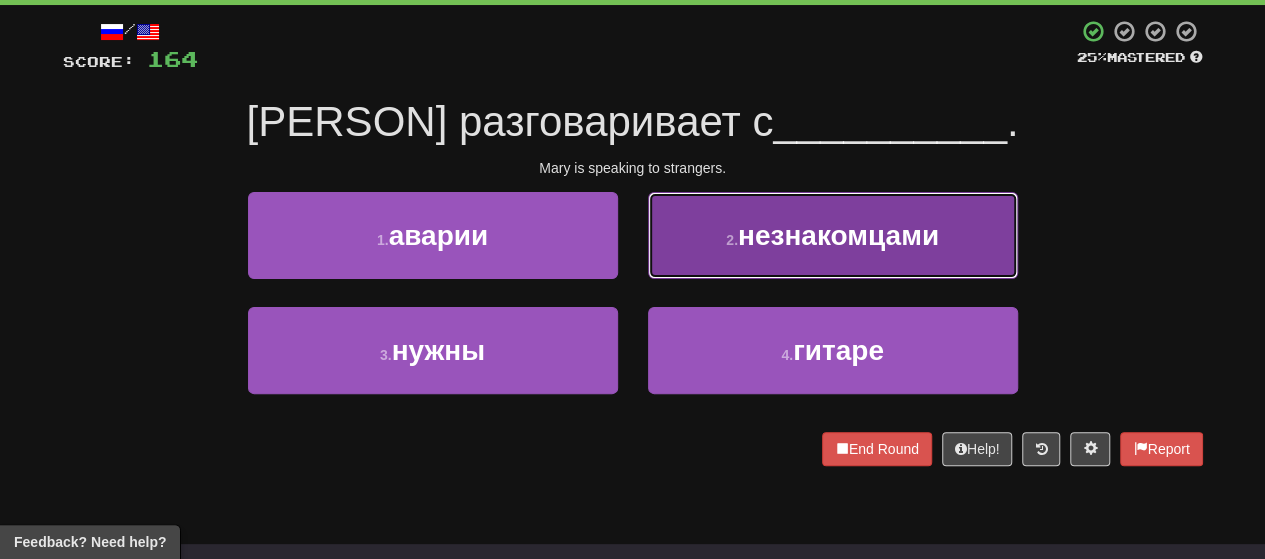 click on "2 .  незнакомцами" at bounding box center (833, 235) 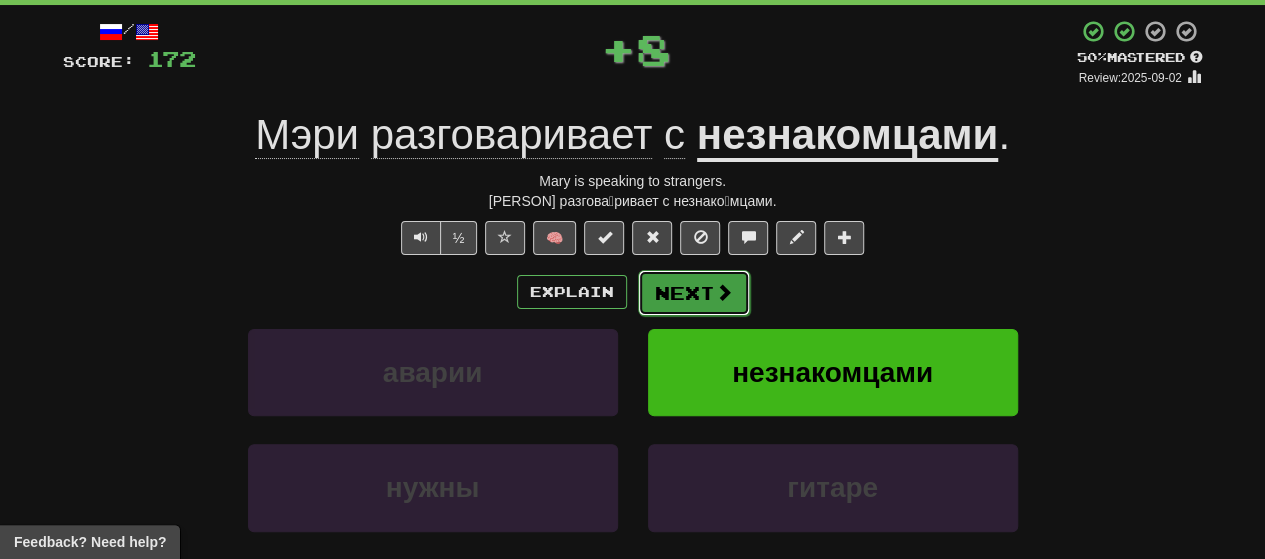 click on "Next" at bounding box center [694, 293] 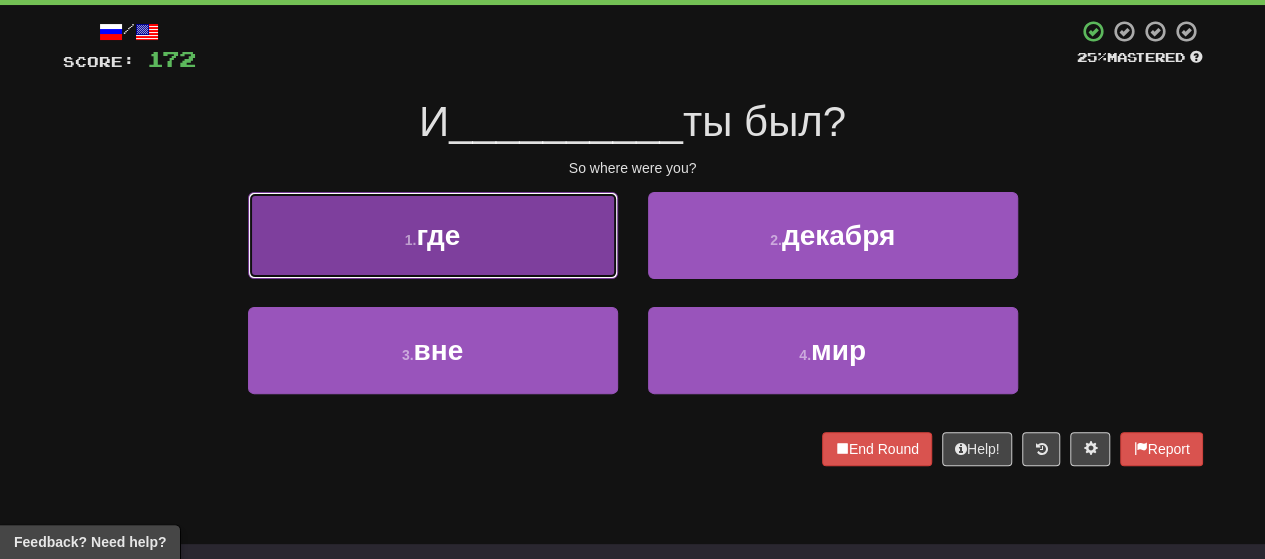 click on "1 .  где" at bounding box center [433, 235] 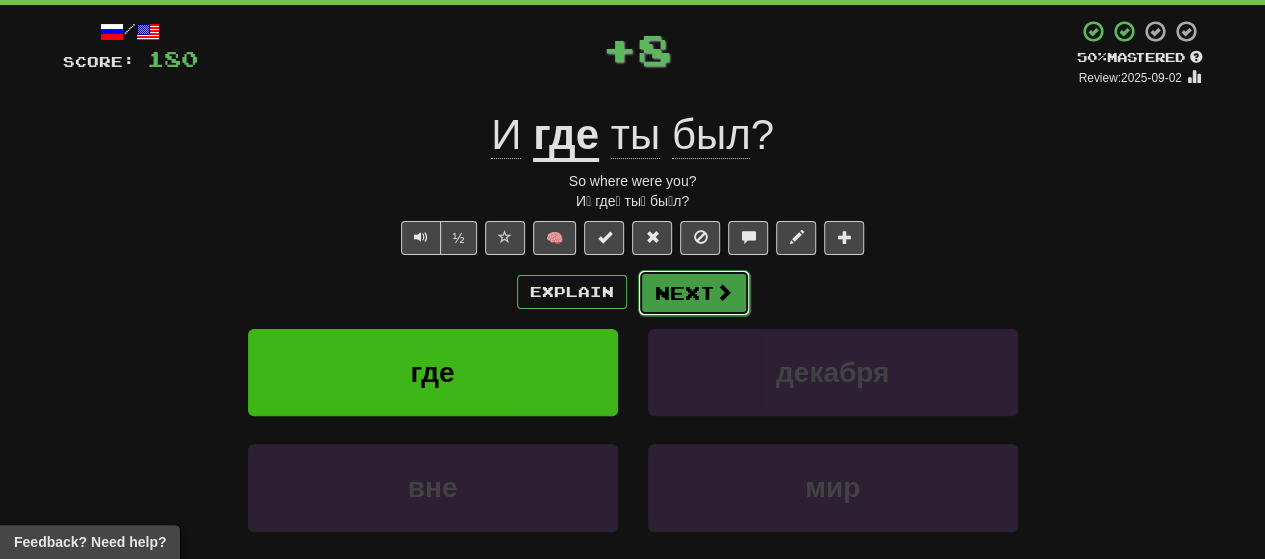 click on "Next" at bounding box center (694, 293) 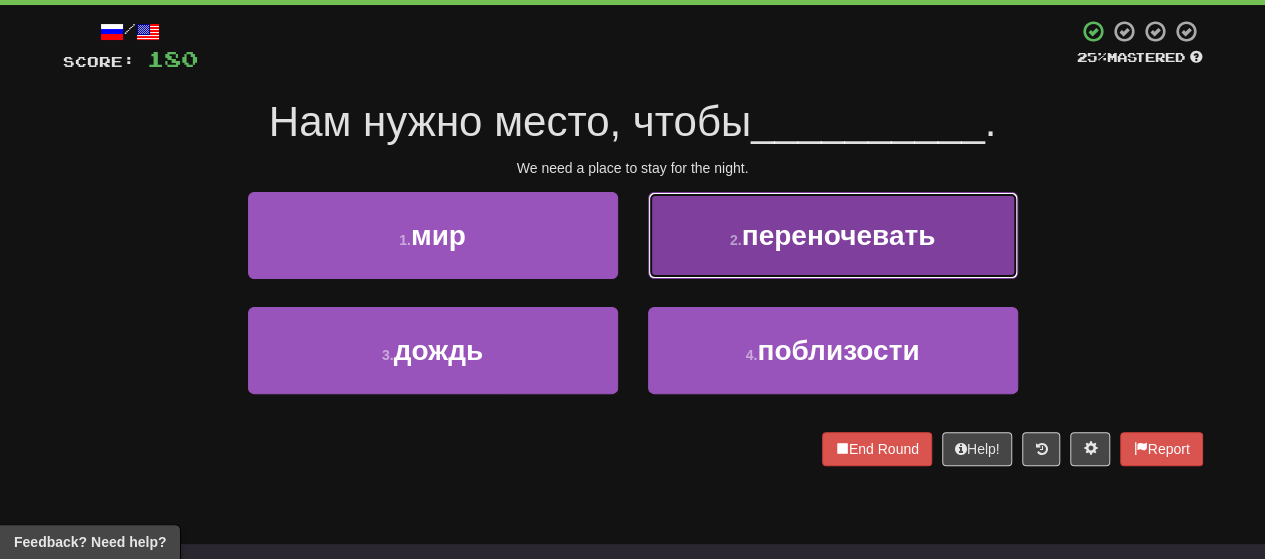 click on "2 .  переночевать" at bounding box center (833, 235) 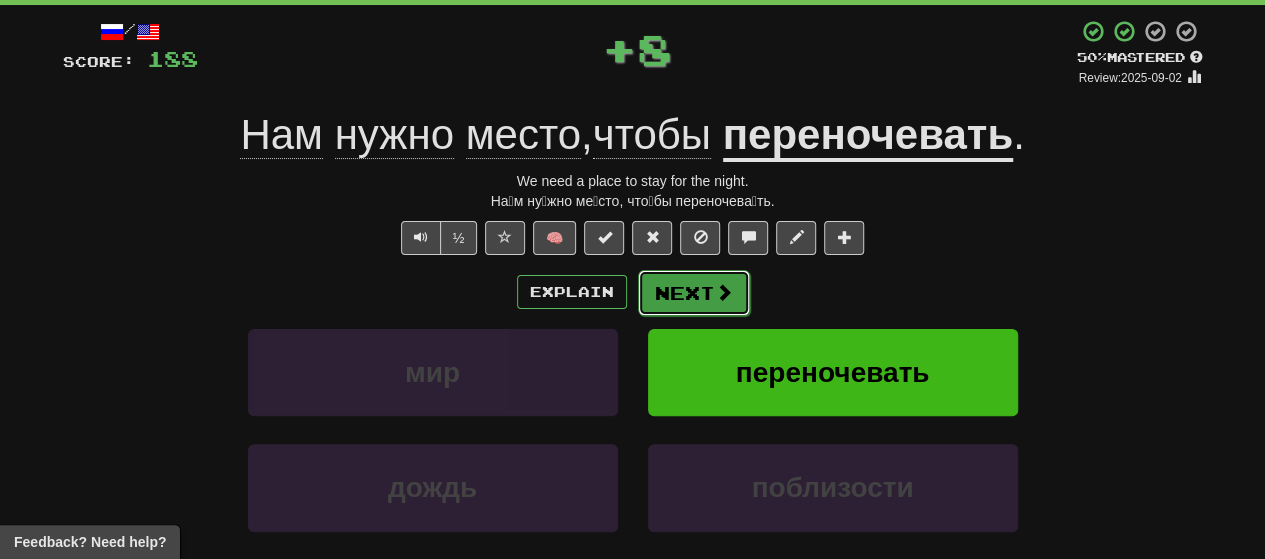 click on "Next" at bounding box center (694, 293) 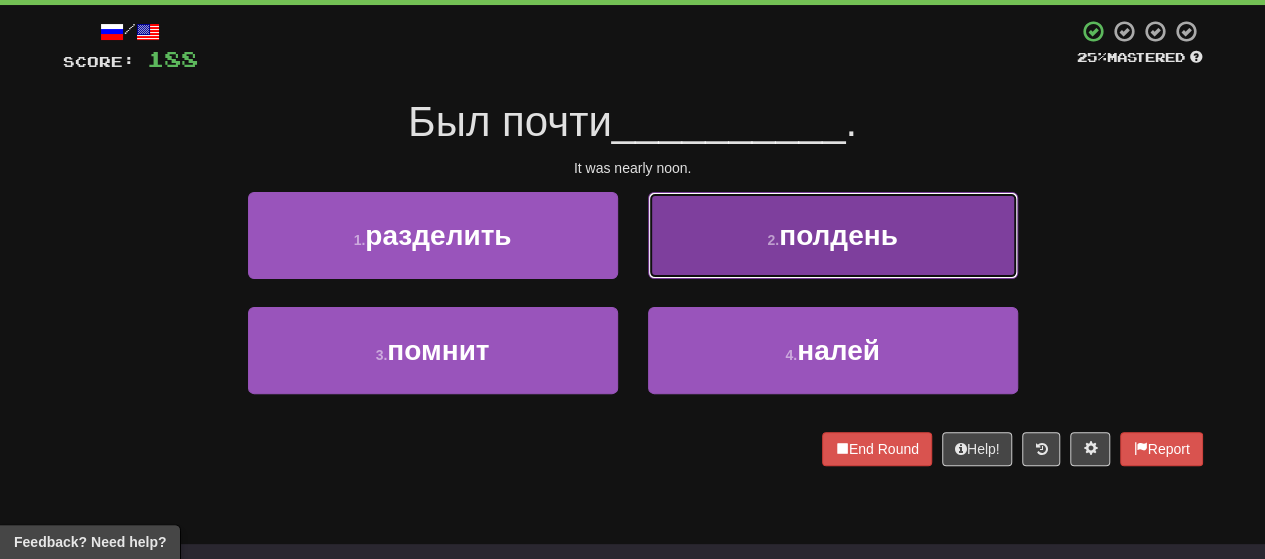 click on "2 .  полдень" at bounding box center [833, 235] 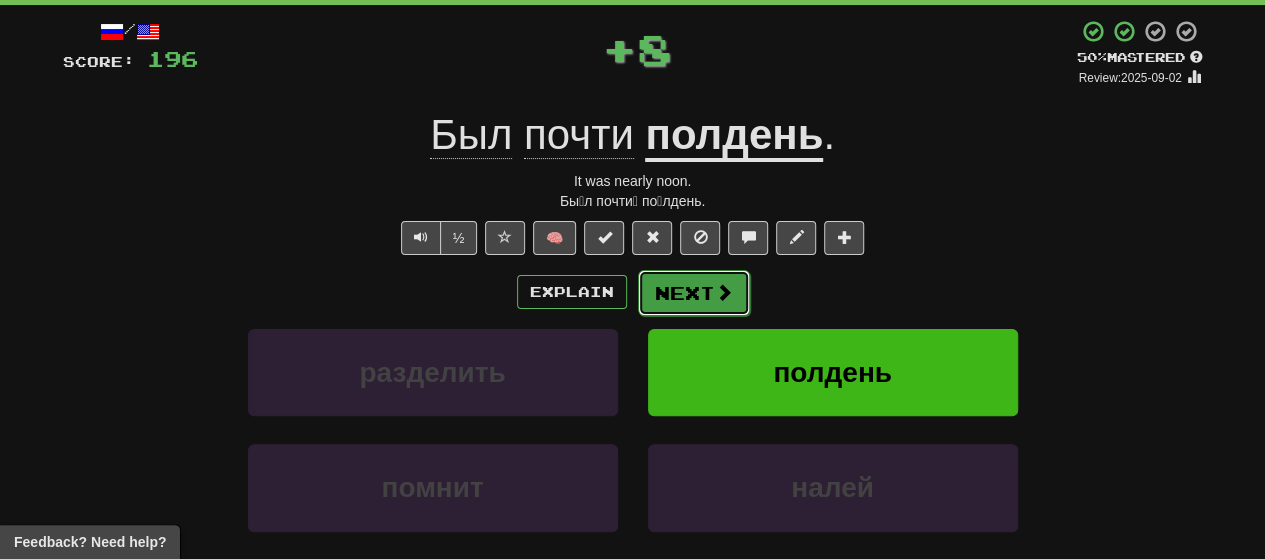 click on "Next" at bounding box center [694, 293] 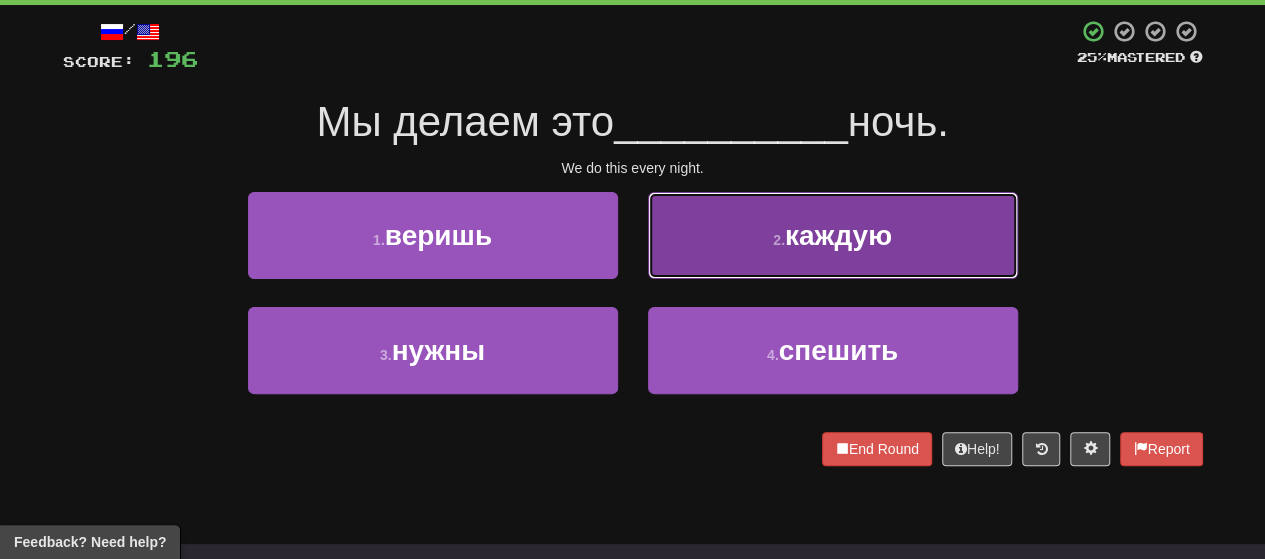 click on "2 .  каждую" at bounding box center (833, 235) 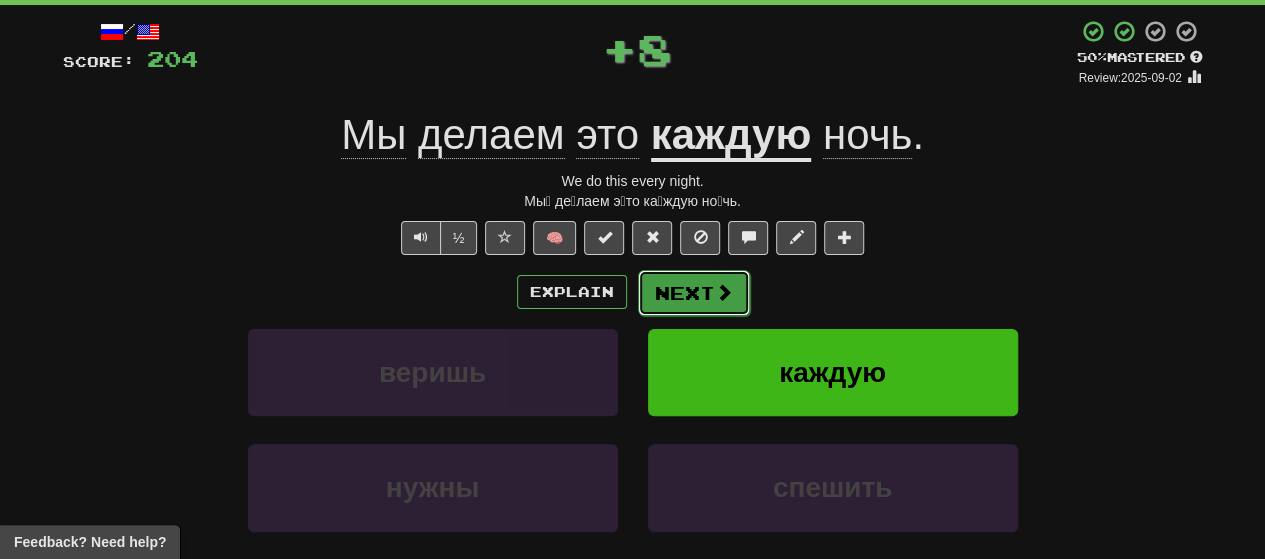 click on "Next" at bounding box center [694, 293] 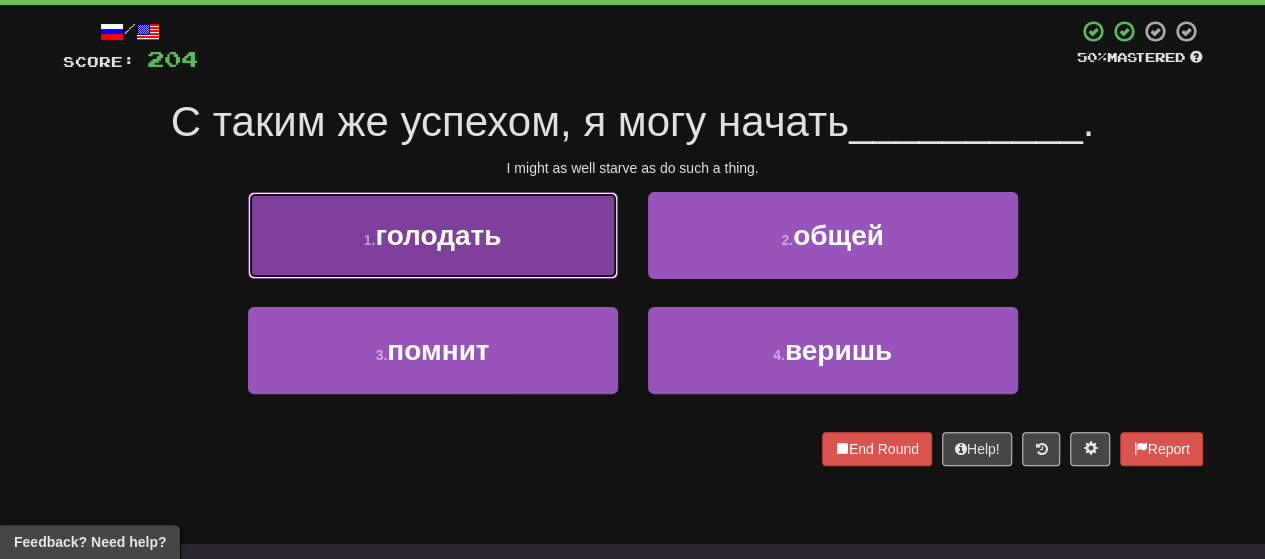 click on "1 .  голодать" at bounding box center (433, 235) 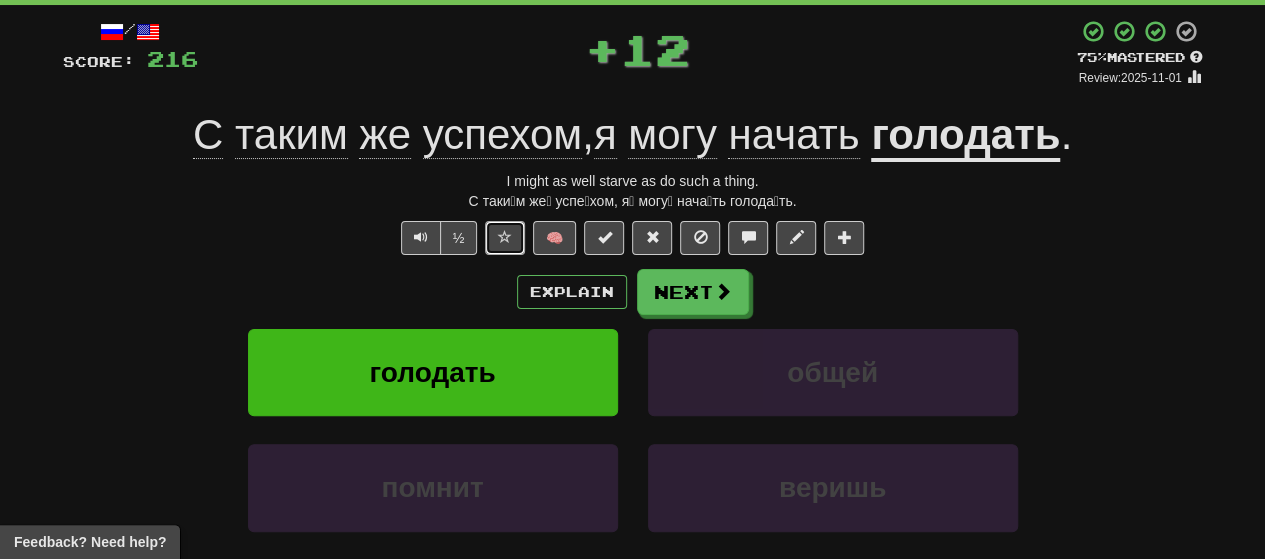 click at bounding box center [505, 237] 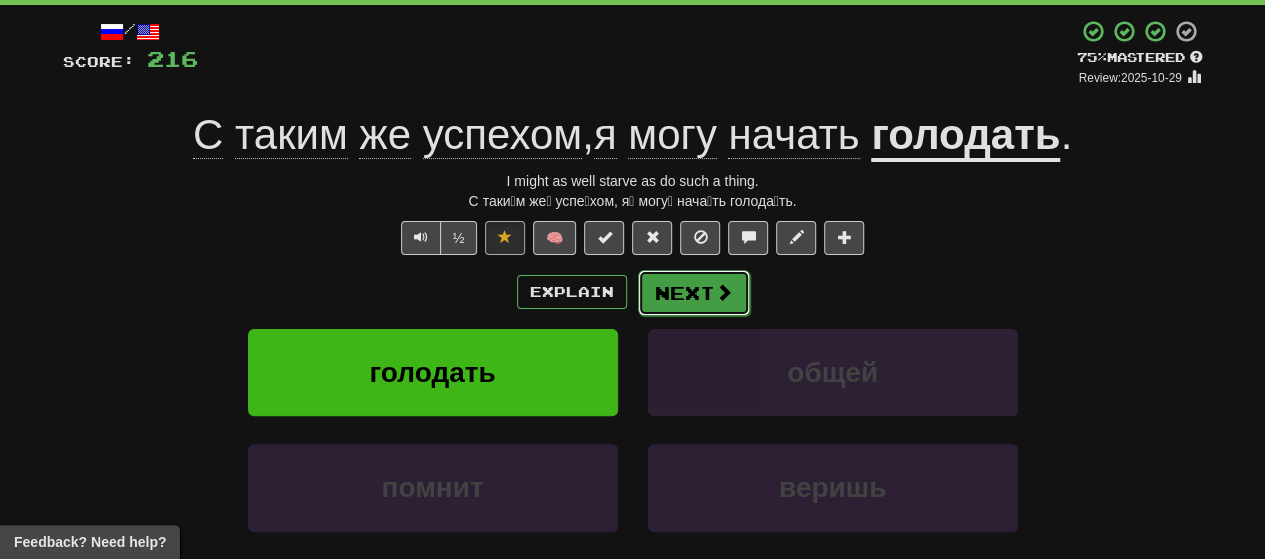 click on "Next" at bounding box center [694, 293] 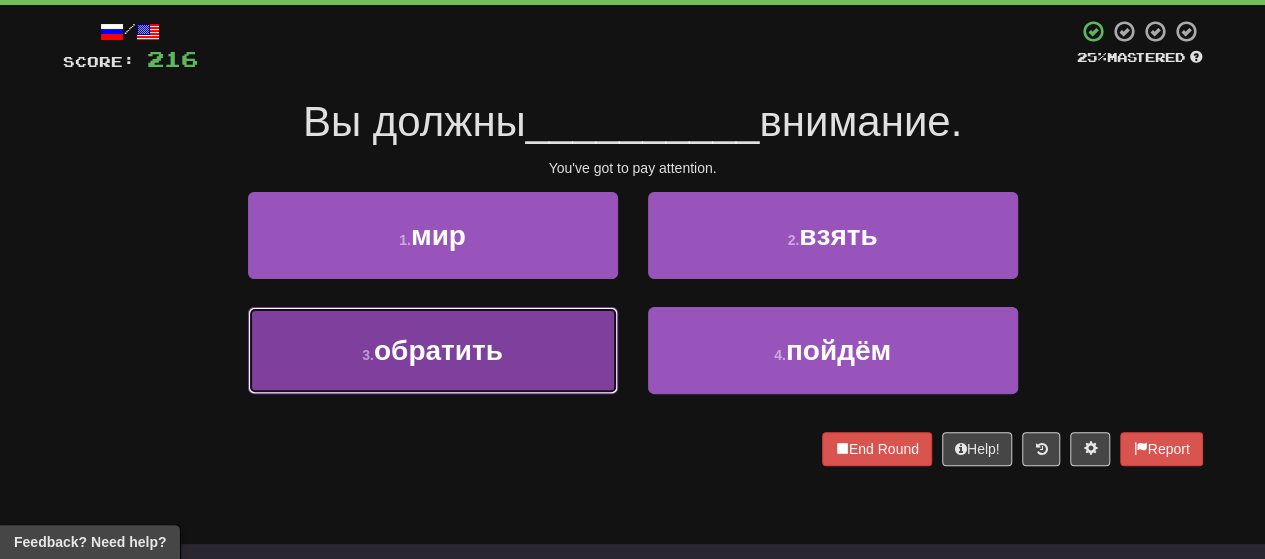 click on "3 .  обратить" at bounding box center (433, 350) 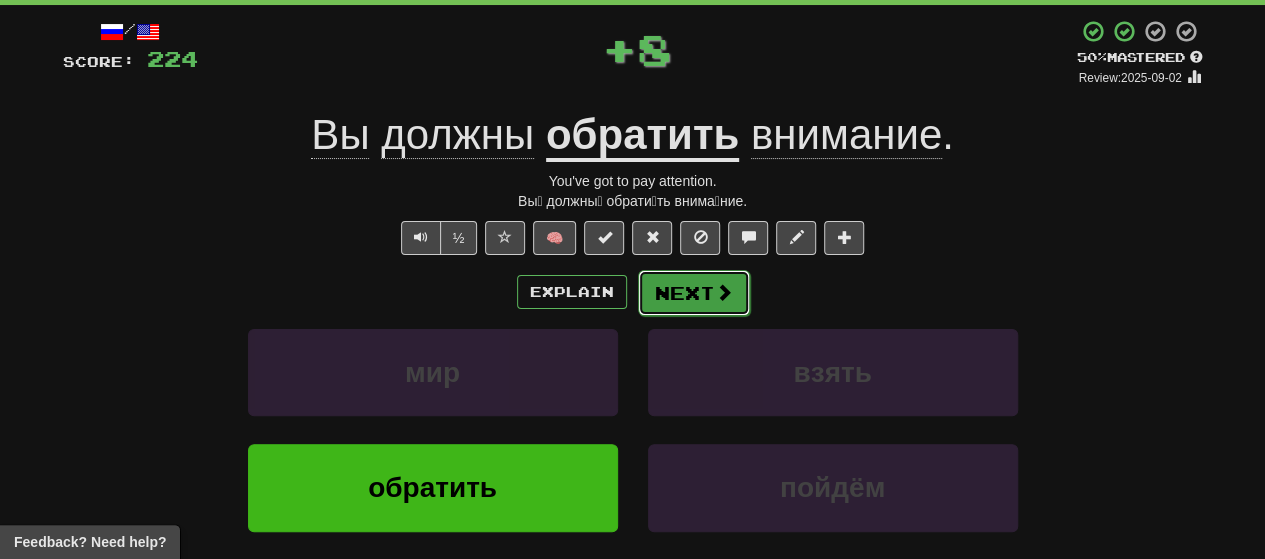 click on "Next" at bounding box center (694, 293) 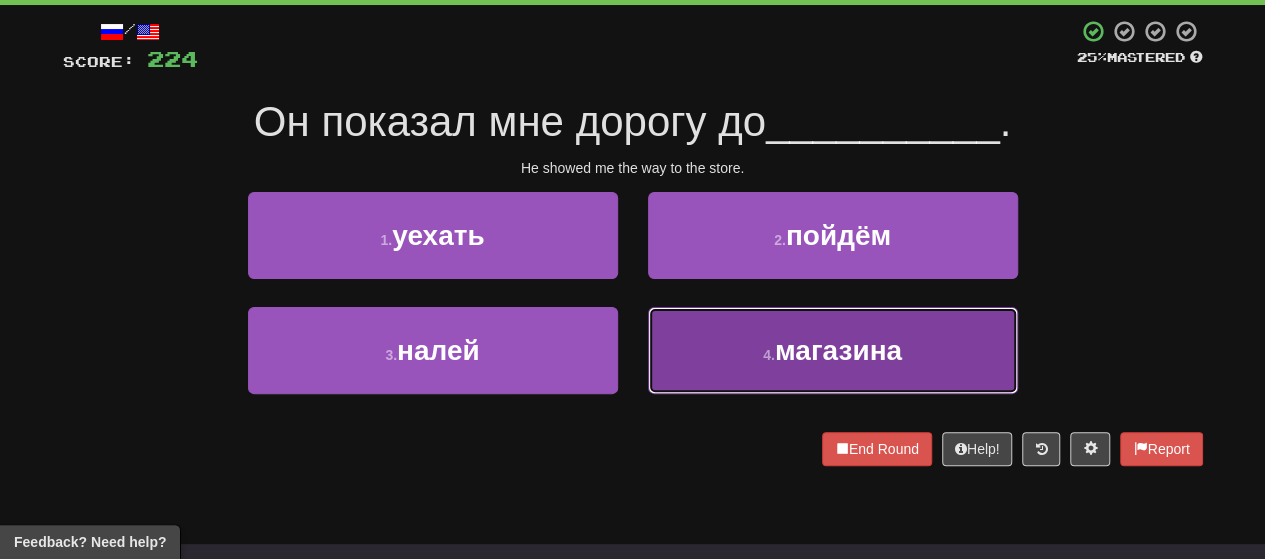 click on "4 .  магазина" at bounding box center (833, 350) 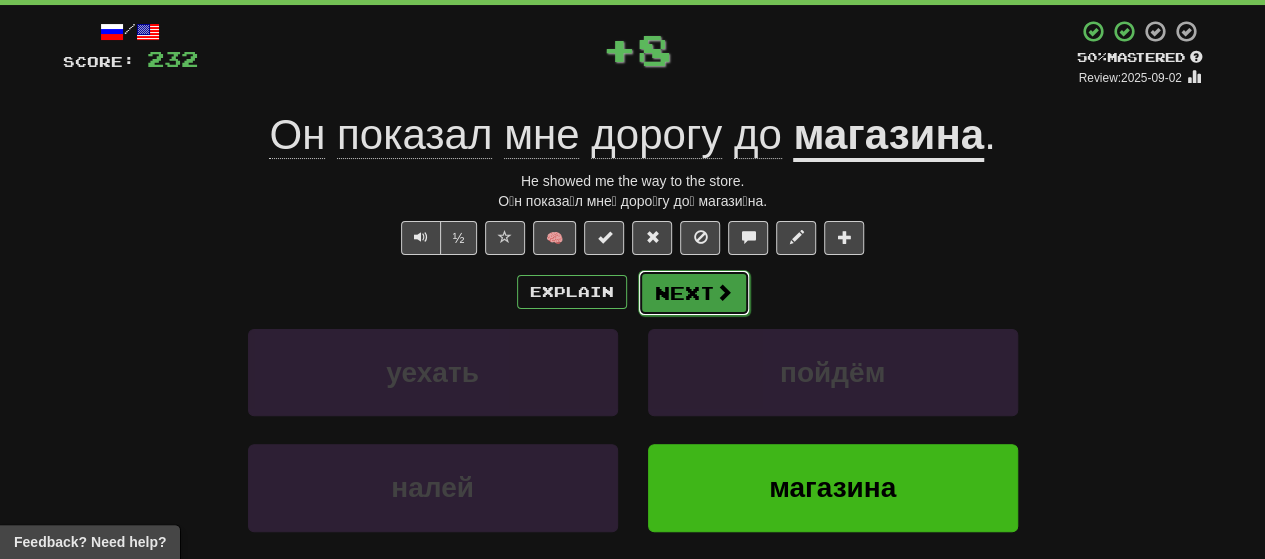 click on "Next" at bounding box center (694, 293) 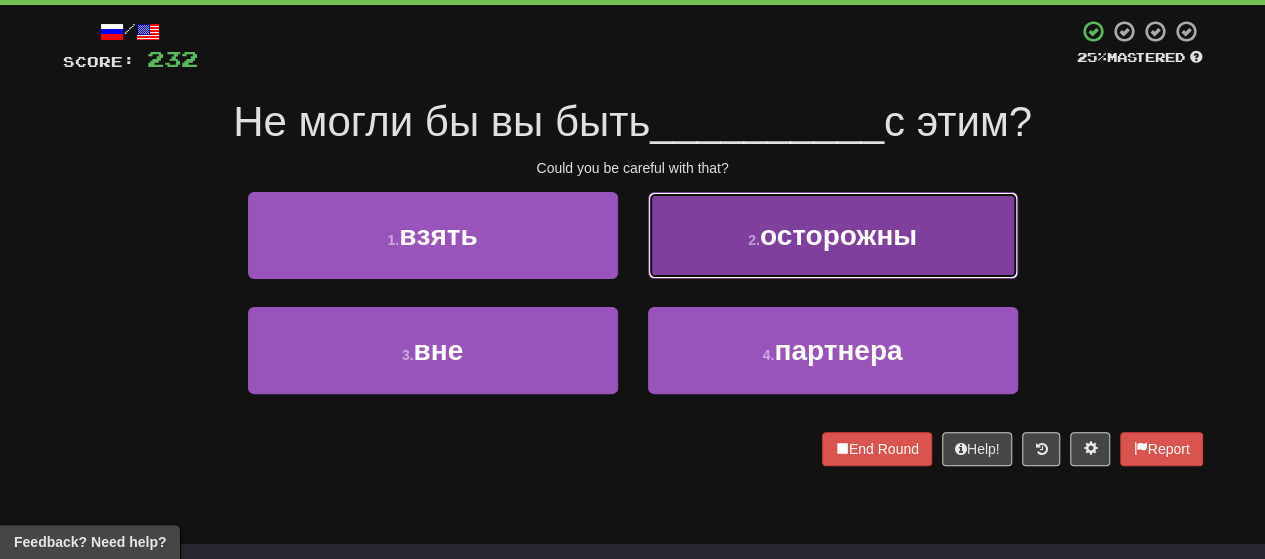 click on "2 .  осторожны" at bounding box center (833, 235) 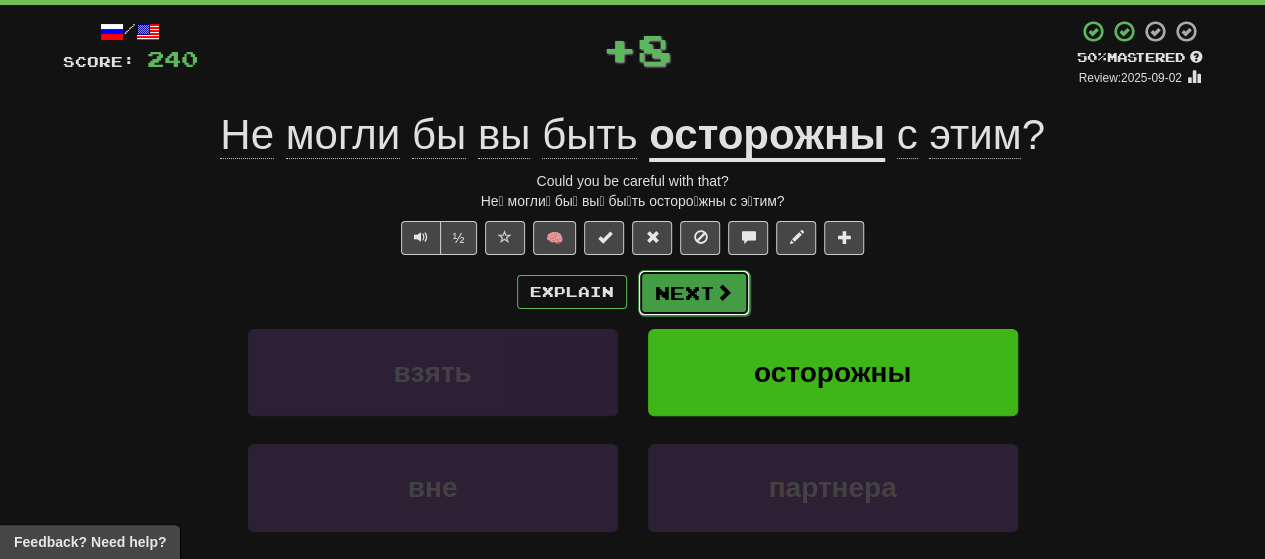 click on "Next" at bounding box center [694, 293] 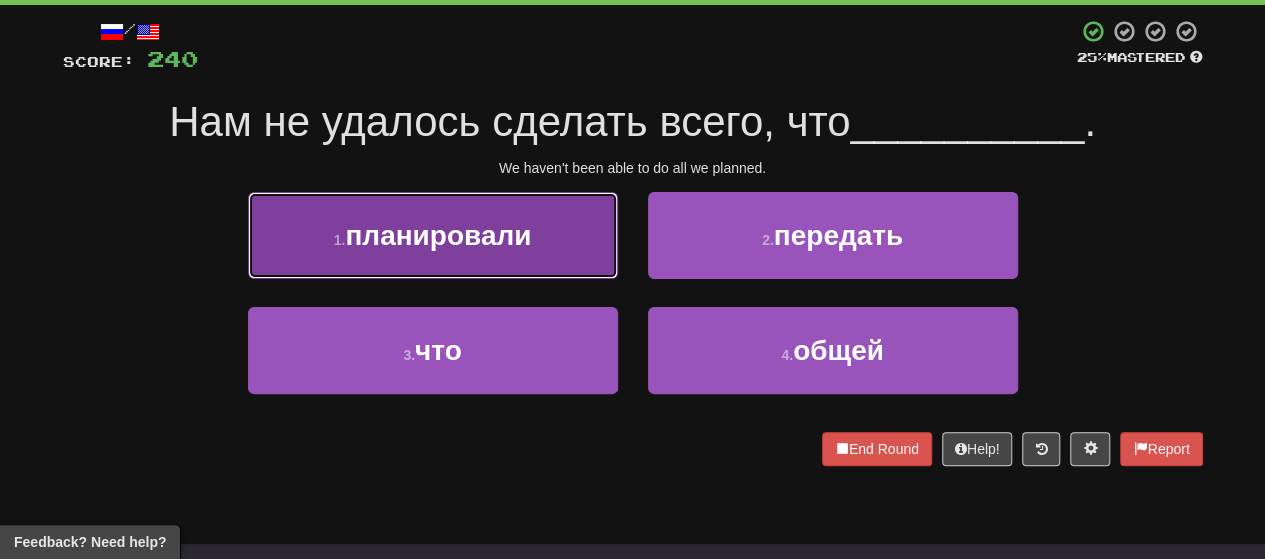 click on "1 .  планировали" at bounding box center (433, 235) 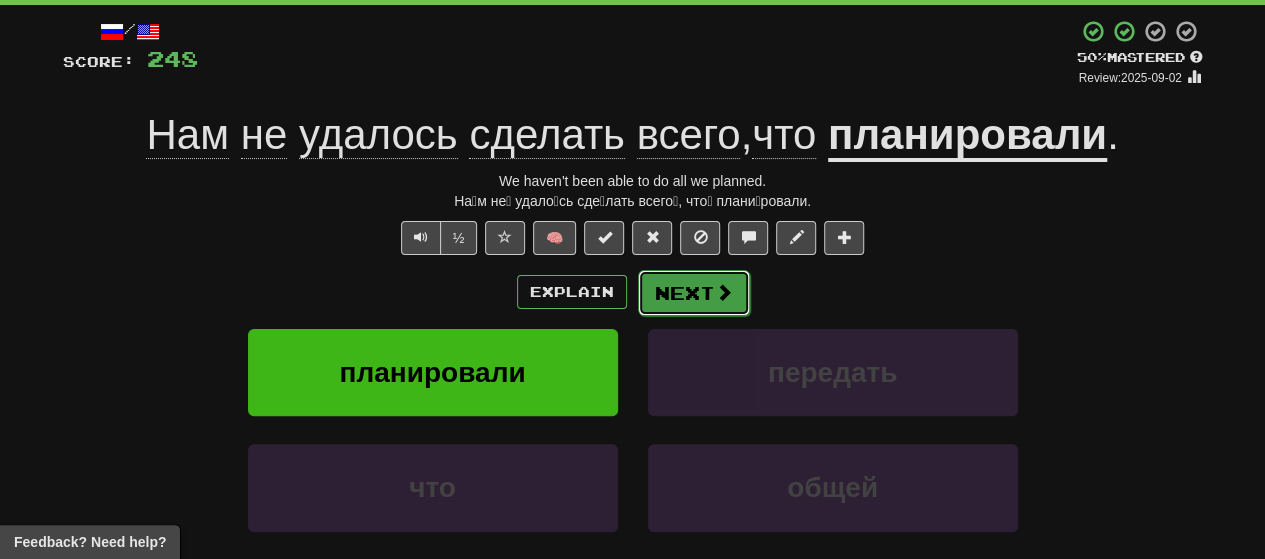 click on "Next" at bounding box center (694, 293) 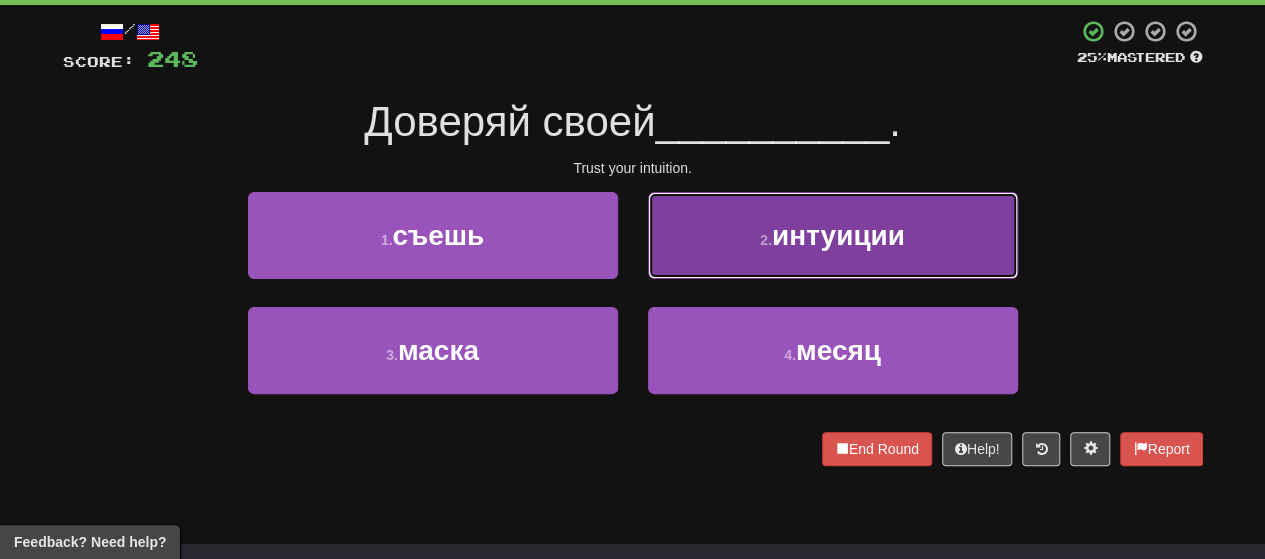 click on "2 .  интуиции" at bounding box center (833, 235) 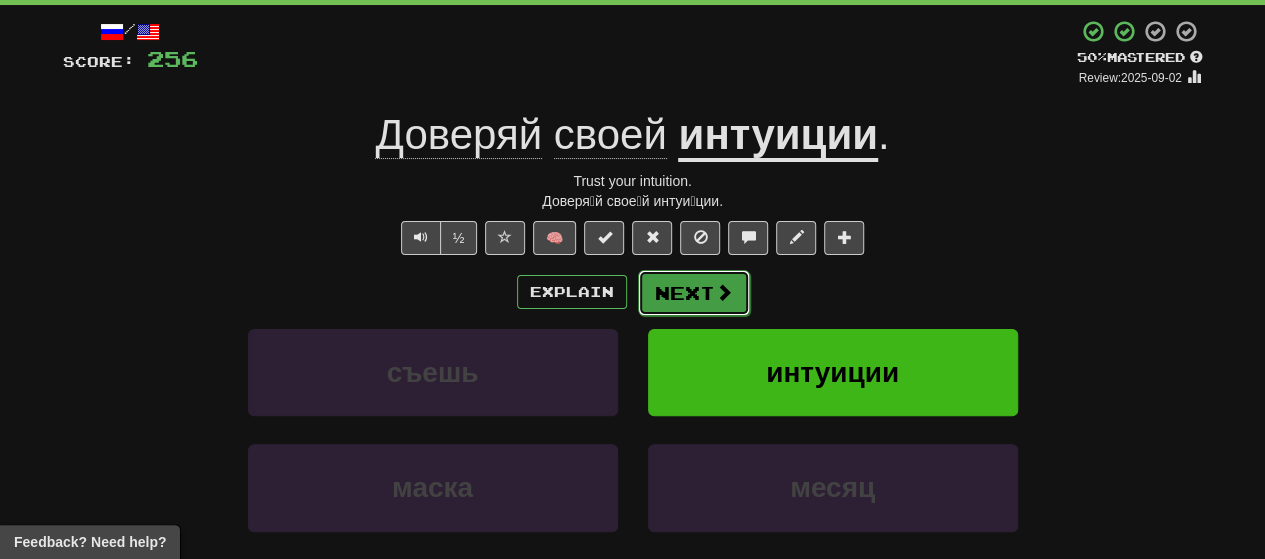 click on "Next" at bounding box center [694, 293] 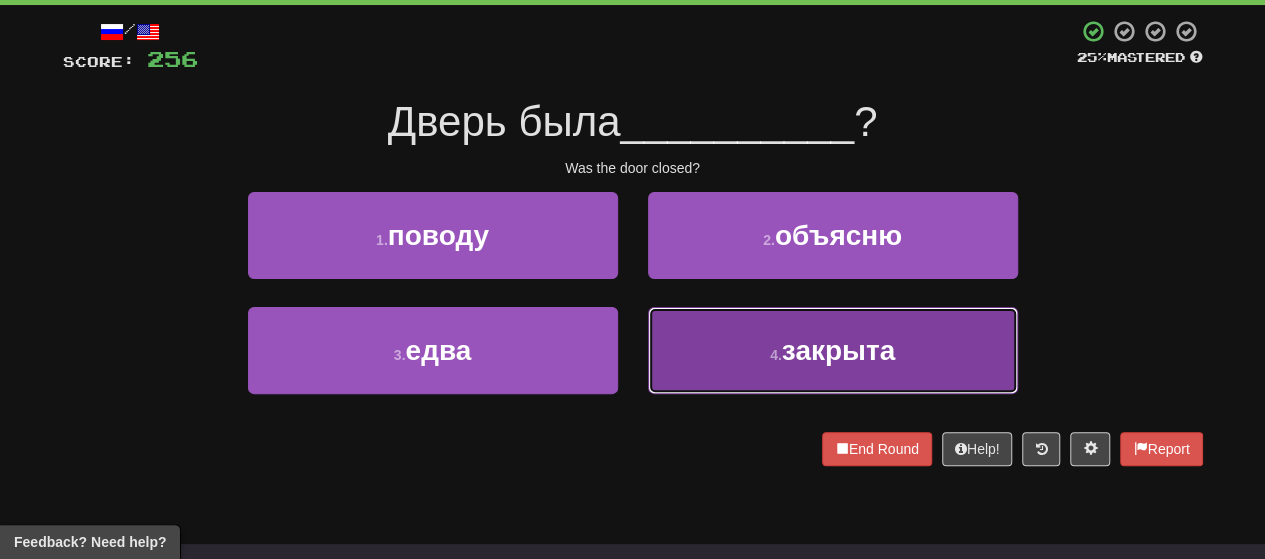 click on "4 .  закрыта" at bounding box center [833, 350] 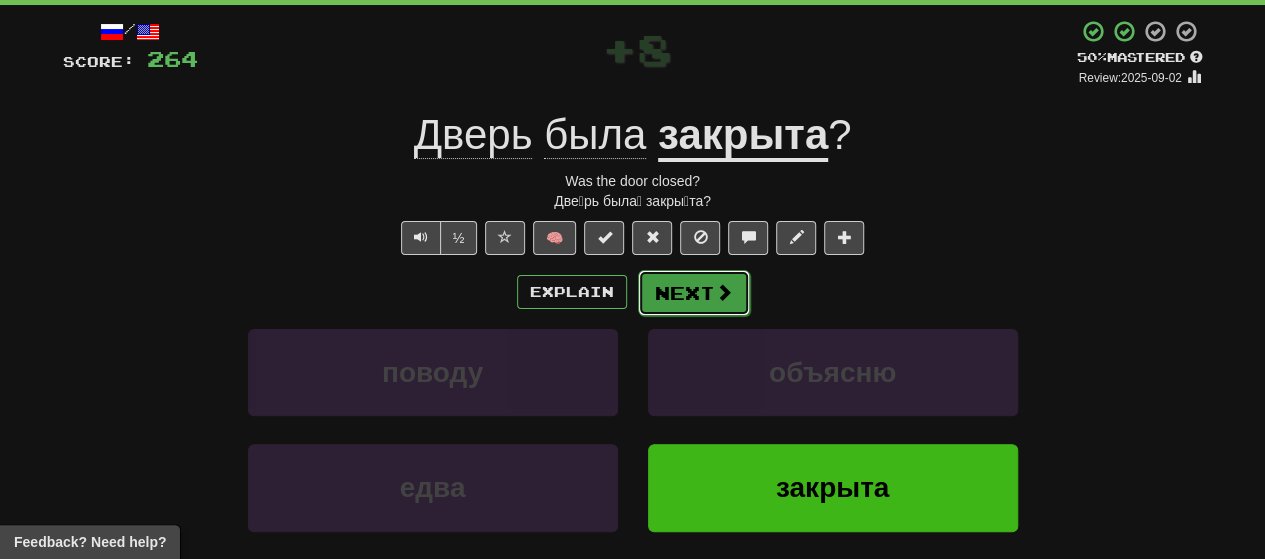 click on "Next" at bounding box center [694, 293] 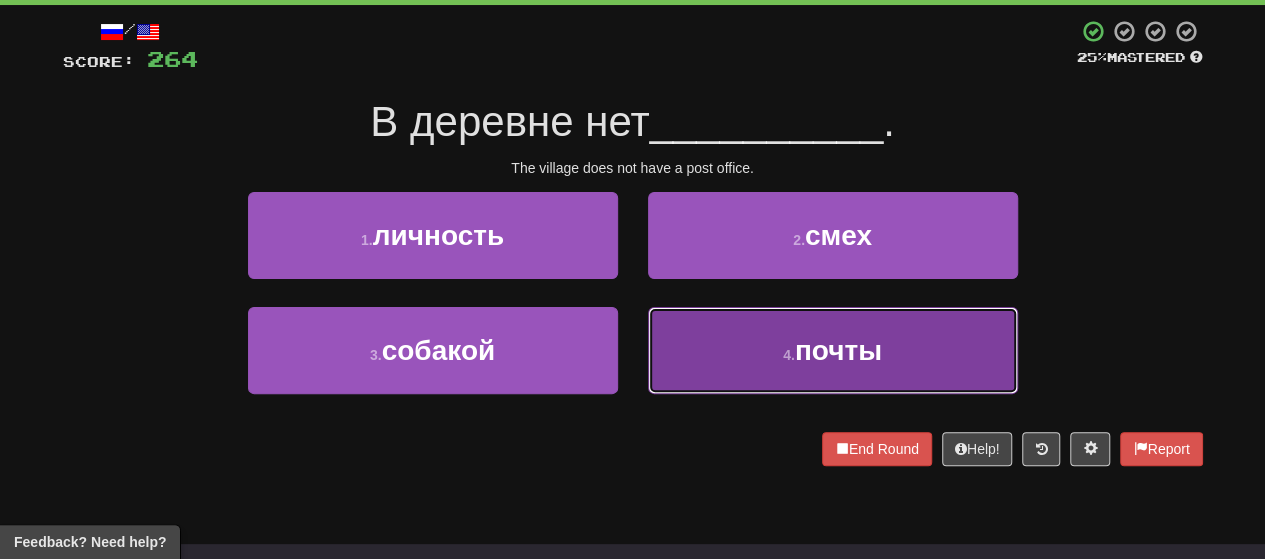 click on "4 .  почты" at bounding box center (833, 350) 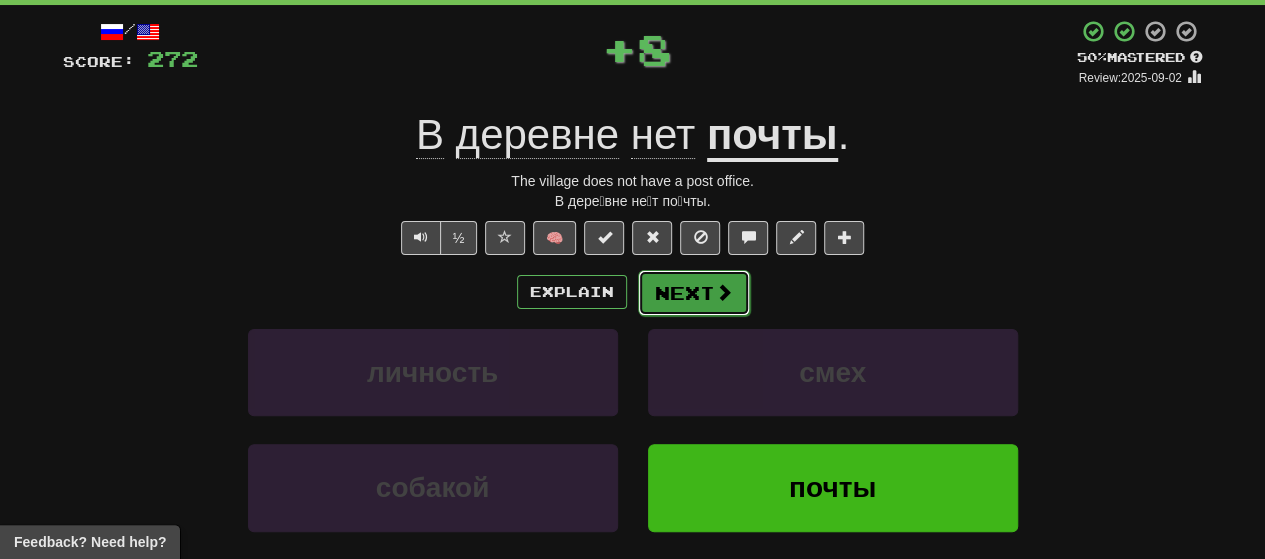 click on "Next" at bounding box center (694, 293) 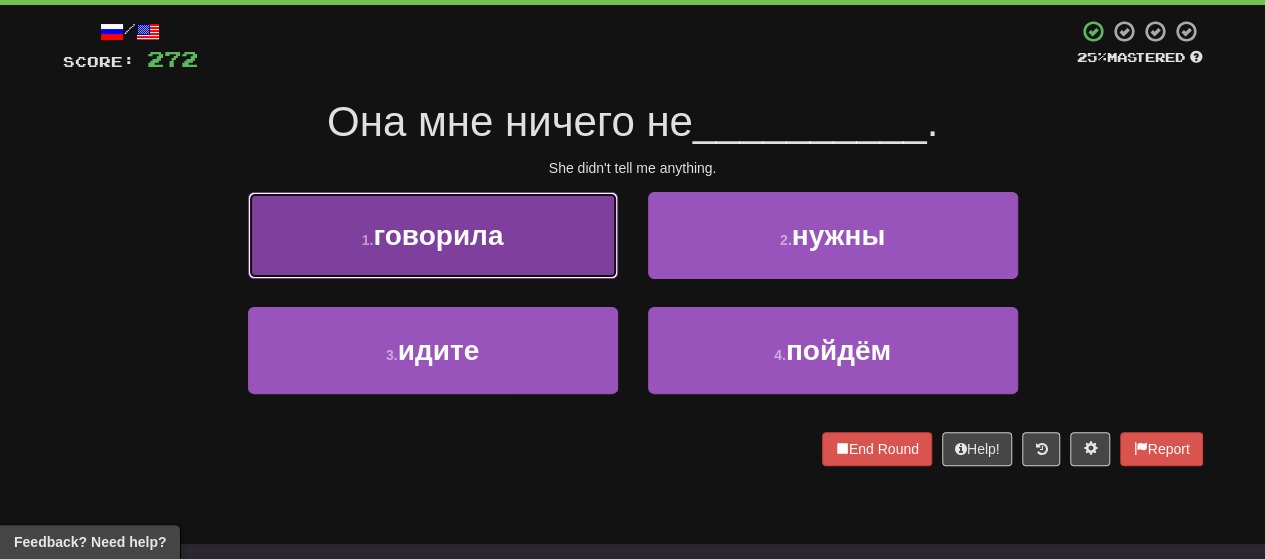 click on "говорила" at bounding box center [438, 235] 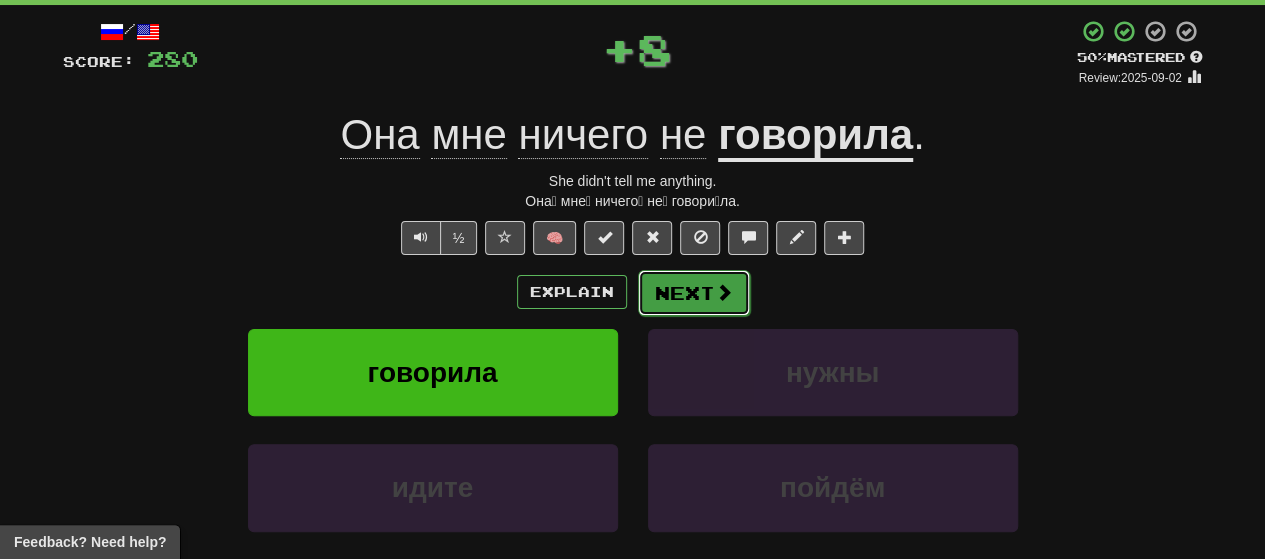 click on "Next" at bounding box center (694, 293) 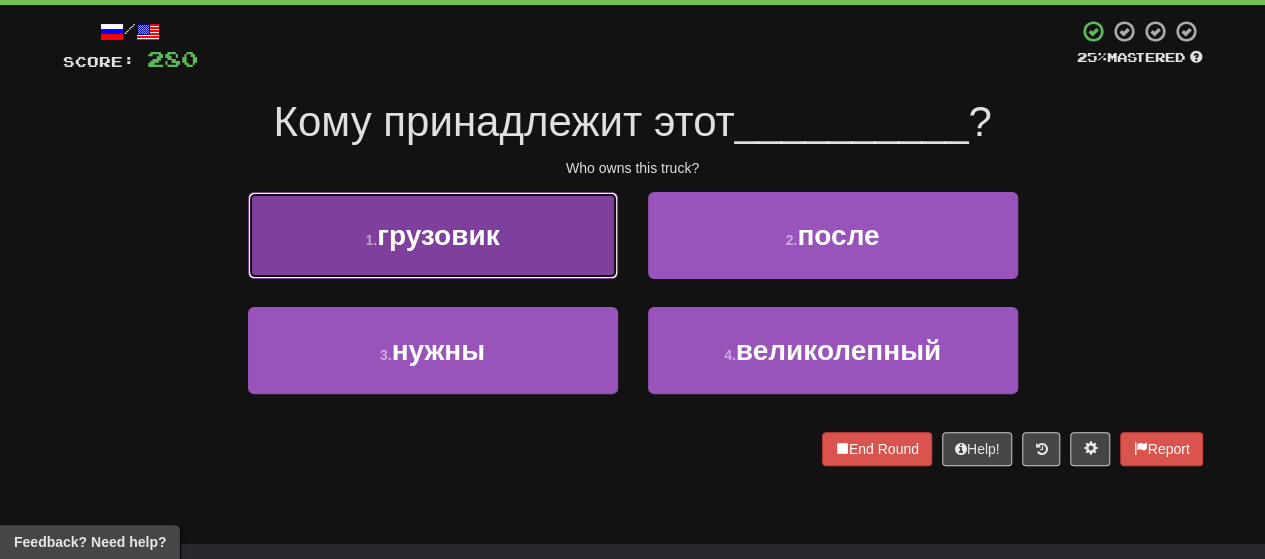 click on "грузовик" at bounding box center [438, 235] 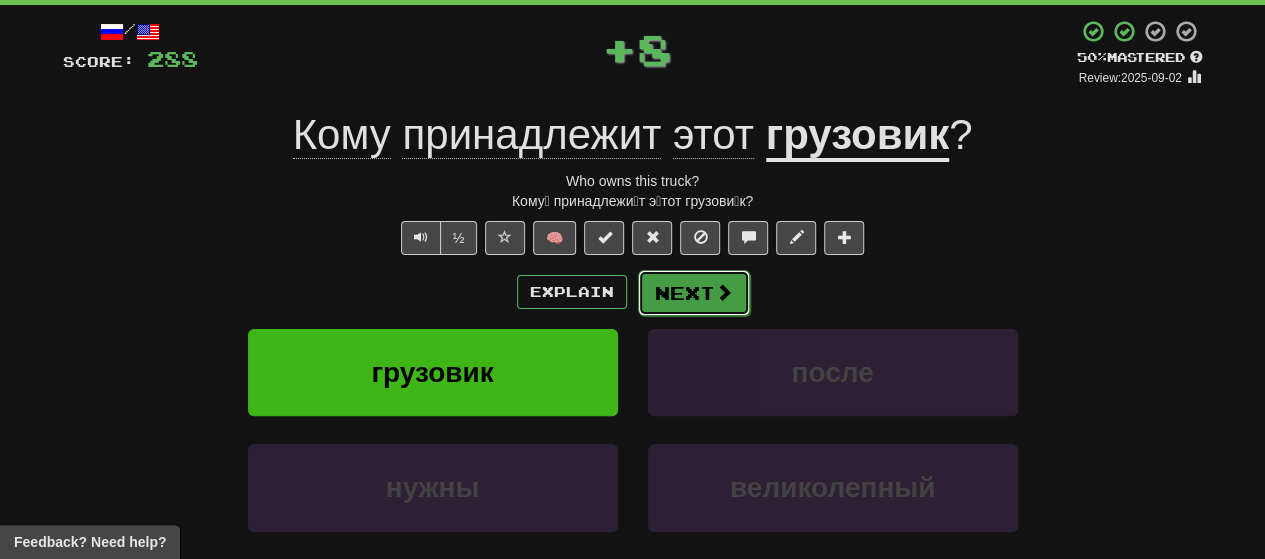 click on "Next" at bounding box center [694, 293] 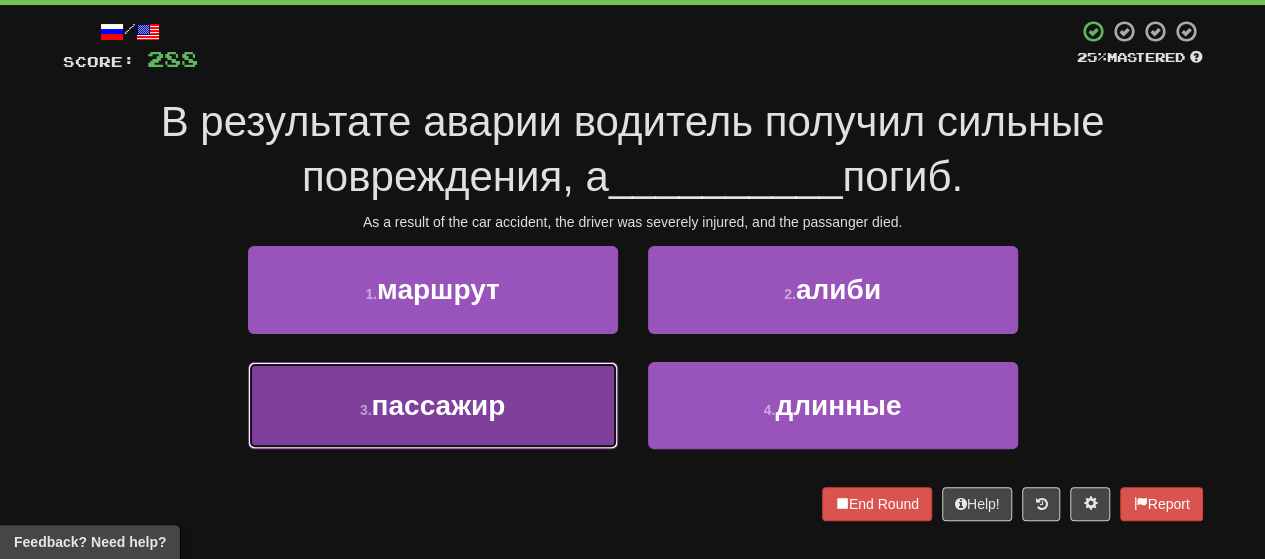 click on "3 .  пассажир" at bounding box center [433, 405] 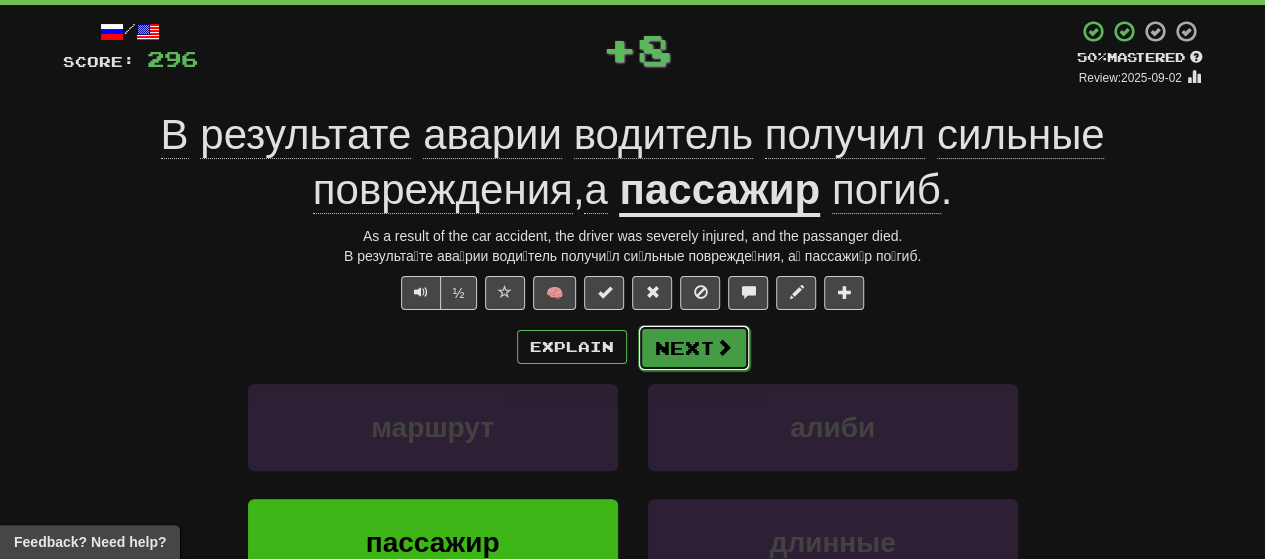 click on "Next" at bounding box center [694, 348] 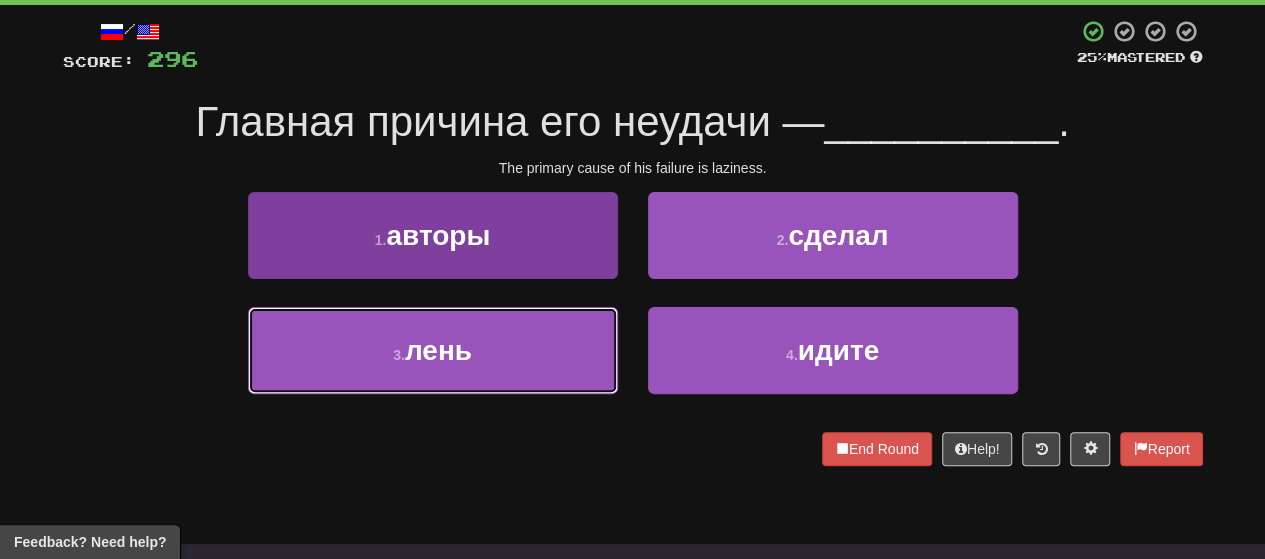 click on "3 .  лень" at bounding box center (433, 350) 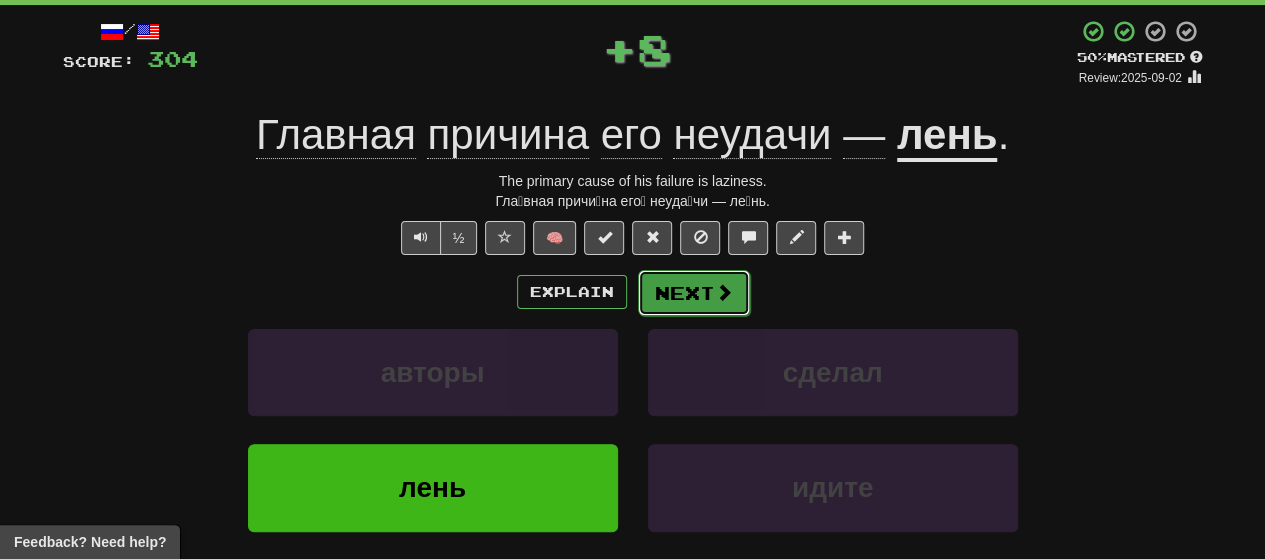 click on "Next" at bounding box center (694, 293) 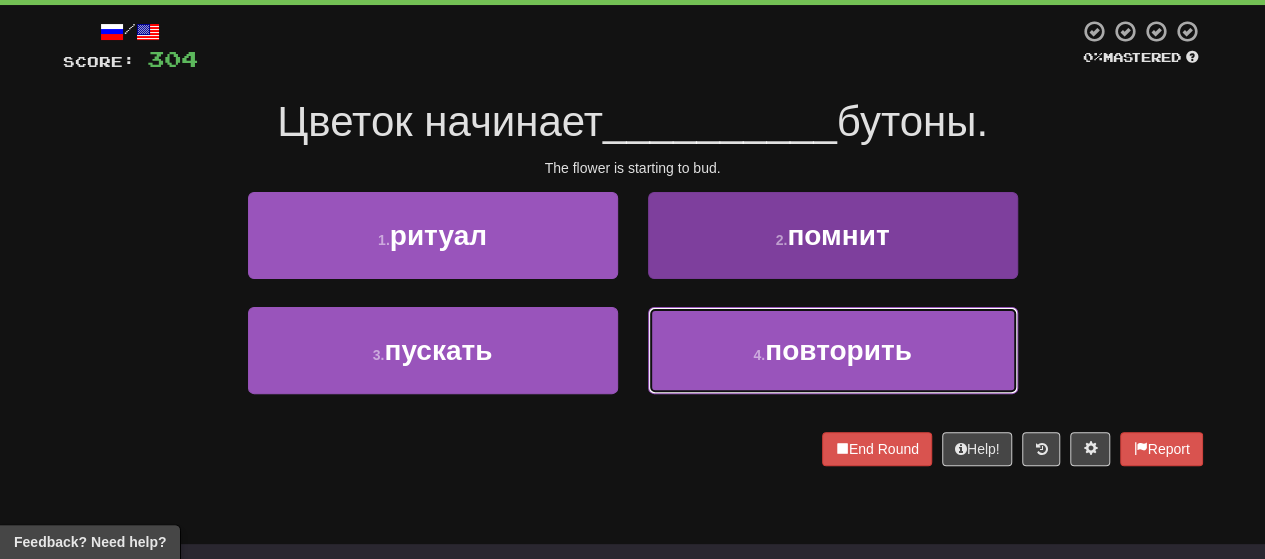 click on "4 .  повторить" at bounding box center [833, 350] 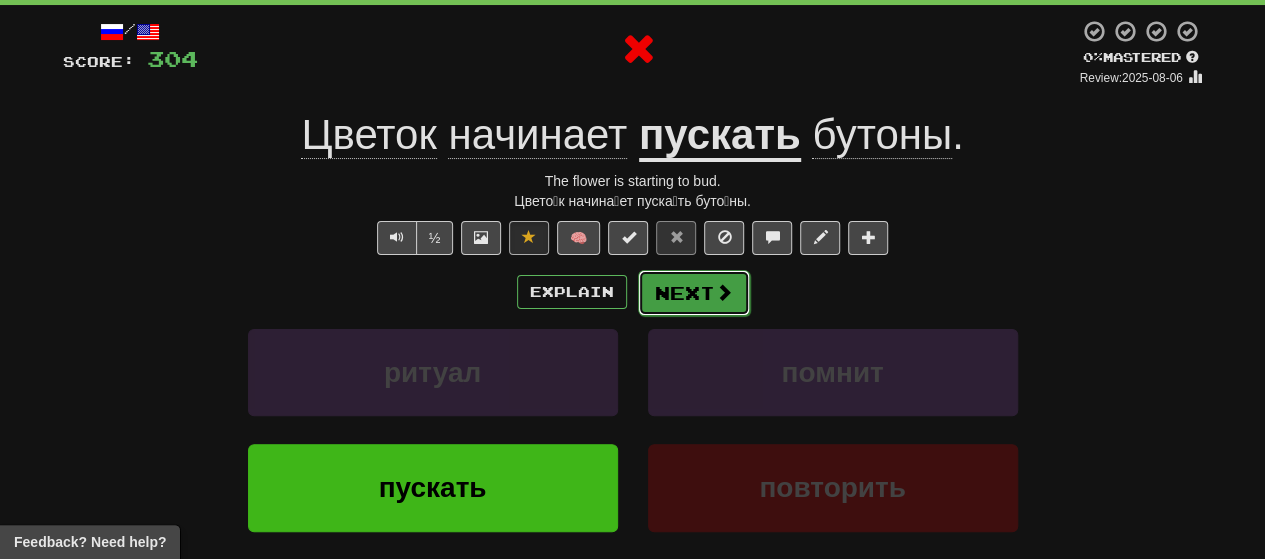 click on "Next" at bounding box center (694, 293) 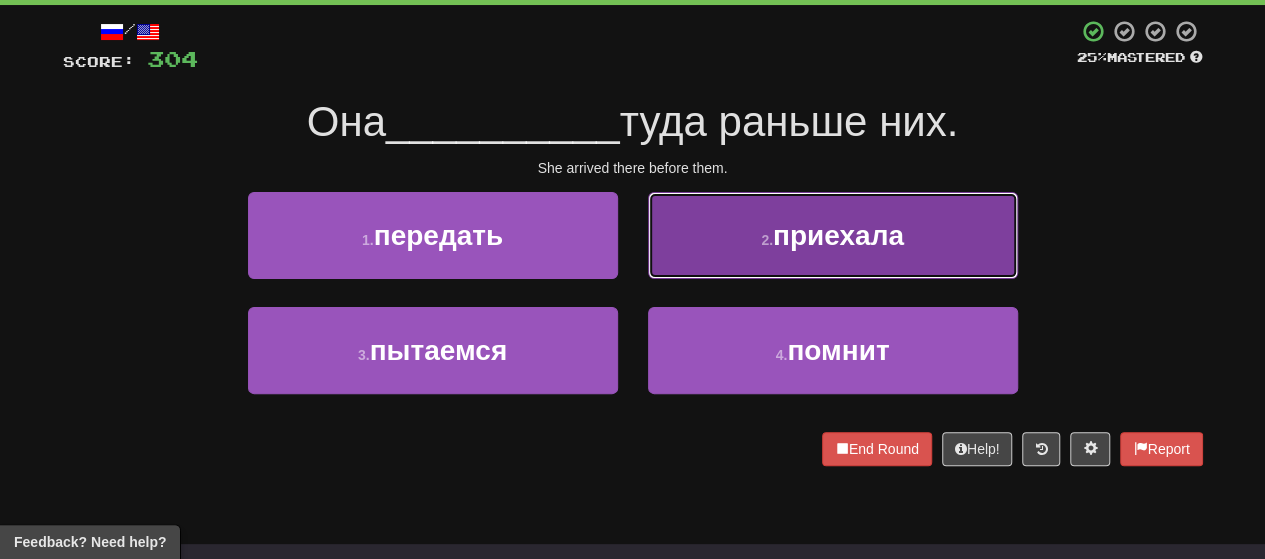 click on "2 .  приехала" at bounding box center [833, 235] 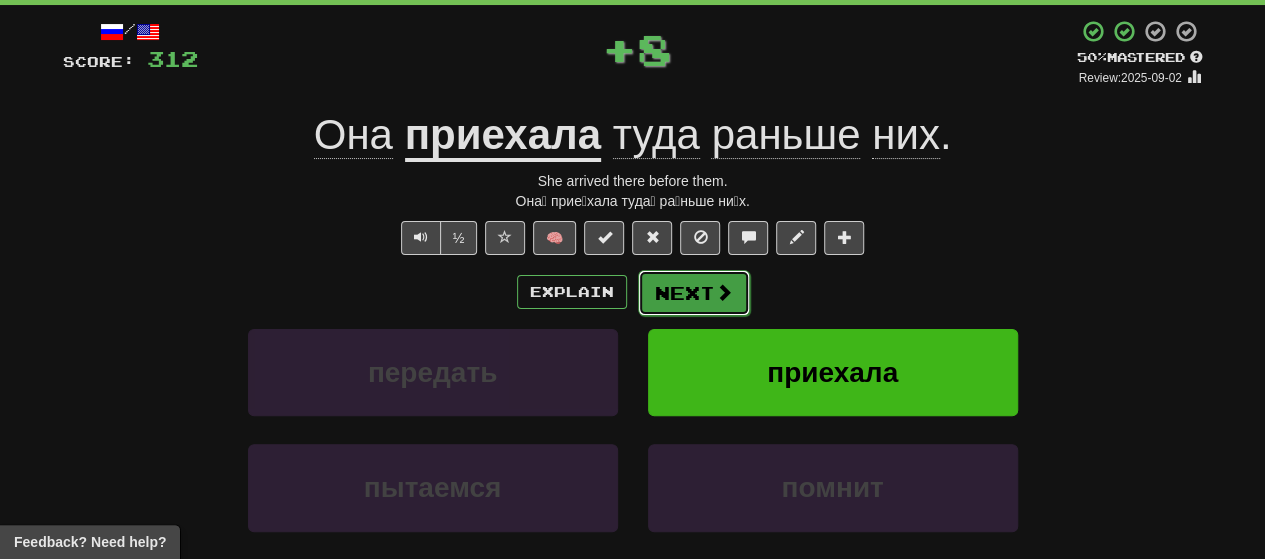 click on "Next" at bounding box center [694, 293] 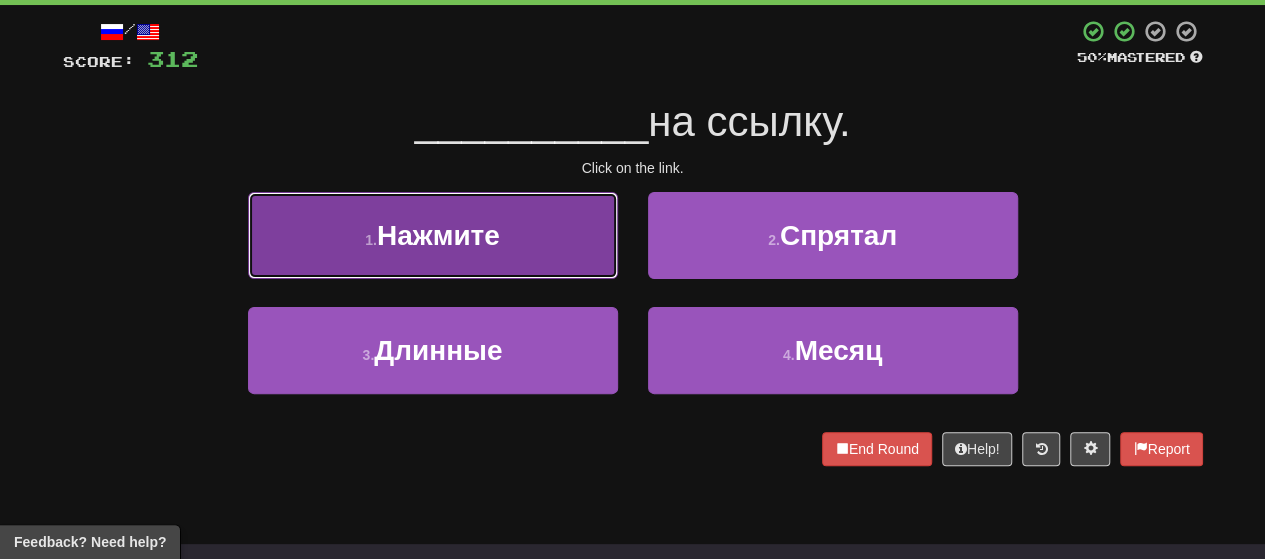 click on "Нажмите" at bounding box center (438, 235) 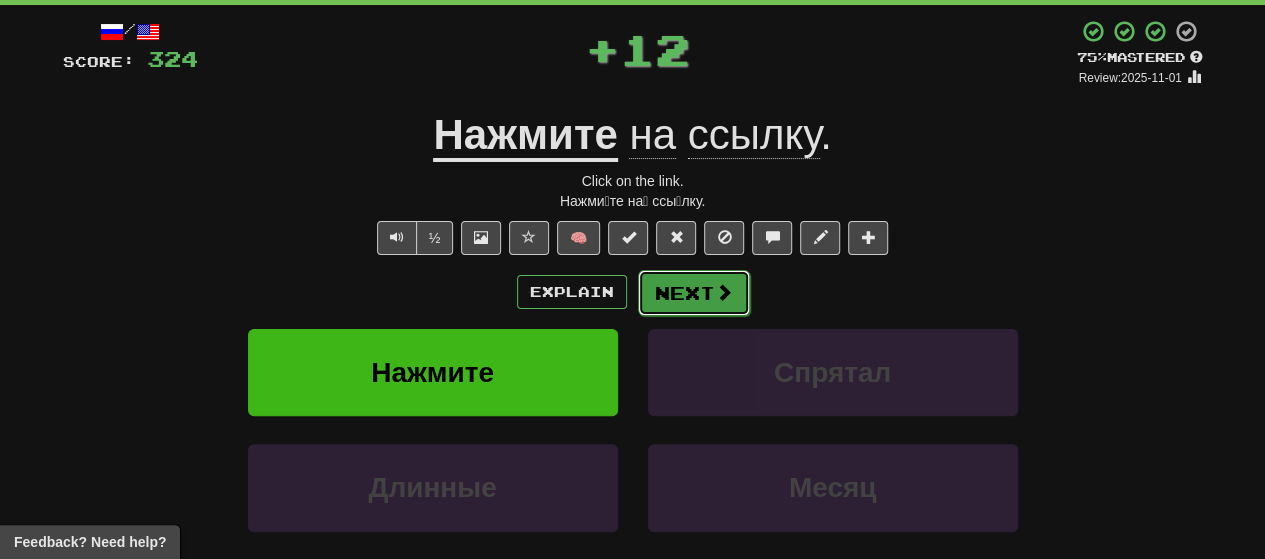 click on "Next" at bounding box center (694, 293) 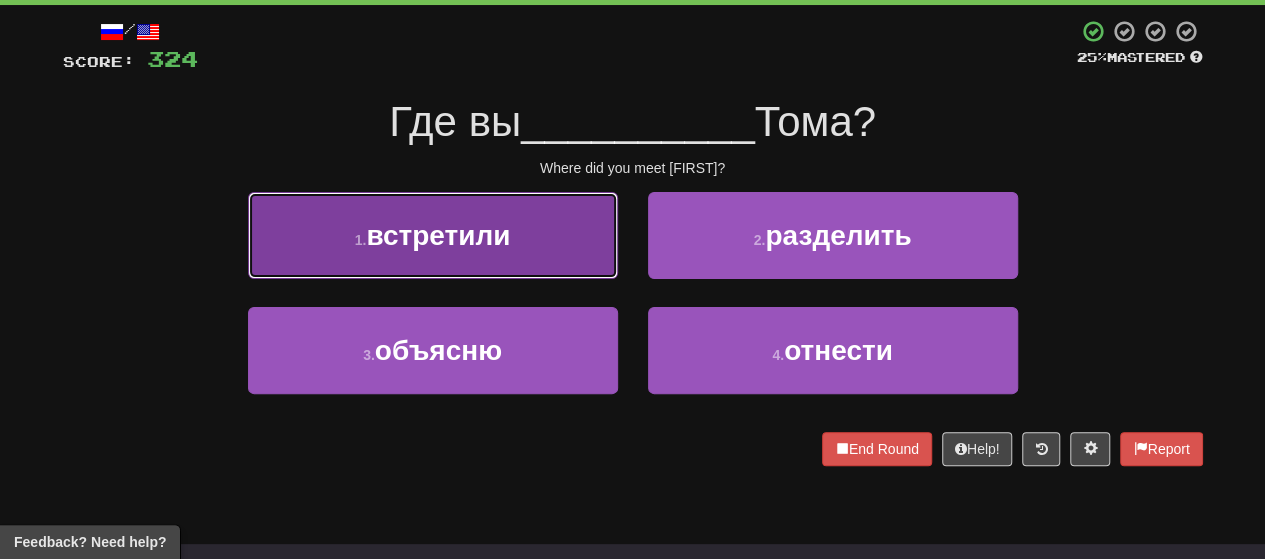 click on "встретили" at bounding box center [438, 235] 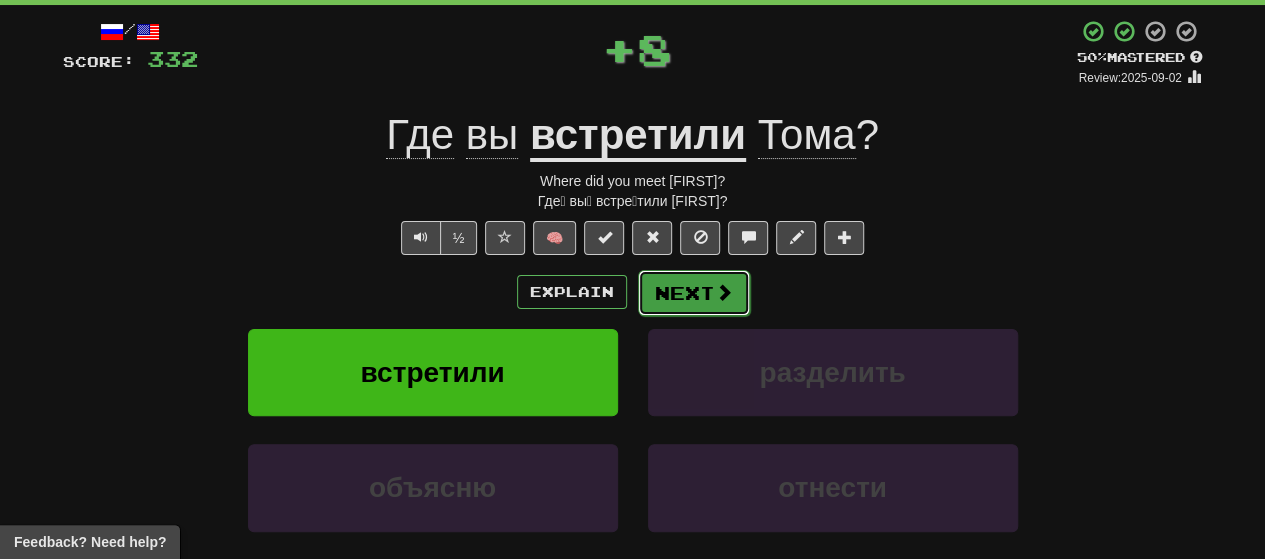 click on "Next" at bounding box center [694, 293] 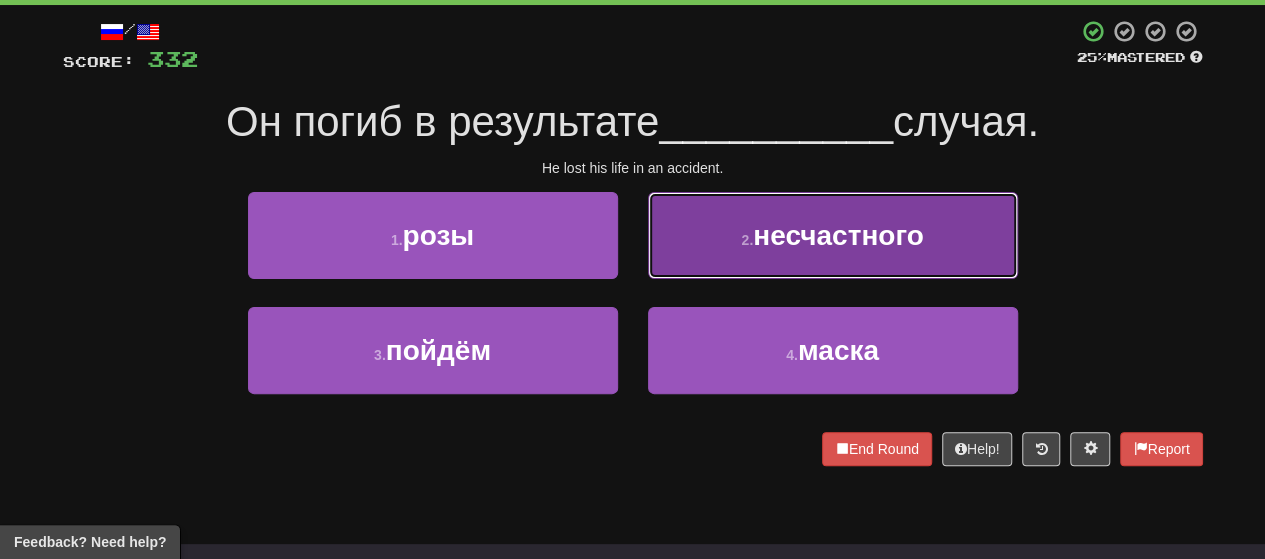 click on "2 .  несчастного" at bounding box center (833, 235) 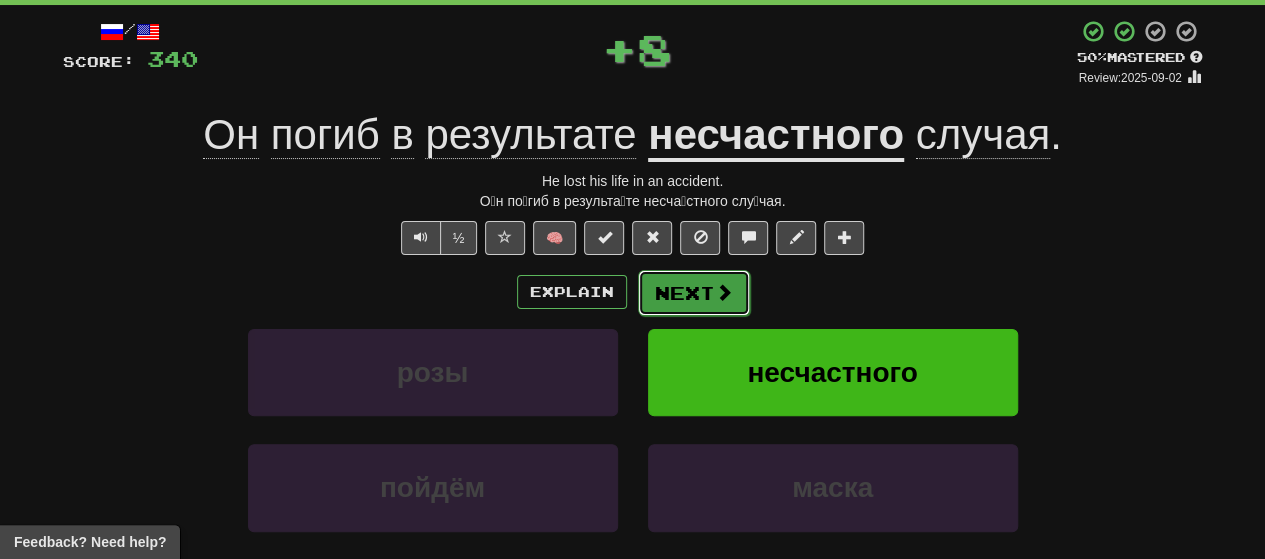 click on "Next" at bounding box center [694, 293] 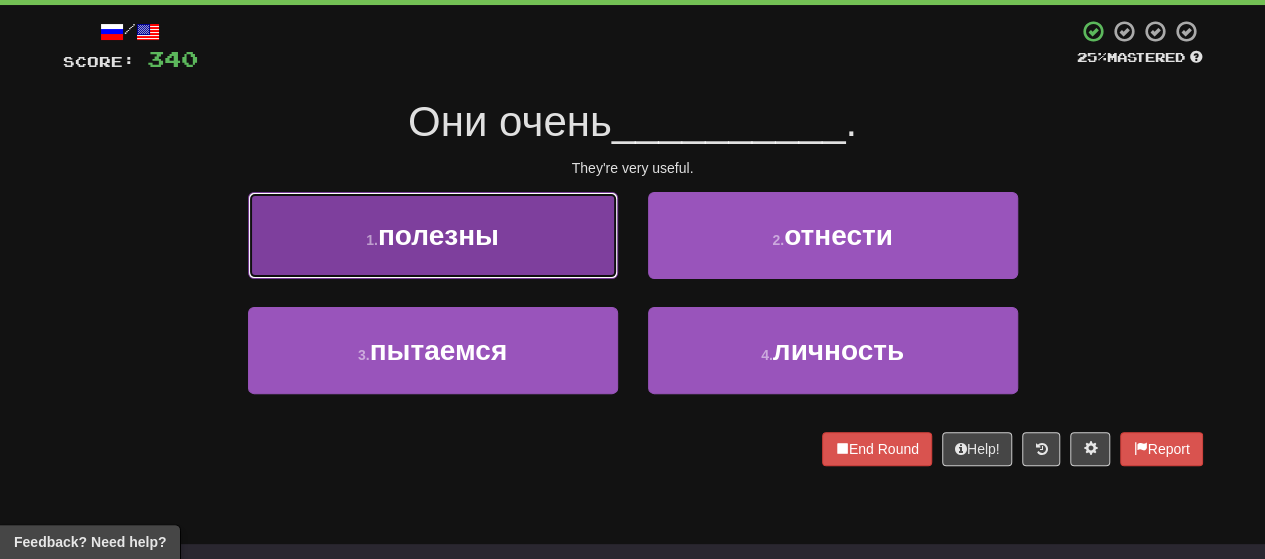 click on "полезны" at bounding box center [438, 235] 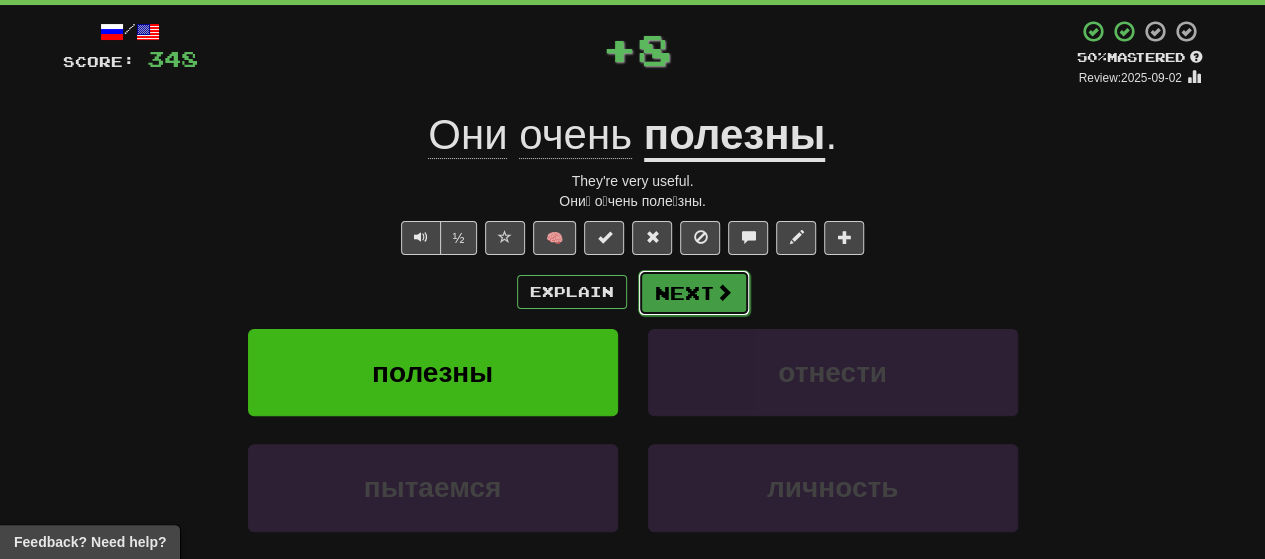 click on "Next" at bounding box center (694, 293) 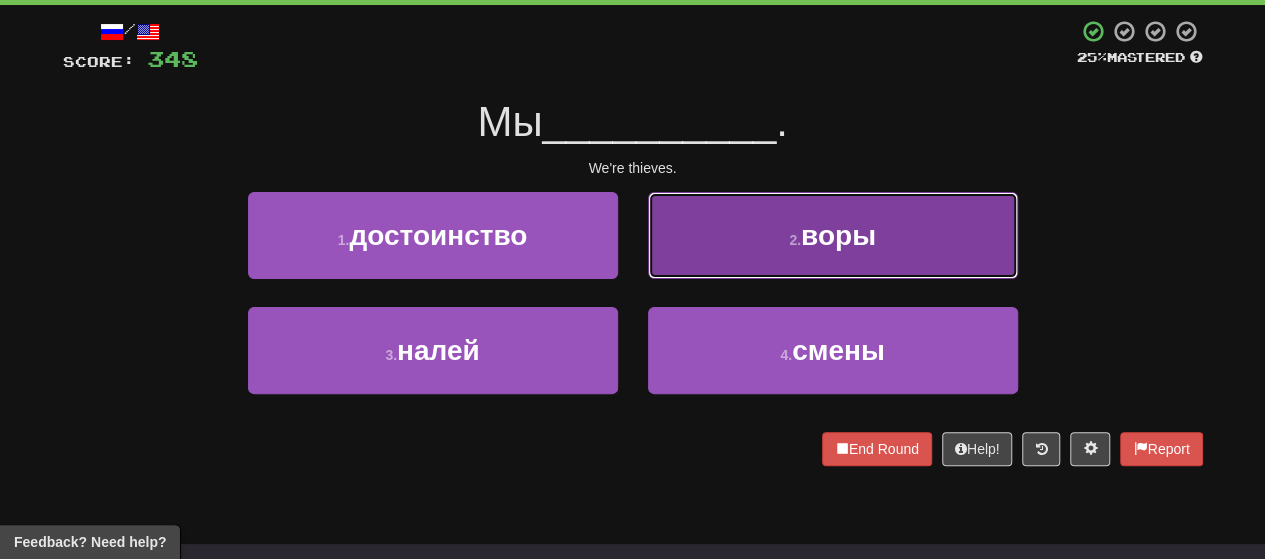 click on "2 .  воры" at bounding box center (833, 235) 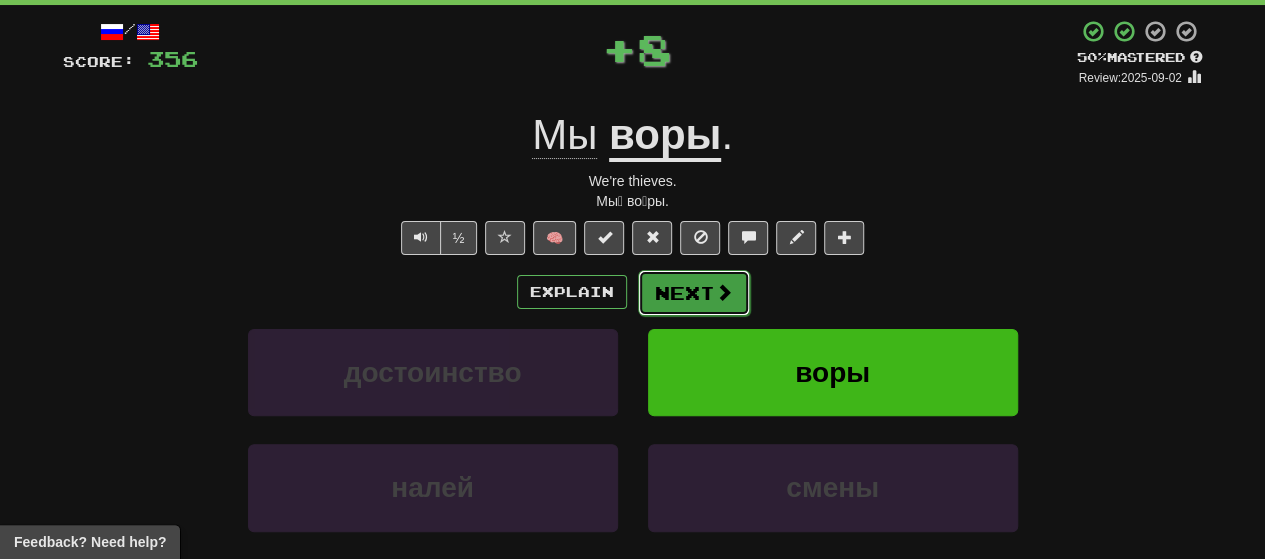 click on "Next" at bounding box center [694, 293] 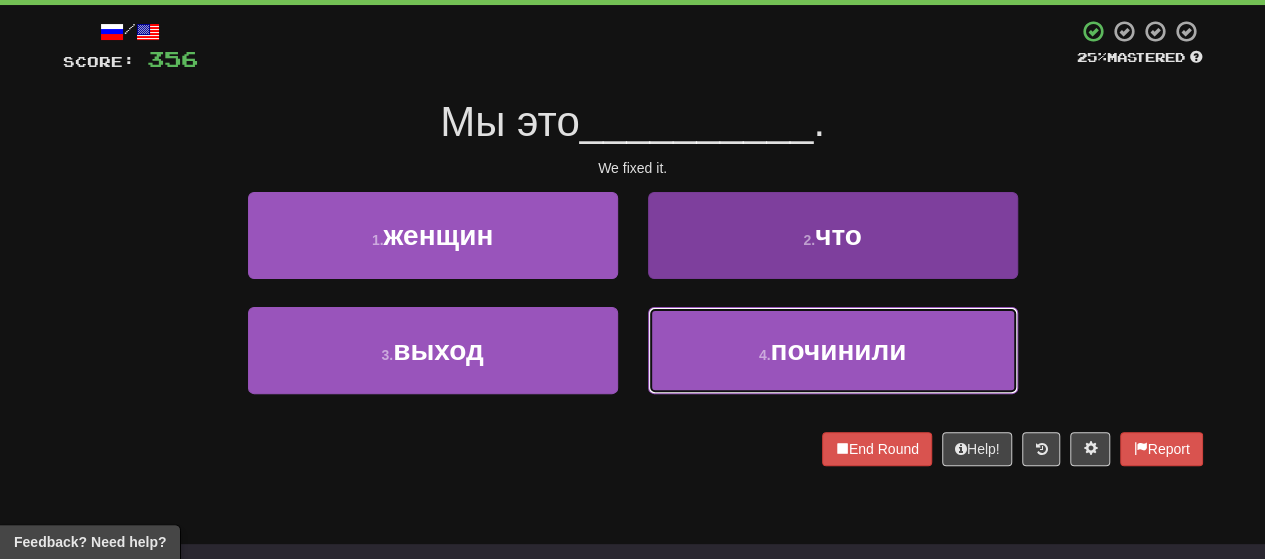 click on "4 .  починили" at bounding box center [833, 350] 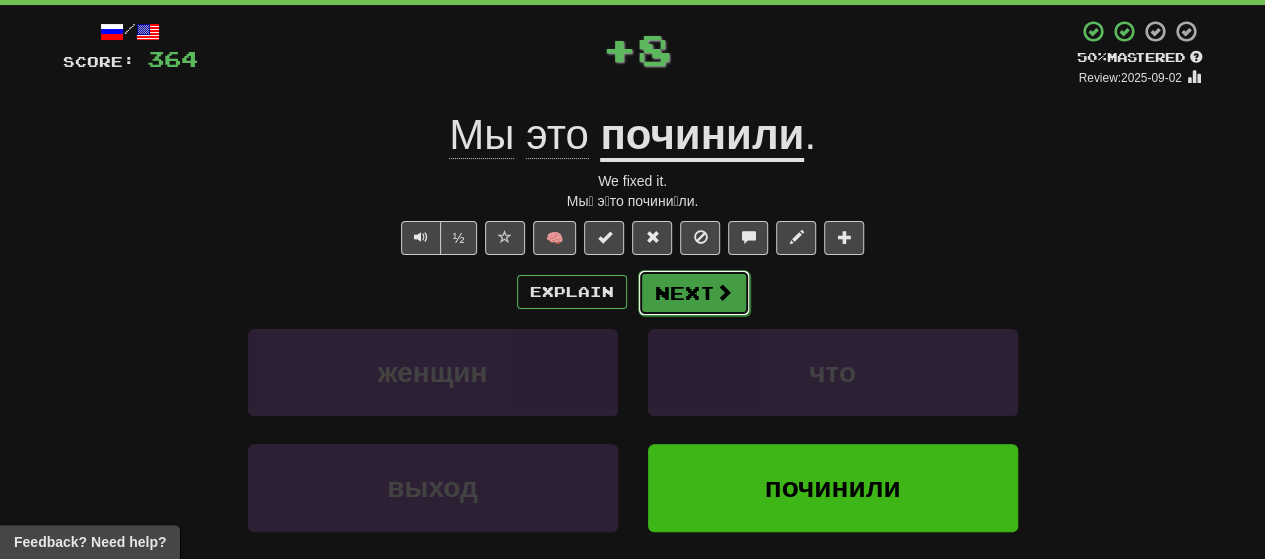 click on "Next" at bounding box center [694, 293] 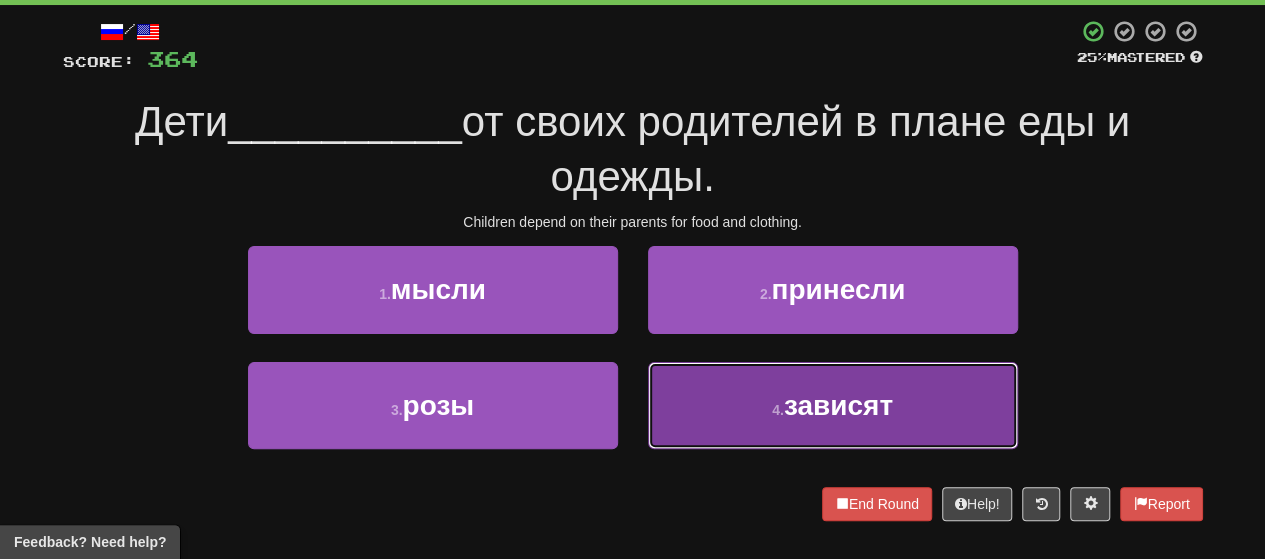 click on "4 .  зависят" at bounding box center [833, 405] 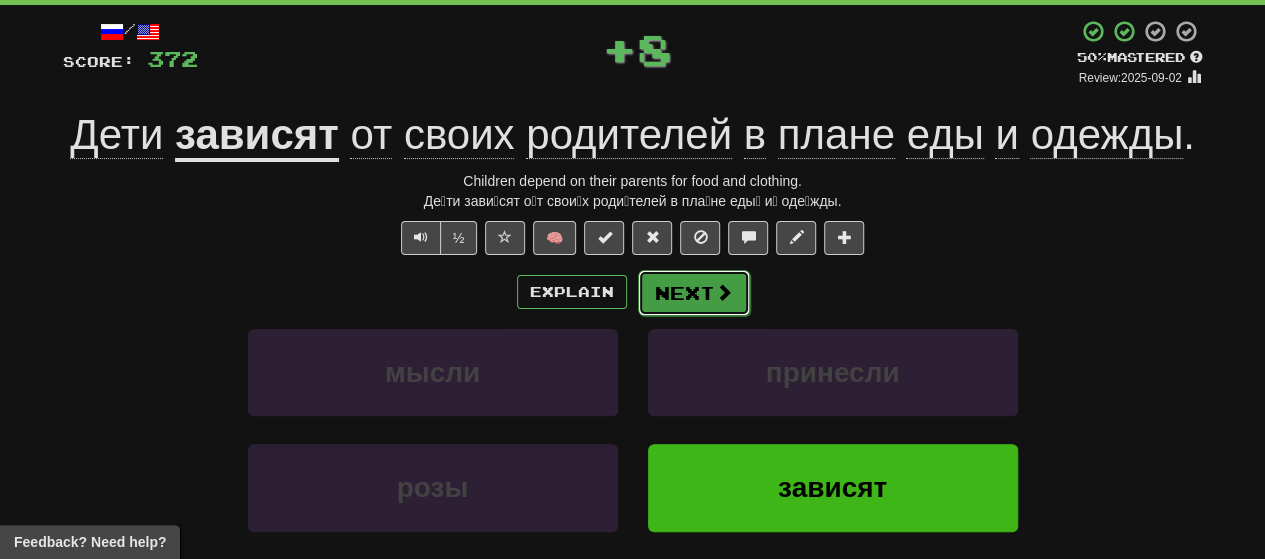 click on "Next" at bounding box center [694, 293] 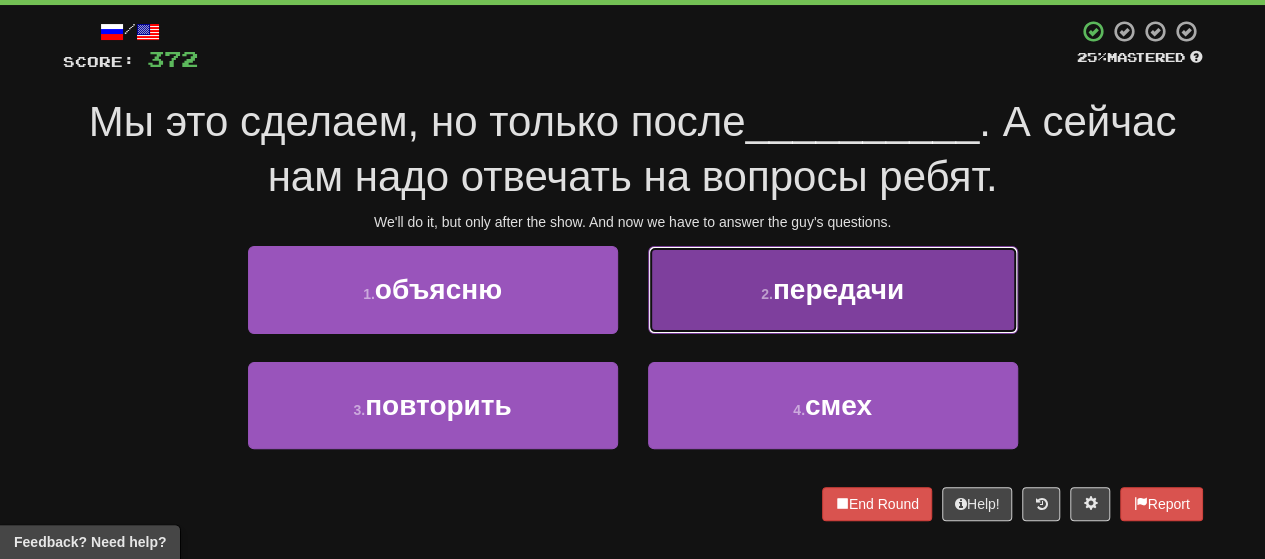 click on "2 .  передачи" at bounding box center [833, 289] 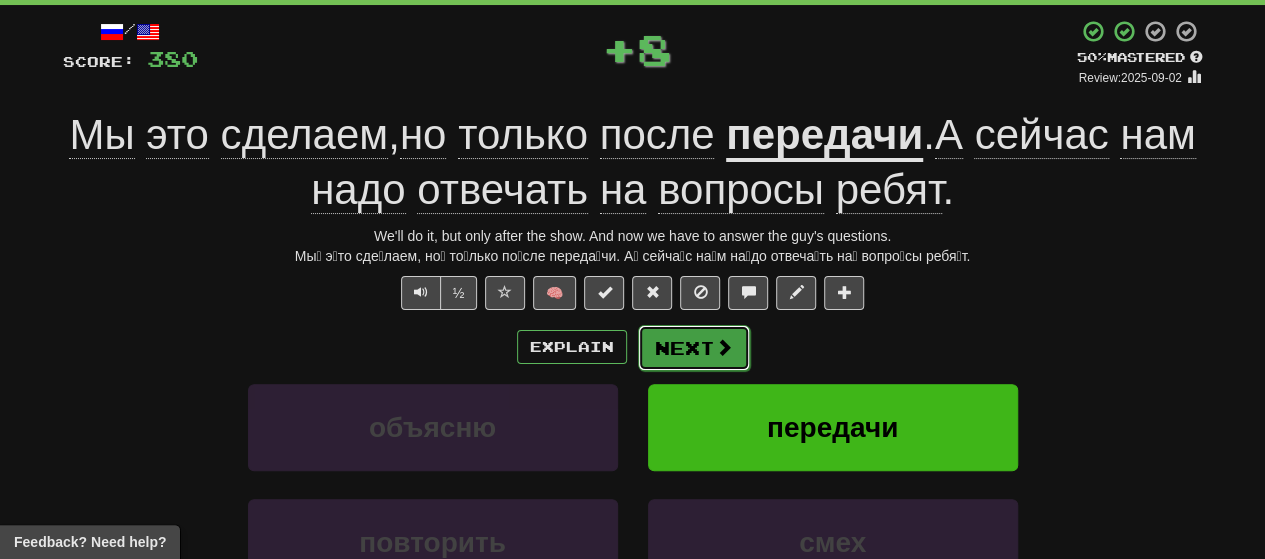 click on "Next" at bounding box center [694, 348] 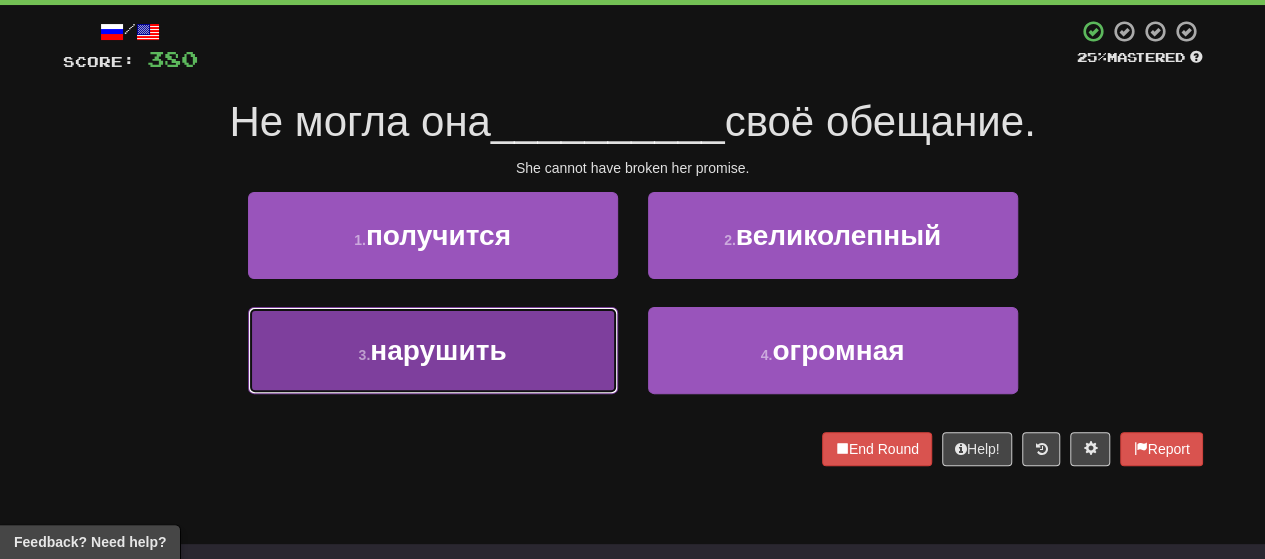 click on "нарушить" at bounding box center [438, 350] 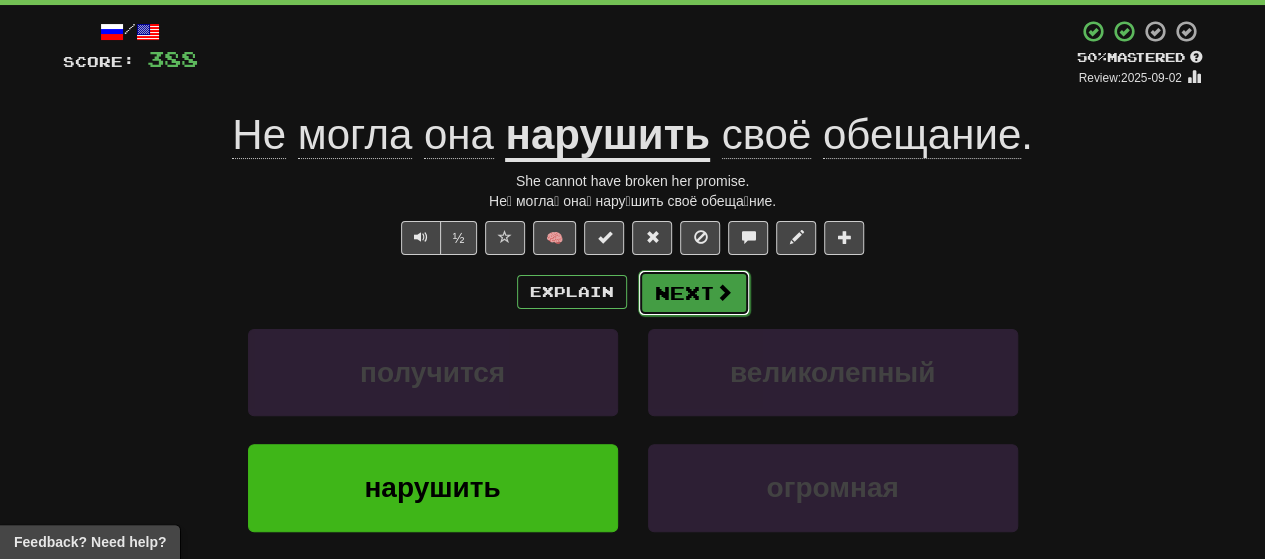 click at bounding box center (724, 292) 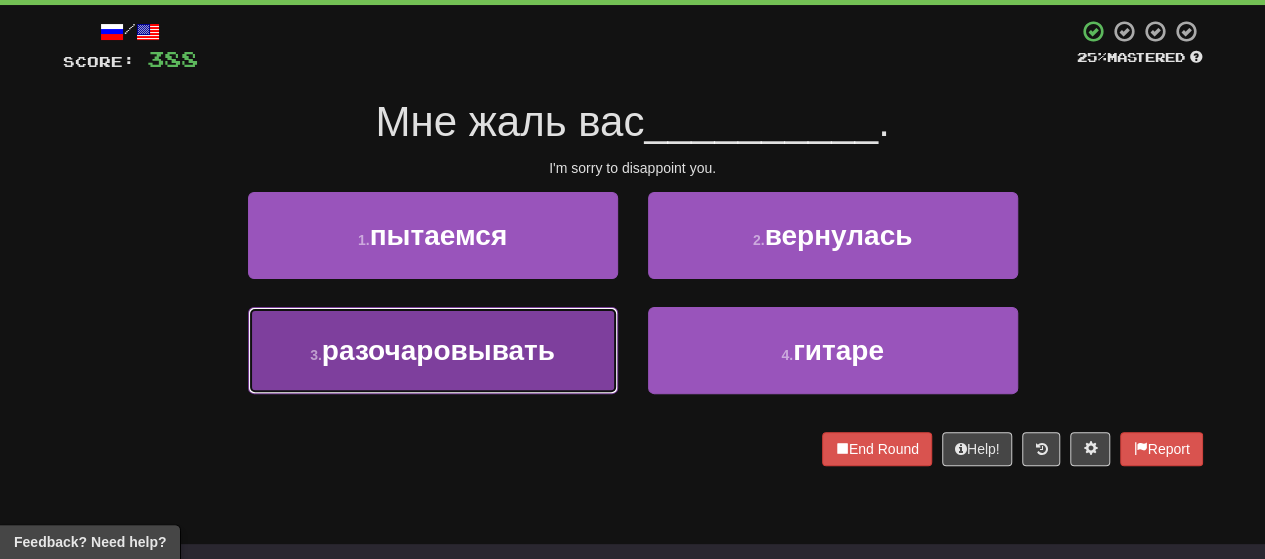 click on "3 .  разочаровывать" at bounding box center (433, 350) 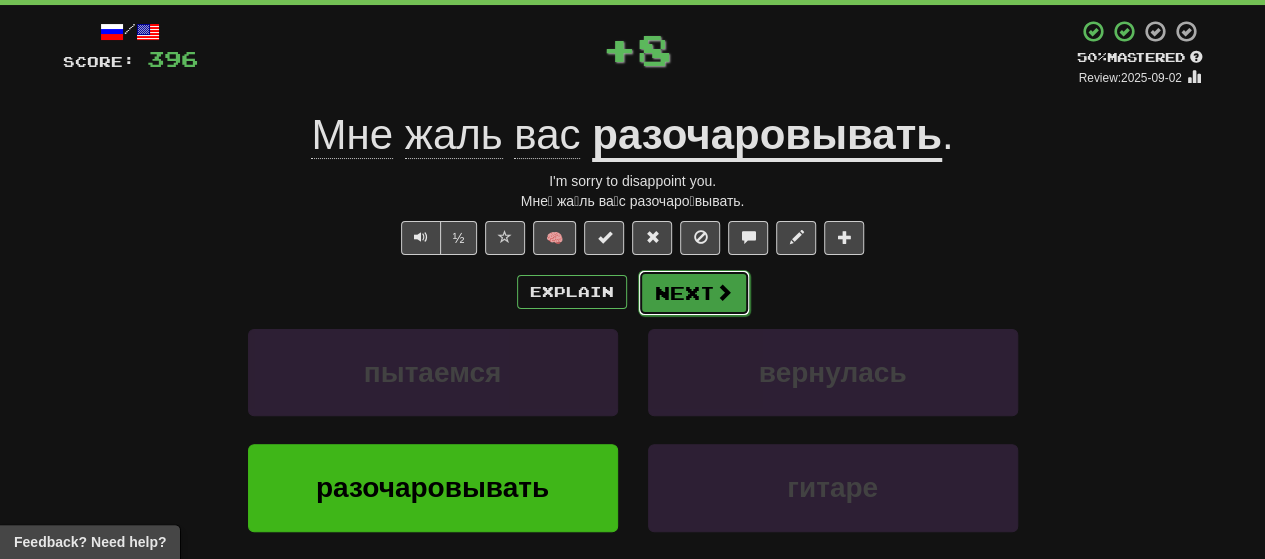 click on "Next" at bounding box center [694, 293] 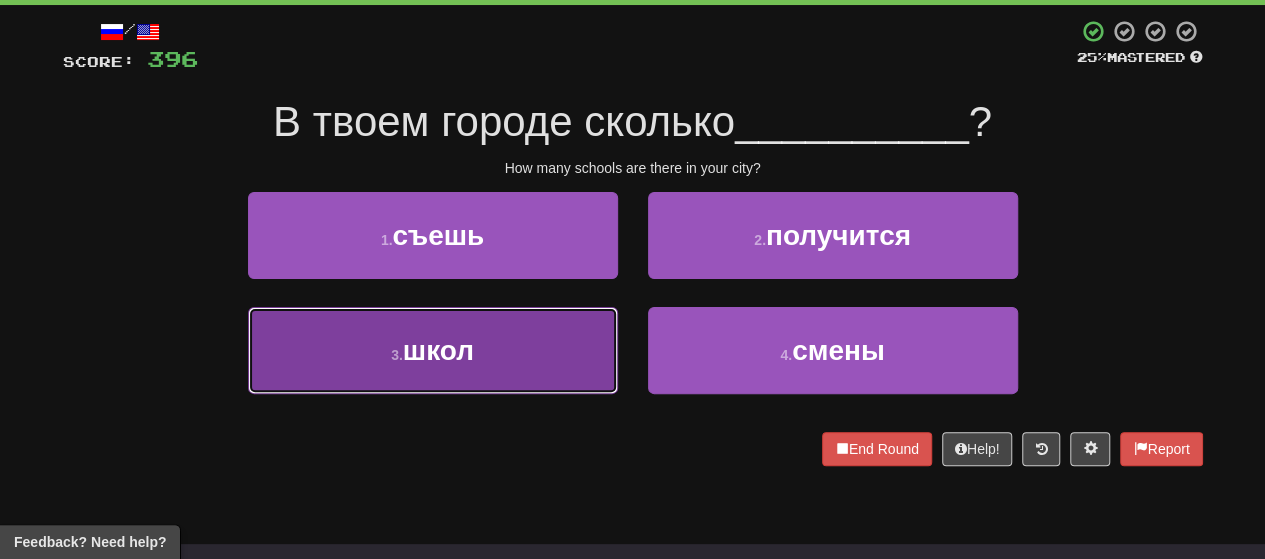click on "3 .  школ" at bounding box center [433, 350] 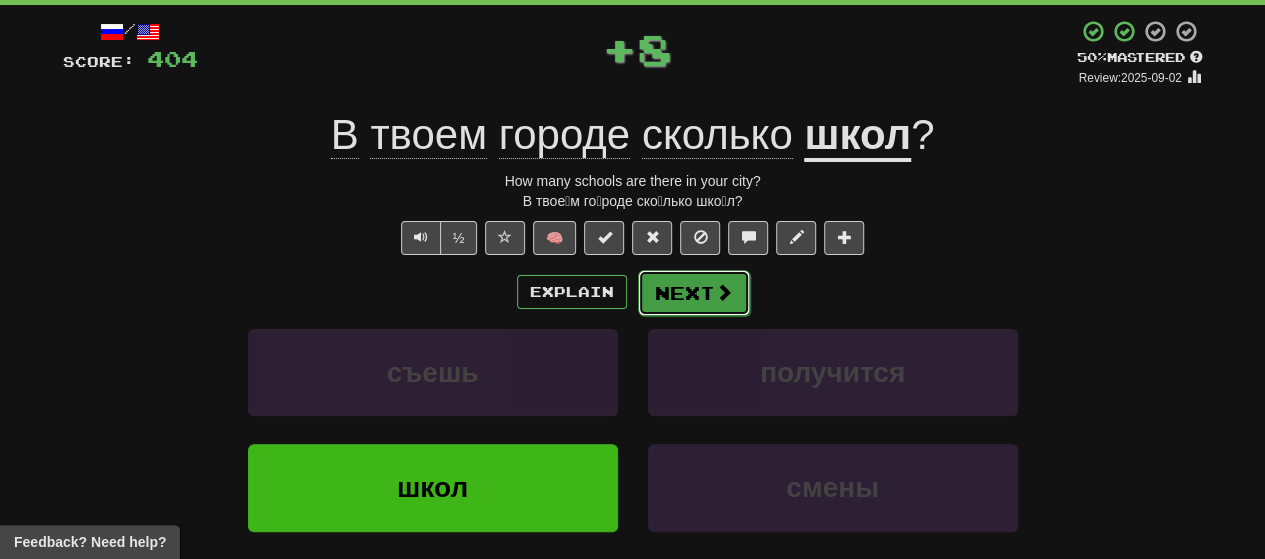click on "Next" at bounding box center (694, 293) 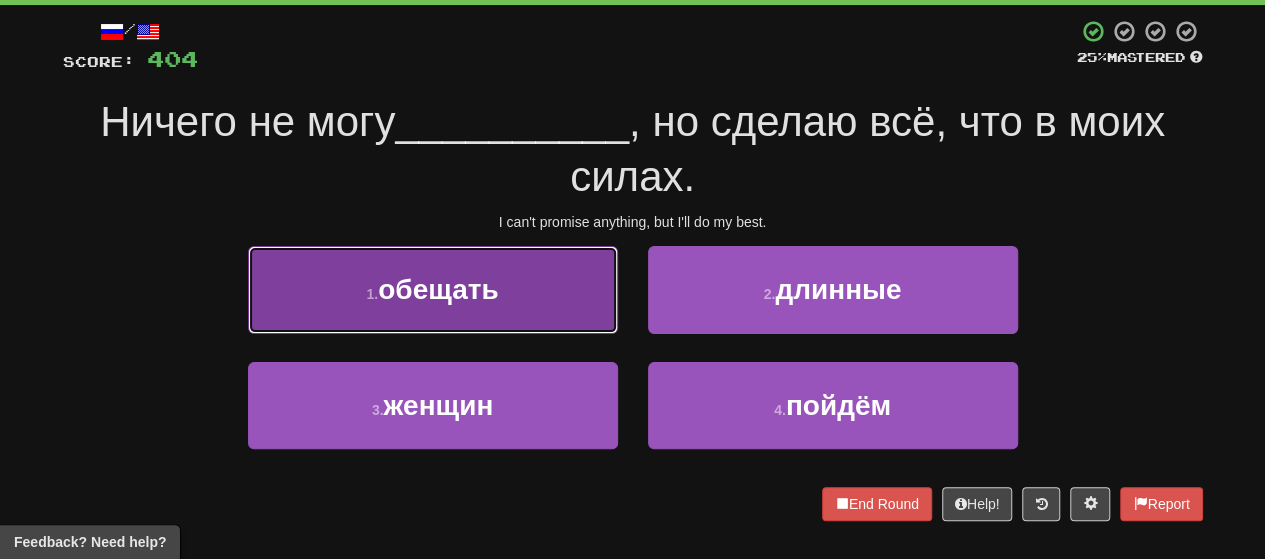 click on "1 .  обещать" at bounding box center (433, 289) 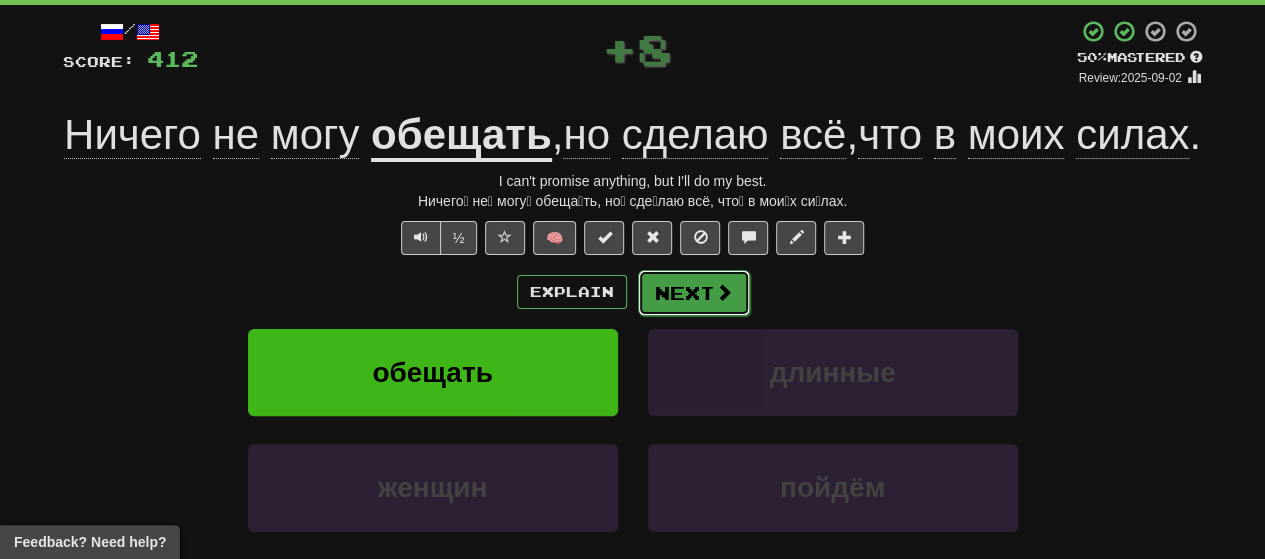 click on "Next" at bounding box center [694, 293] 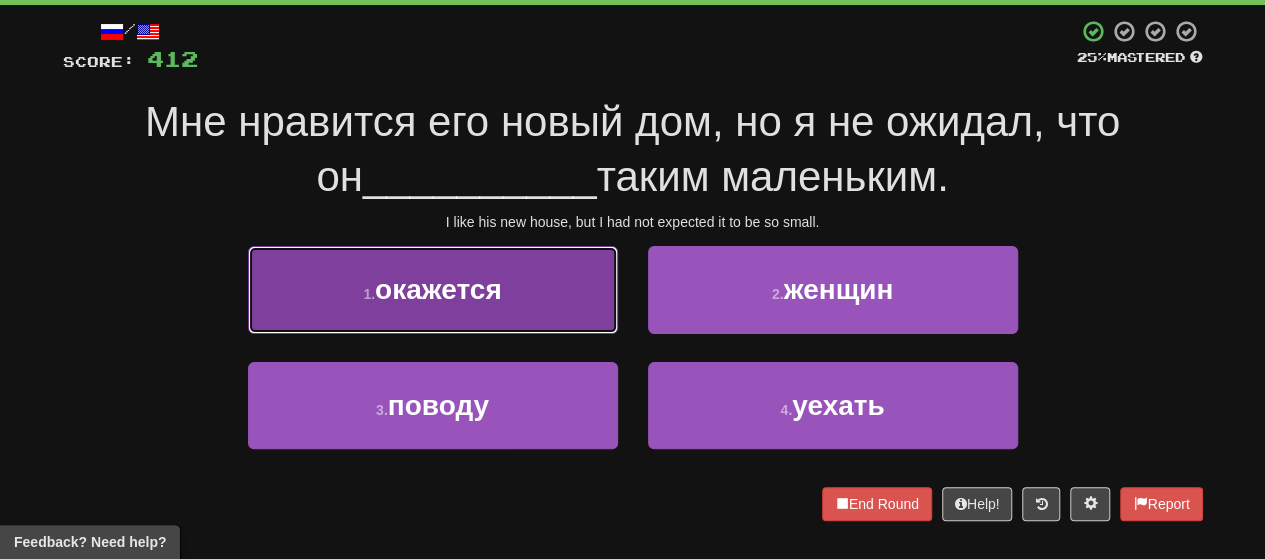 click on "1 .  окажется" at bounding box center [433, 289] 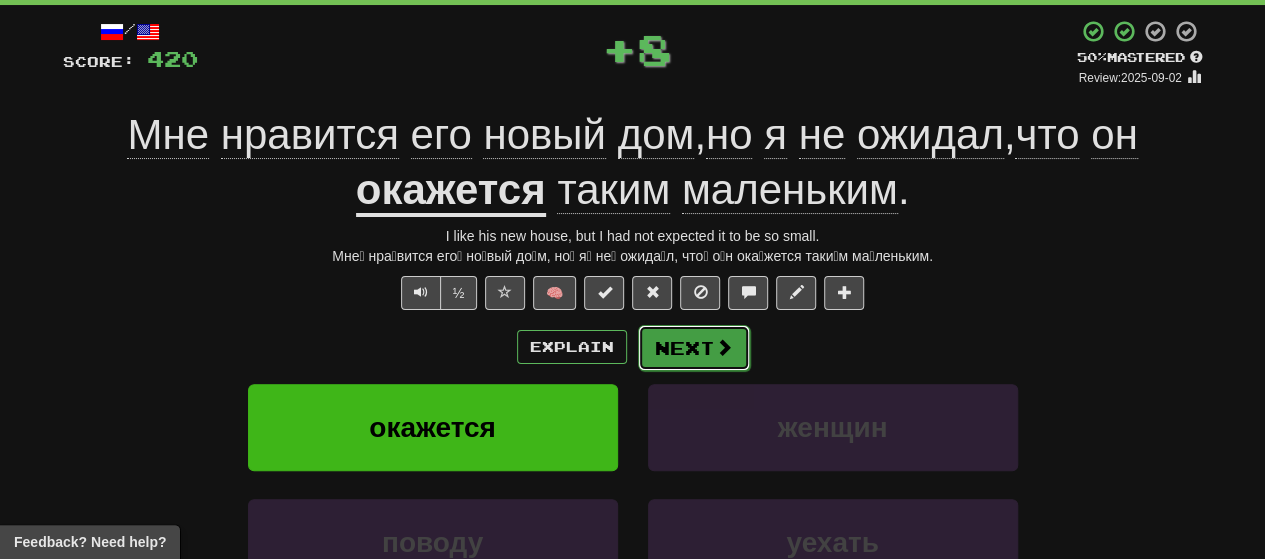 click on "Next" at bounding box center [694, 348] 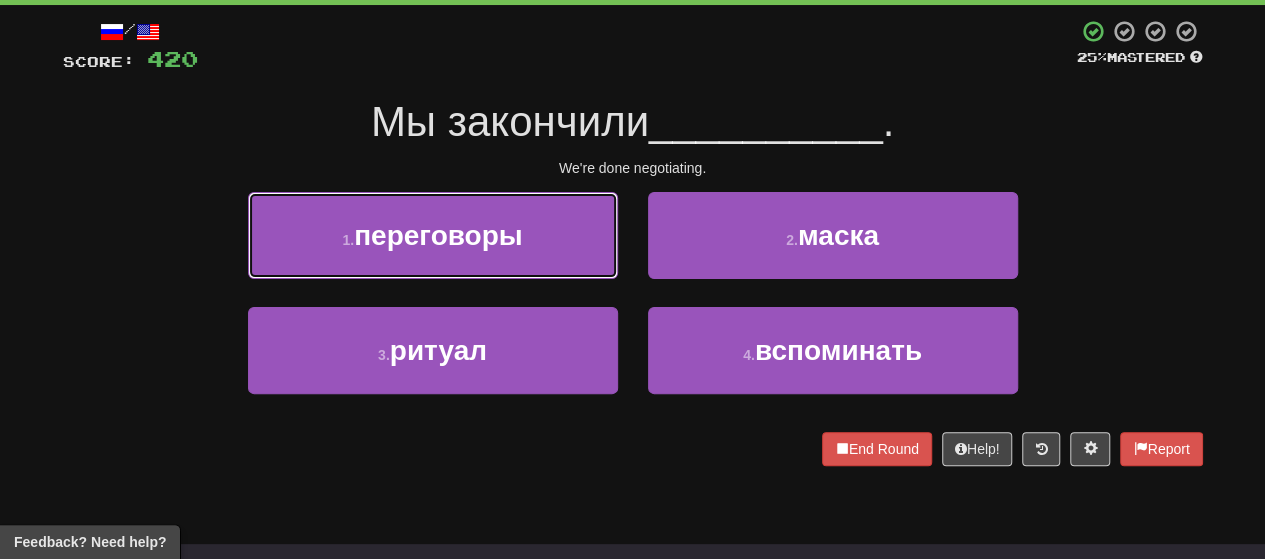 click on "переговоры" at bounding box center [438, 235] 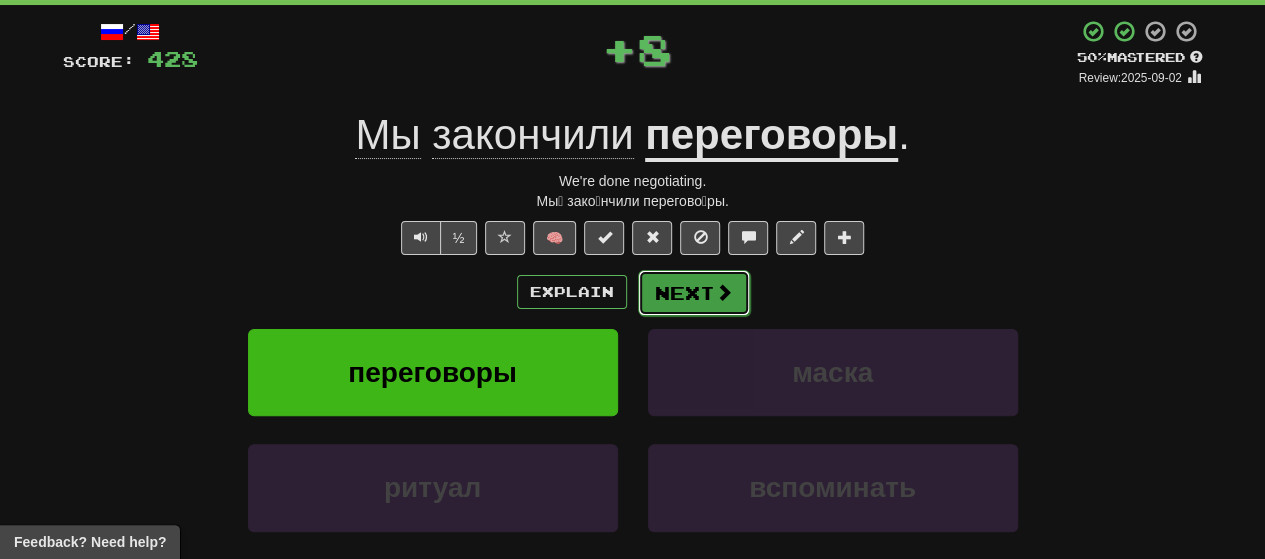click on "Next" at bounding box center [694, 293] 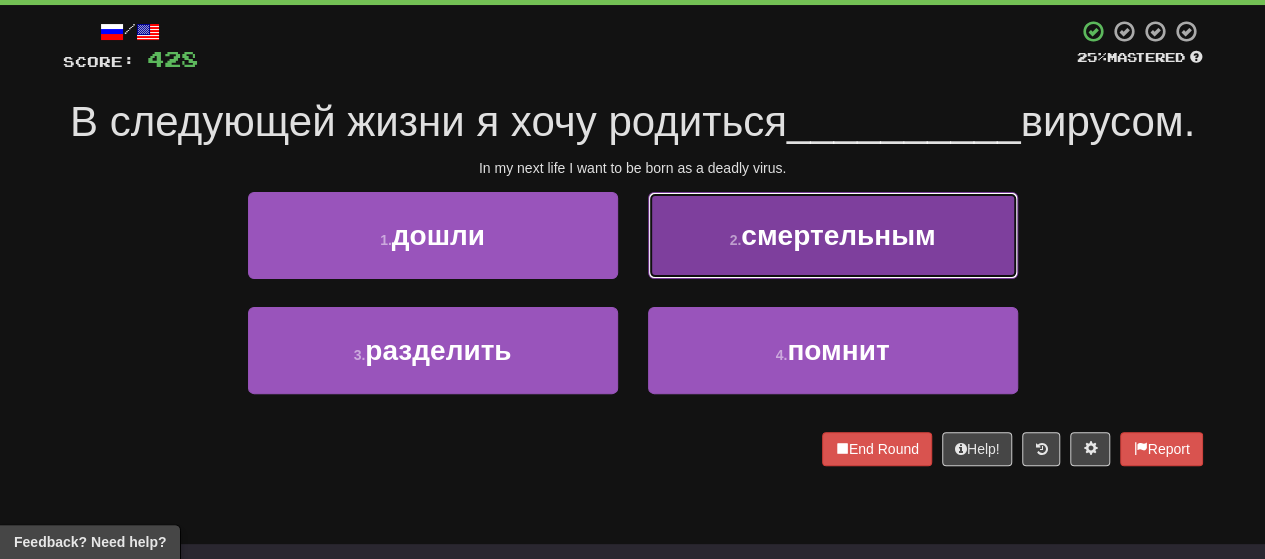 click on "2 .  смертельным" at bounding box center (833, 235) 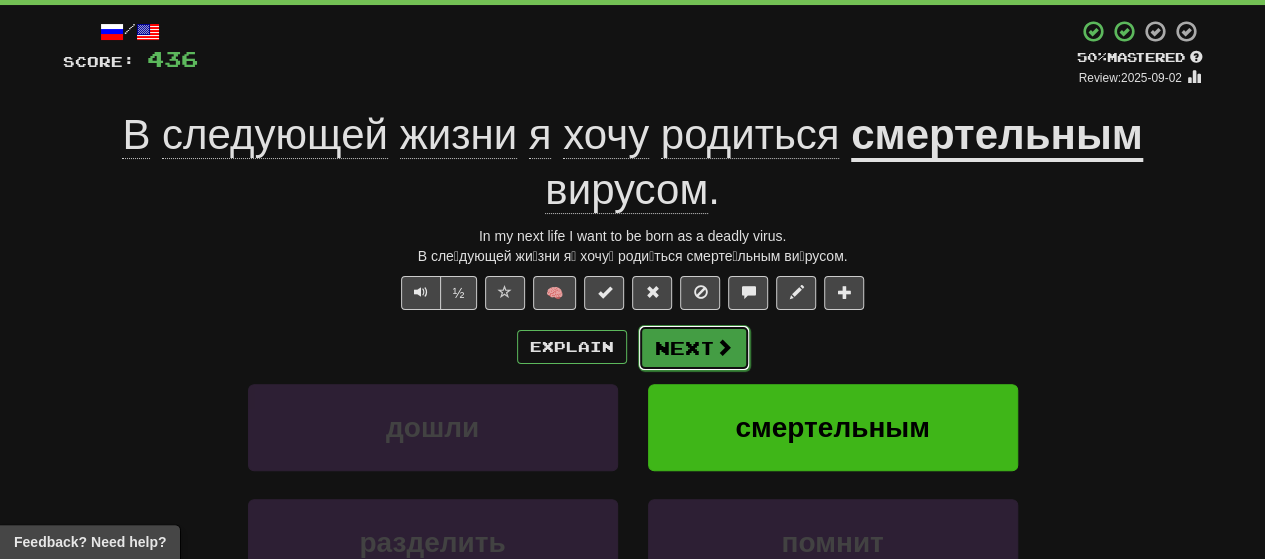 click on "Next" at bounding box center [694, 348] 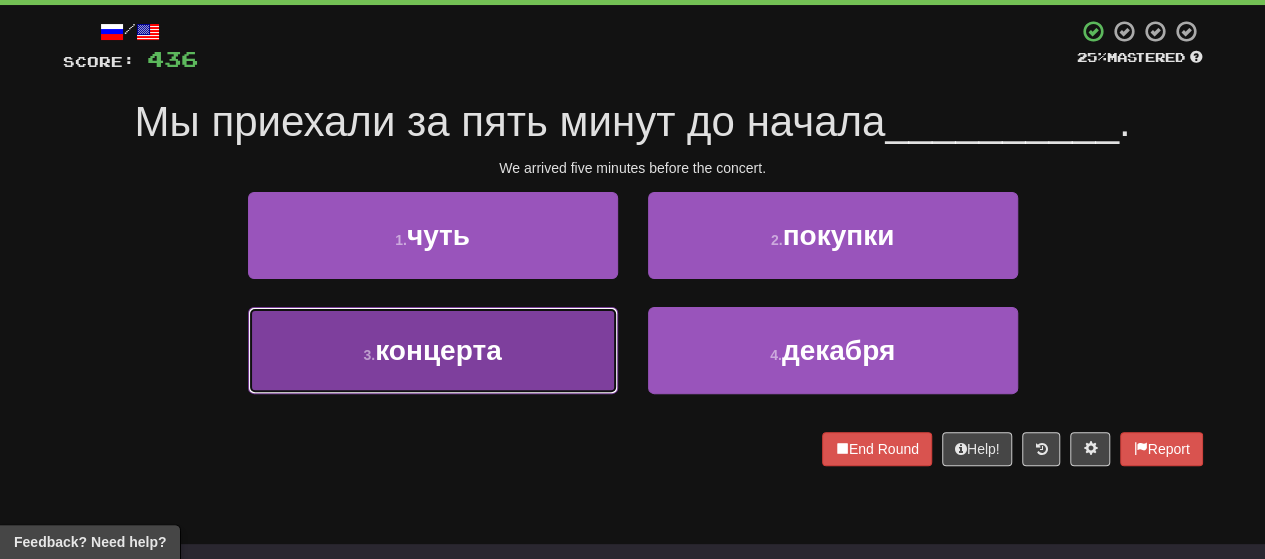 click on "3 .  концерта" at bounding box center [433, 350] 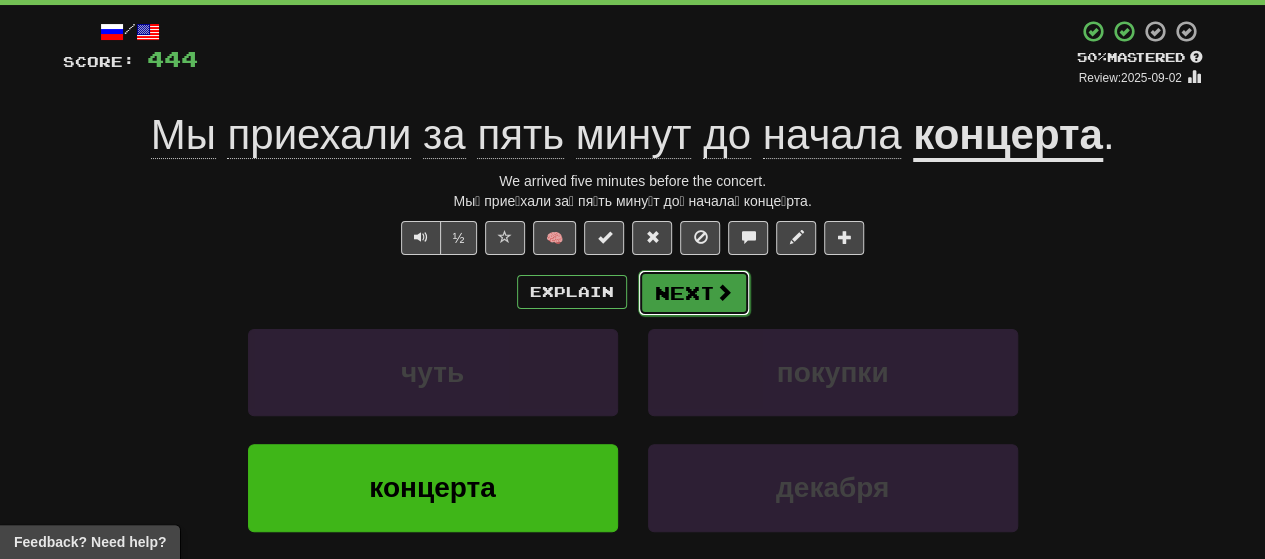 click at bounding box center [724, 292] 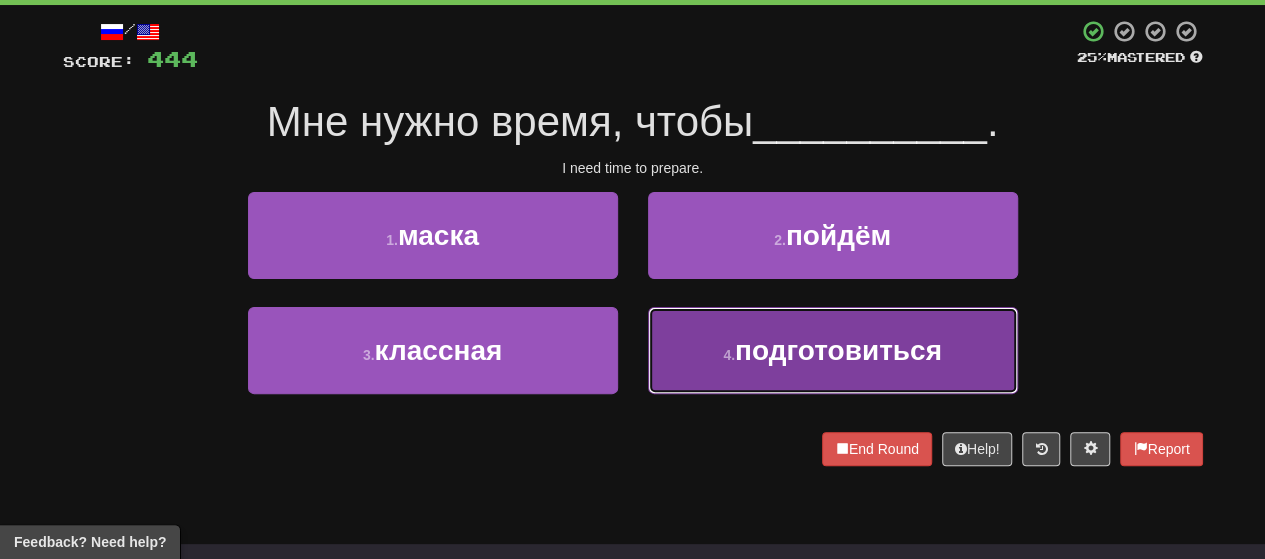 click on "4 .  подготовиться" at bounding box center (833, 350) 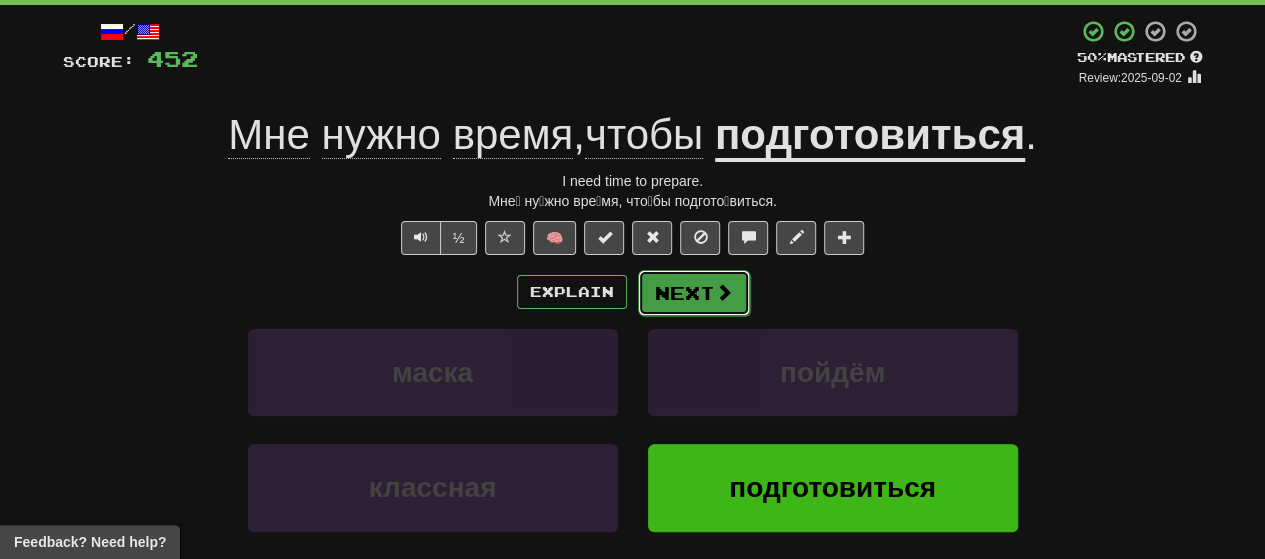 click on "Next" at bounding box center [694, 293] 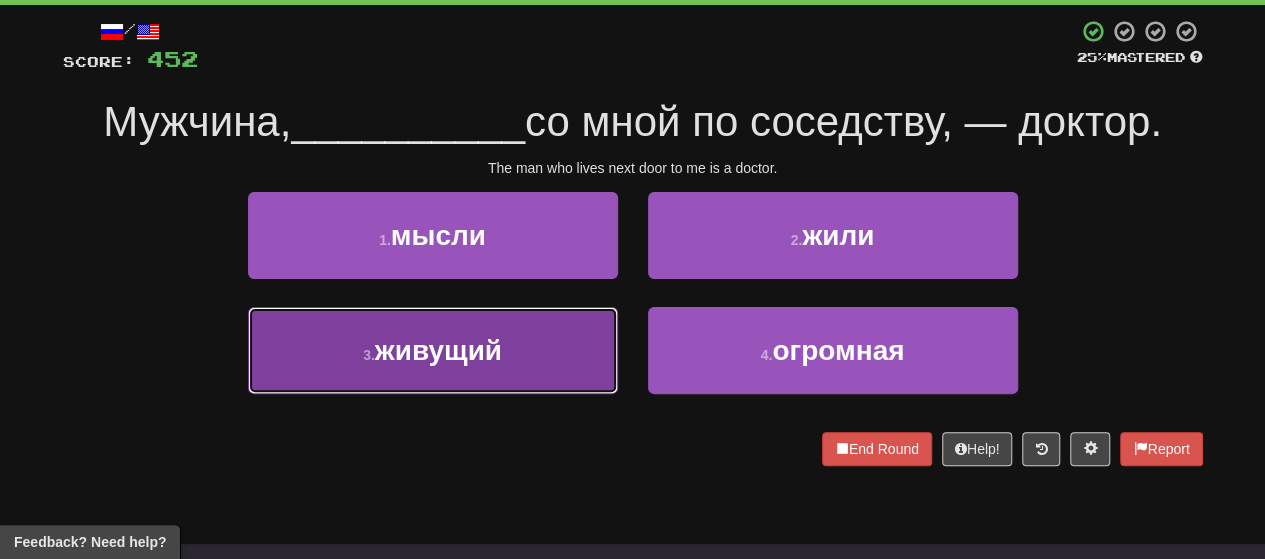 click on "3 .  живущий" at bounding box center [433, 350] 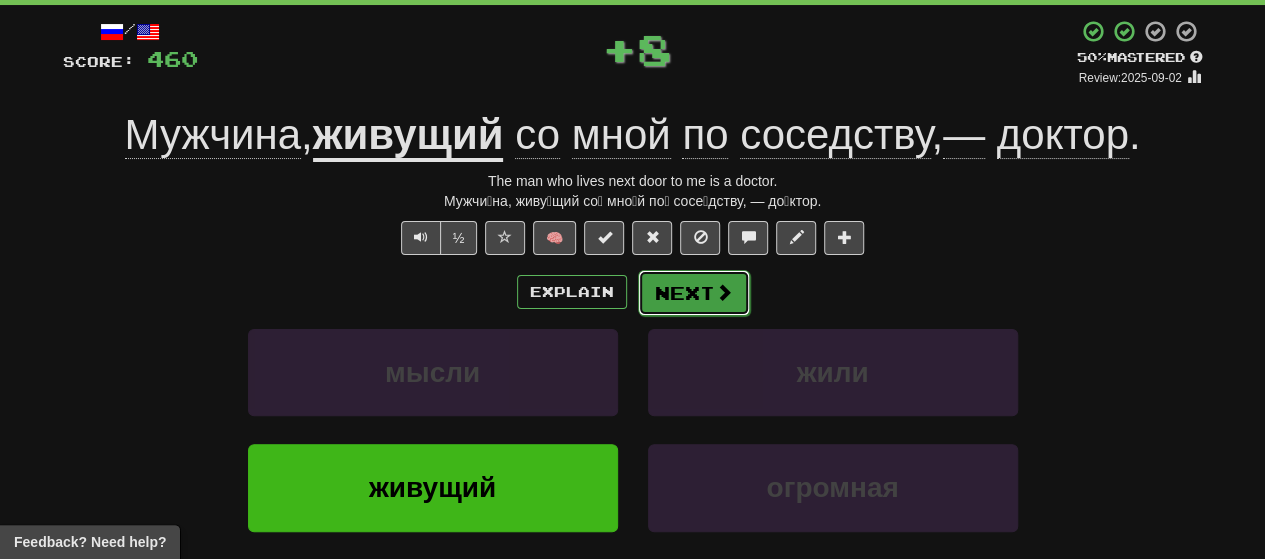 click on "Next" at bounding box center (694, 293) 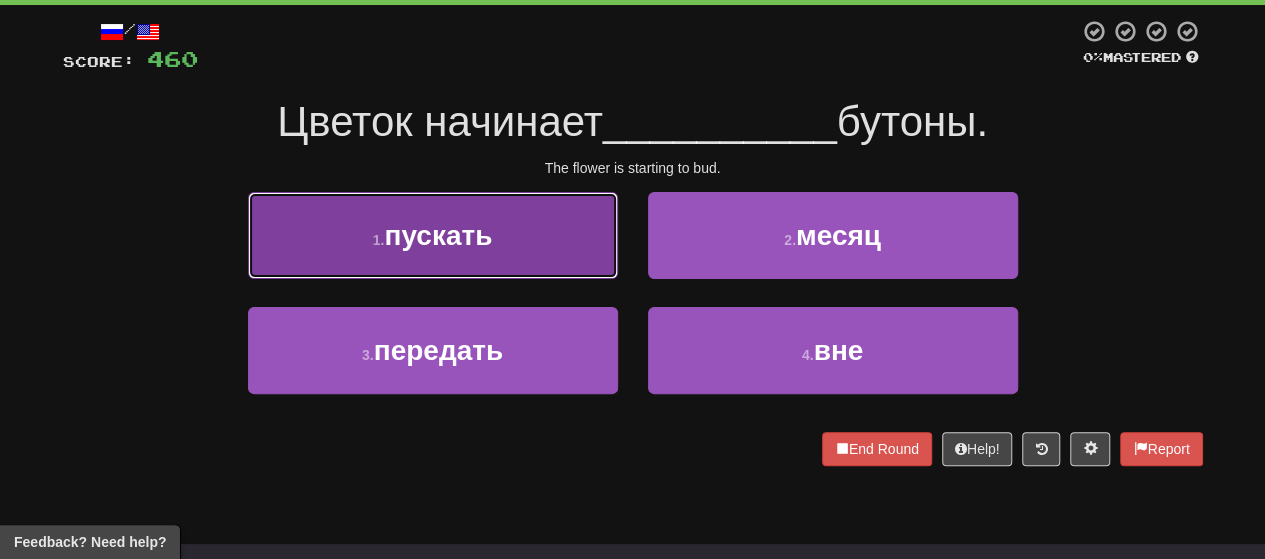 click on "1 .  пускать" at bounding box center (433, 235) 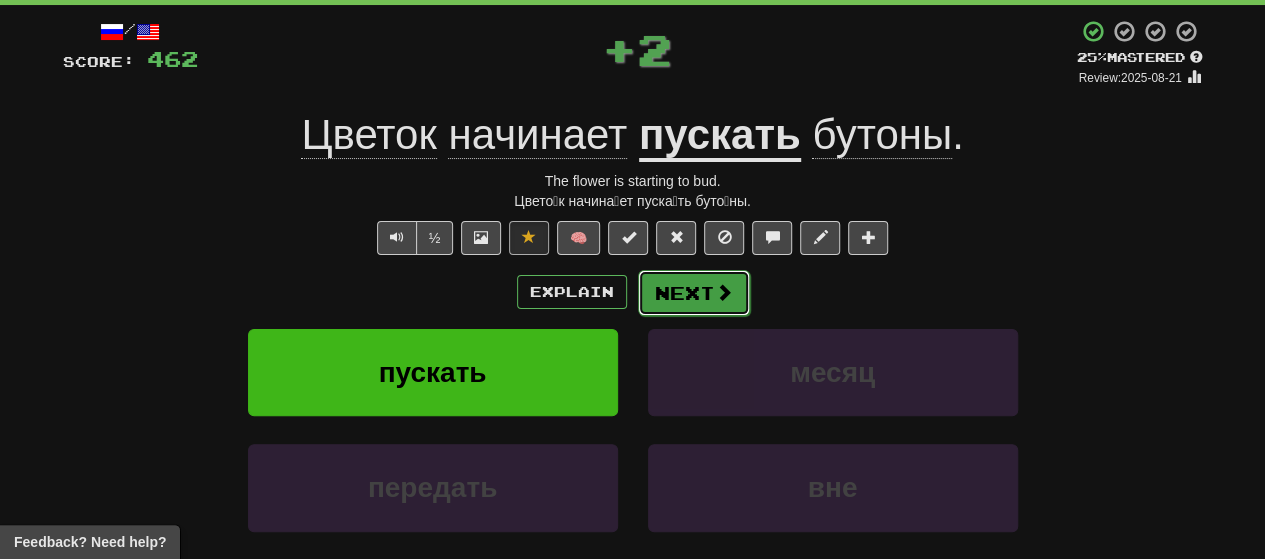 click on "Next" at bounding box center [694, 293] 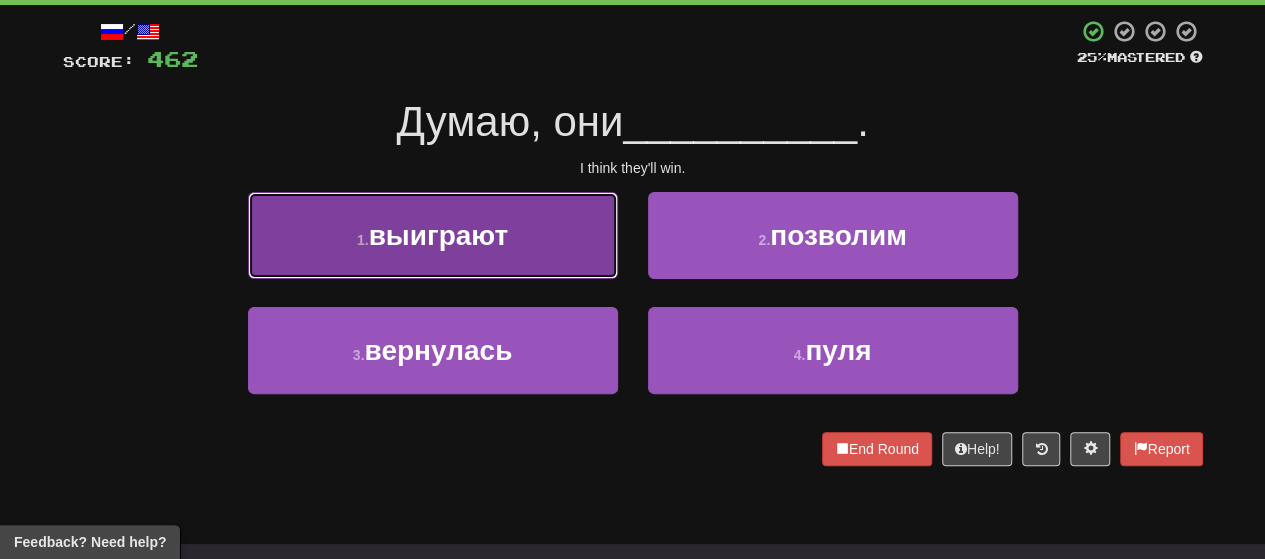 click on "выиграют" at bounding box center (439, 235) 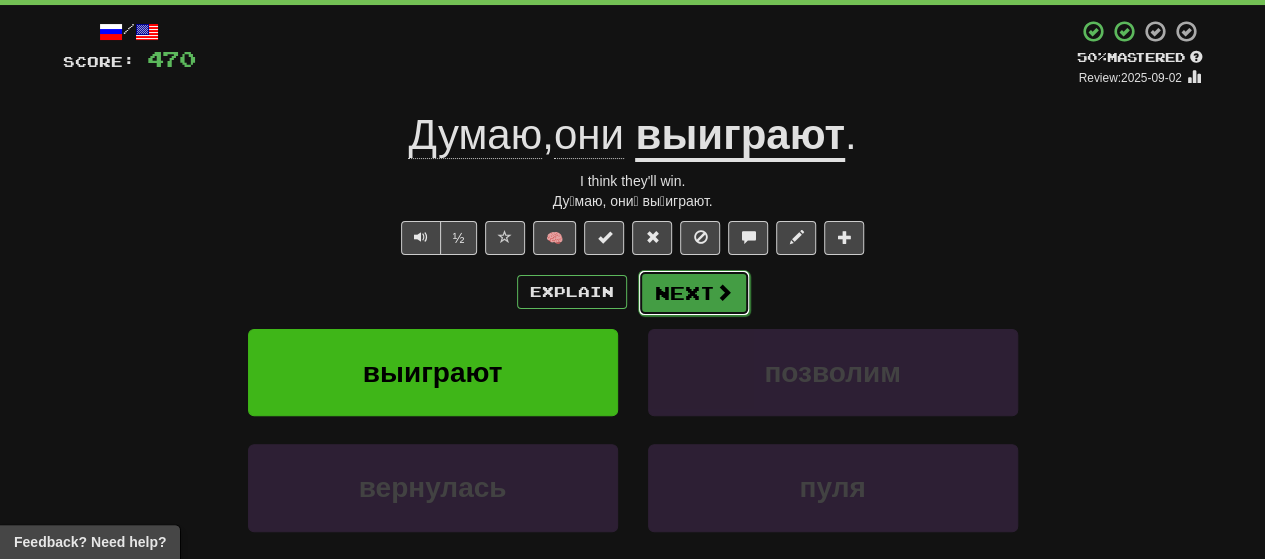 click on "Next" at bounding box center (694, 293) 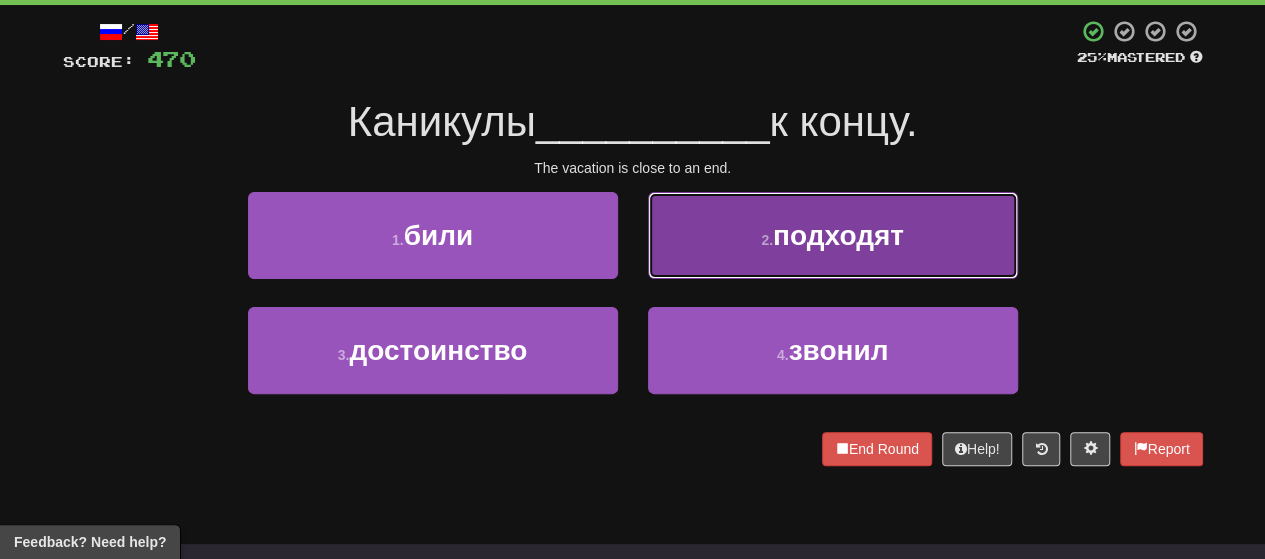 click on "2 .  подходят" at bounding box center [833, 235] 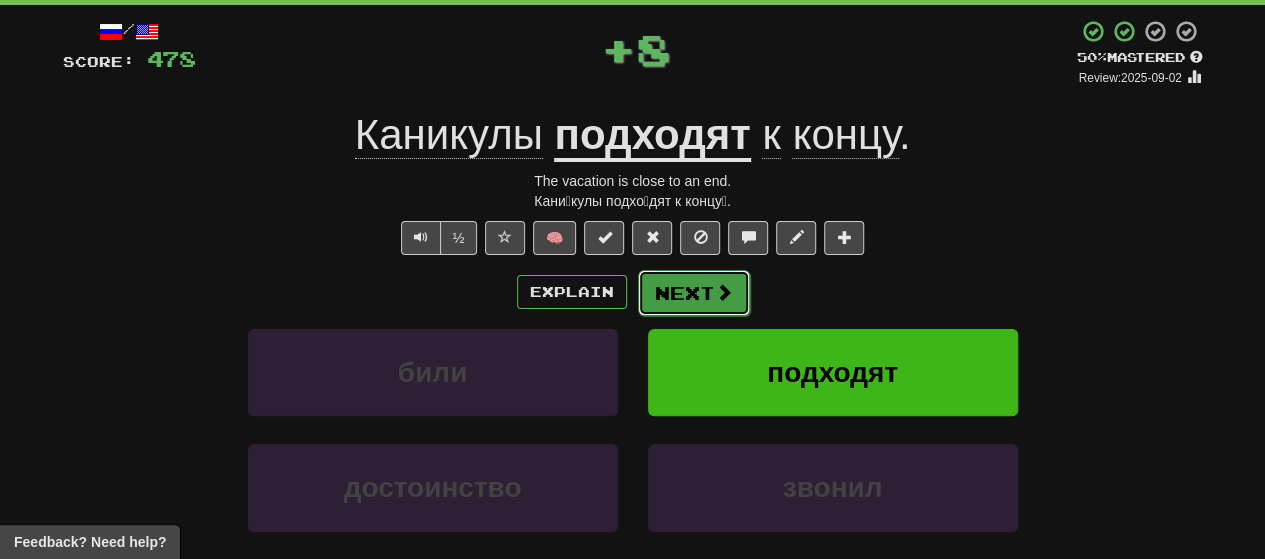 click on "Next" at bounding box center [694, 293] 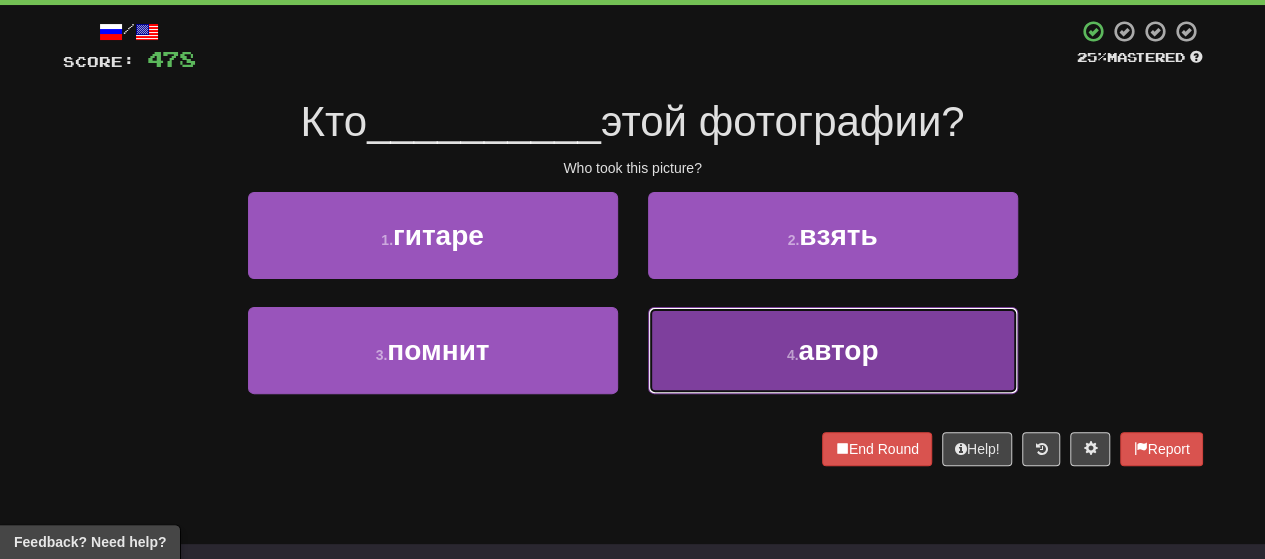 click on "4 .  автор" at bounding box center [833, 350] 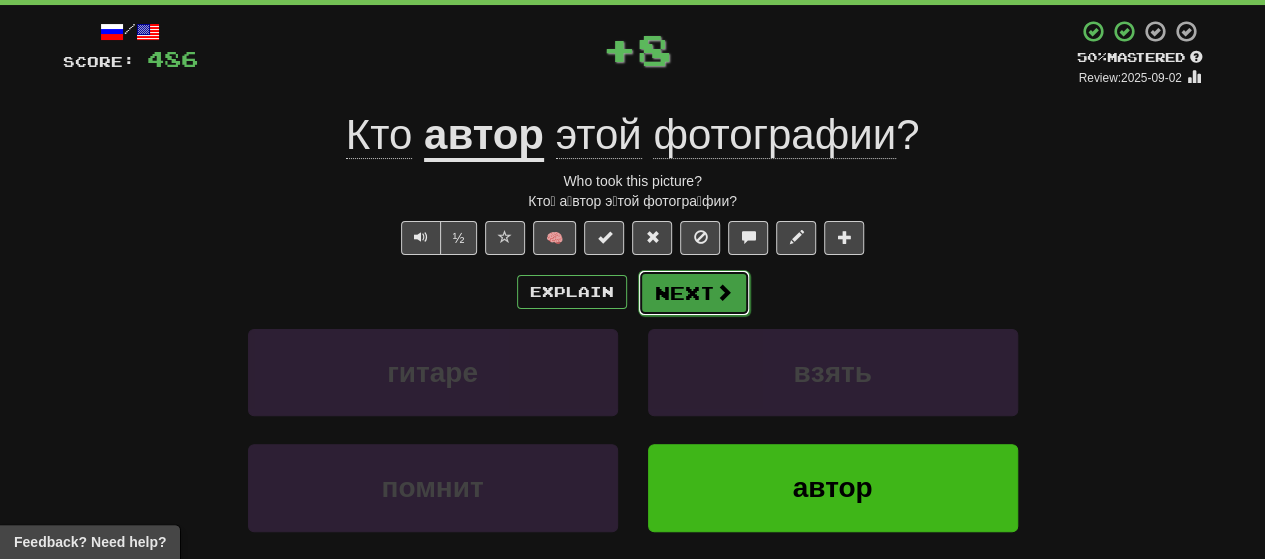 click on "Next" at bounding box center [694, 293] 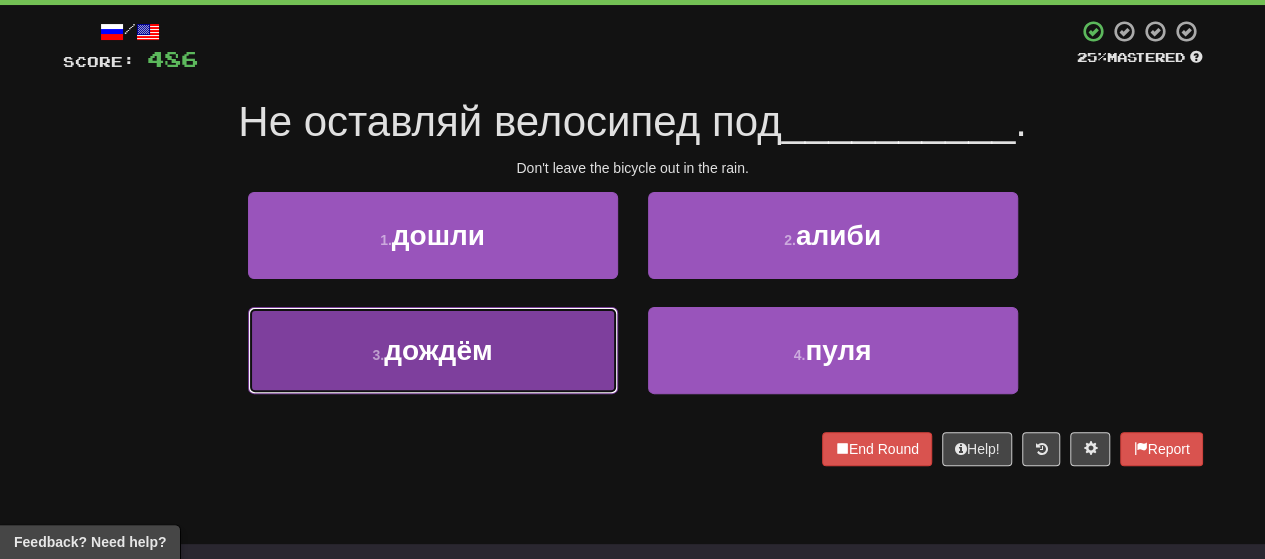 click on "3 .  дождём" at bounding box center [433, 350] 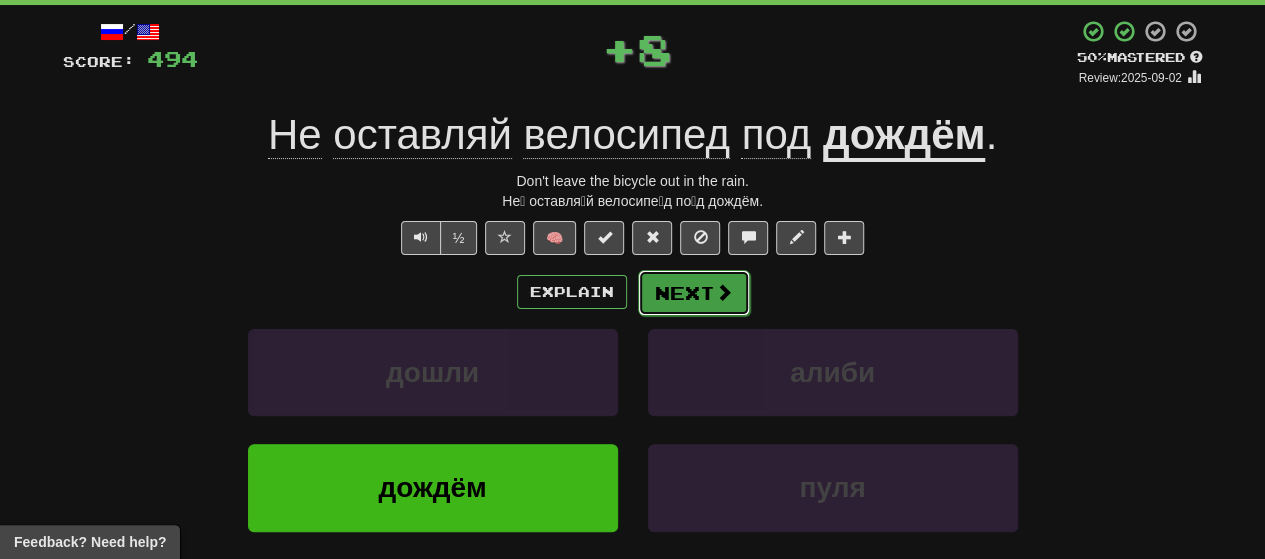 click on "Next" at bounding box center (694, 293) 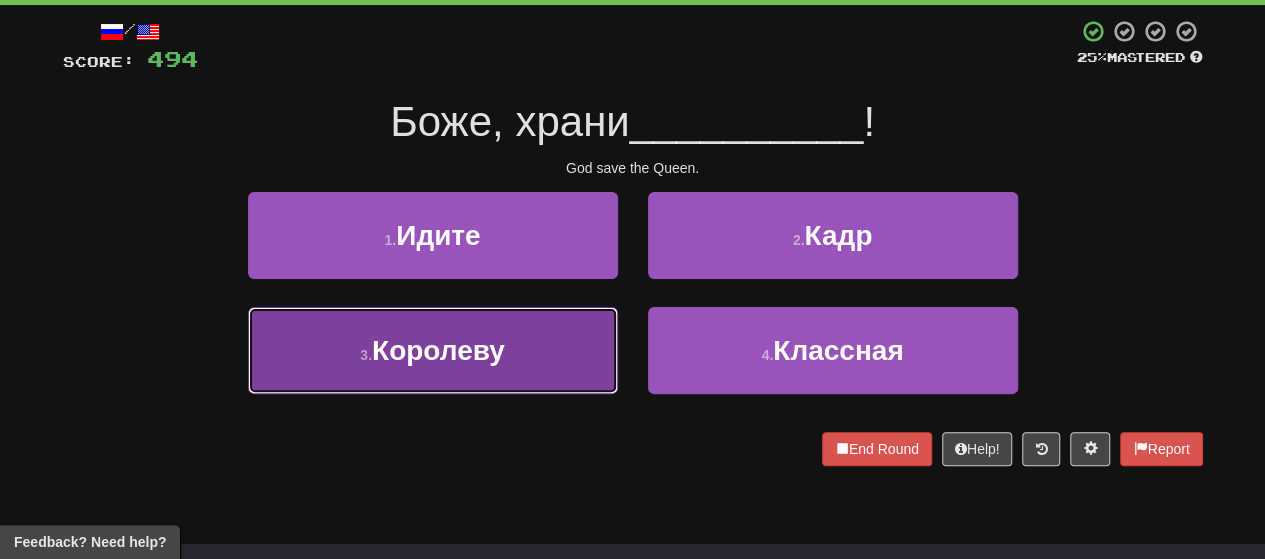 click on "3 .  Королеву" at bounding box center [433, 350] 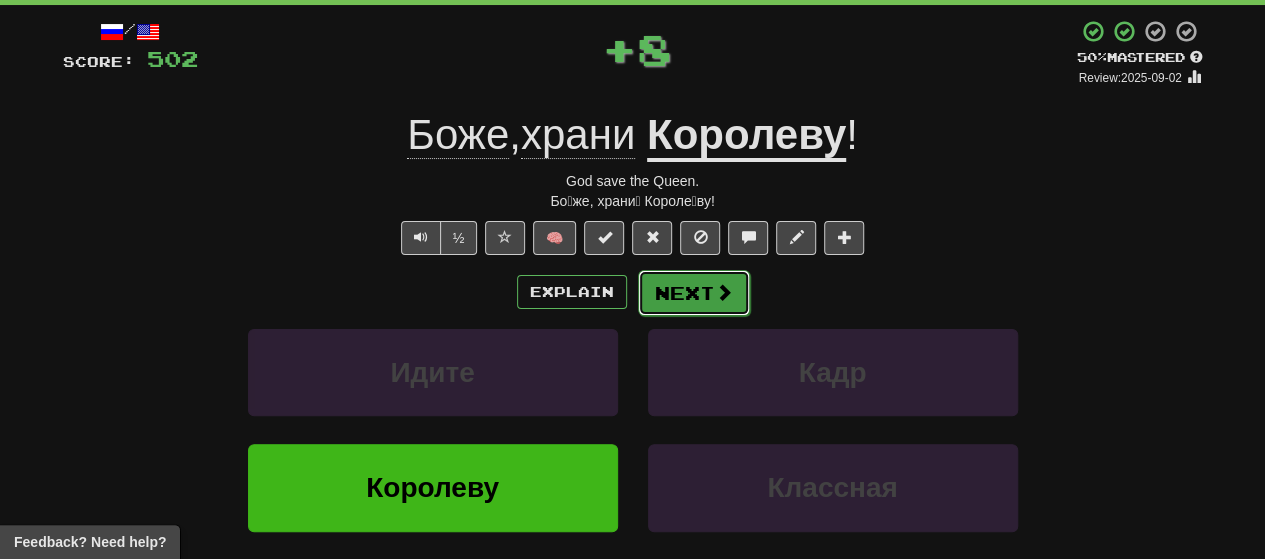click on "Next" at bounding box center (694, 293) 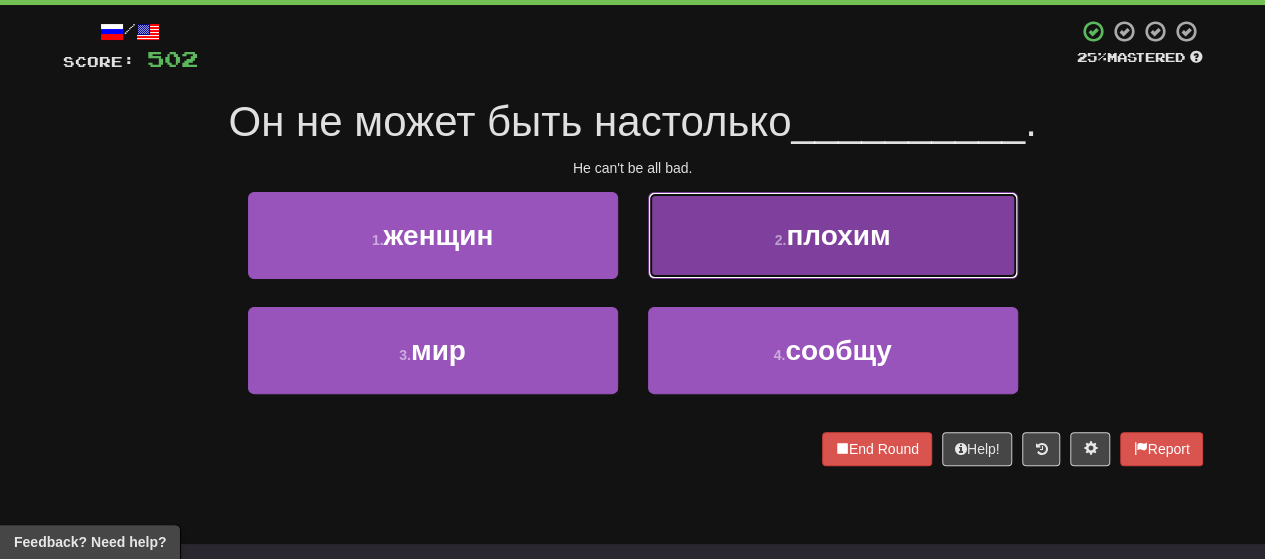 click on "плохим" at bounding box center [838, 235] 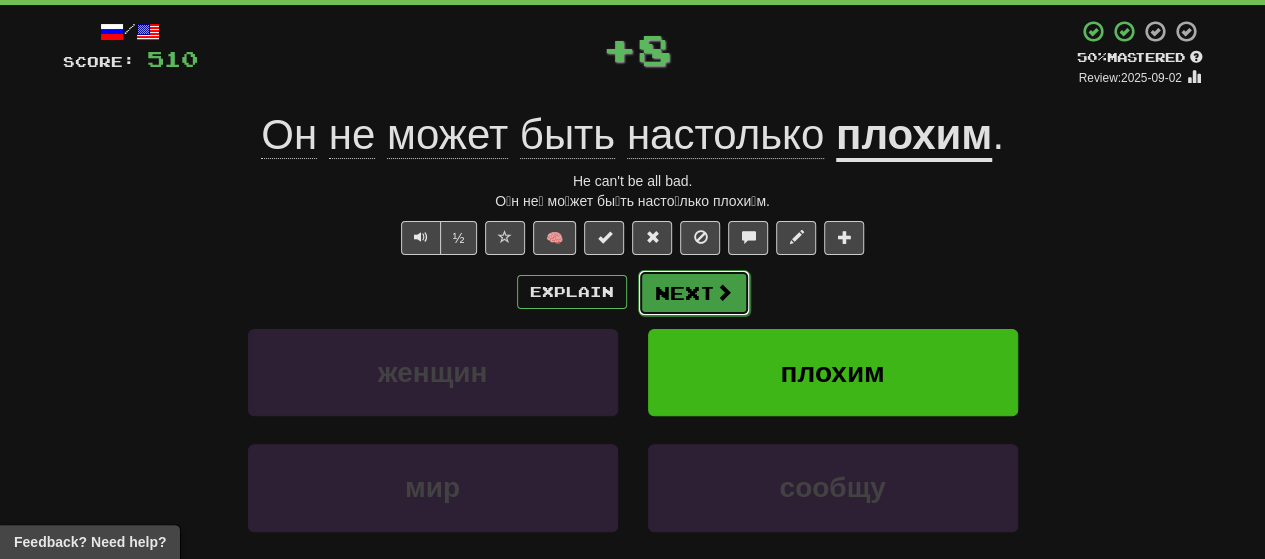click at bounding box center [724, 292] 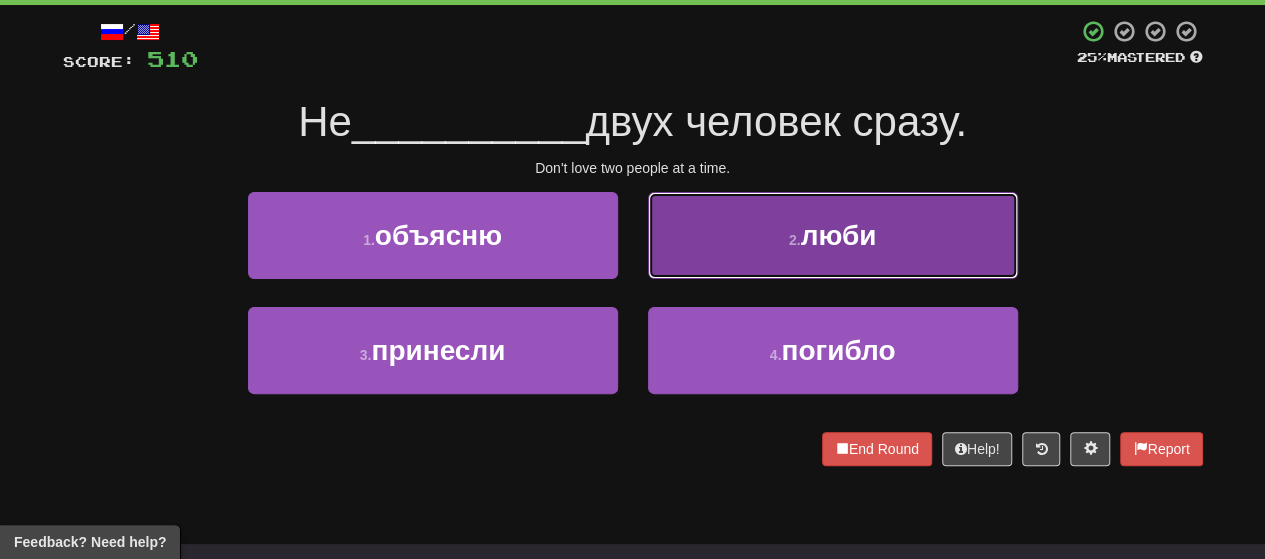 click on "2 .  люби" at bounding box center [833, 235] 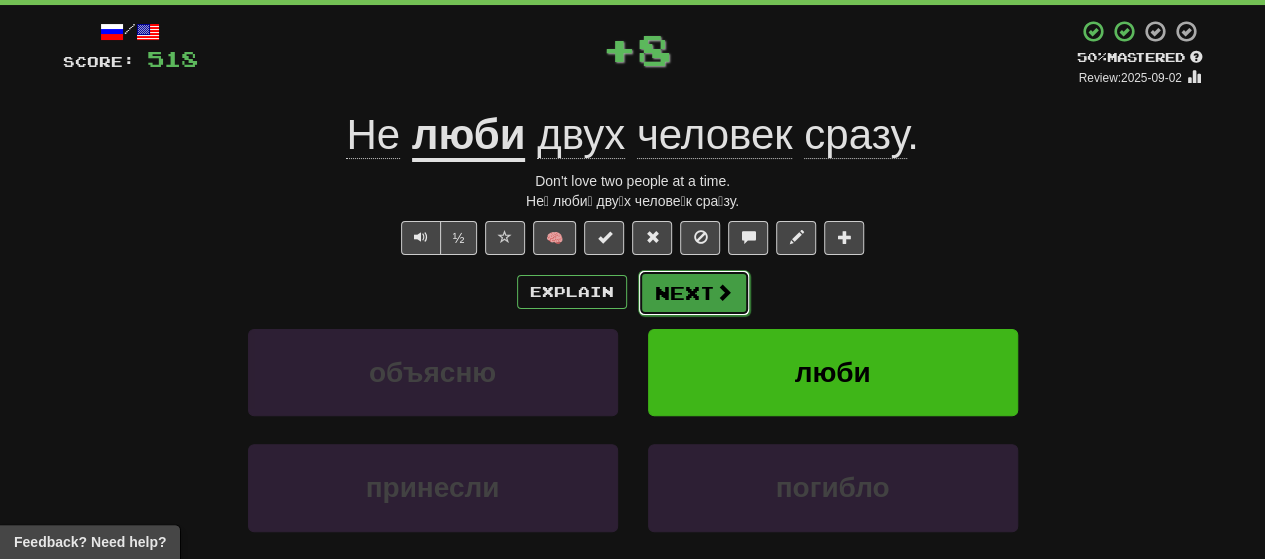 click on "Next" at bounding box center [694, 293] 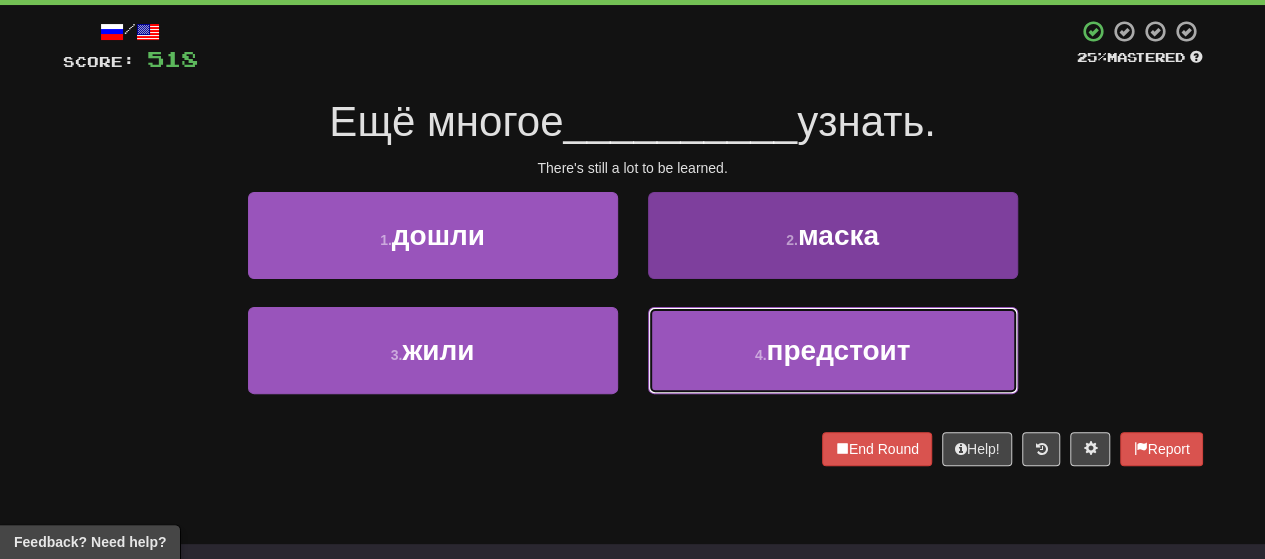 click on "4 .  предстоит" at bounding box center (833, 350) 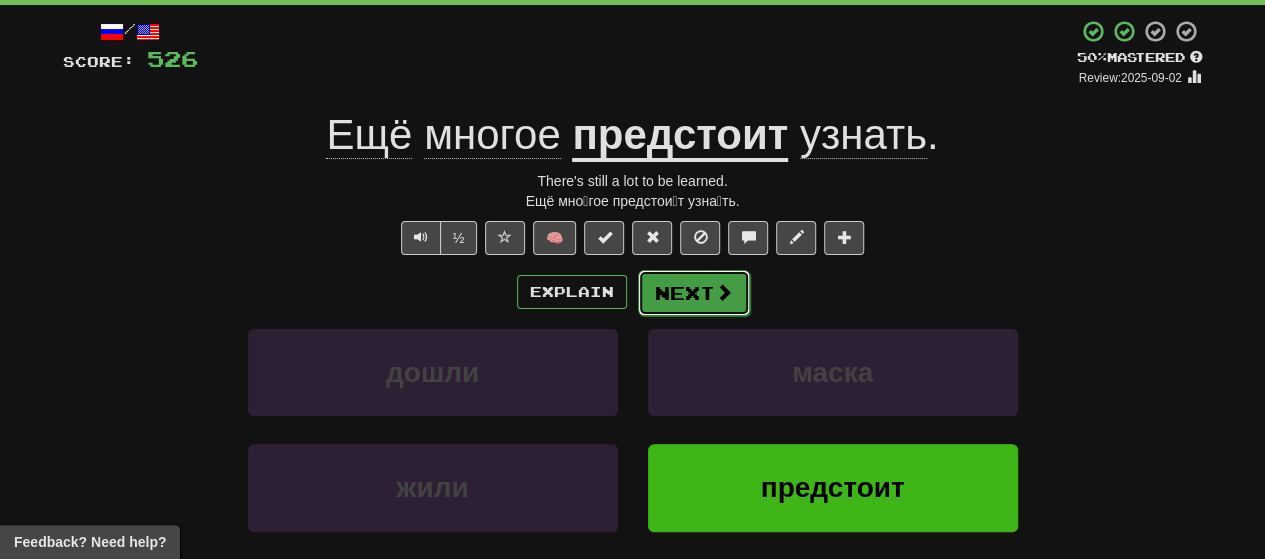 click on "Next" at bounding box center [694, 293] 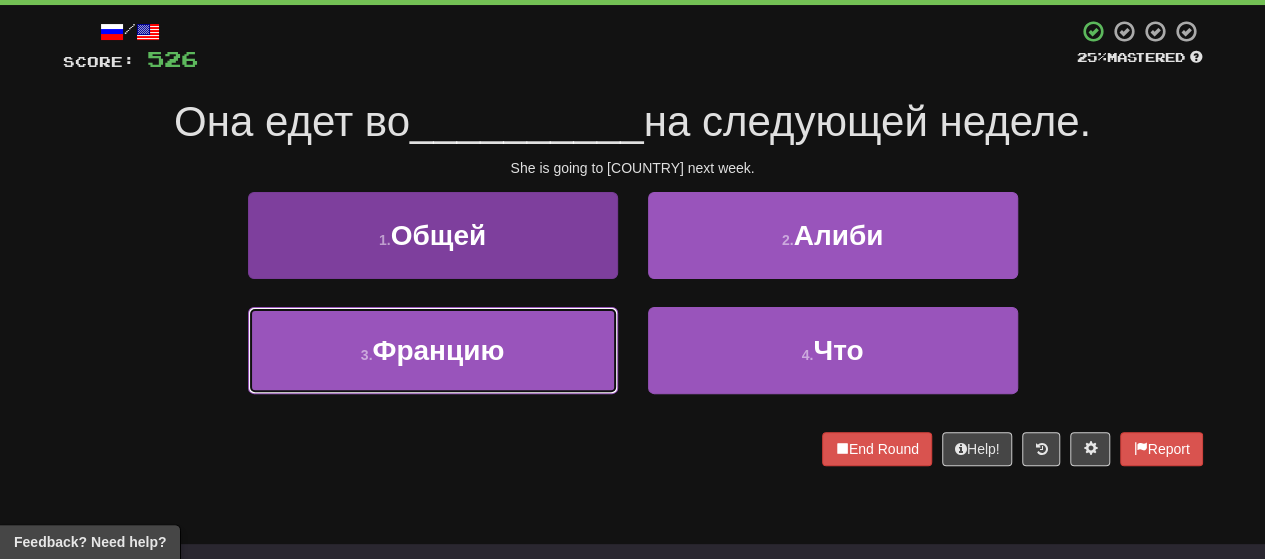 click on "3 .  Францию" at bounding box center (433, 350) 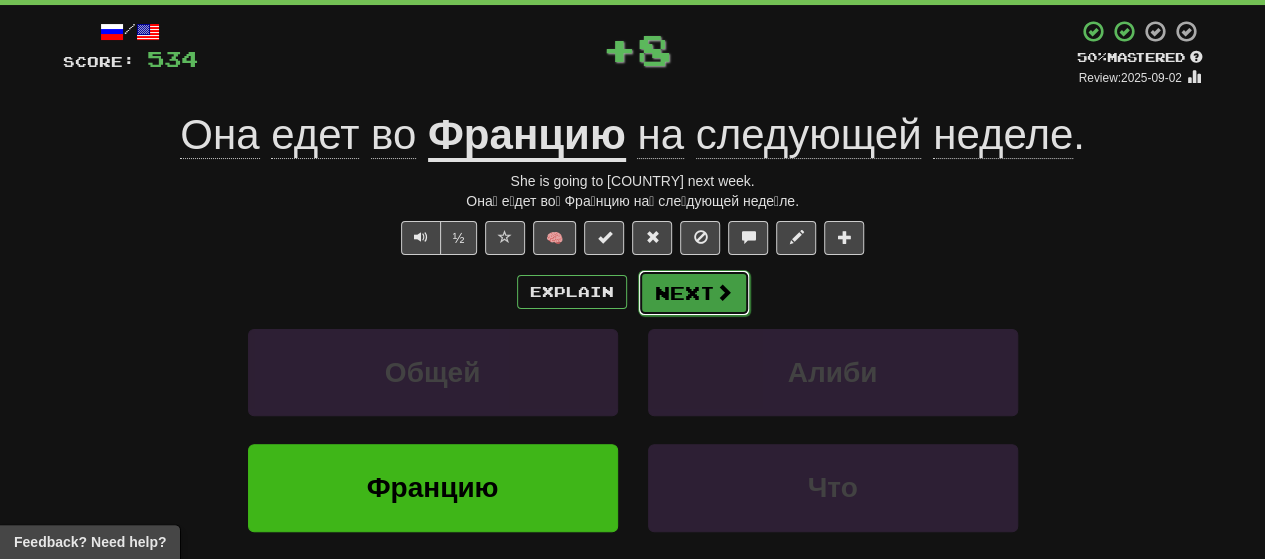 click on "Next" at bounding box center [694, 293] 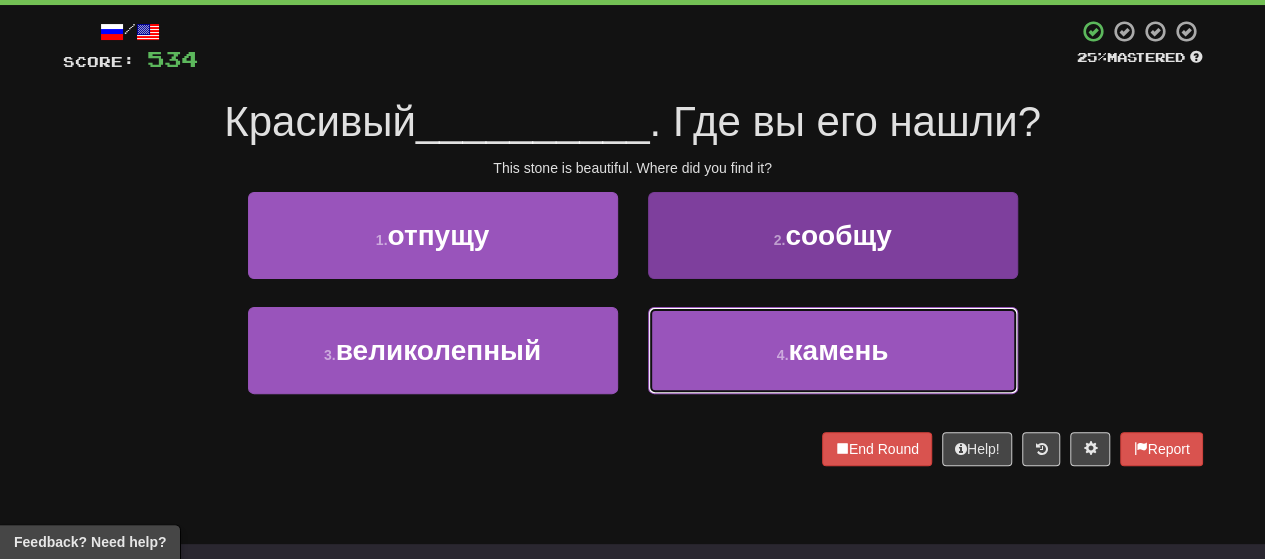 click on "4 .  камень" at bounding box center [833, 350] 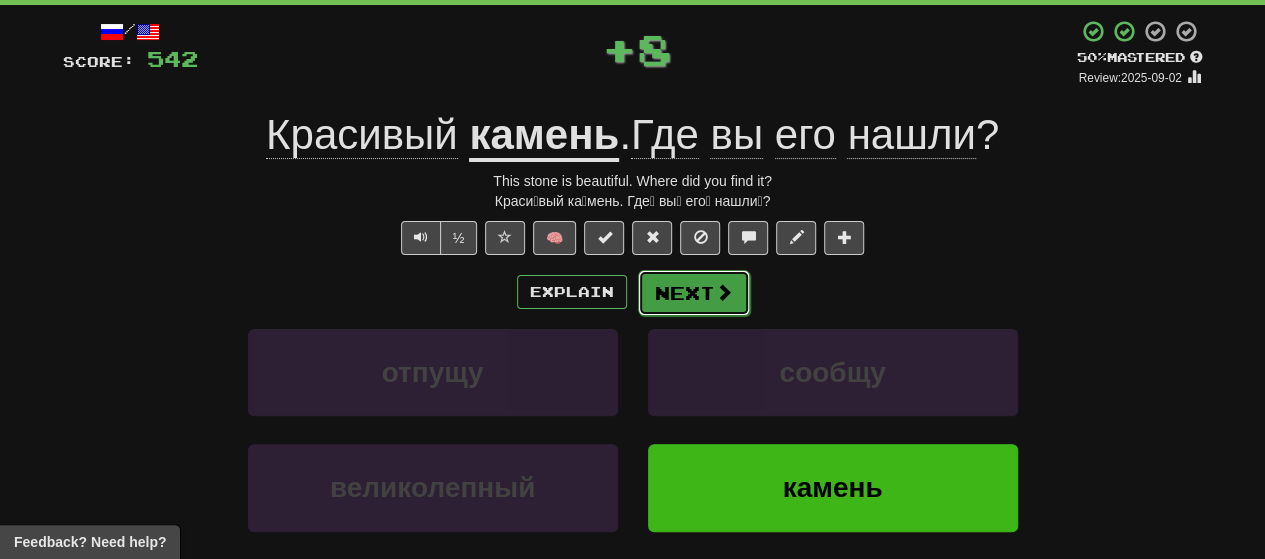 click on "Next" at bounding box center (694, 293) 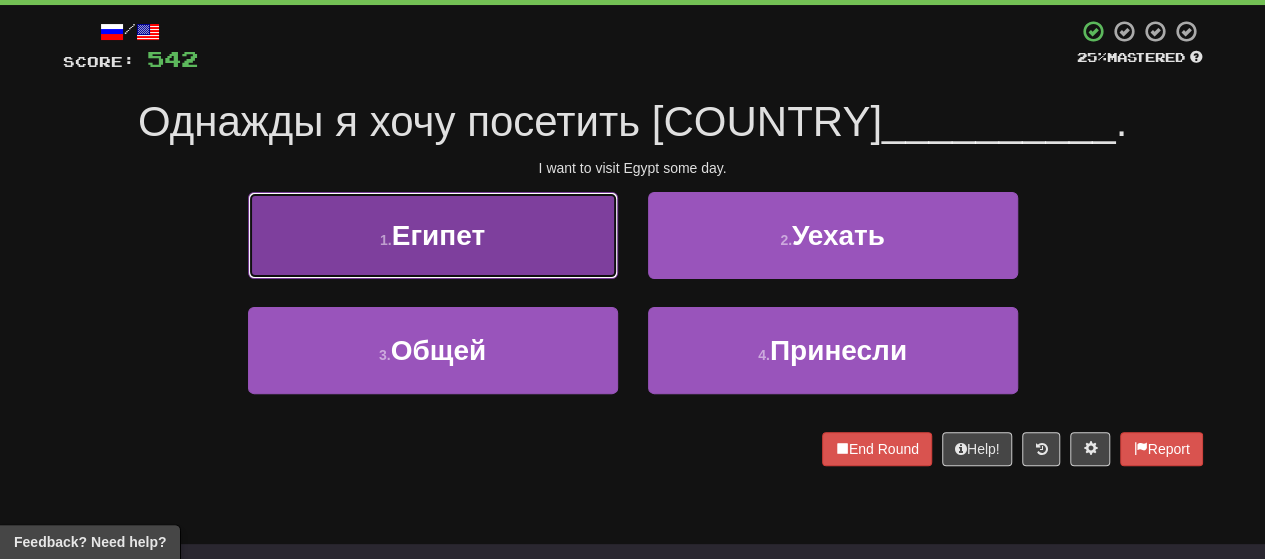 click on "1 .  Египет" at bounding box center [433, 235] 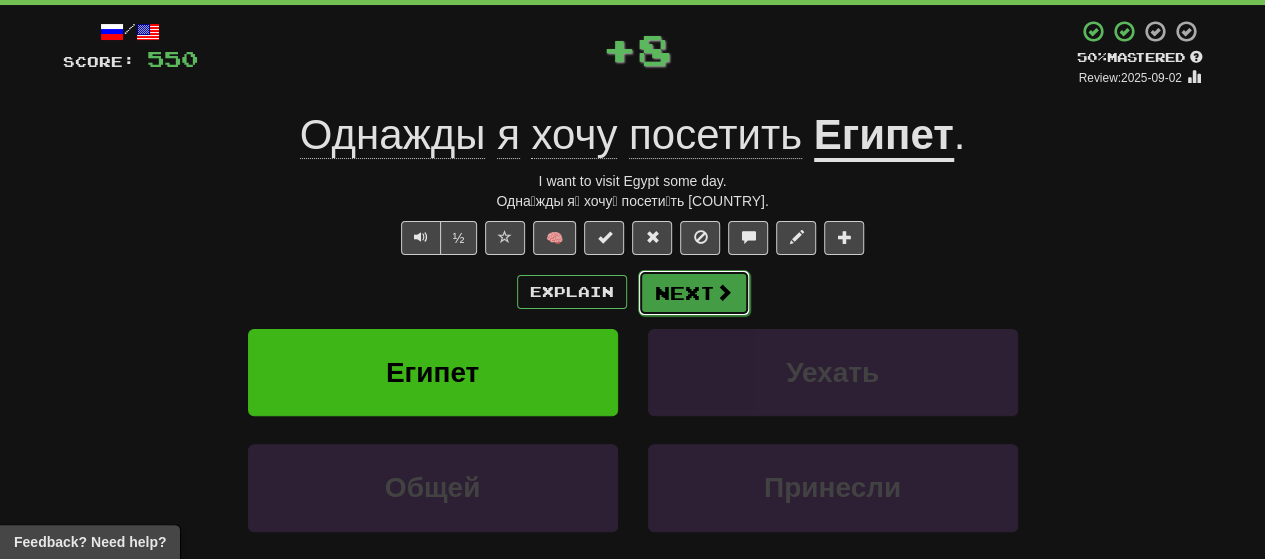click on "Next" at bounding box center [694, 293] 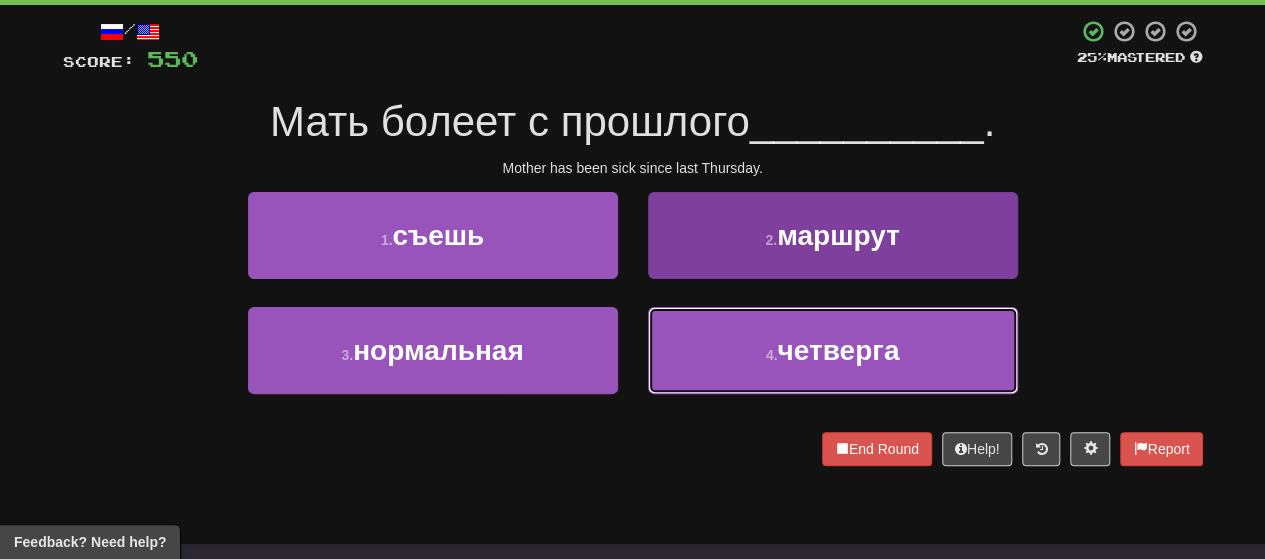click on "4 .  четверга" at bounding box center [833, 350] 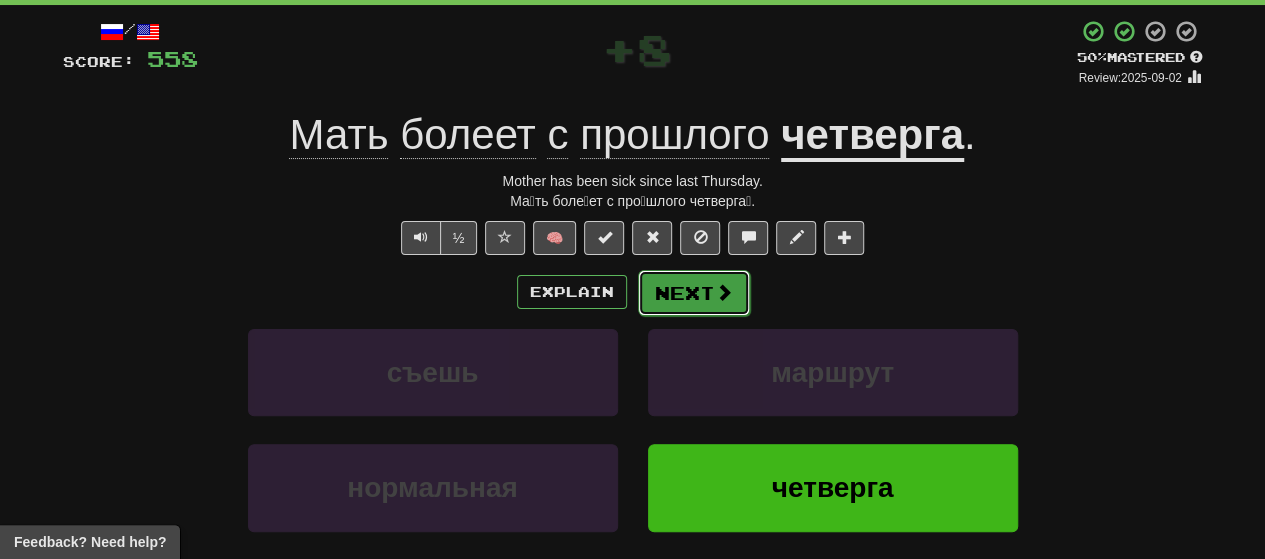 click on "Next" at bounding box center [694, 293] 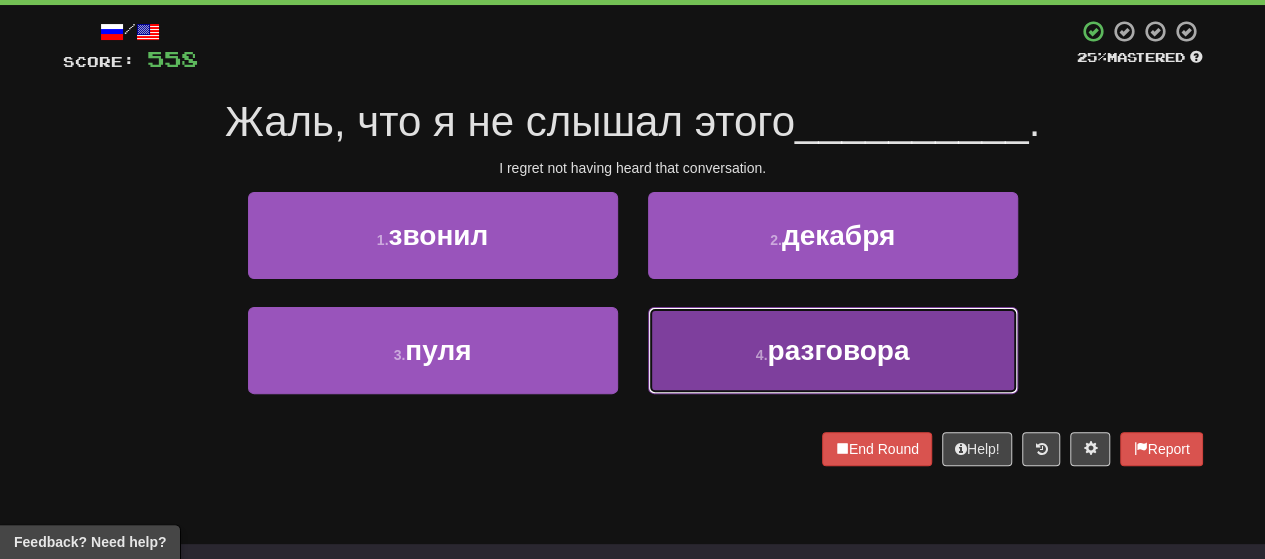 click on "4 .  разговора" at bounding box center (833, 350) 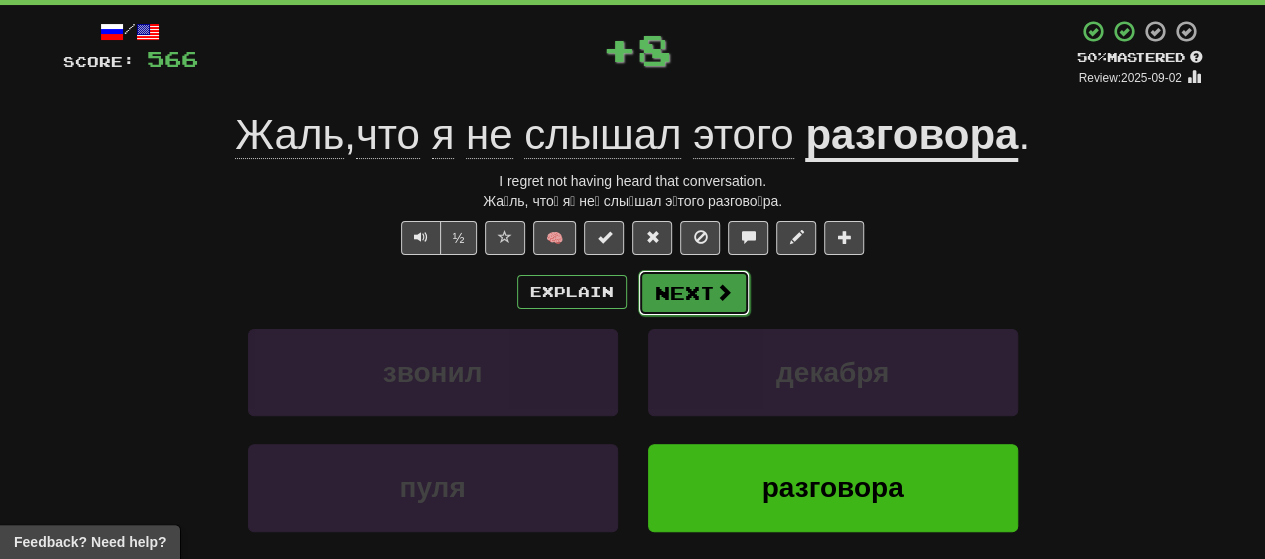 click on "Next" at bounding box center [694, 293] 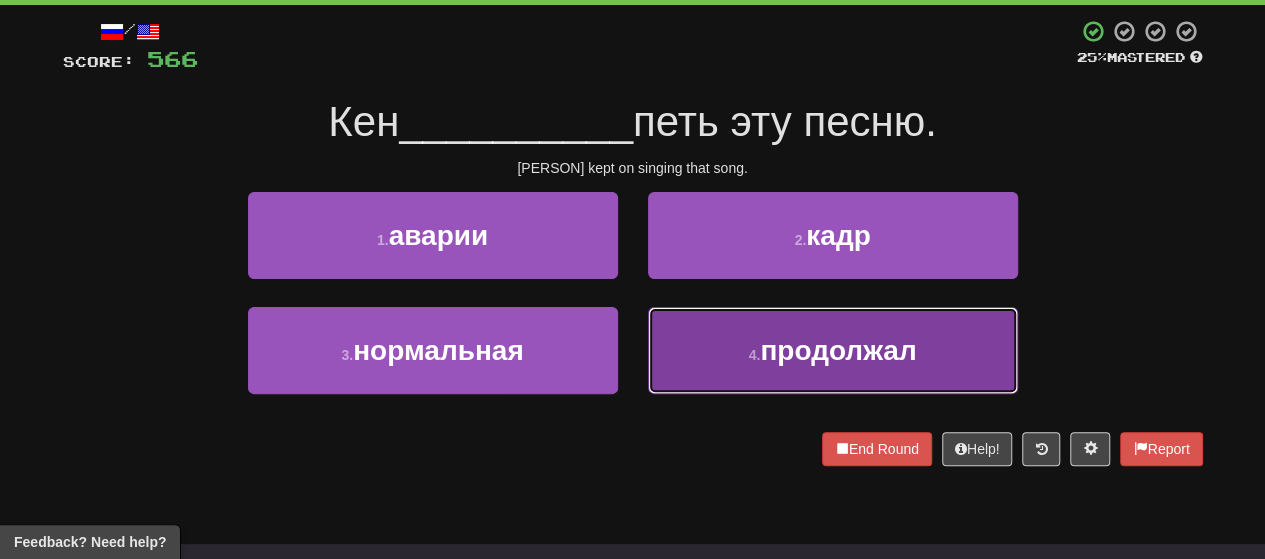 click on "4 .  продолжал" at bounding box center (833, 350) 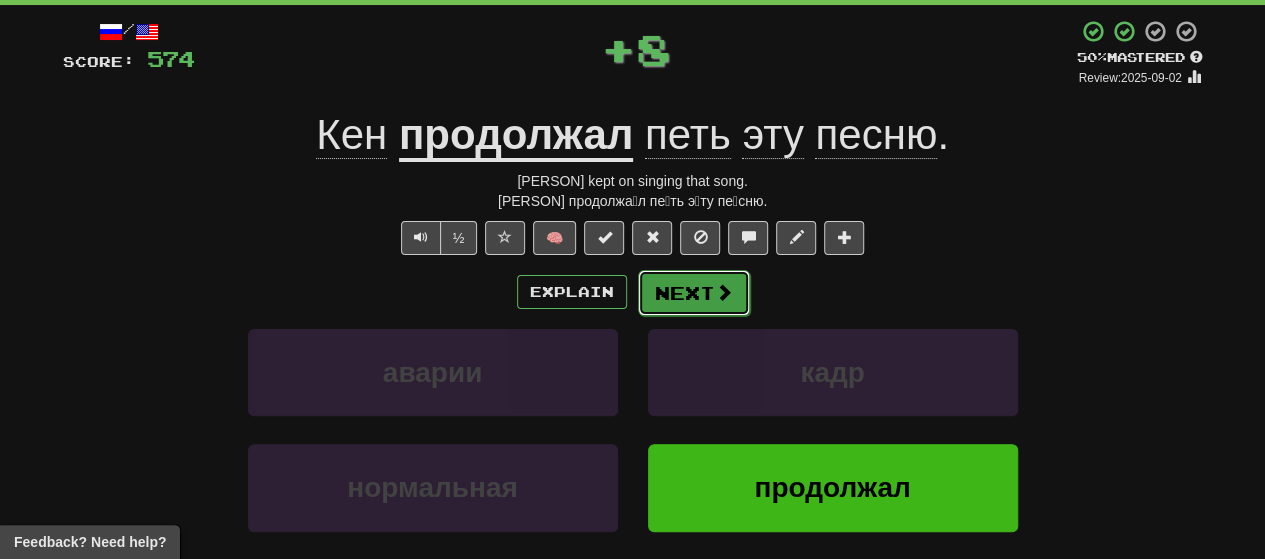 click on "Next" at bounding box center (694, 293) 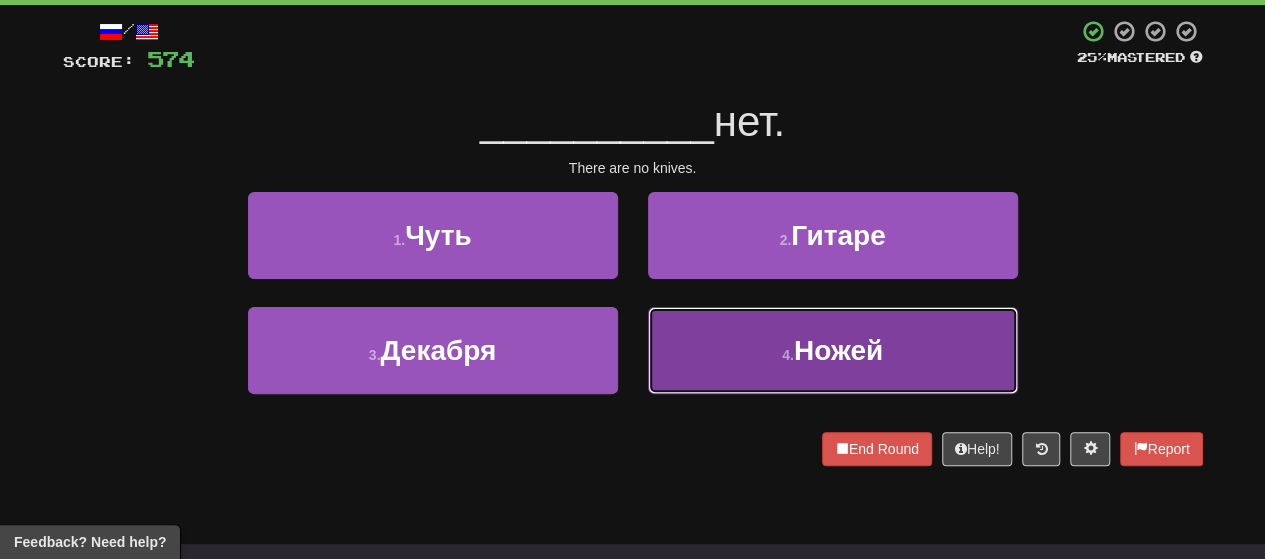click on "4 .  Ножей" at bounding box center (833, 350) 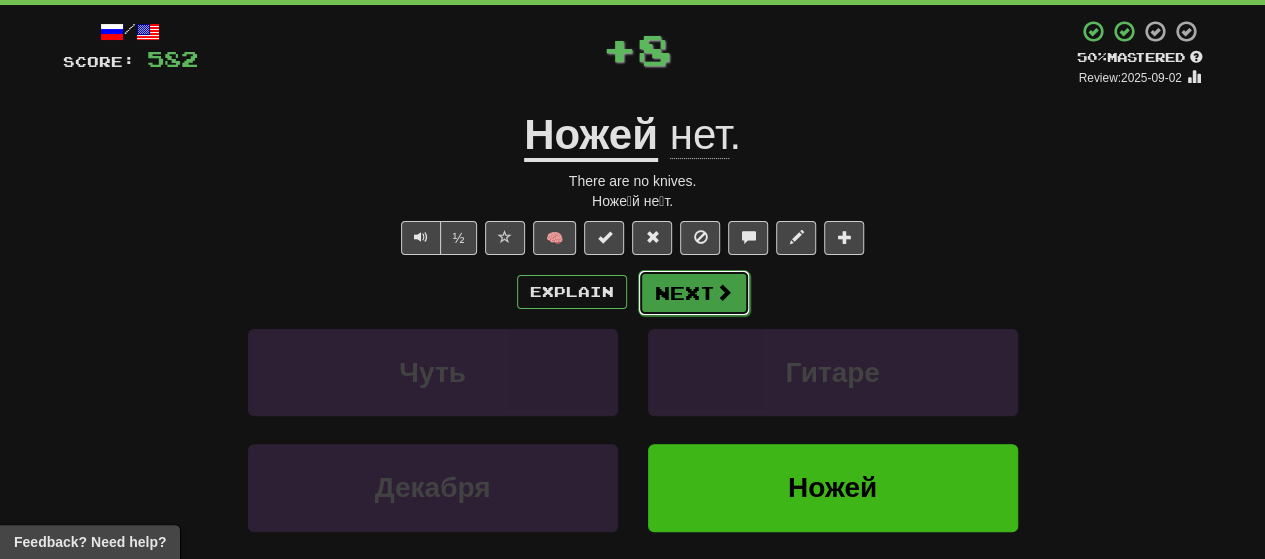 click on "Next" at bounding box center (694, 293) 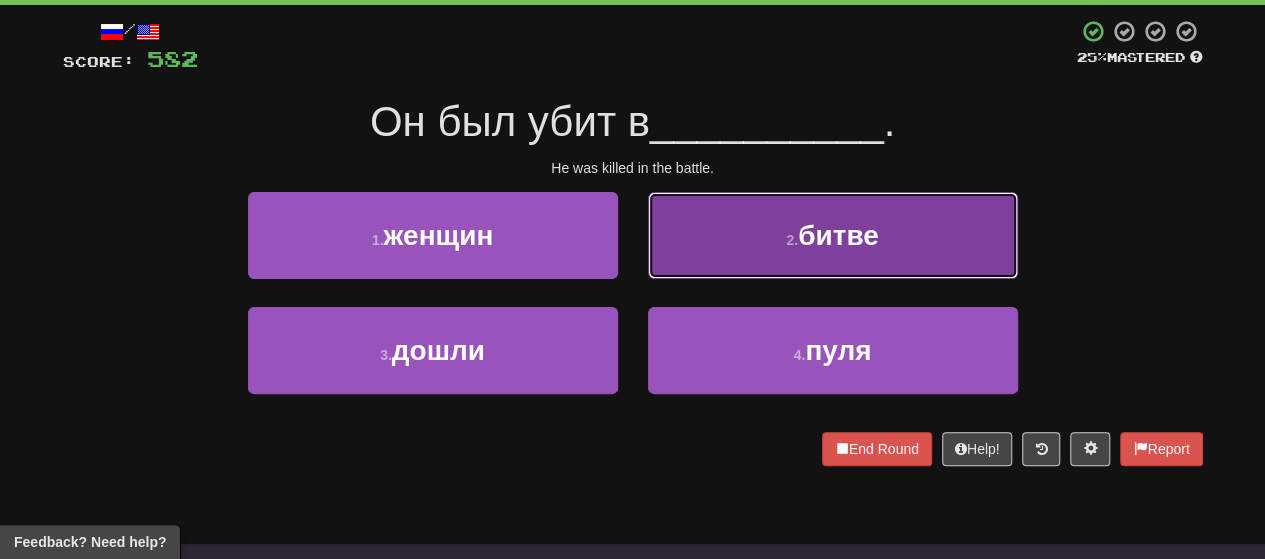 click on "2 .  битве" at bounding box center [833, 235] 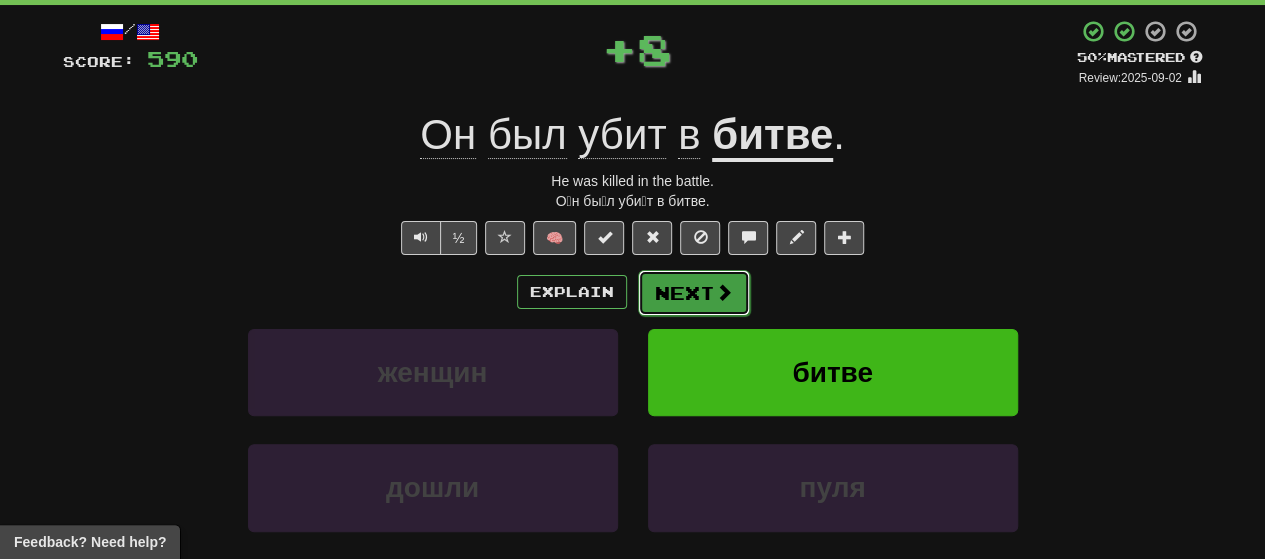 click on "Next" at bounding box center [694, 293] 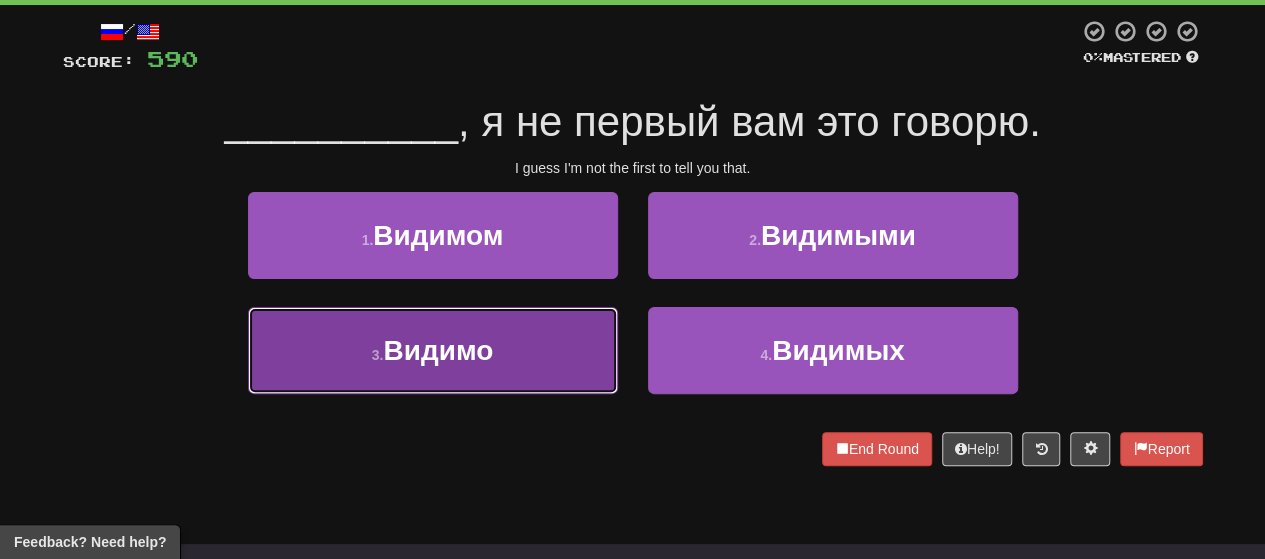 click on "3 .  Видимо" at bounding box center (433, 350) 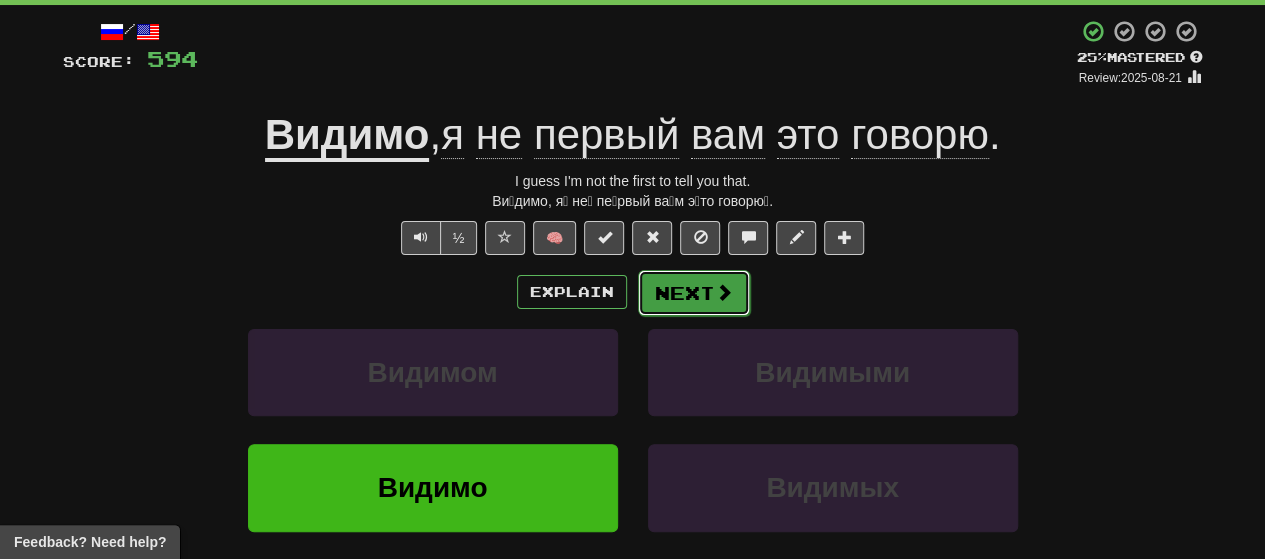 click on "Next" at bounding box center [694, 293] 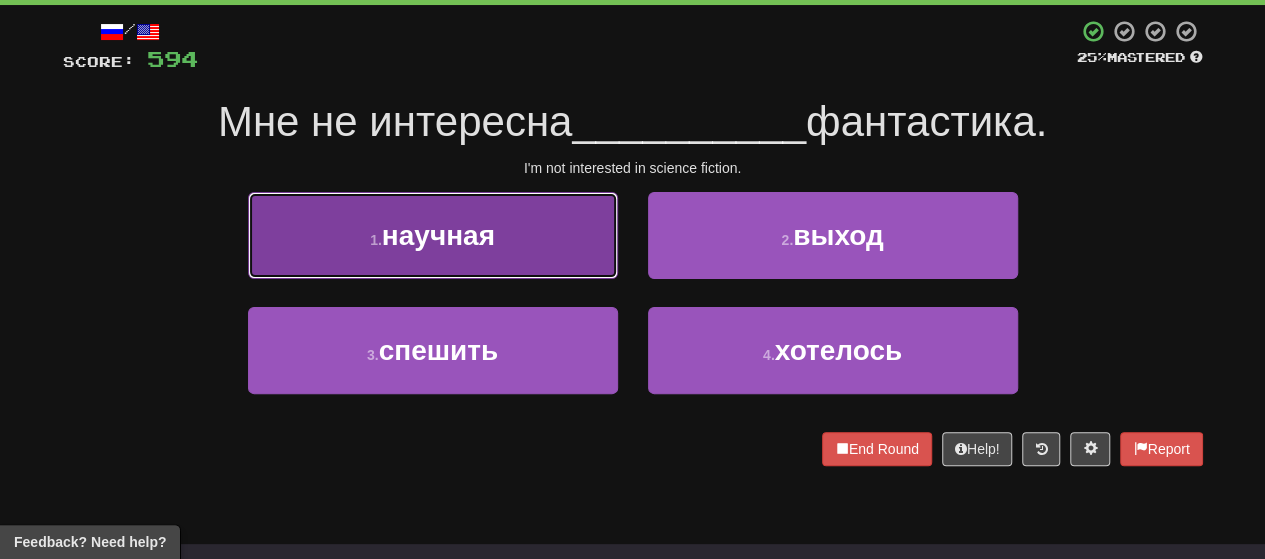 click on "1 .  научная" at bounding box center [433, 235] 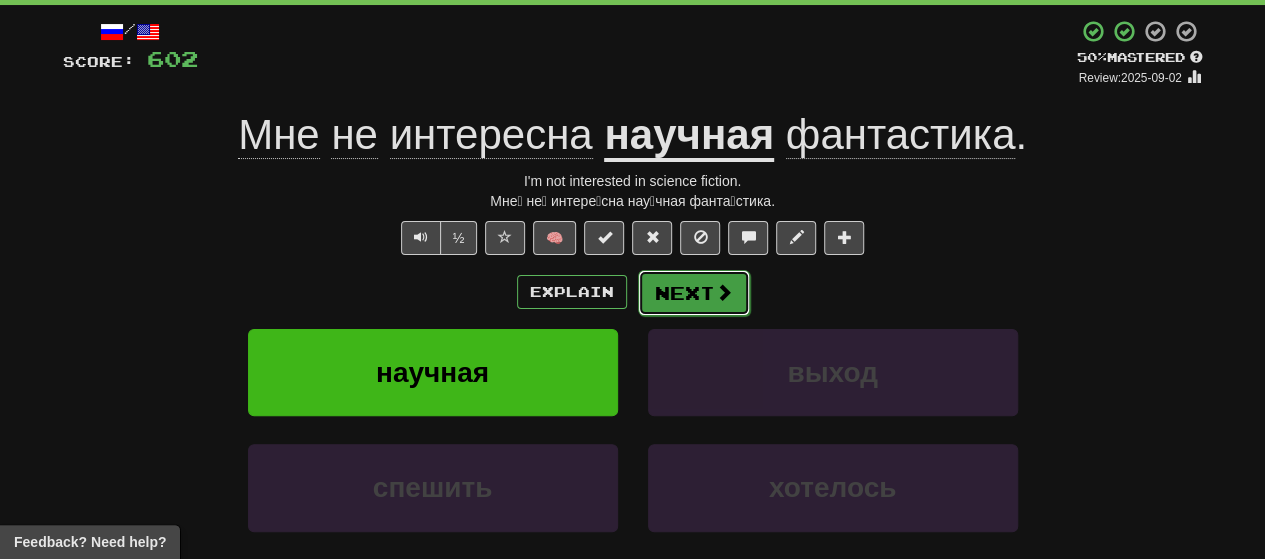 click on "Next" at bounding box center [694, 293] 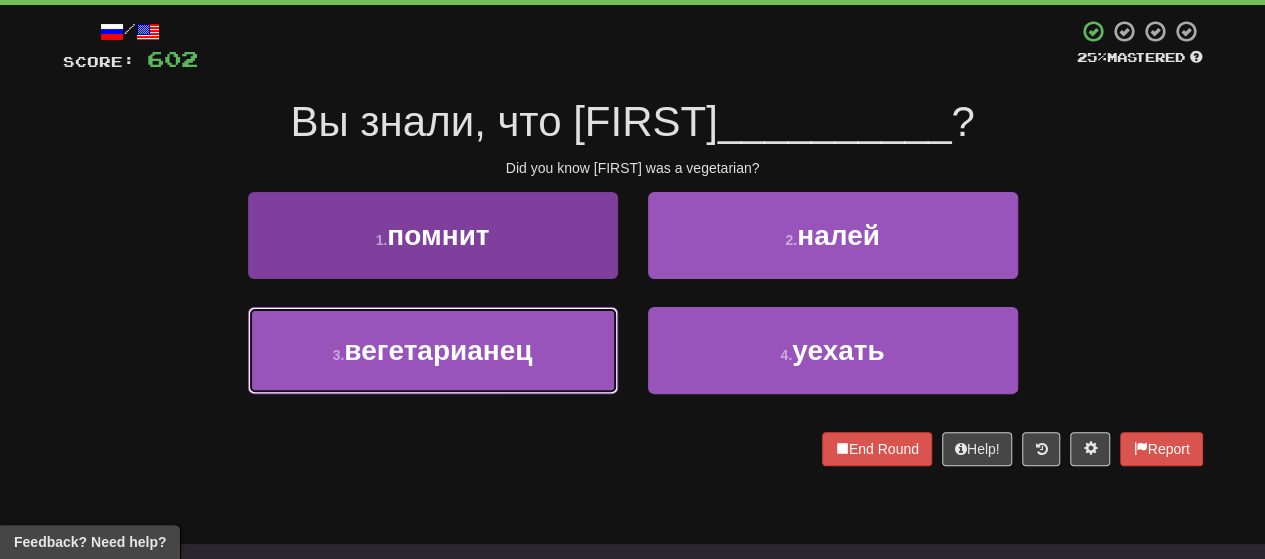 click on "3 .  вегетарианец" at bounding box center (433, 350) 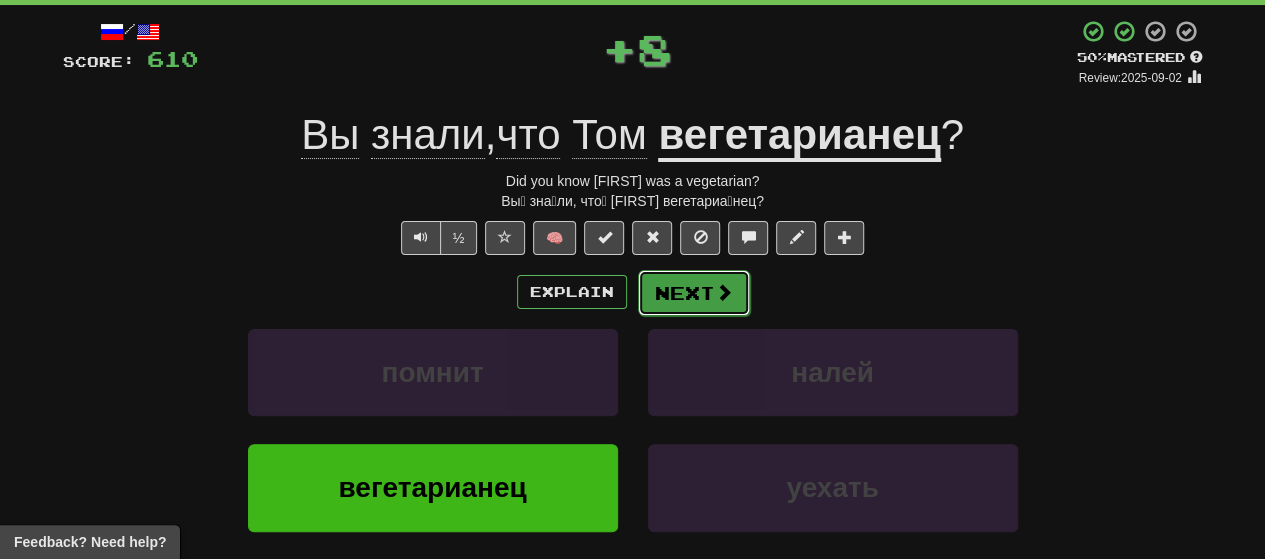 click on "Next" at bounding box center (694, 293) 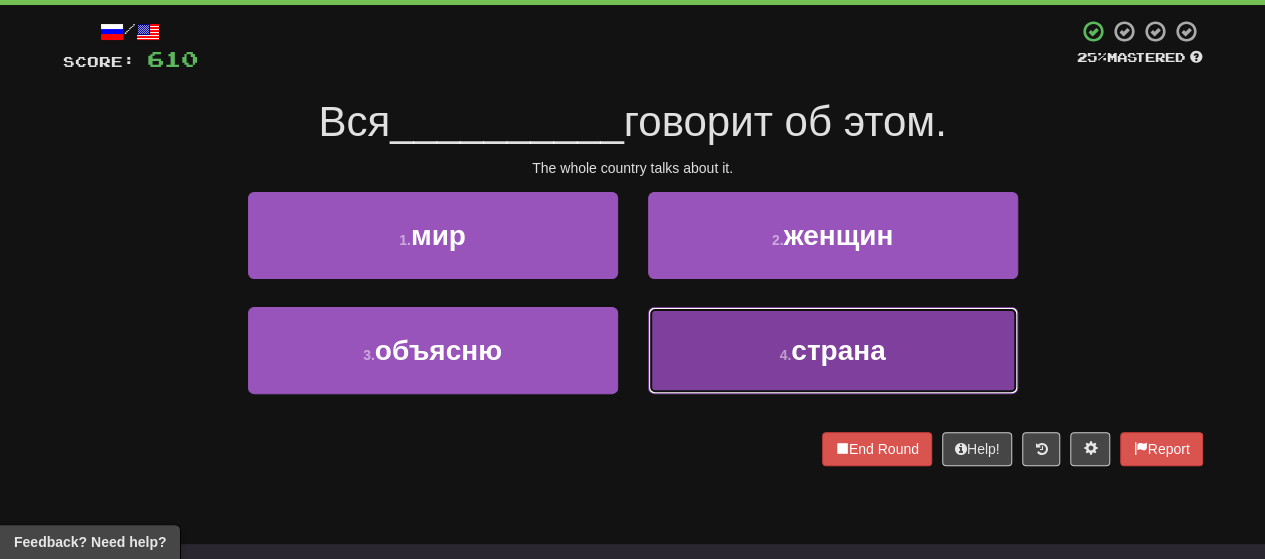 click on "4 .  страна" at bounding box center (833, 350) 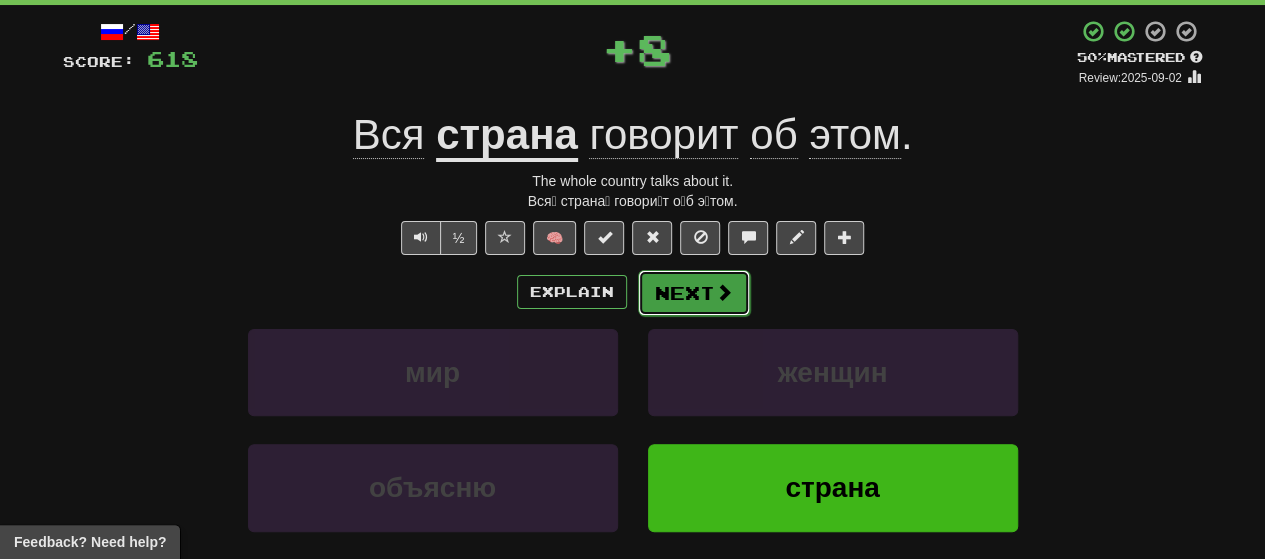 click on "Next" at bounding box center [694, 293] 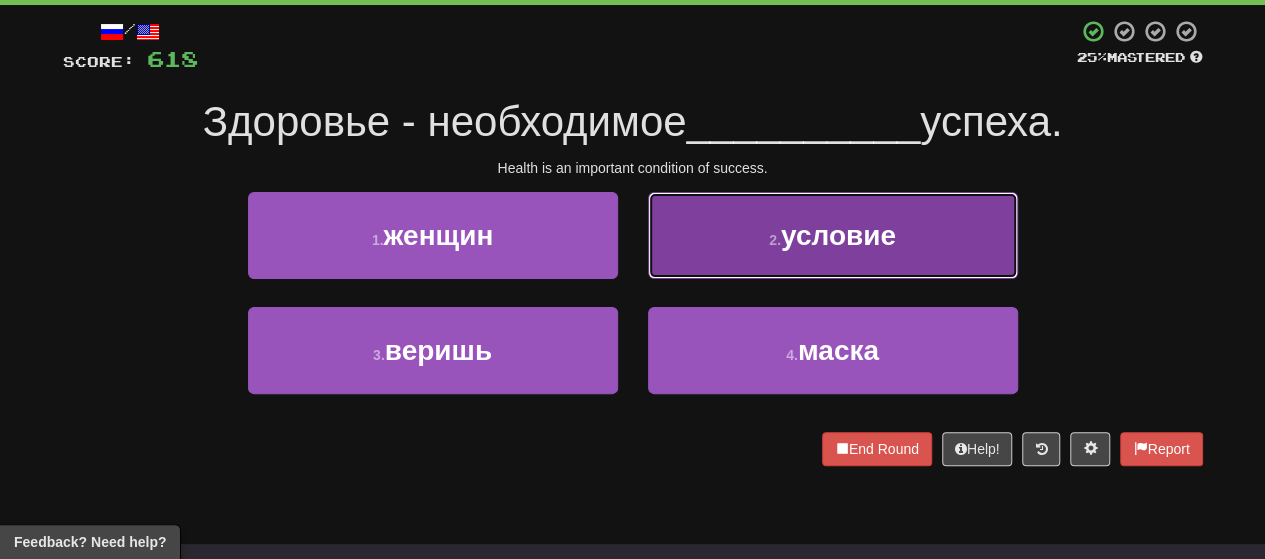 click on "2 .  условие" at bounding box center [833, 235] 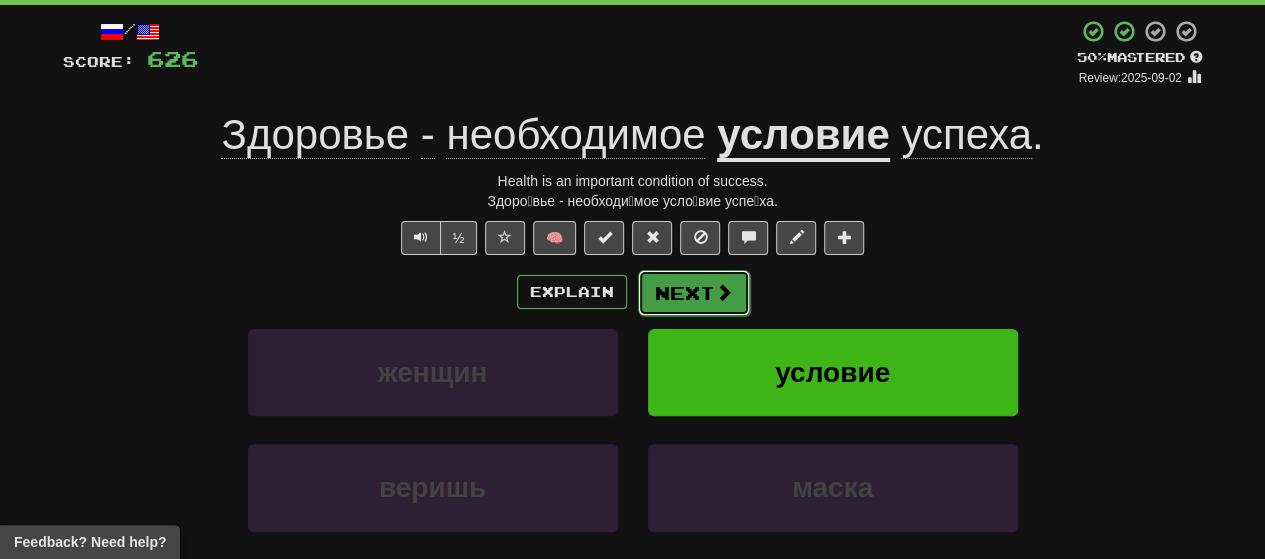 click on "Next" at bounding box center [694, 293] 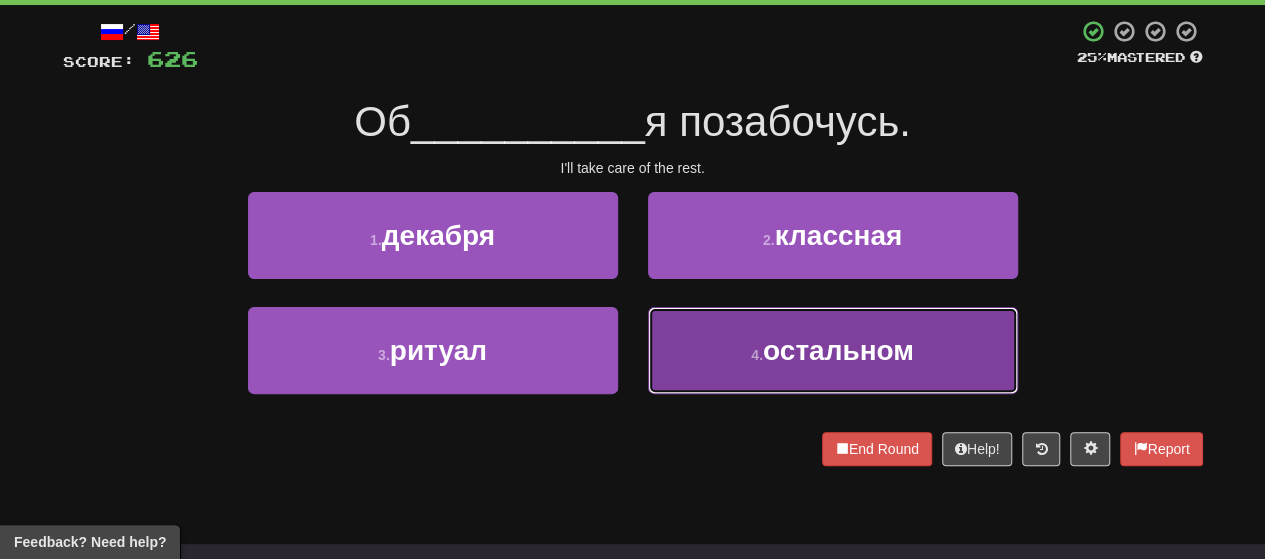 click on "4 .  остальном" at bounding box center [833, 350] 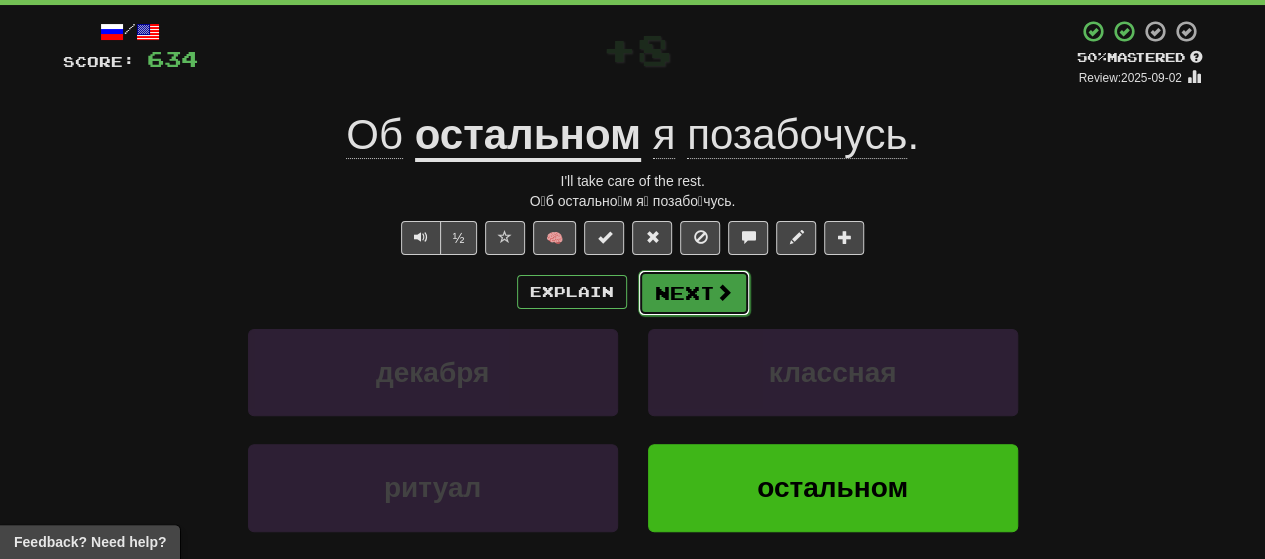 click on "Next" at bounding box center [694, 293] 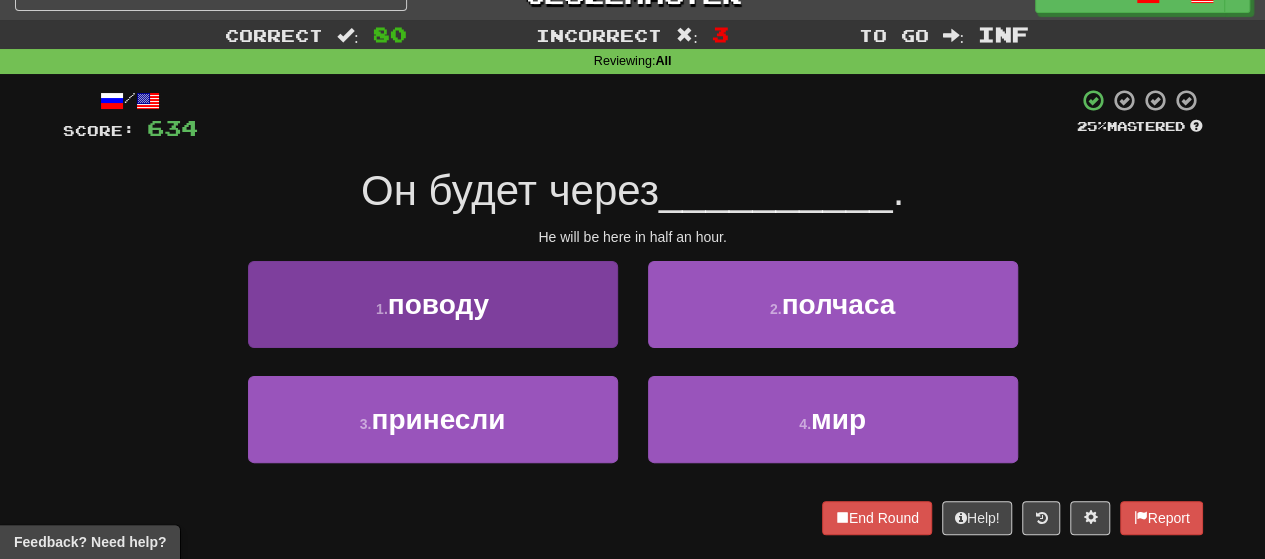 scroll, scrollTop: 0, scrollLeft: 0, axis: both 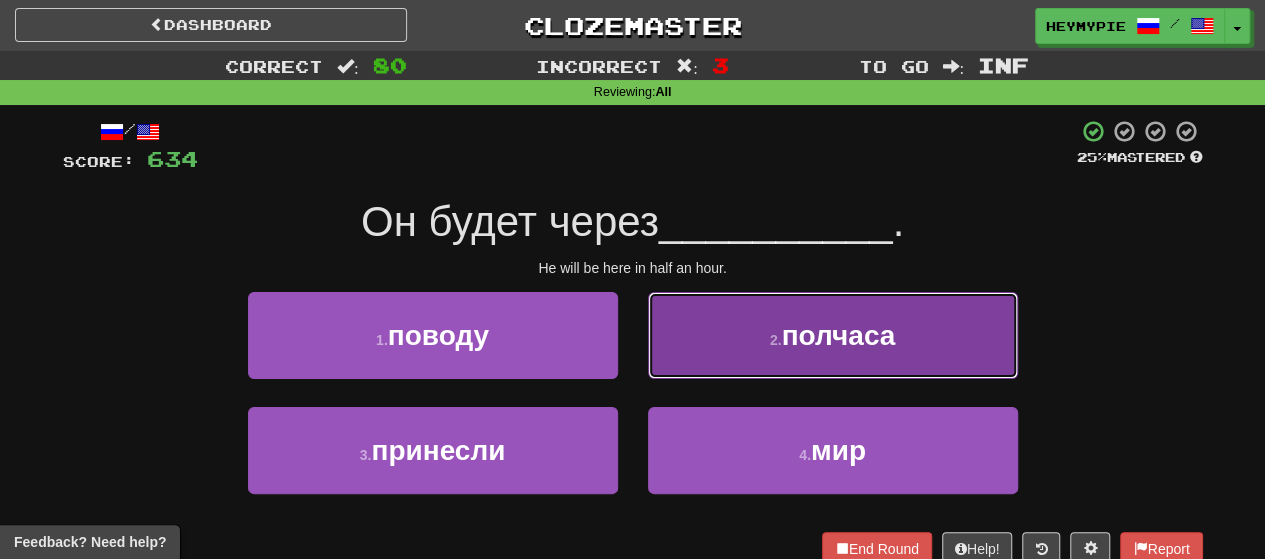 click on "2 .  полчаса" at bounding box center [833, 335] 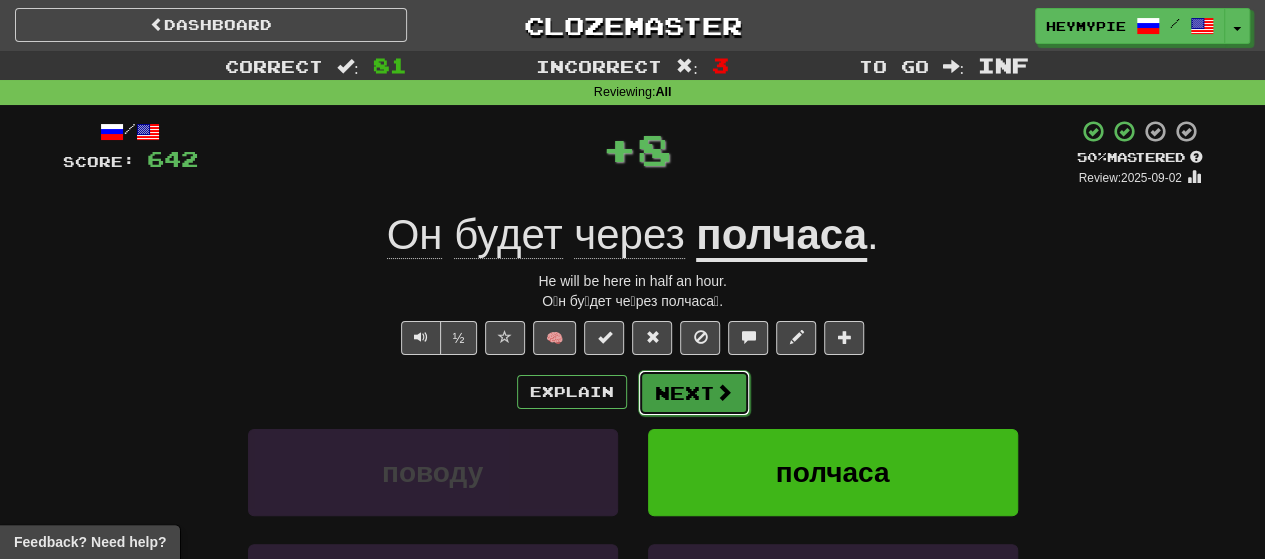 click on "Next" at bounding box center [694, 393] 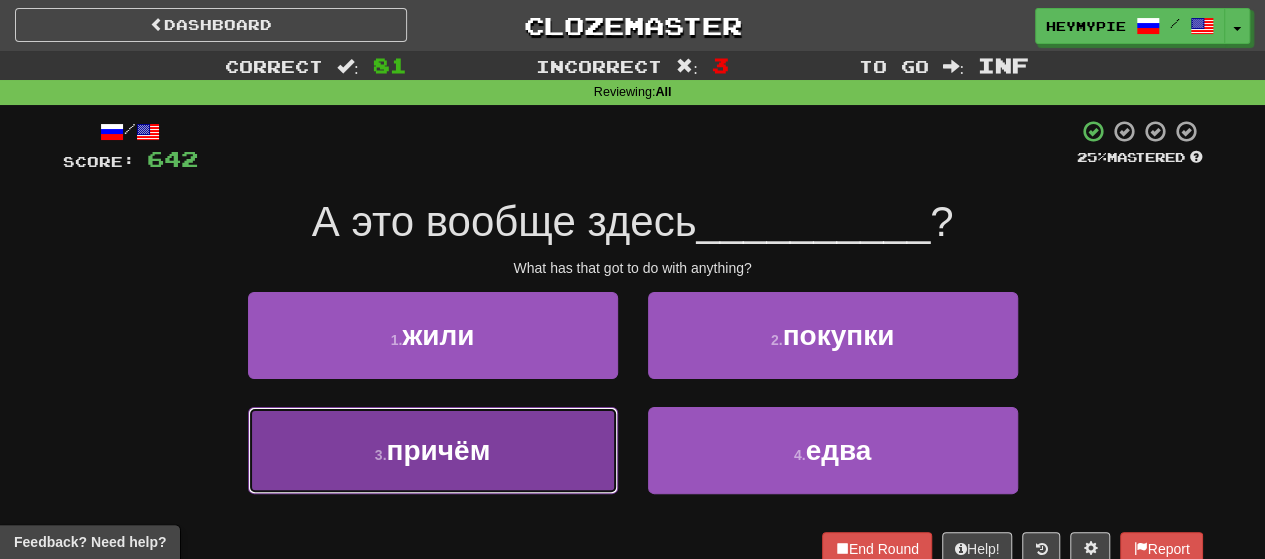 click on "причём" at bounding box center [438, 450] 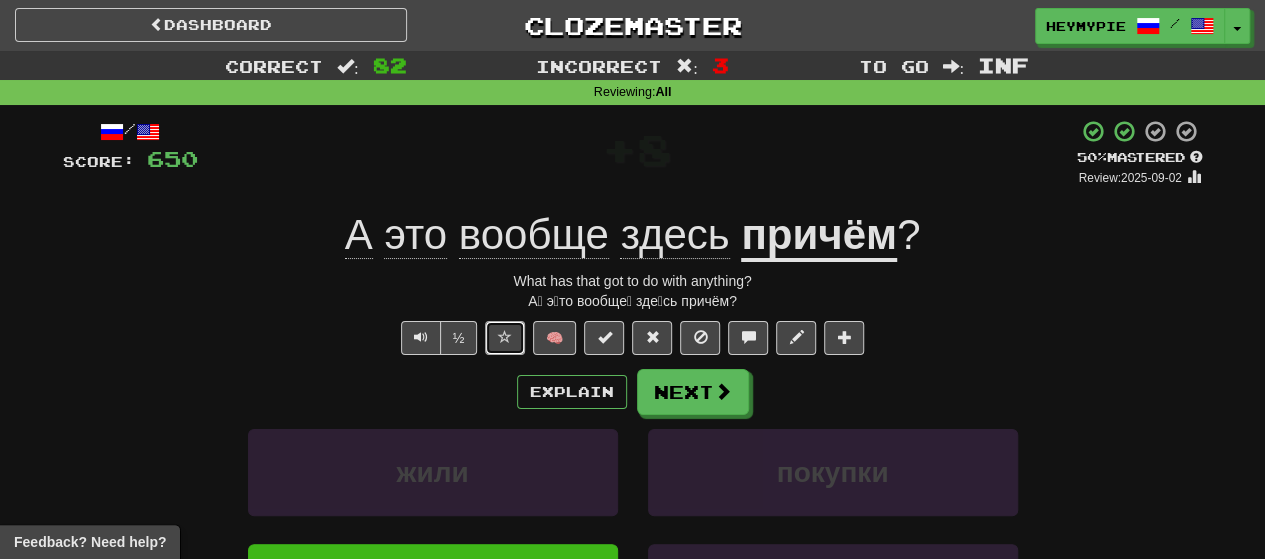 click at bounding box center [505, 337] 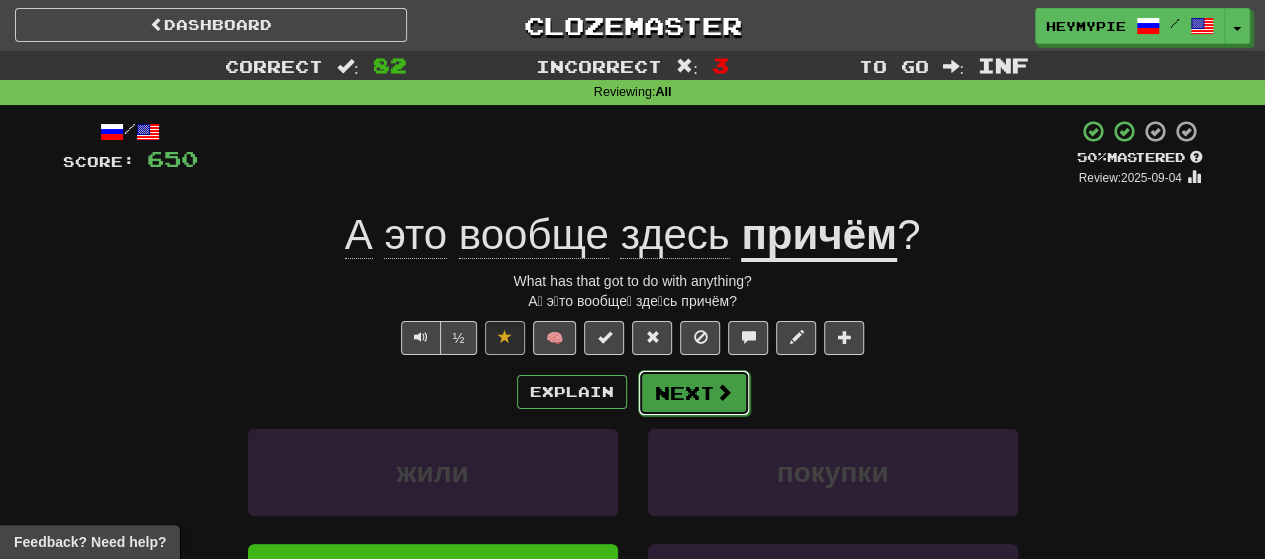 click on "Next" at bounding box center (694, 393) 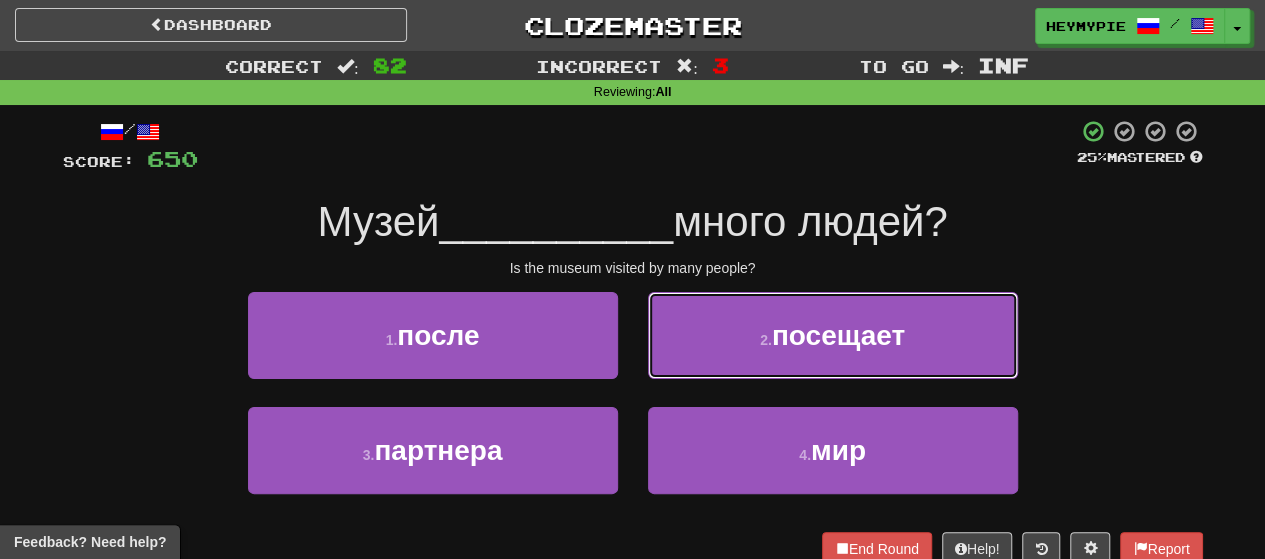 click on "2 .  посещает" at bounding box center (833, 335) 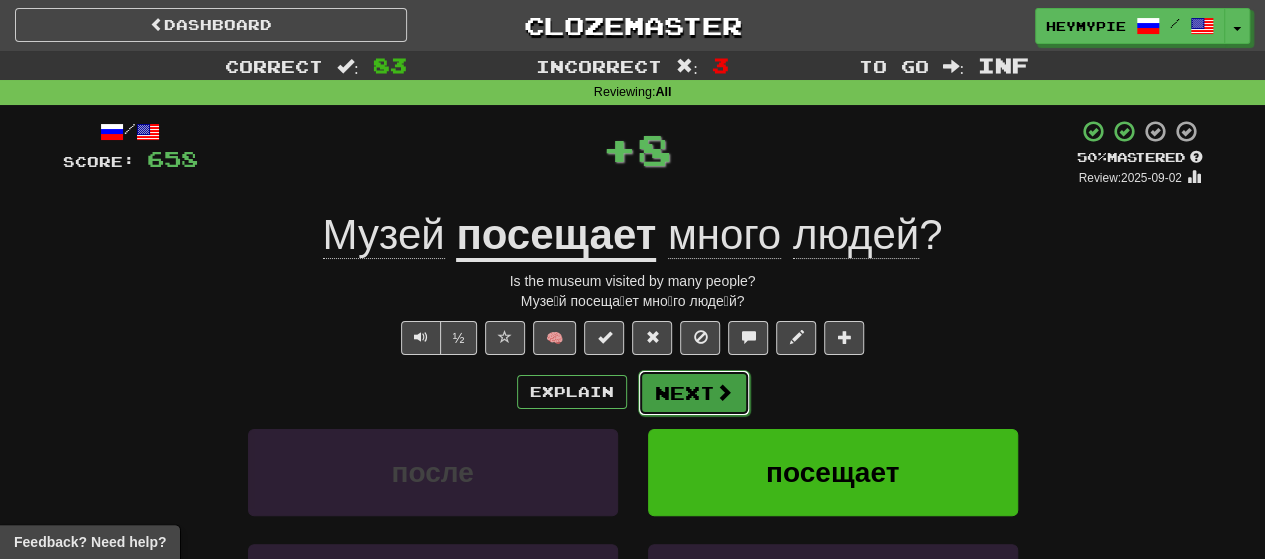 click on "Next" at bounding box center [694, 393] 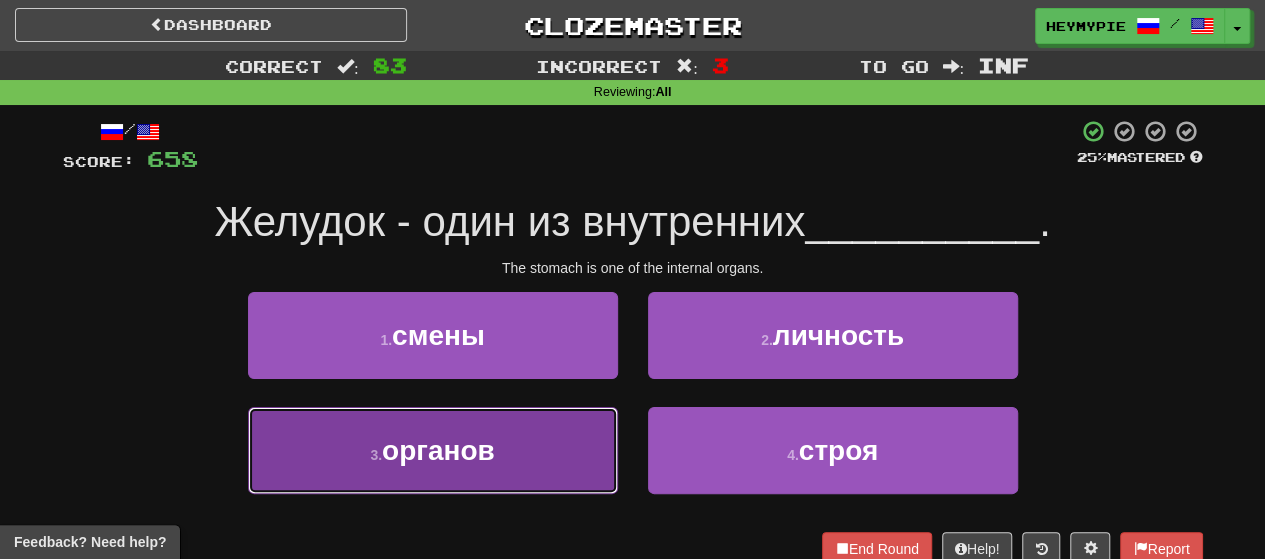 click on "3 .  органов" at bounding box center [433, 450] 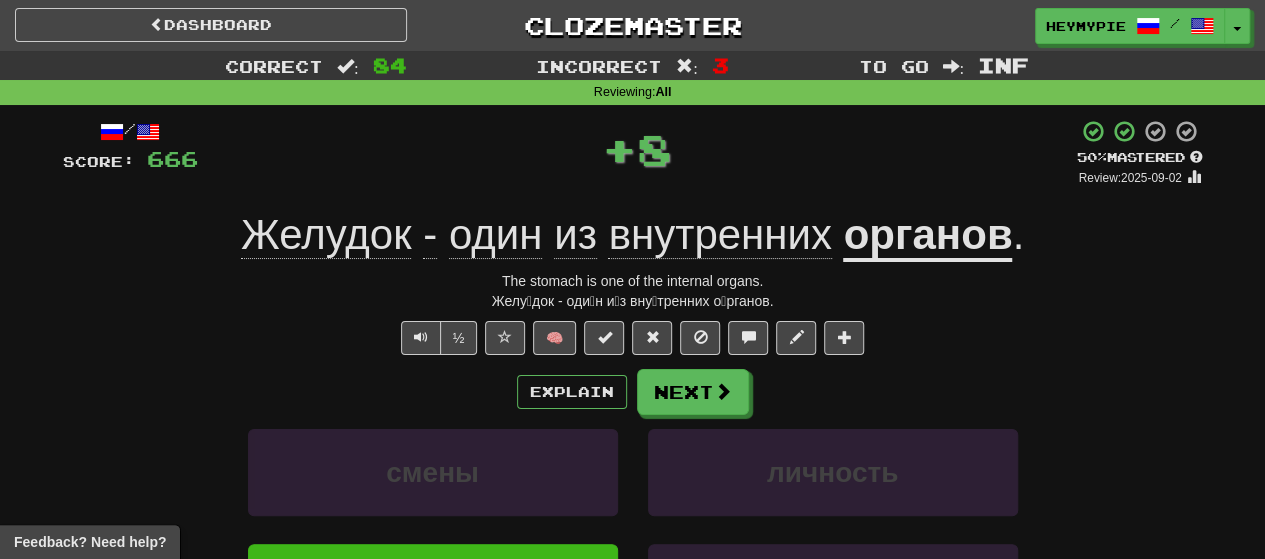 click on "органов" at bounding box center (927, 236) 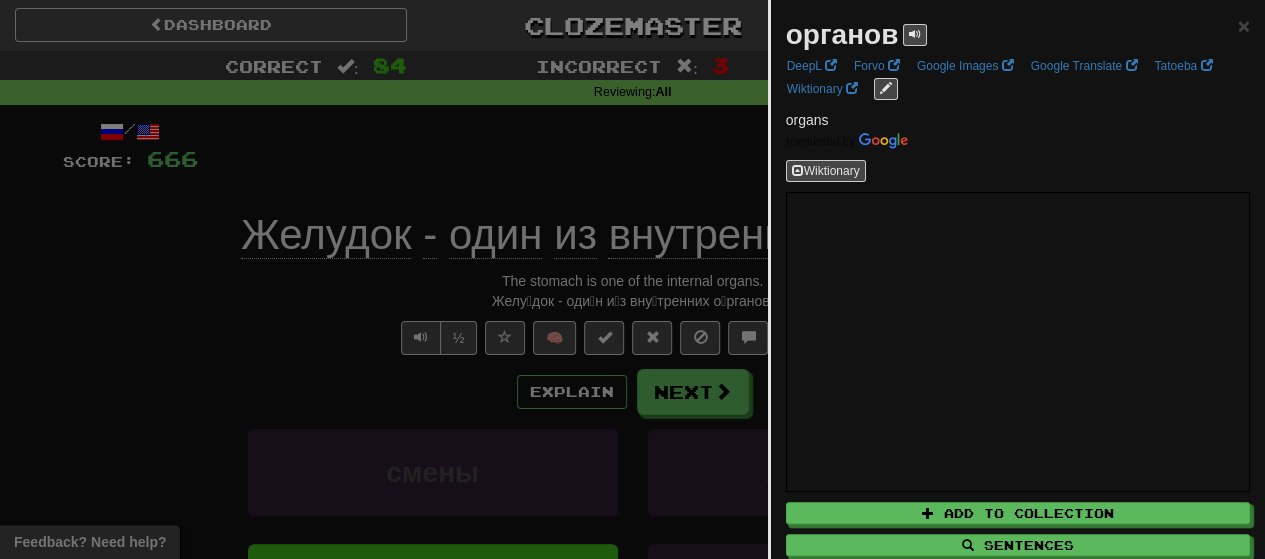 click at bounding box center [632, 279] 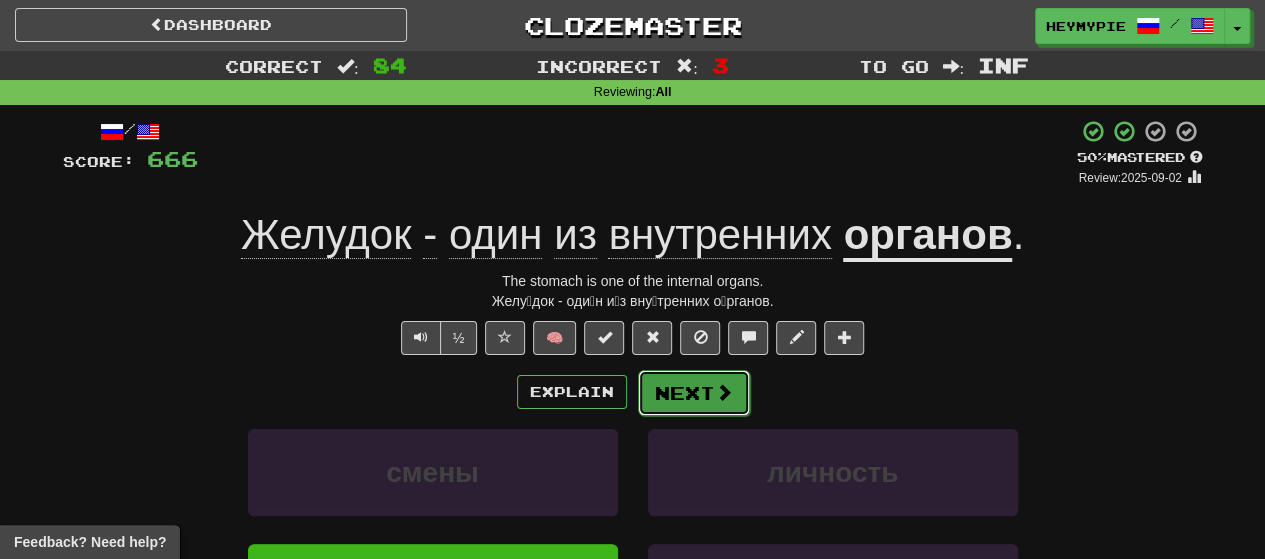 click on "Next" at bounding box center [694, 393] 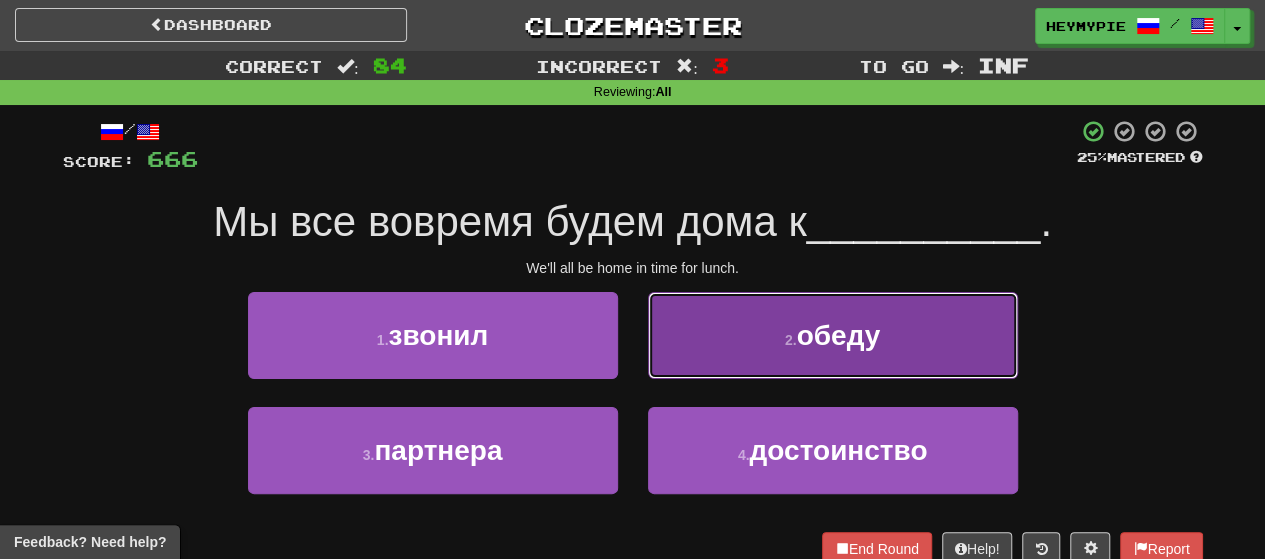click on "2 .  обеду" at bounding box center [833, 335] 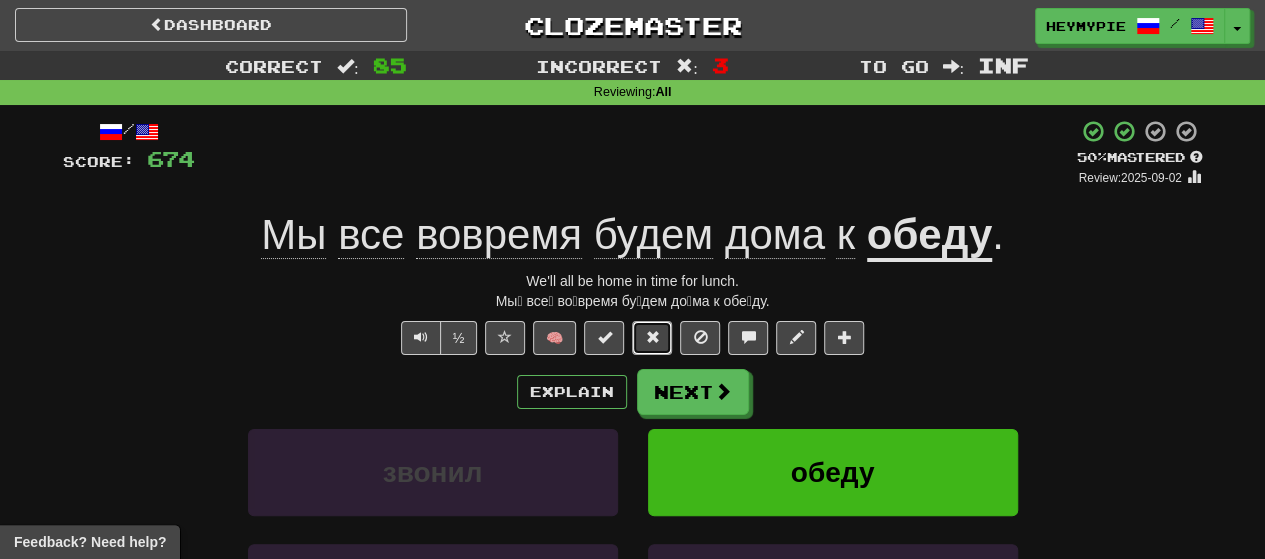 click at bounding box center (652, 337) 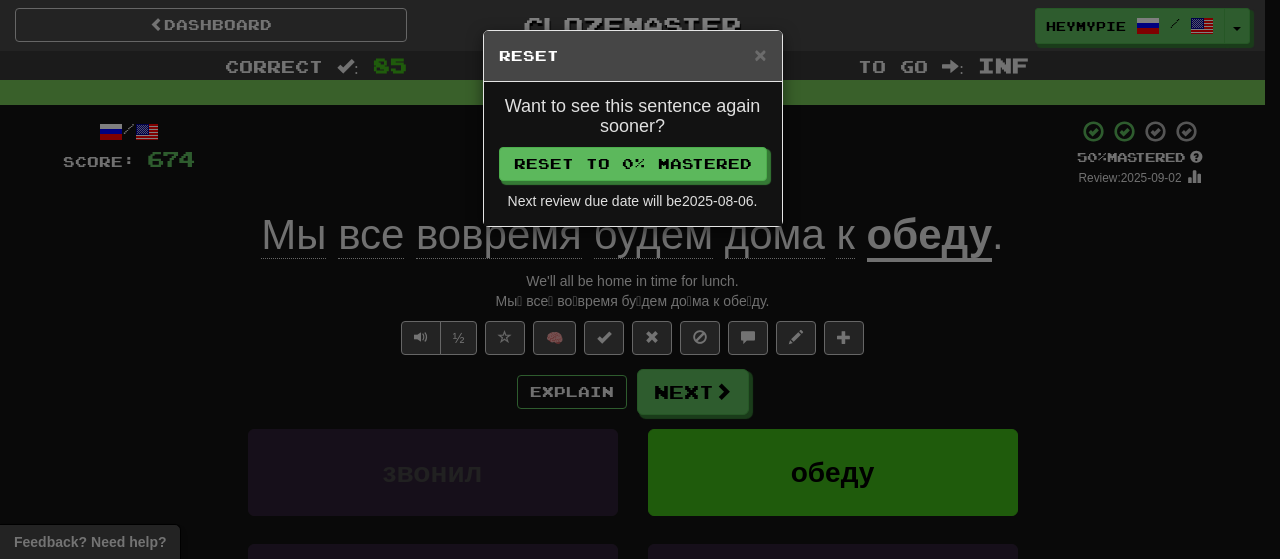 click on "× Reset" at bounding box center (633, 56) 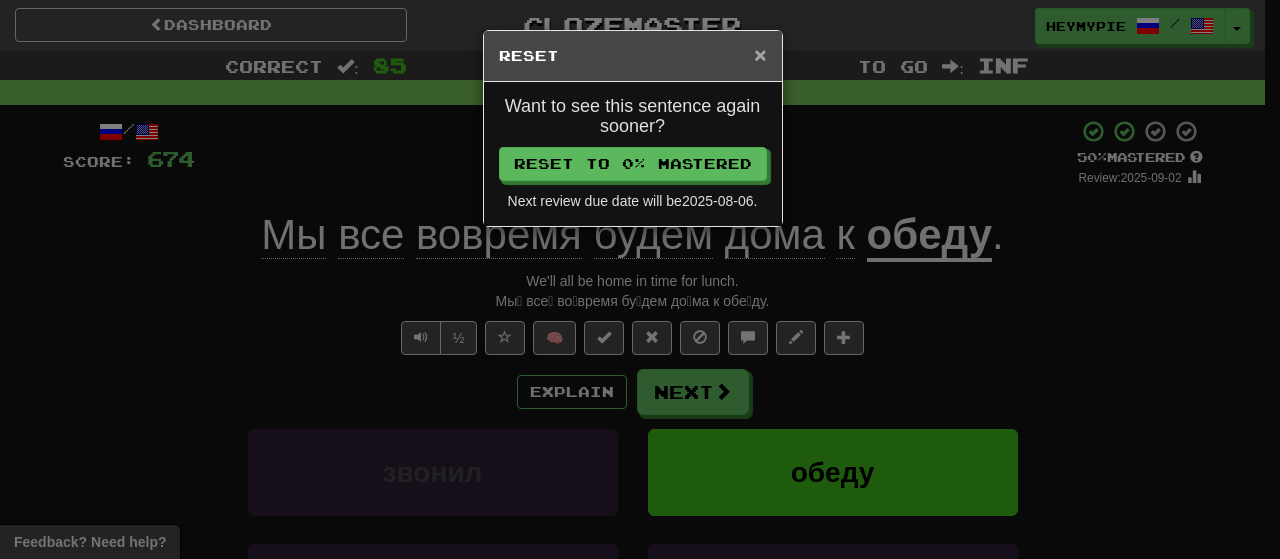 click on "×" at bounding box center (760, 54) 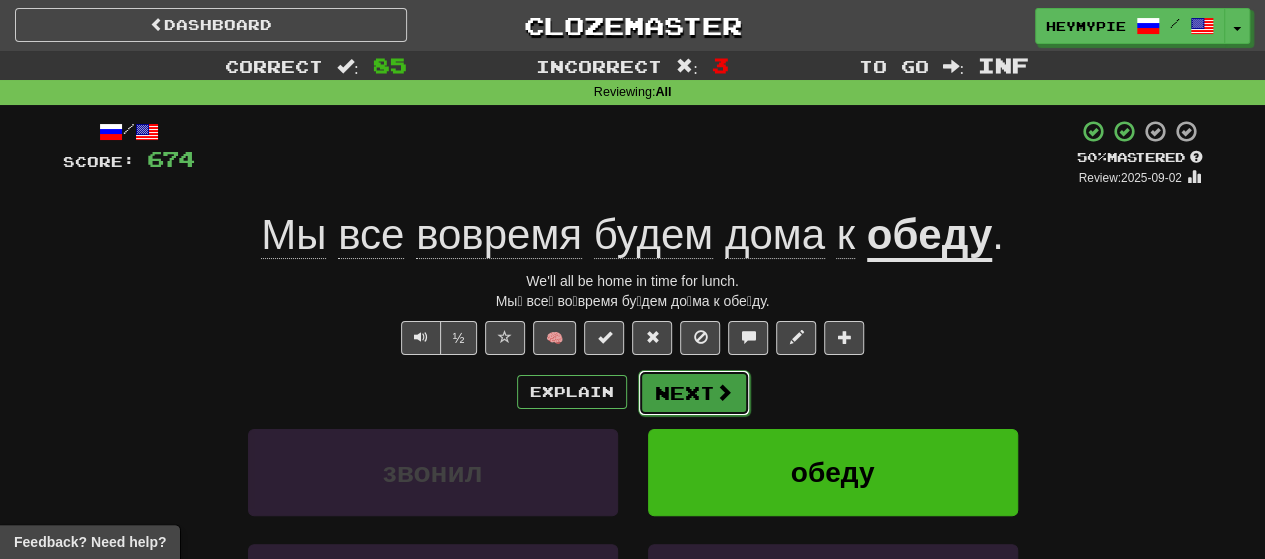 click on "Next" at bounding box center (694, 393) 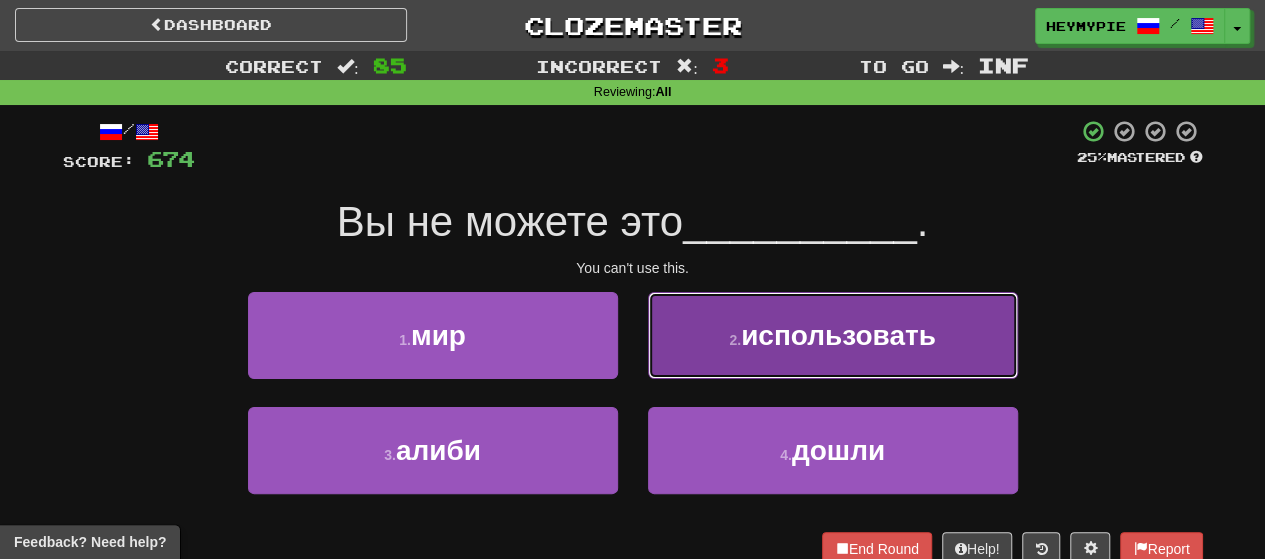 click on "2 .  использовать" at bounding box center (833, 335) 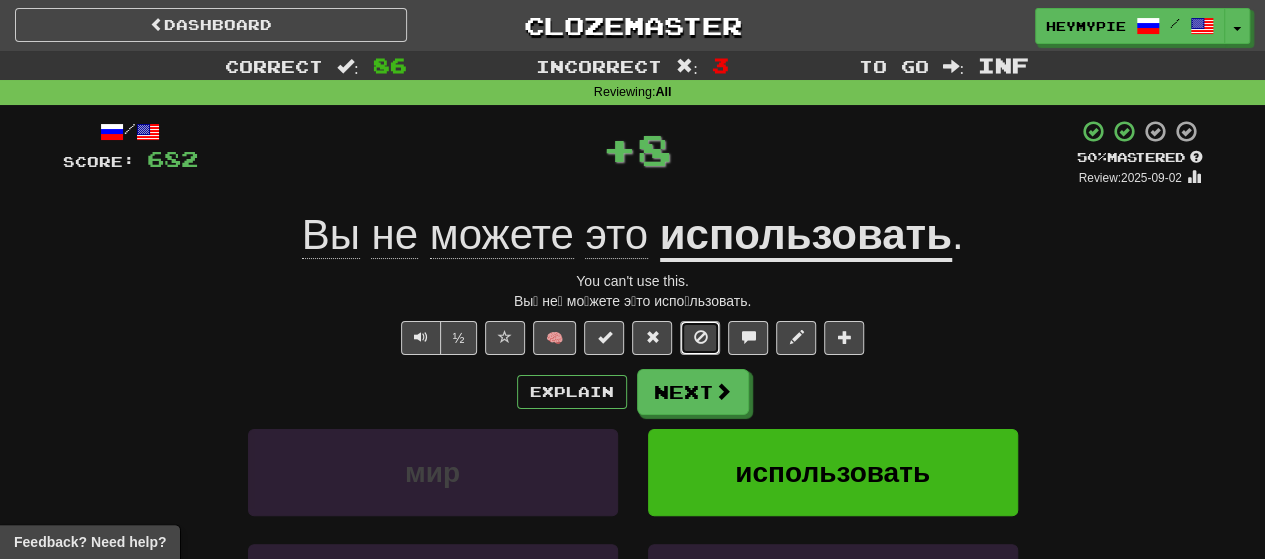 click at bounding box center (700, 338) 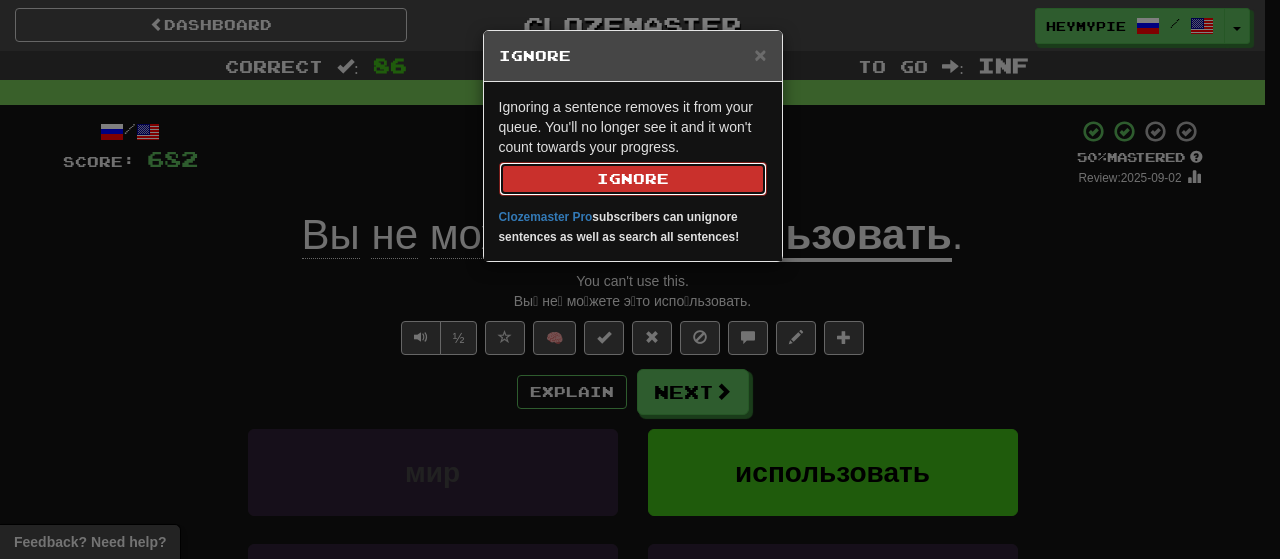 click on "× Ignore Ignoring a sentence removes it from your queue. You'll no longer see it and it won't count towards your progress. Ignore Clozemaster Pro  subscribers can unignore sentences as well as search all sentences!" at bounding box center (640, 279) 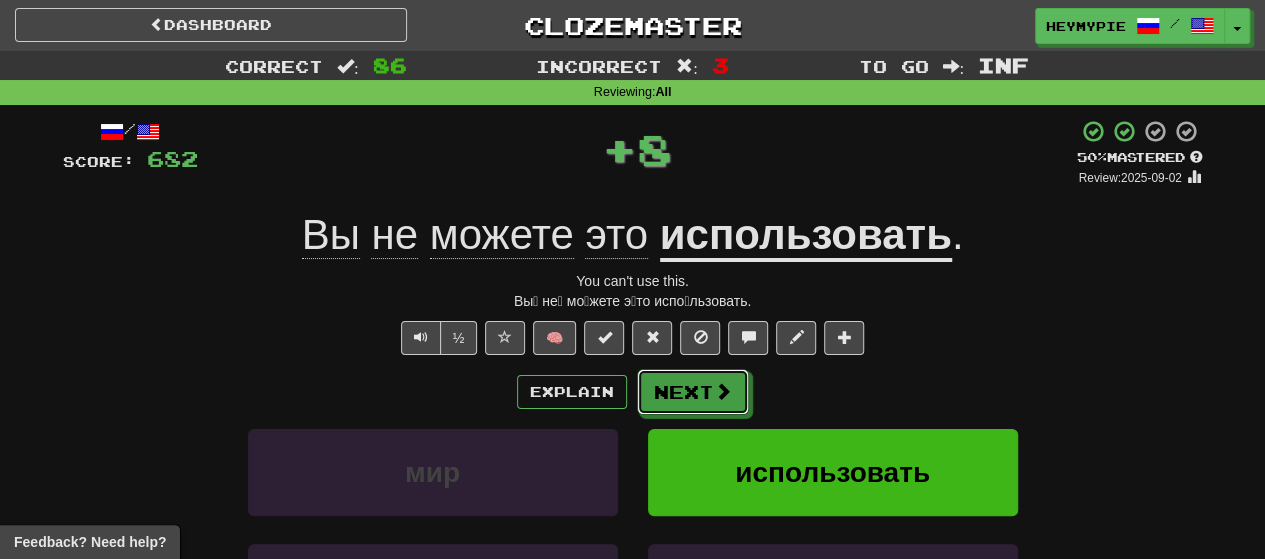 click on "Next" at bounding box center (693, 392) 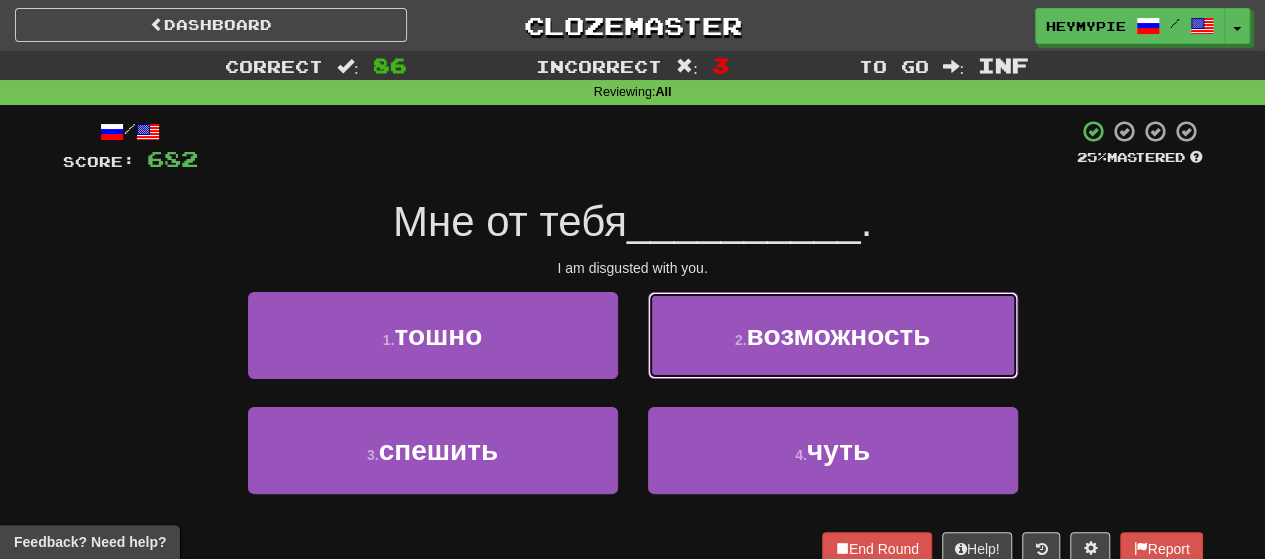 drag, startPoint x: 657, startPoint y: 319, endPoint x: 637, endPoint y: 318, distance: 20.024984 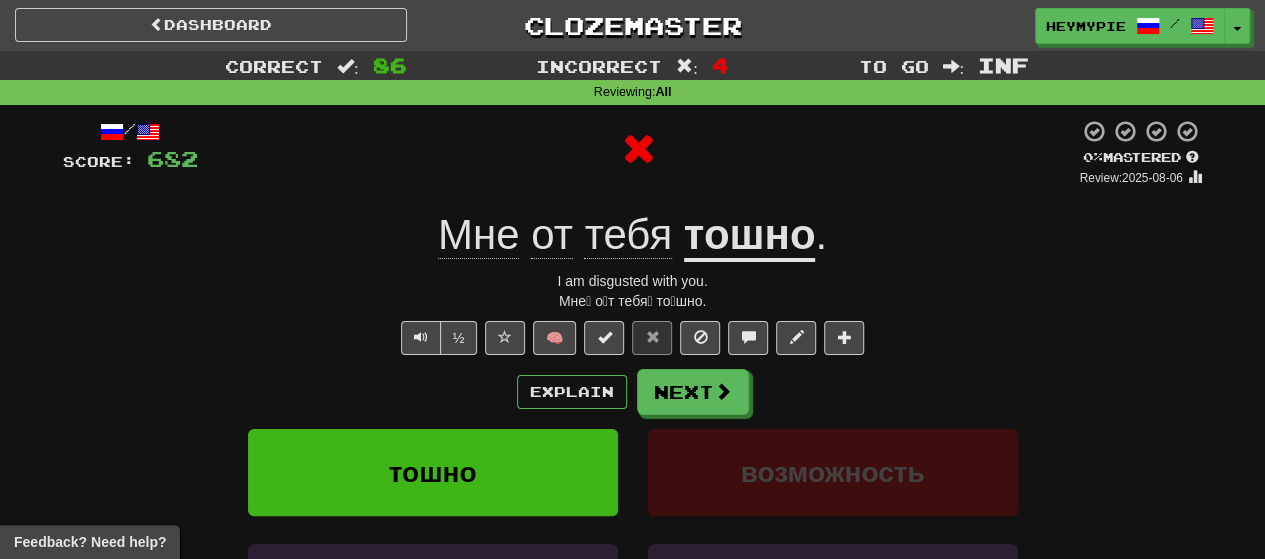 click on "/  Score:   682 0 %  Mastered Review:  2025-08-06 Мне   от   тебя   тошно . I am disgusted with you. Мне́ о́т тебя́ то́шно. ½ 🧠 Explain Next тошно возможность спешить чуть Learn more: тошно возможность спешить чуть  End Round  Help!  Report Sentence Source" at bounding box center (633, 442) 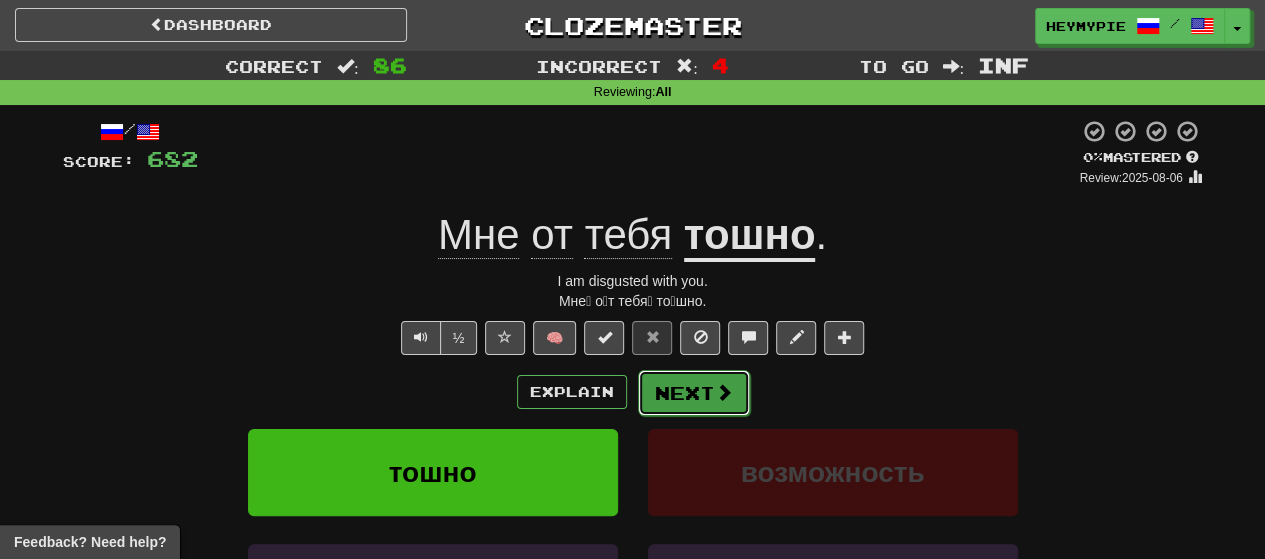 click on "Next" at bounding box center [694, 393] 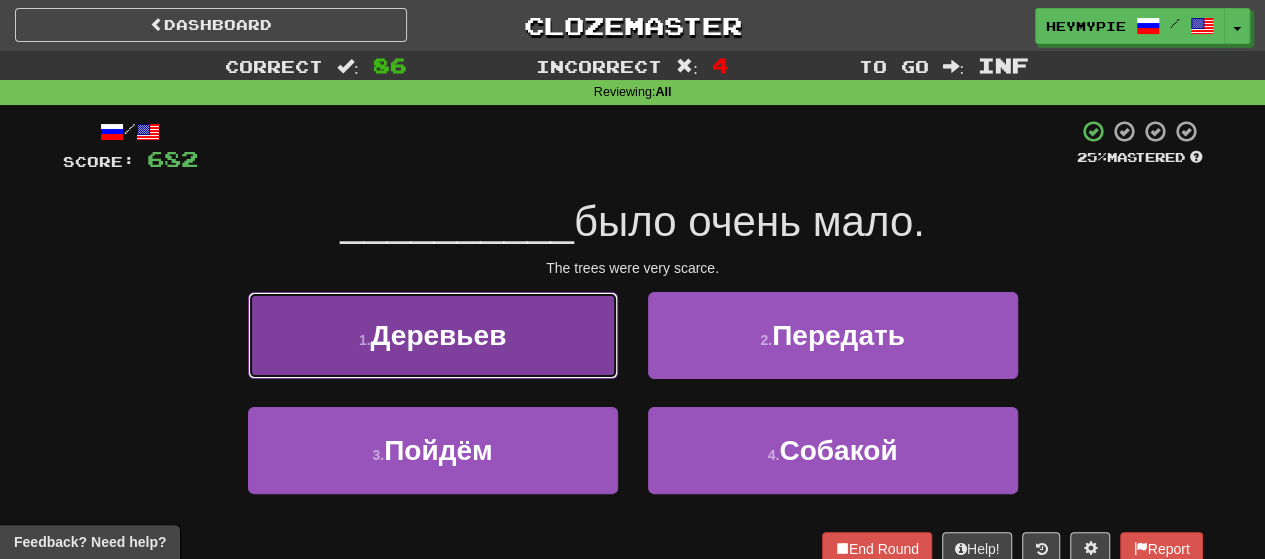 click on "Деревьев" at bounding box center [438, 335] 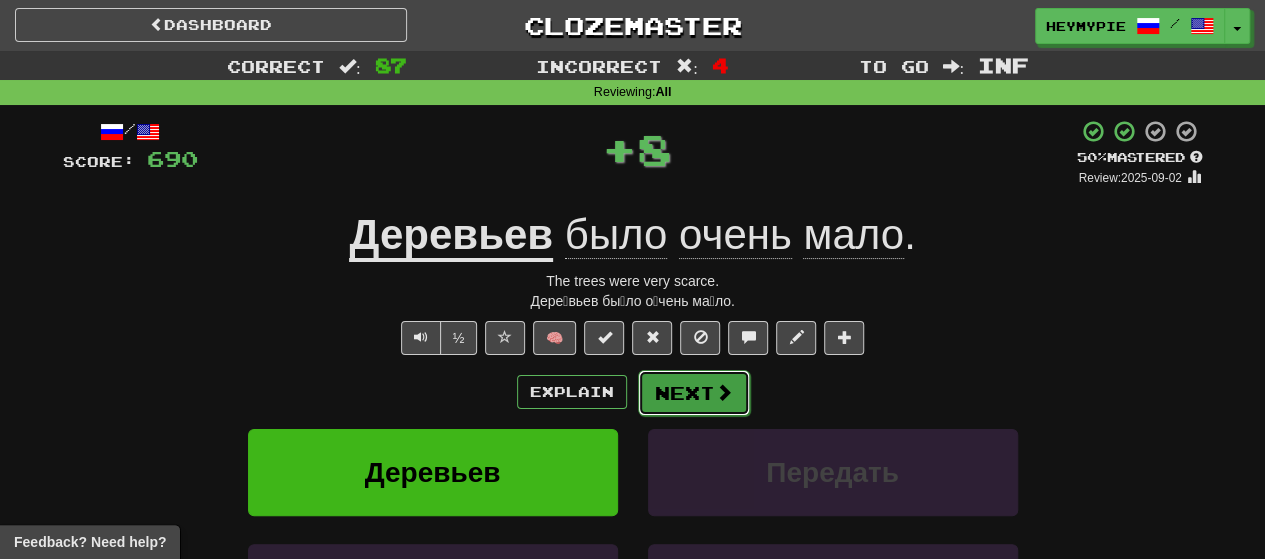 click at bounding box center [724, 392] 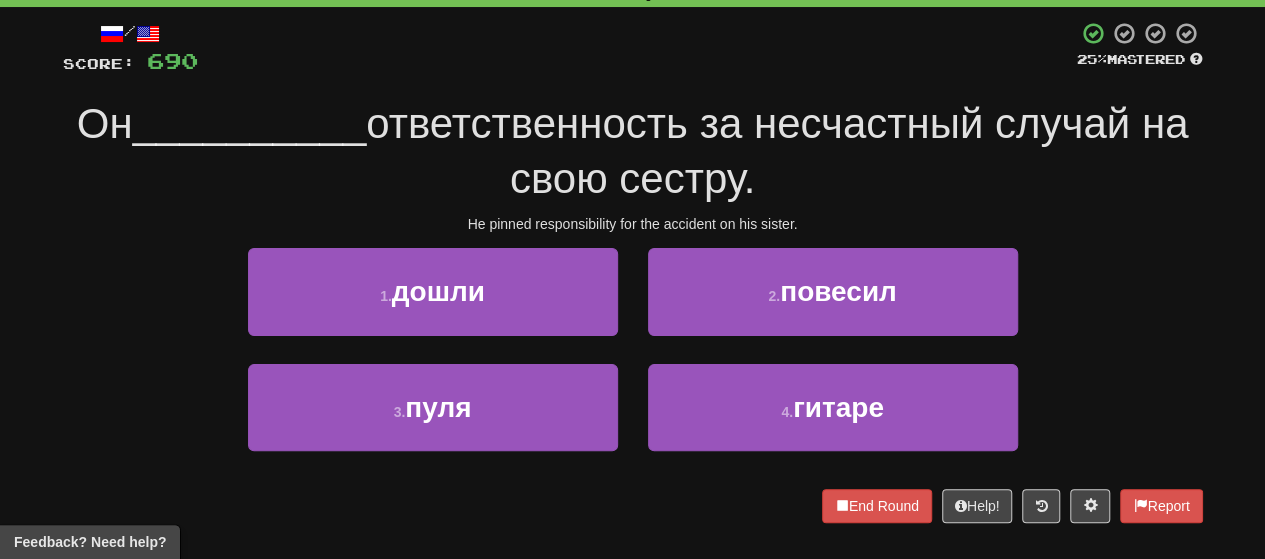 scroll, scrollTop: 0, scrollLeft: 0, axis: both 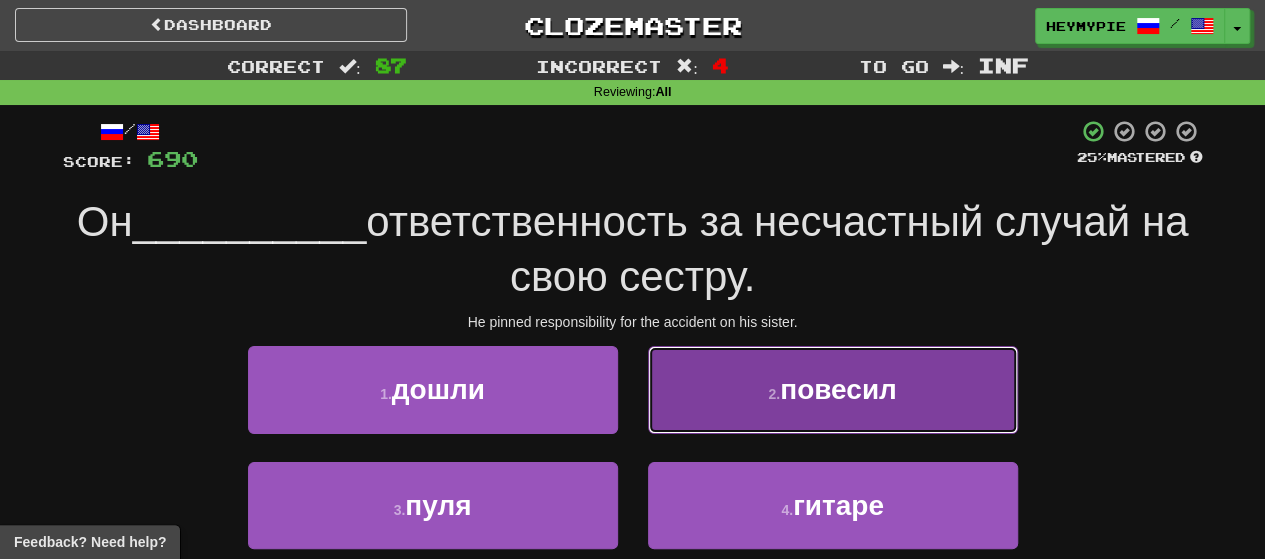 click on "2 ." at bounding box center [774, 394] 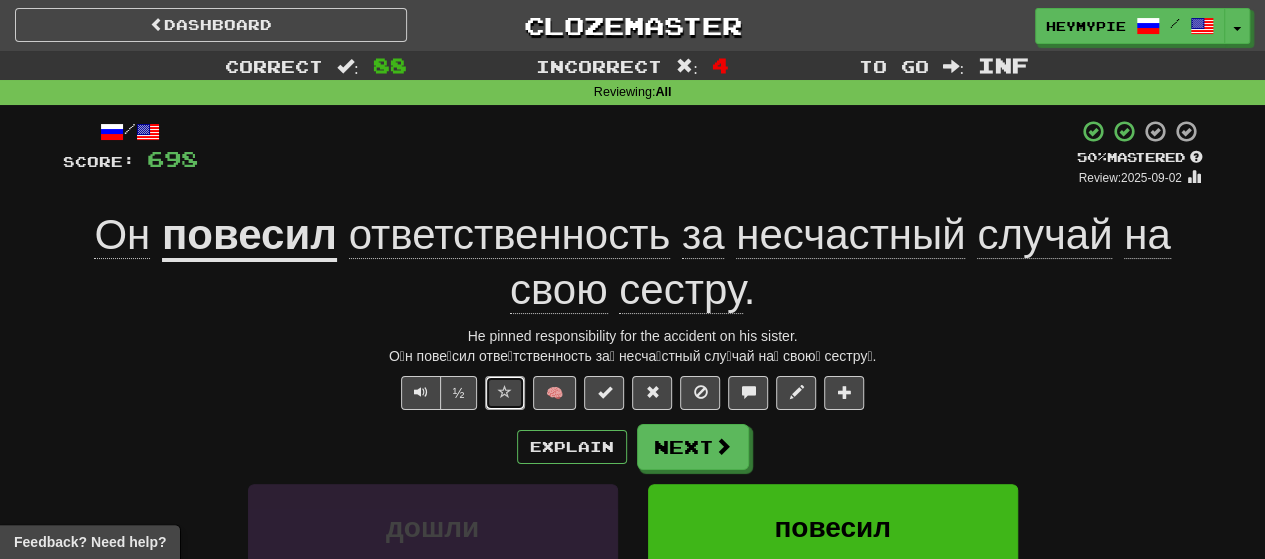 click at bounding box center [505, 393] 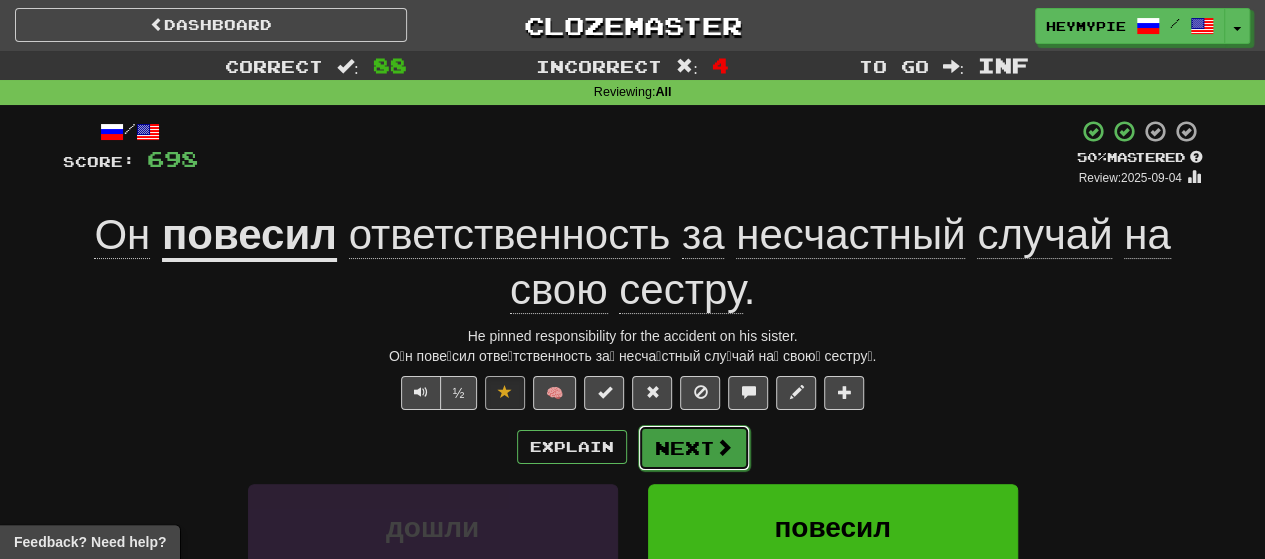 click on "Next" at bounding box center (694, 448) 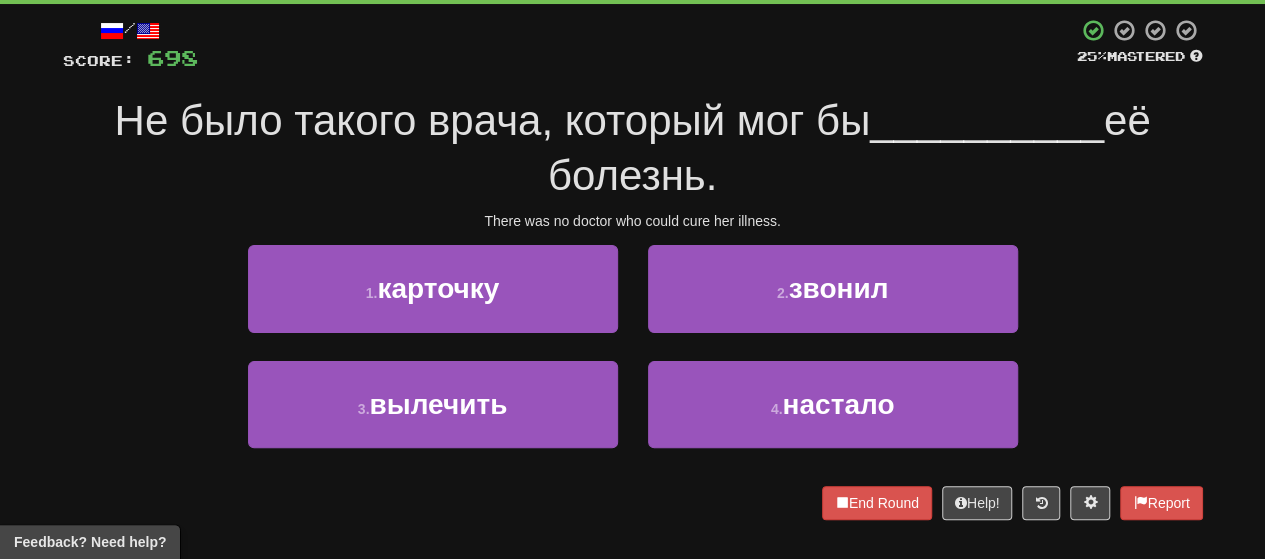 scroll, scrollTop: 200, scrollLeft: 0, axis: vertical 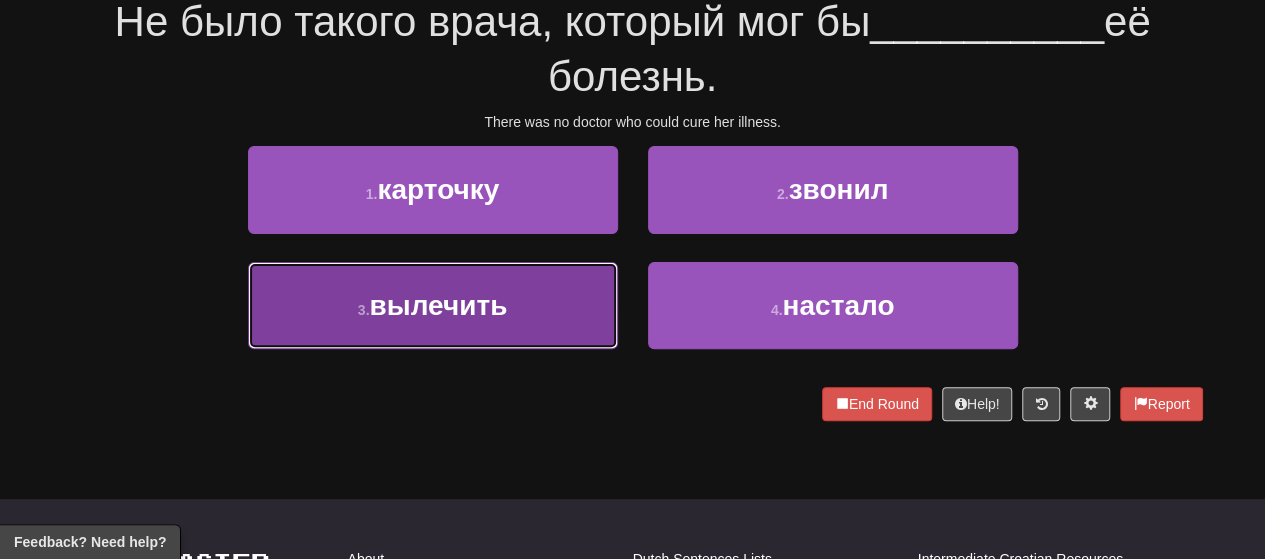 click on "3 .  вылечить" at bounding box center (433, 305) 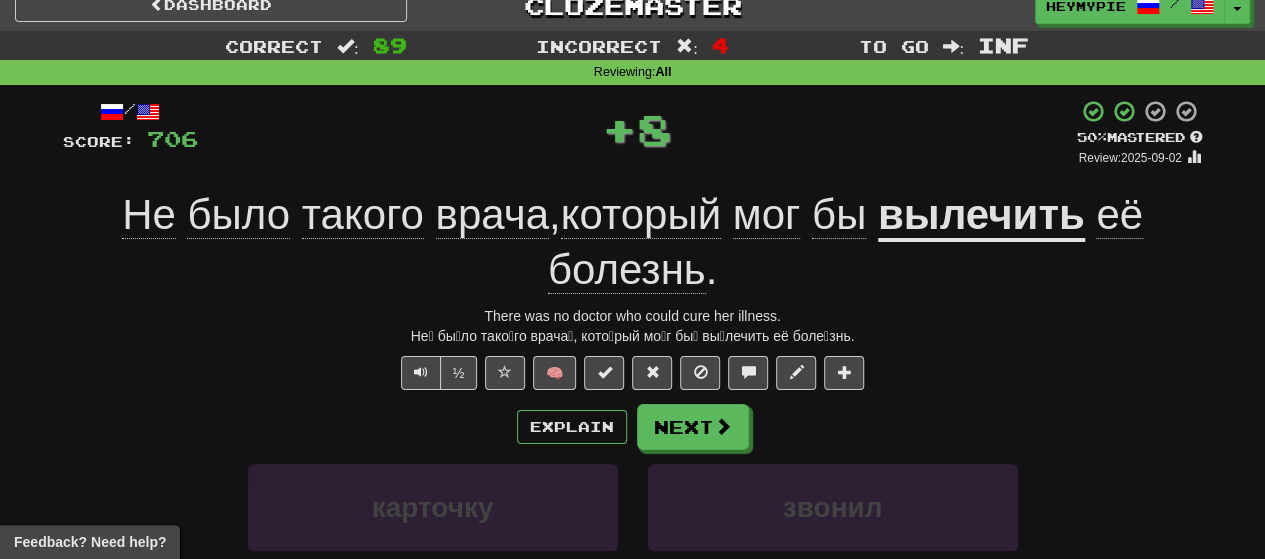 scroll, scrollTop: 13, scrollLeft: 0, axis: vertical 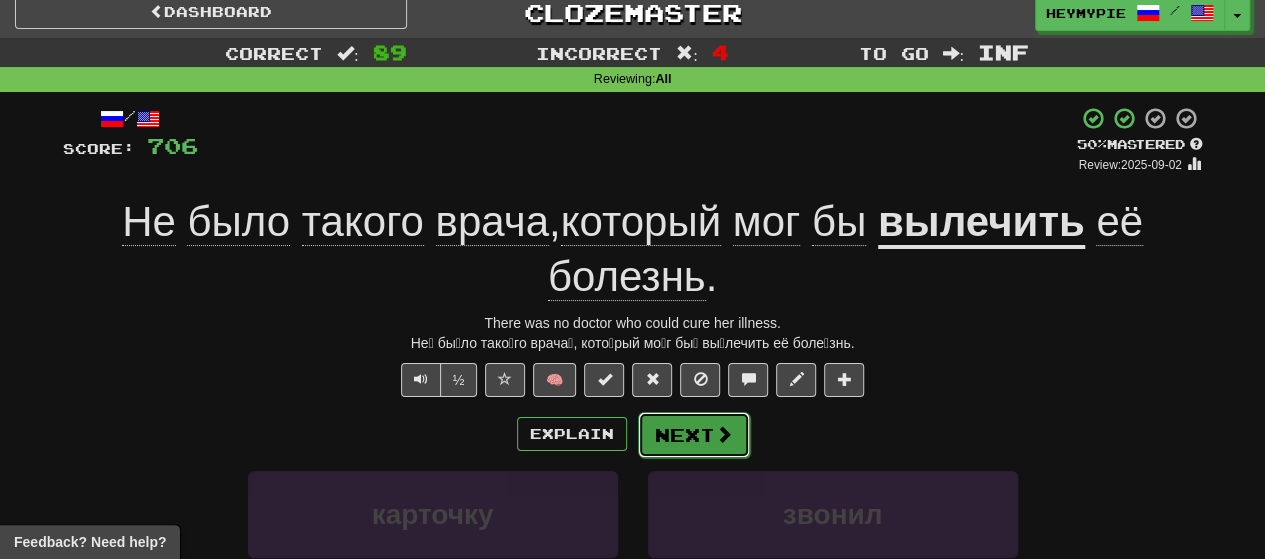click on "Next" at bounding box center (694, 435) 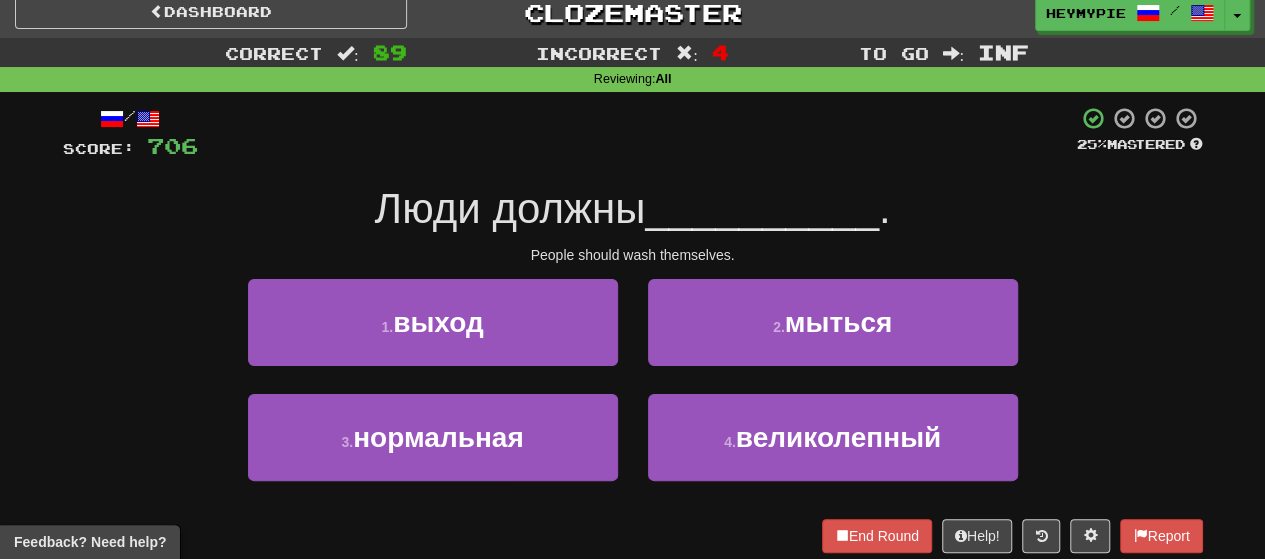 click on "2 .  мыться" at bounding box center [833, 336] 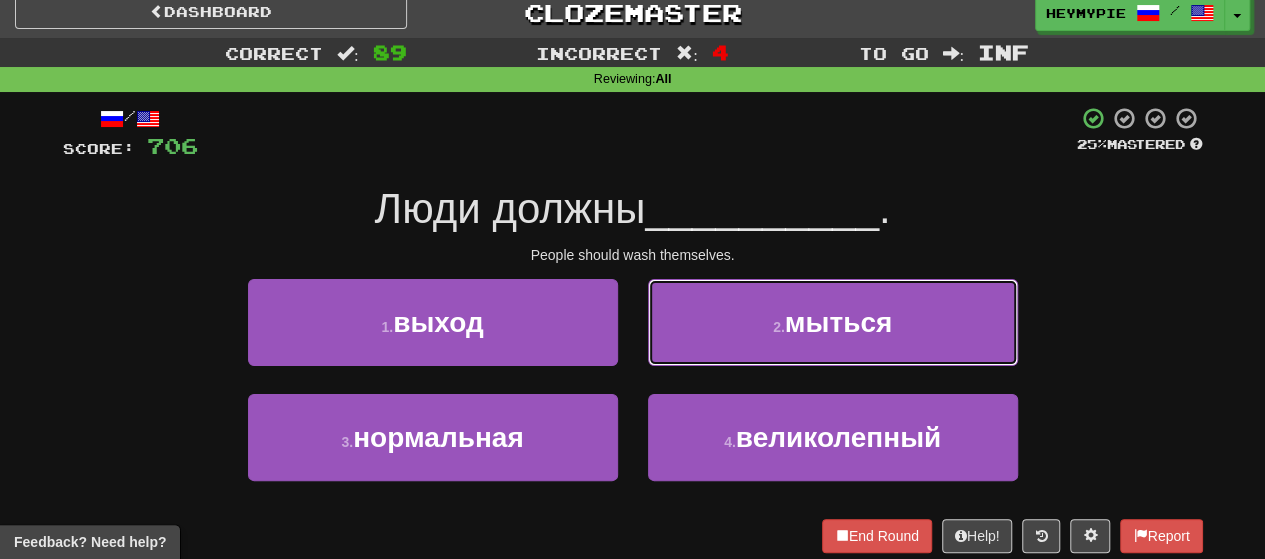 click on "2 .  мыться" at bounding box center (833, 322) 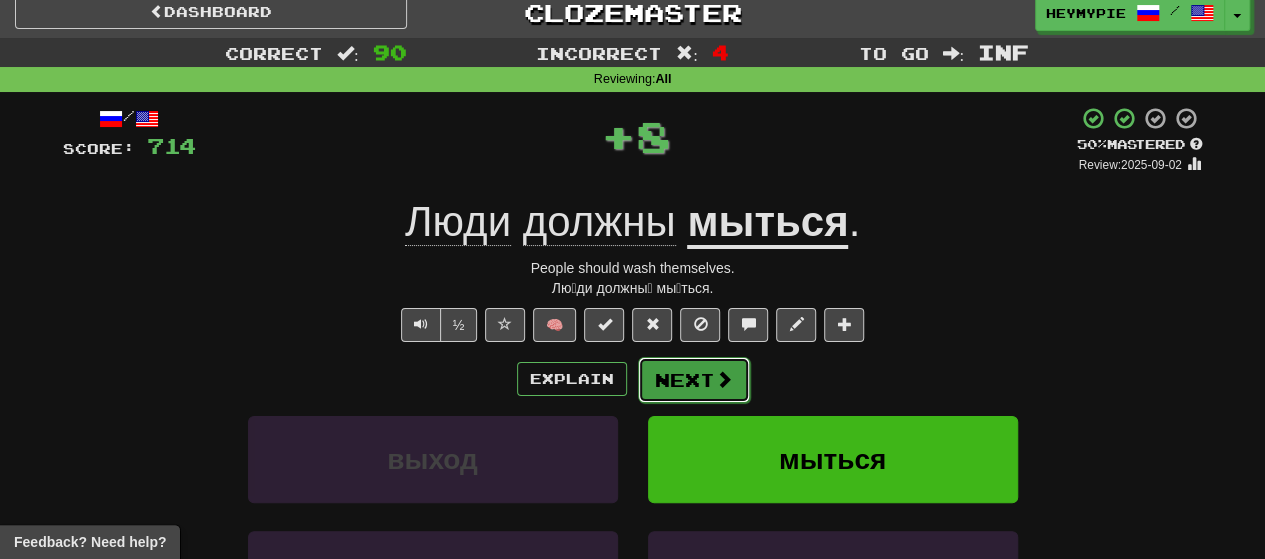 click on "Next" at bounding box center [694, 380] 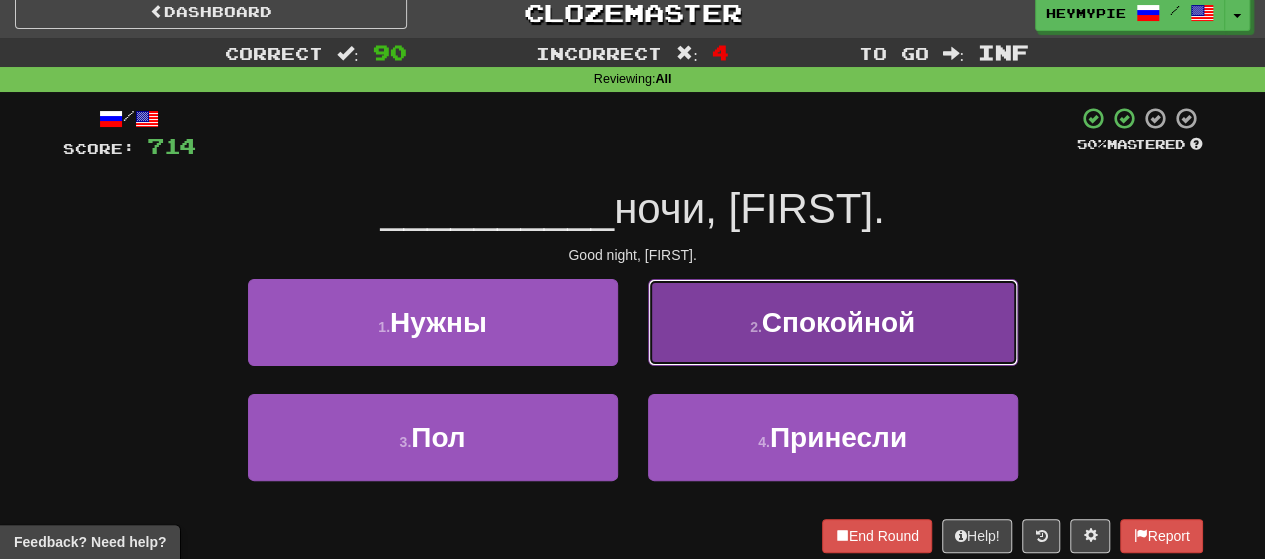 click on "2 .  Спокойной" at bounding box center (833, 322) 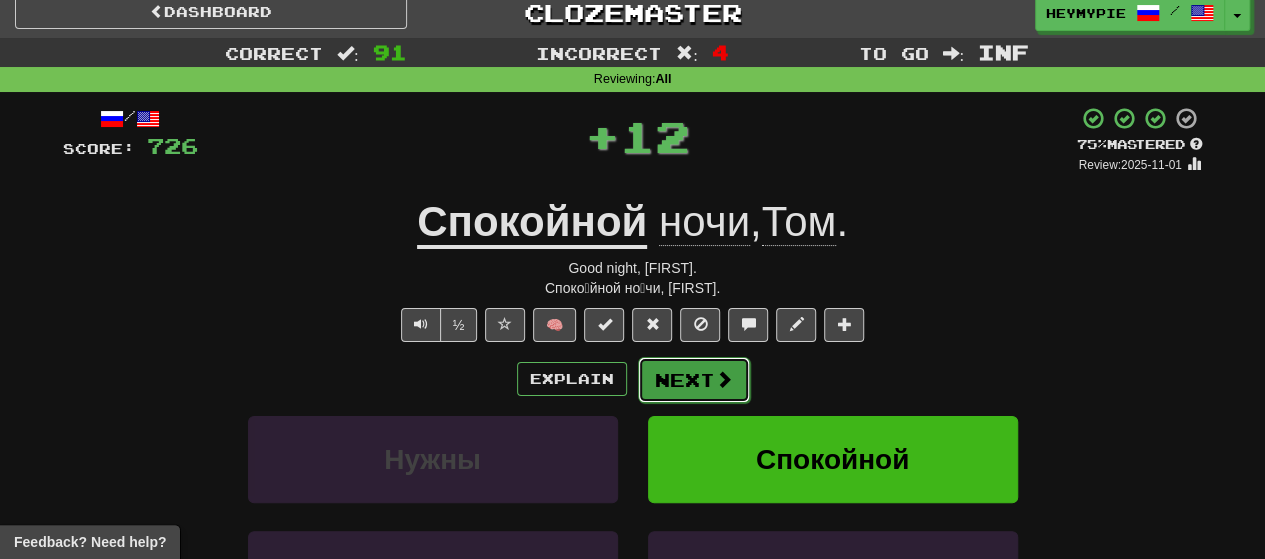 click on "Next" at bounding box center [694, 380] 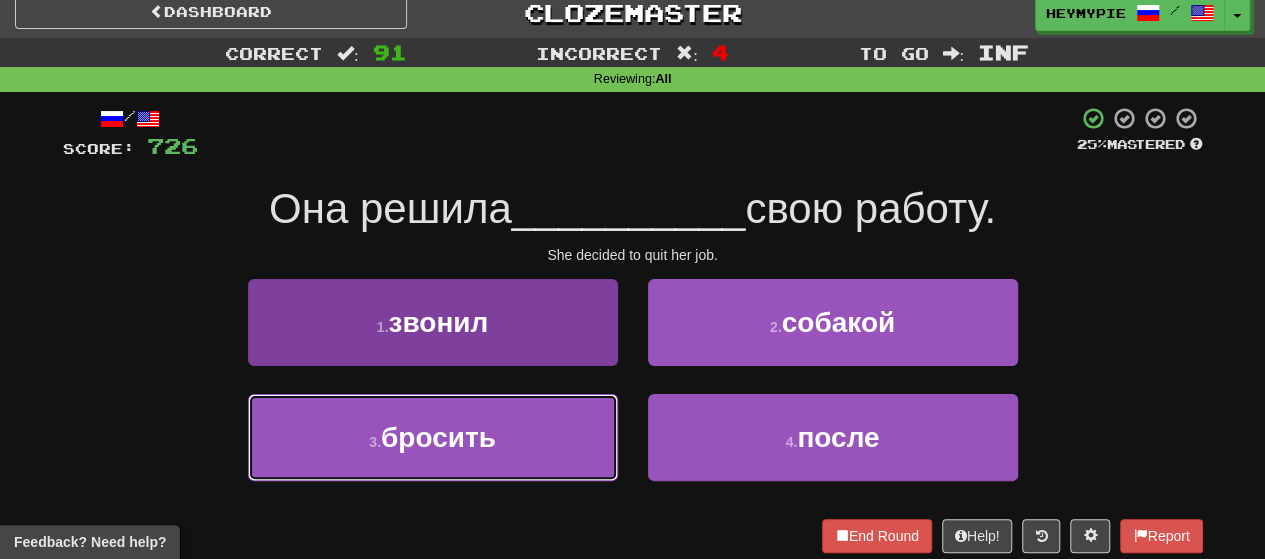 drag, startPoint x: 480, startPoint y: 451, endPoint x: 490, endPoint y: 446, distance: 11.18034 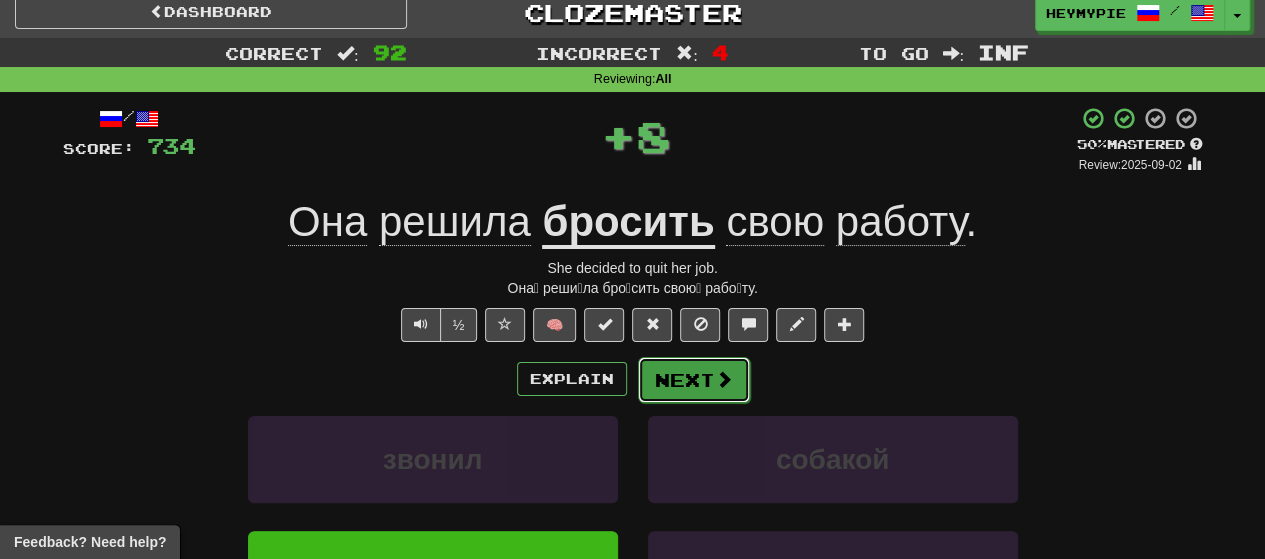 click on "Next" at bounding box center [694, 380] 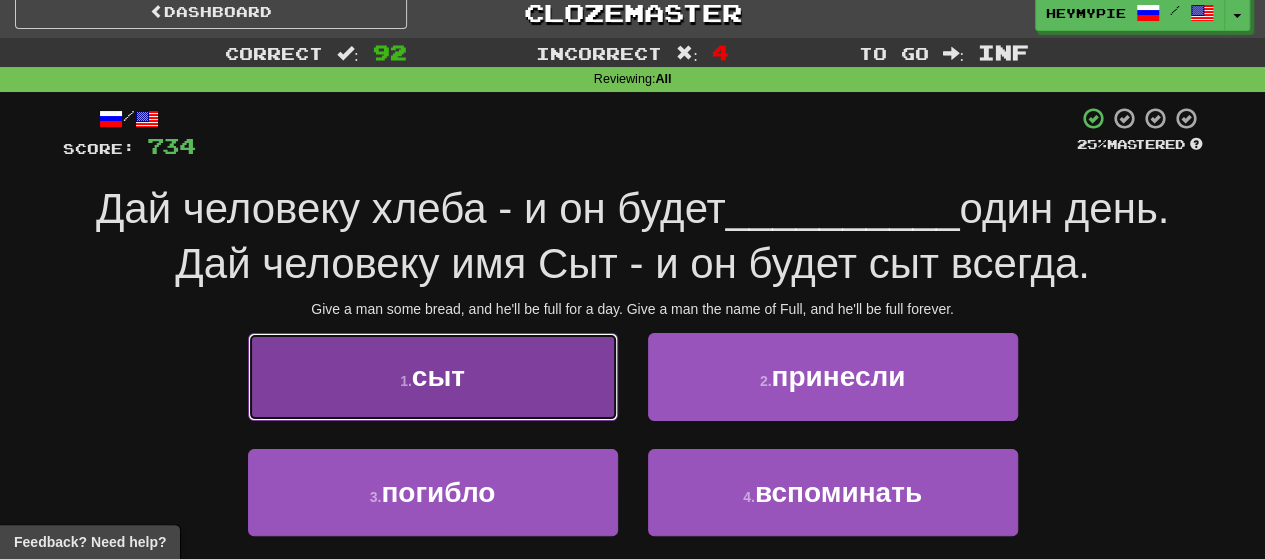 click on "1 .  сыт" at bounding box center (433, 376) 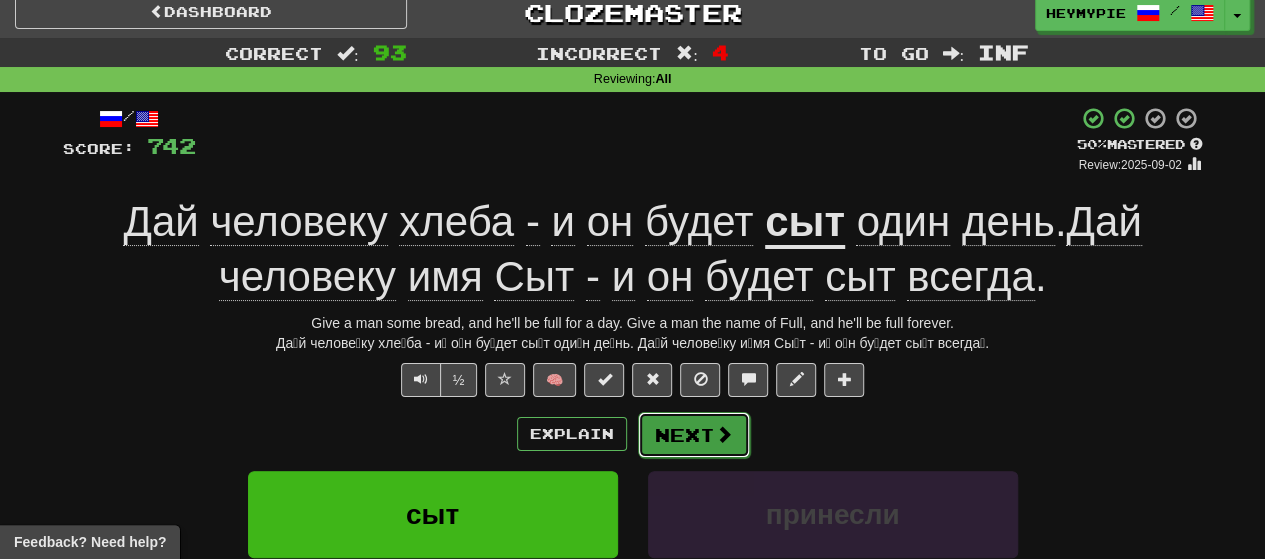 click on "Next" at bounding box center [694, 435] 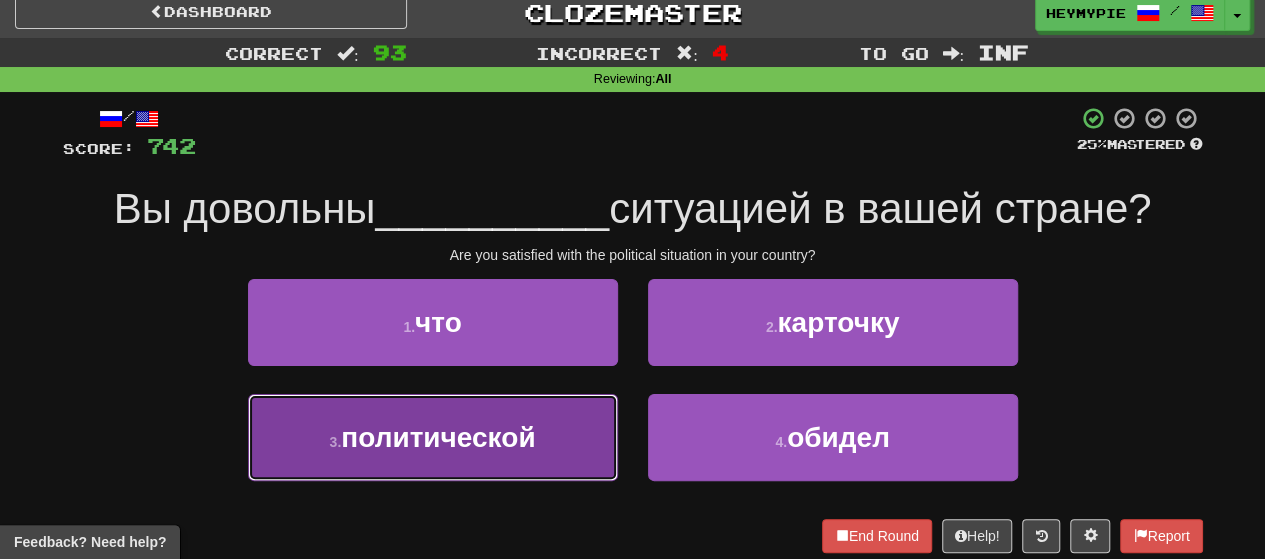 click on "3 .  политической" at bounding box center (433, 437) 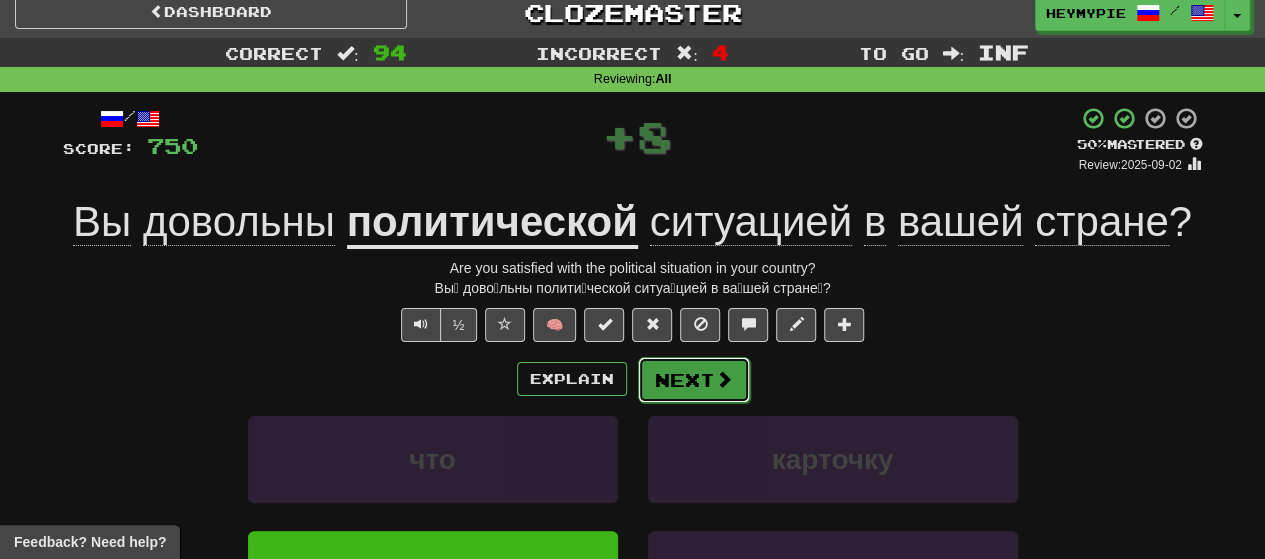 click on "Next" at bounding box center (694, 380) 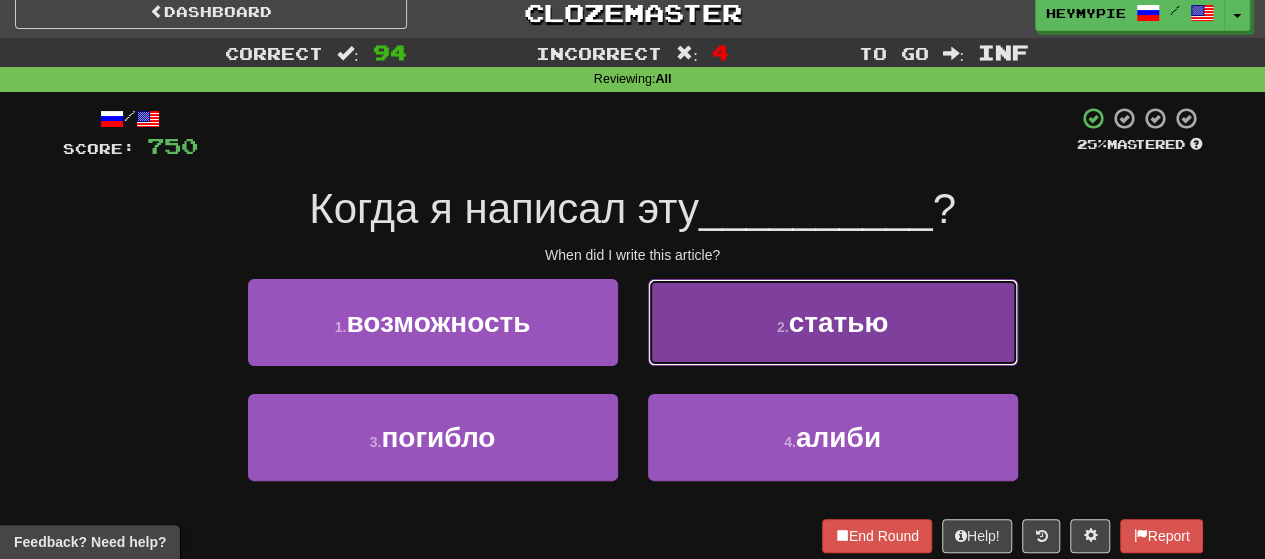 click on "2 .  статью" at bounding box center (833, 322) 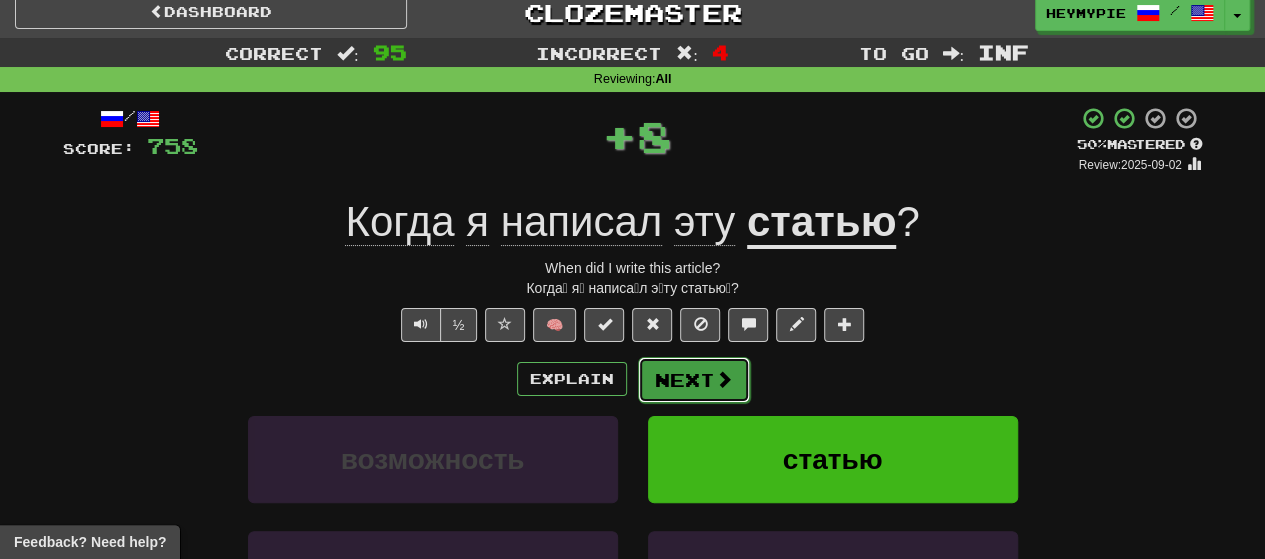 click on "Next" at bounding box center (694, 380) 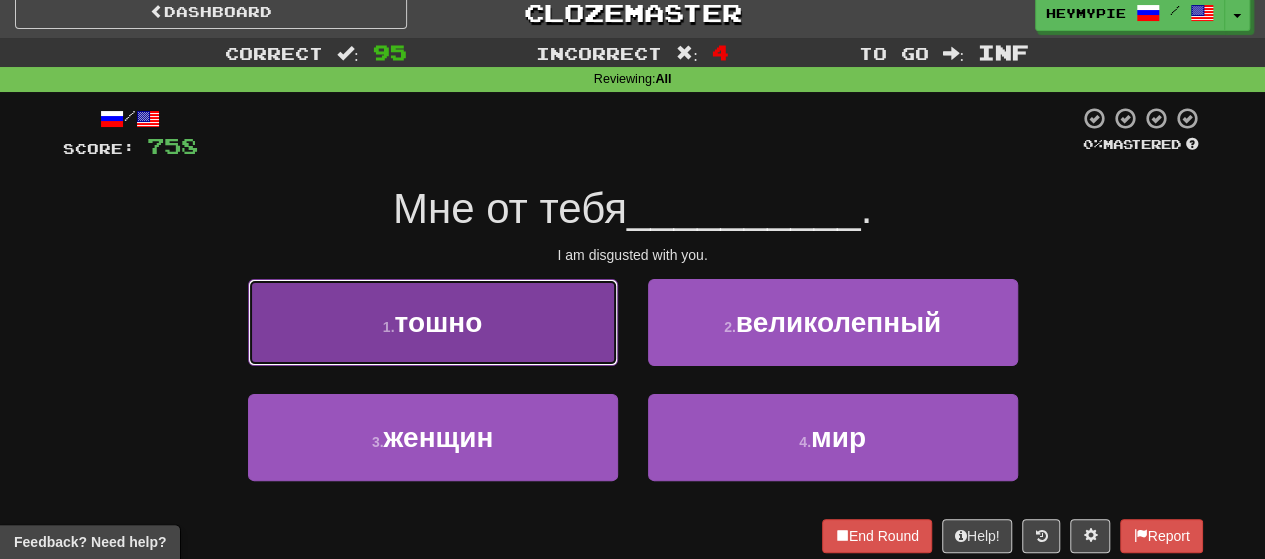 click on "1 .  тошно" at bounding box center [433, 322] 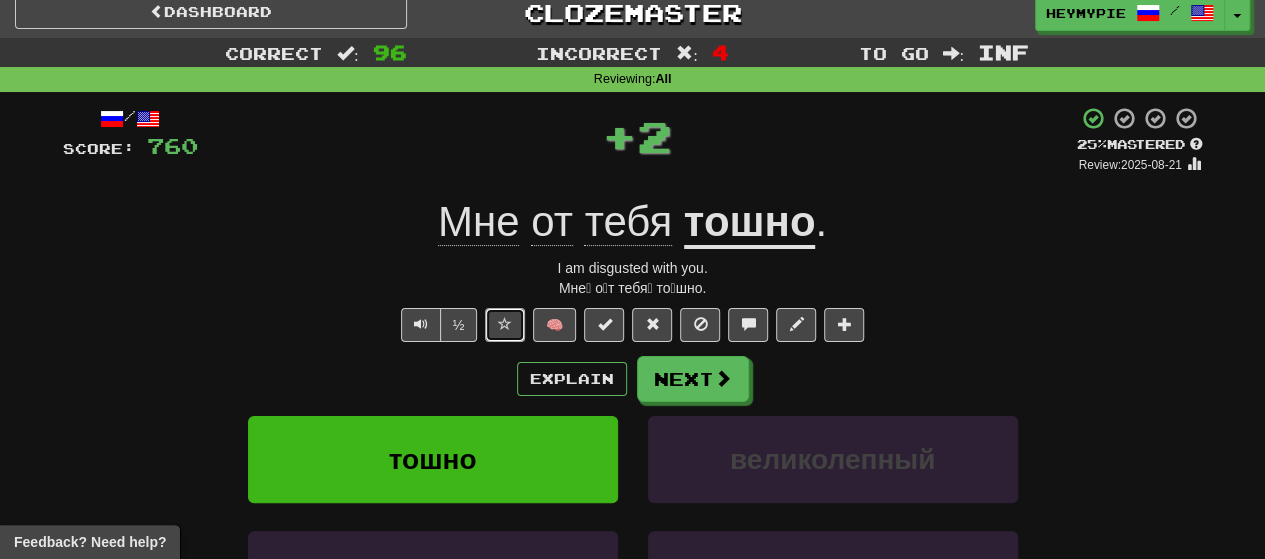 click at bounding box center [505, 325] 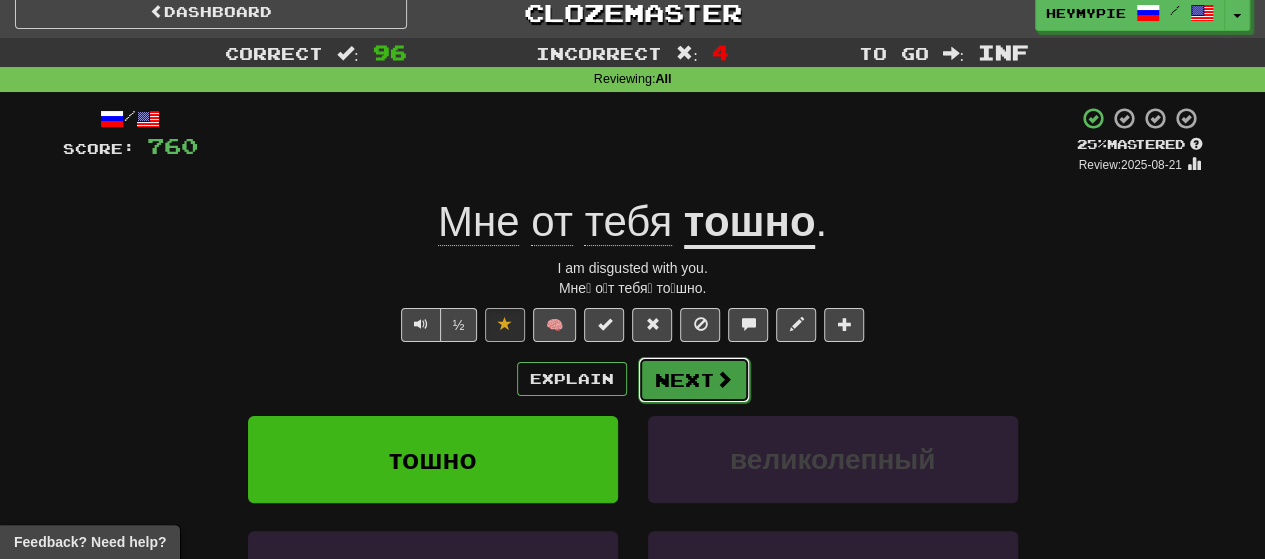 click on "Next" at bounding box center [694, 380] 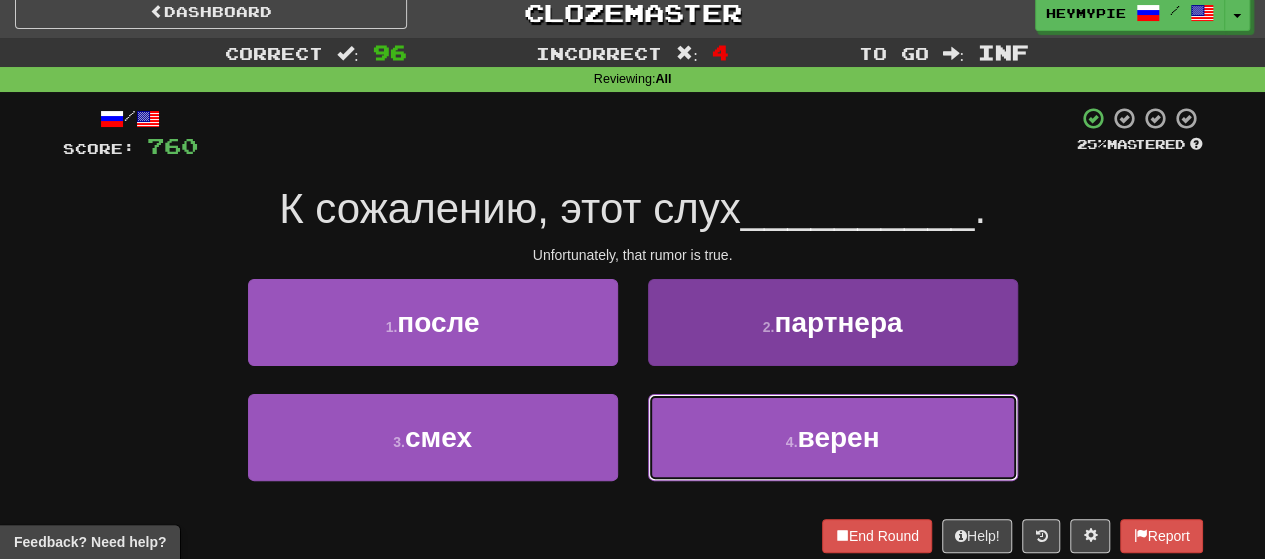 click on "4 .  верен" at bounding box center (833, 437) 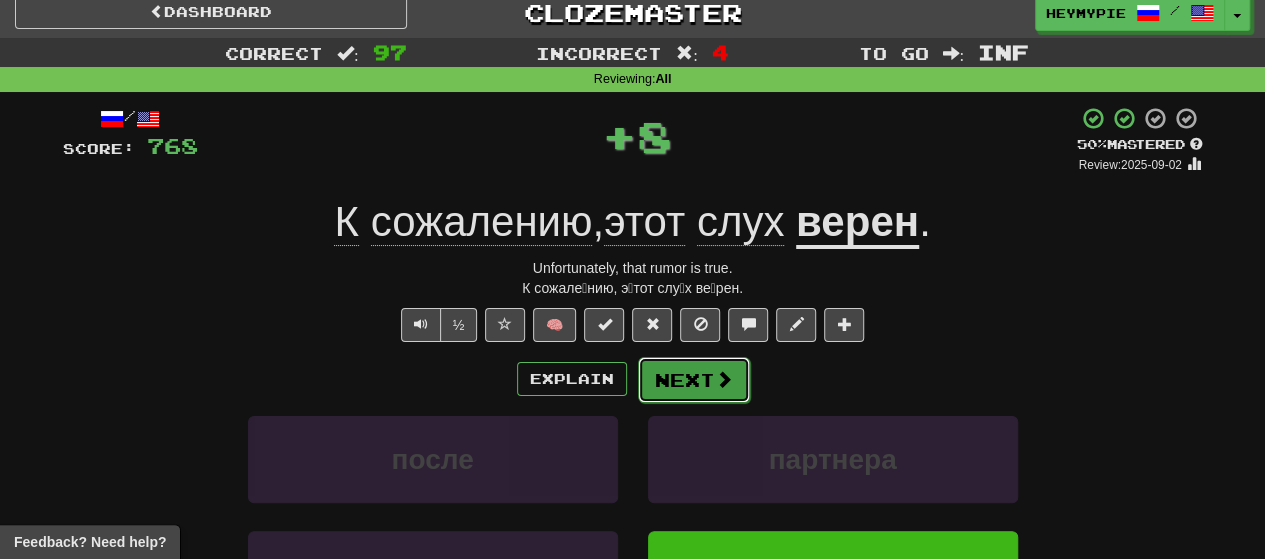 click on "Next" at bounding box center [694, 380] 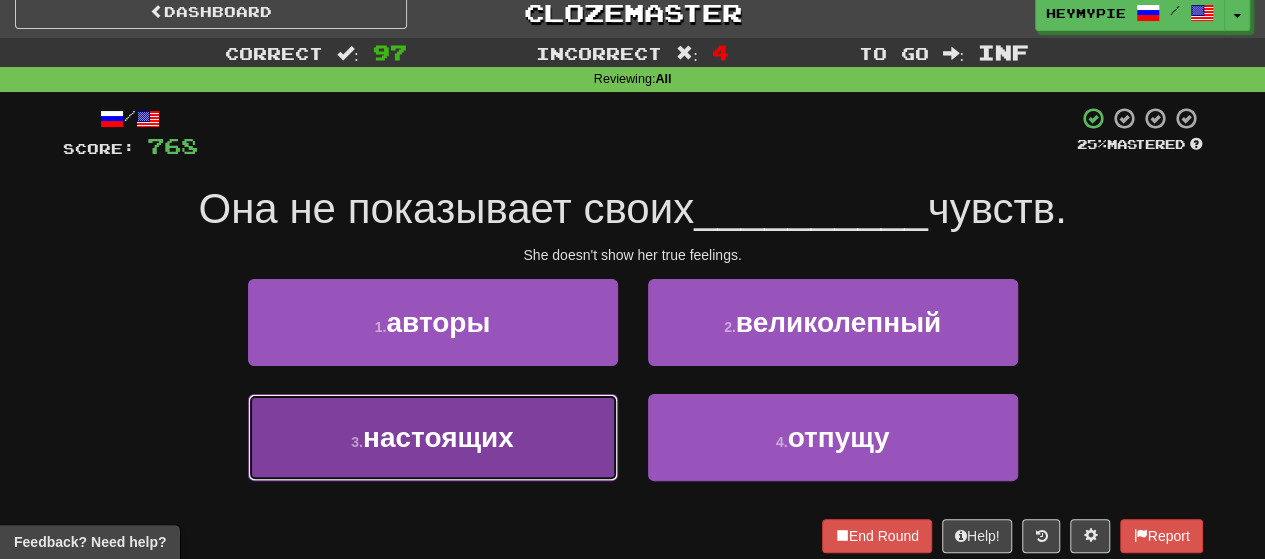click on "3 .  настоящих" at bounding box center (433, 437) 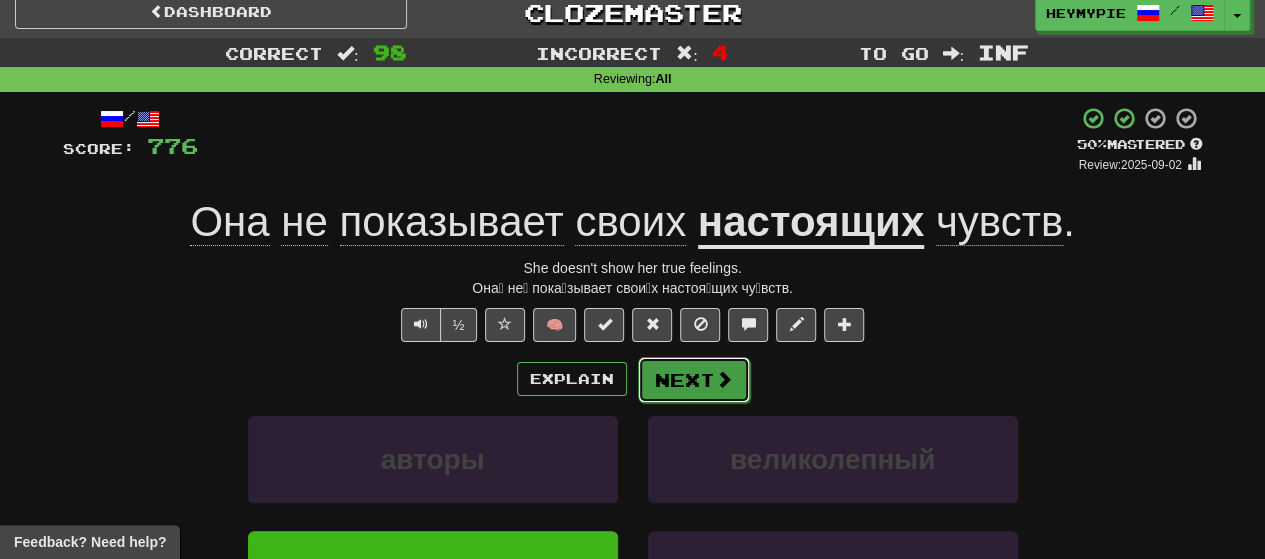 click on "Next" at bounding box center [694, 380] 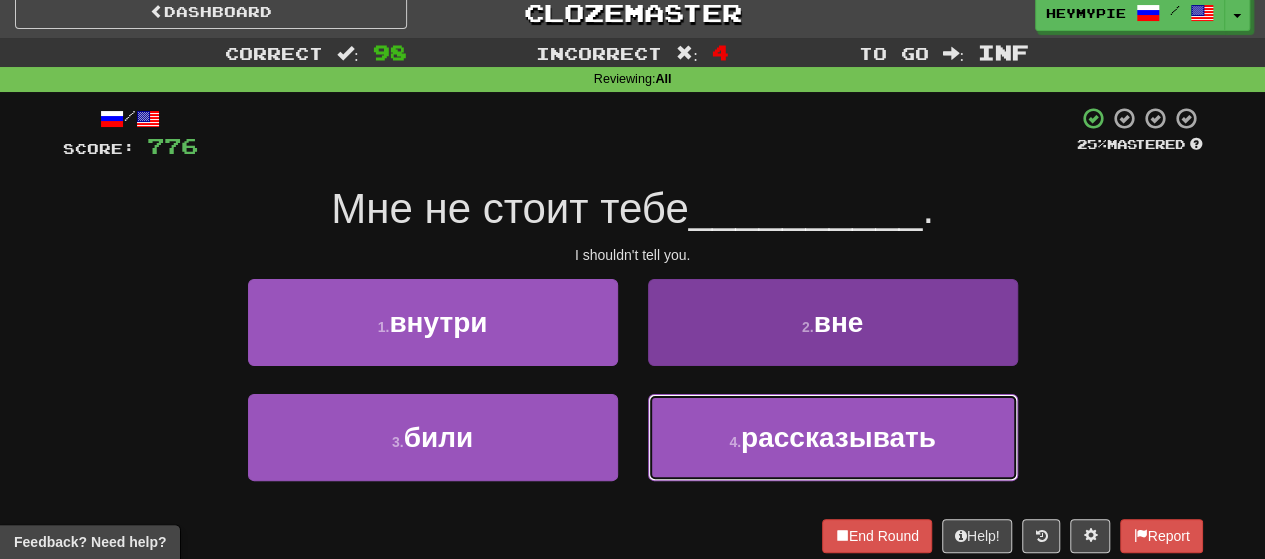 click on "4 ." at bounding box center (735, 442) 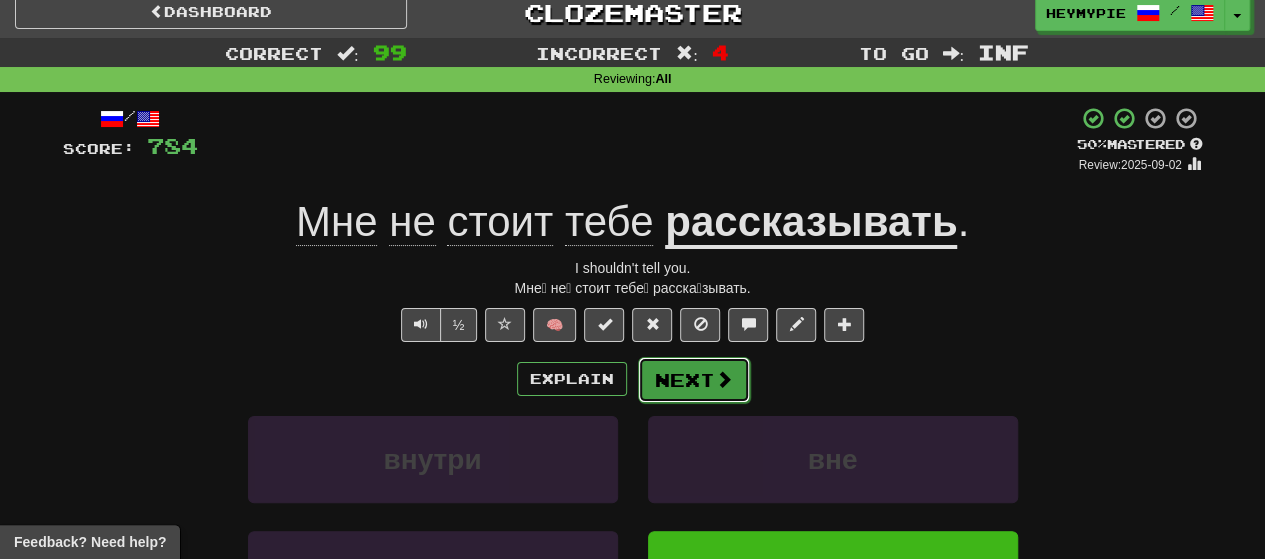 click on "Next" at bounding box center [694, 380] 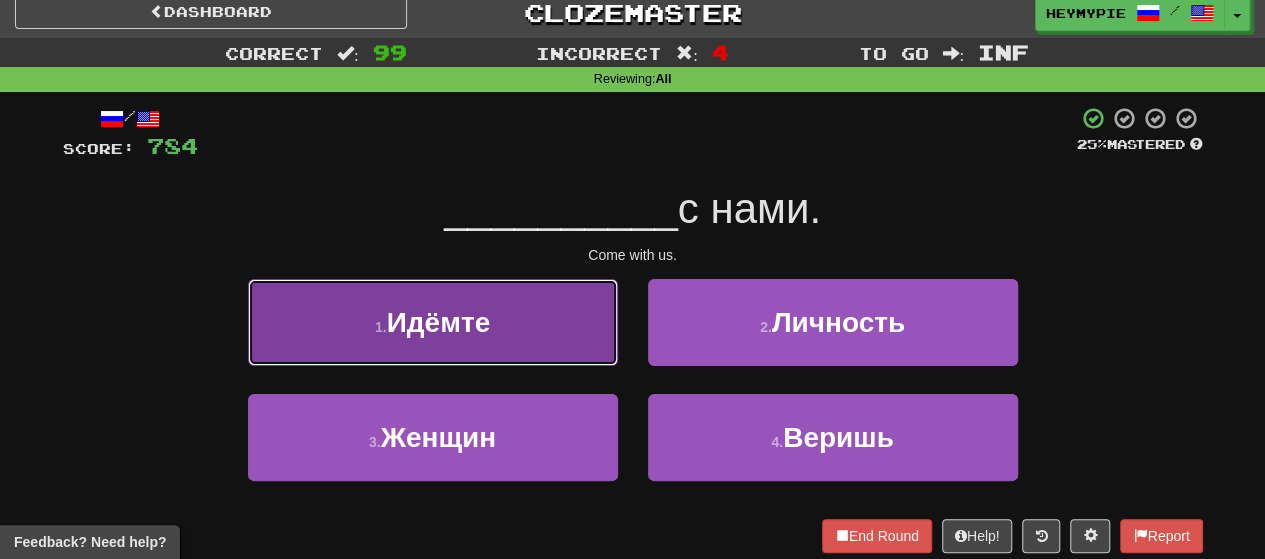 click on "1 .  Идёмте" at bounding box center [433, 322] 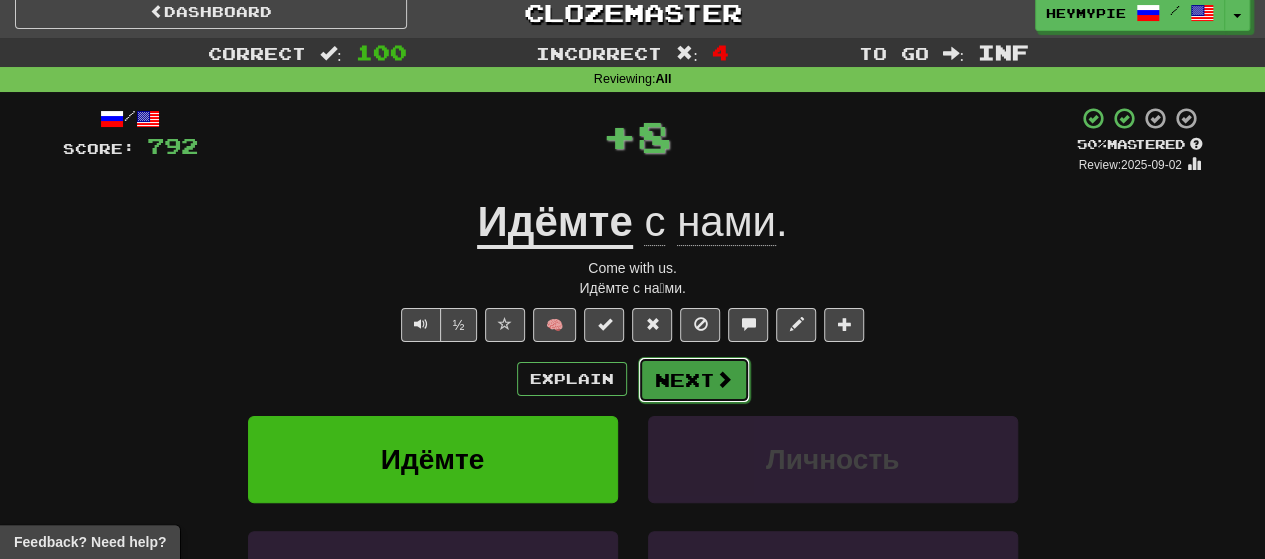 click on "Next" at bounding box center [694, 380] 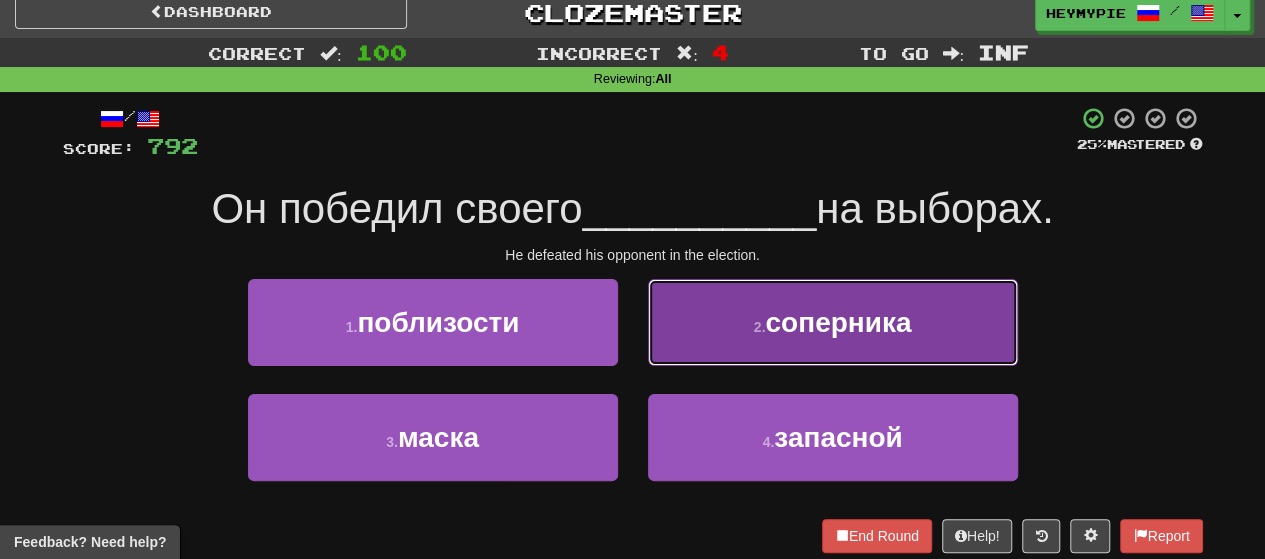 click on "2 ." at bounding box center (760, 327) 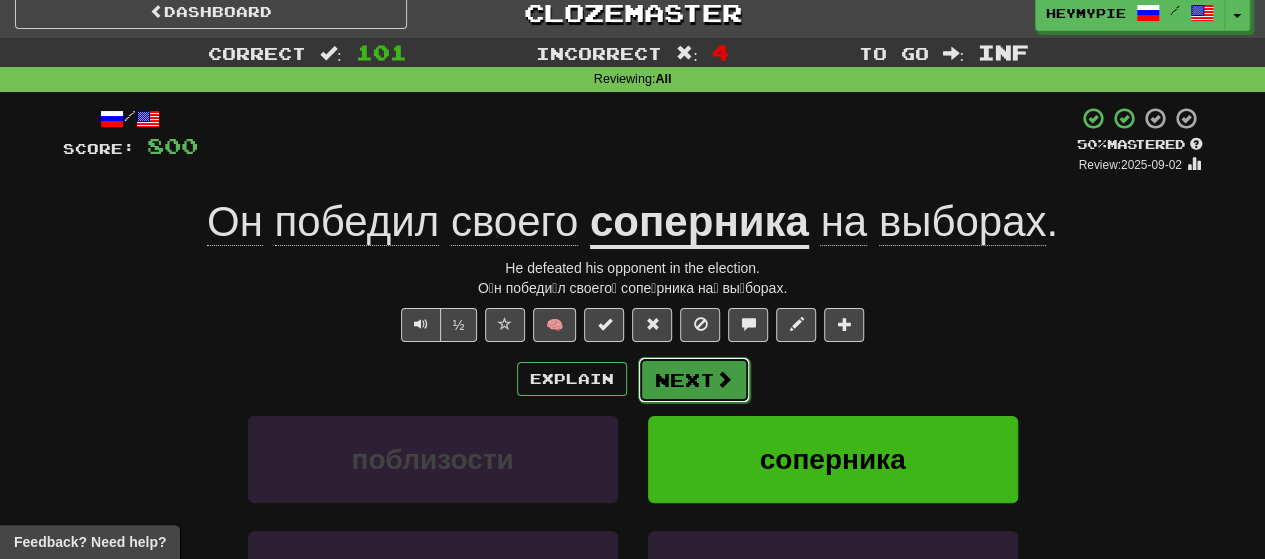 click on "Next" at bounding box center [694, 380] 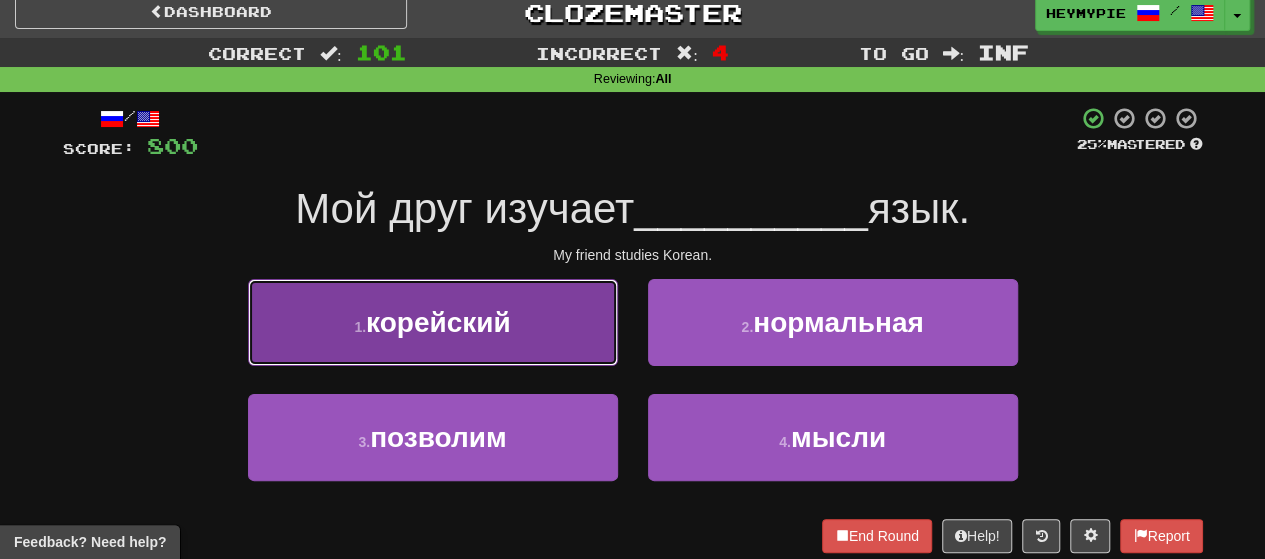 click on "1 .  корейский" at bounding box center (433, 322) 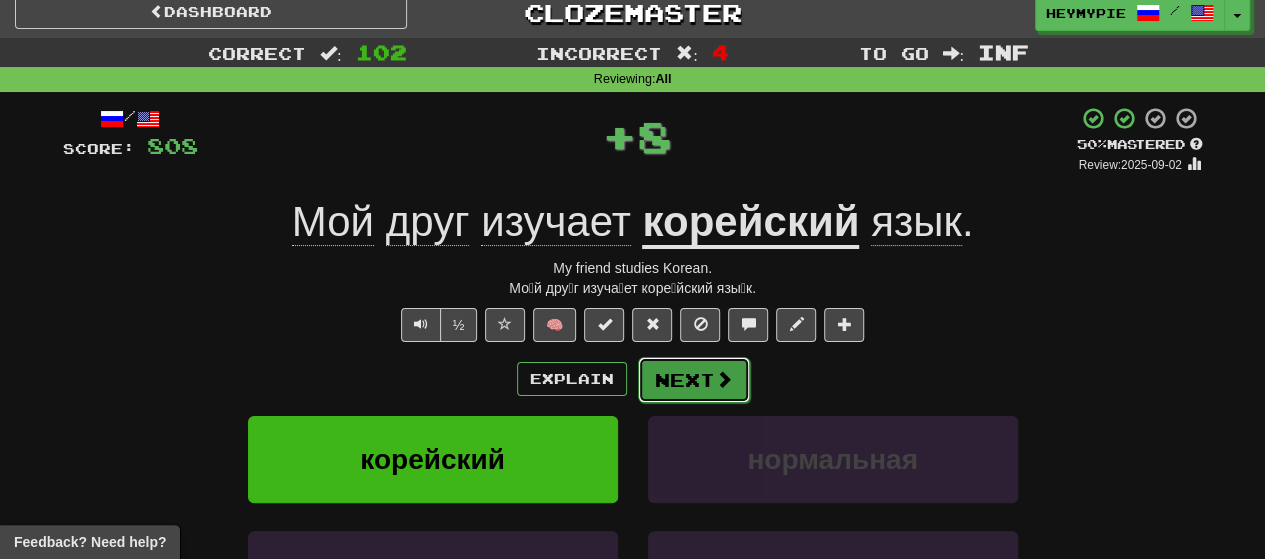 click on "Next" at bounding box center [694, 380] 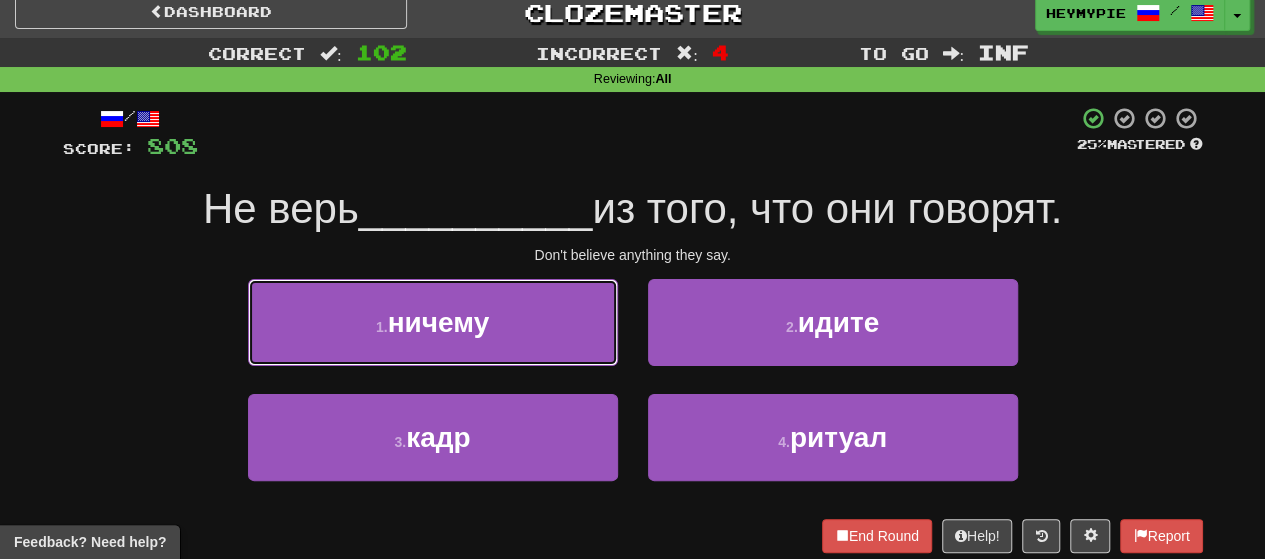 click on "1 .  ничему" at bounding box center [433, 322] 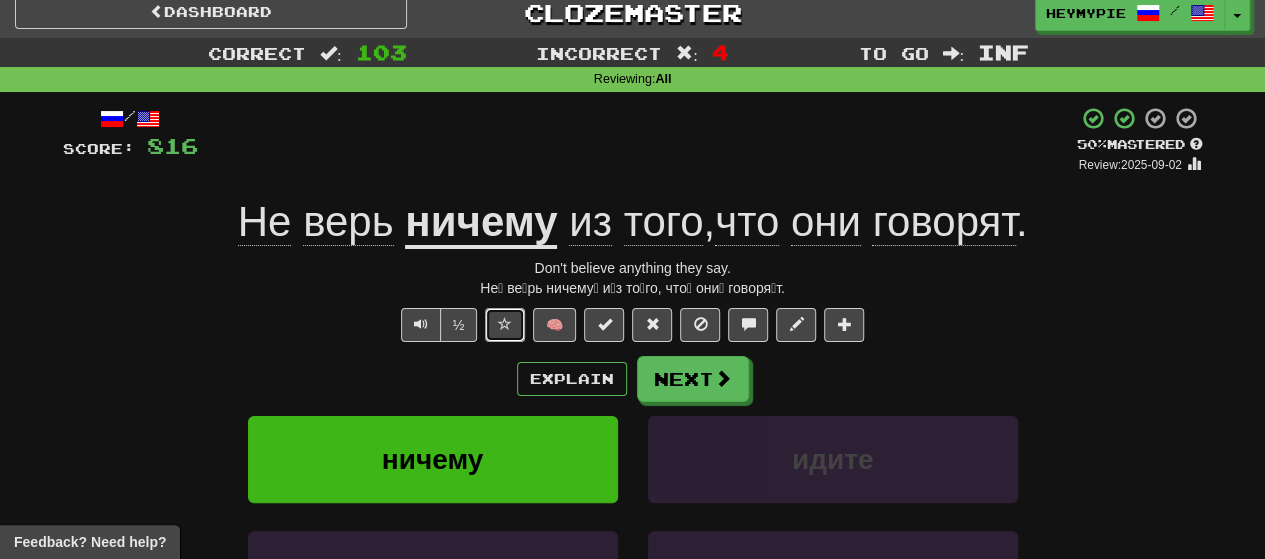 click at bounding box center (505, 325) 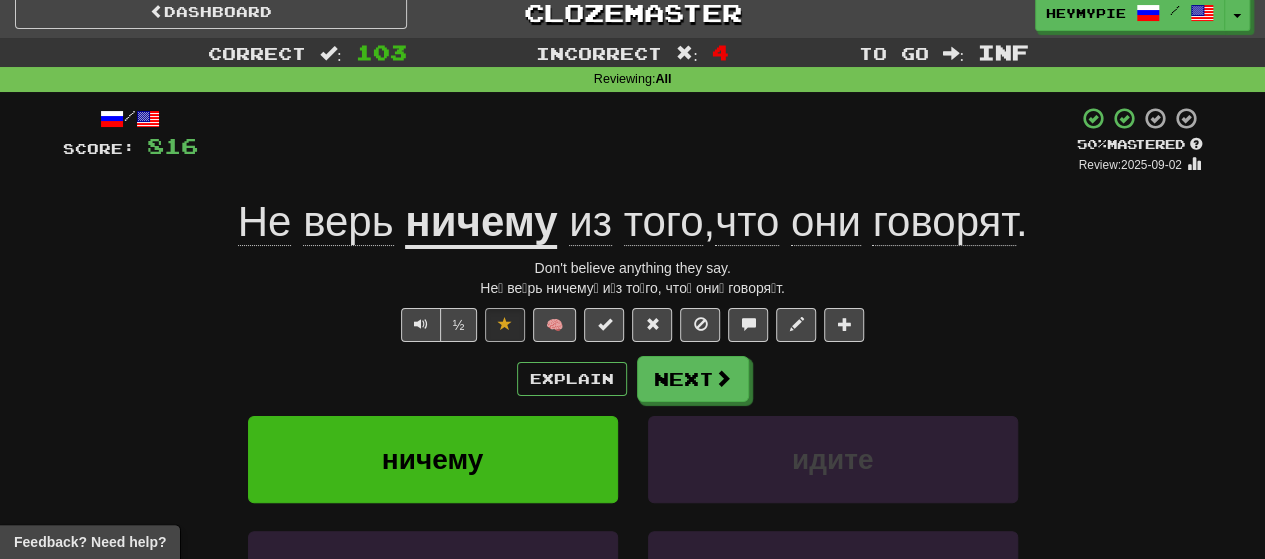 click on "/  Score:   816 + 8 50 %  Mastered Review:  2025-09-02 Не   верь   ничему   из   того ,  что   они   говорят . Don't believe anything they say. Не́ ве́рь ничему́ и́з то́го, что́ они́ говоря́т. ½ 🧠 Explain Next ничему идите кадр ритуал Learn more: ничему идите кадр ритуал  End Round  Help!  Report Sentence Source" at bounding box center [633, 429] 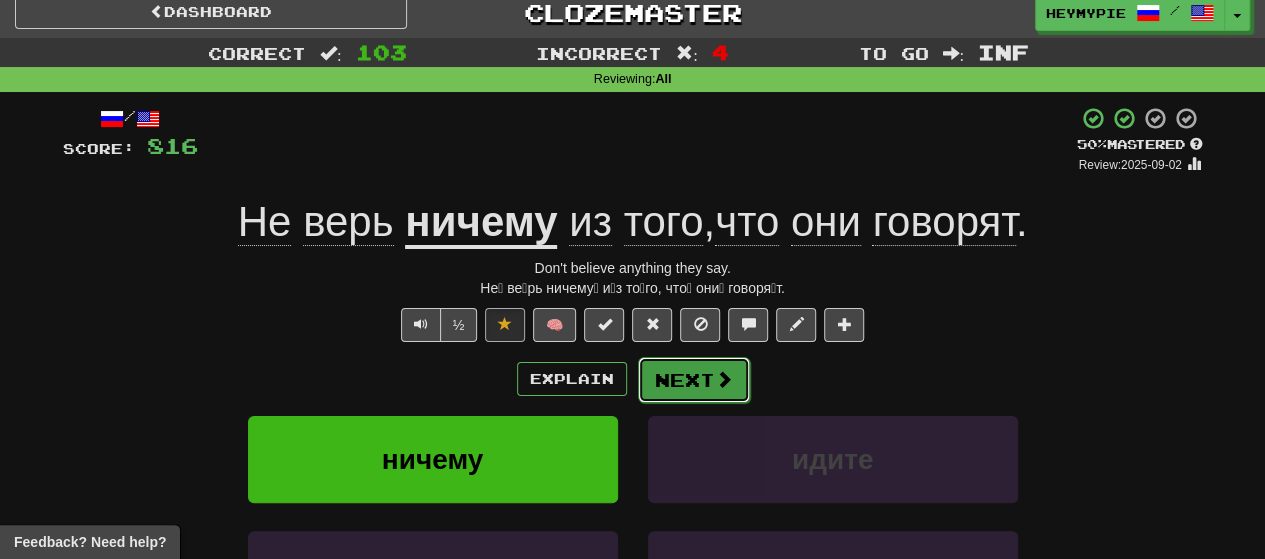 click on "Next" at bounding box center (694, 380) 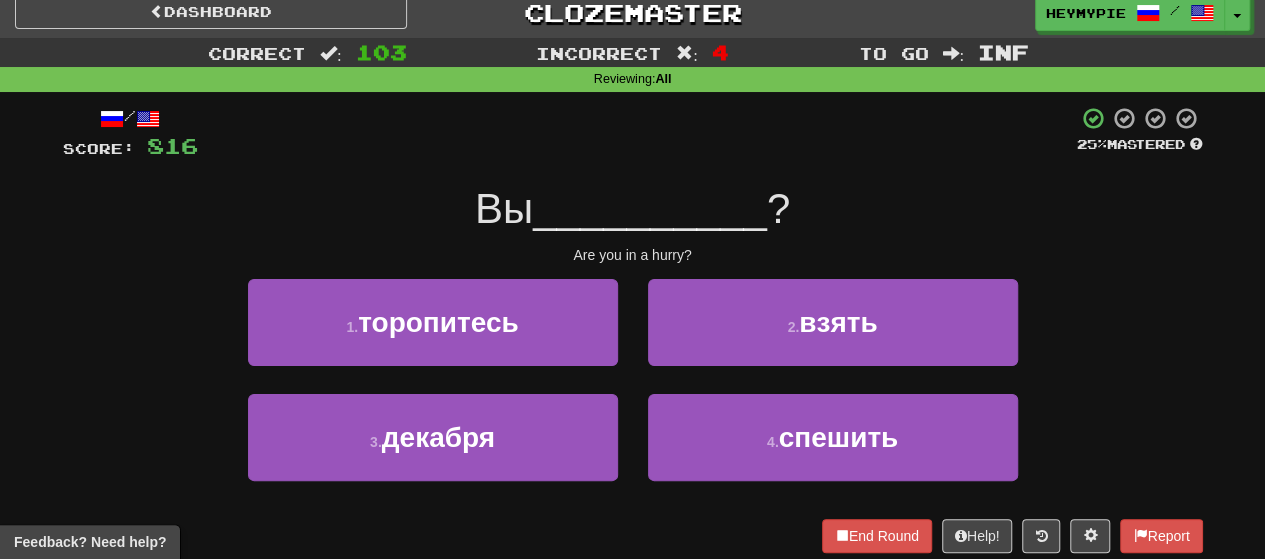 click on "4 .  спешить" at bounding box center (833, 451) 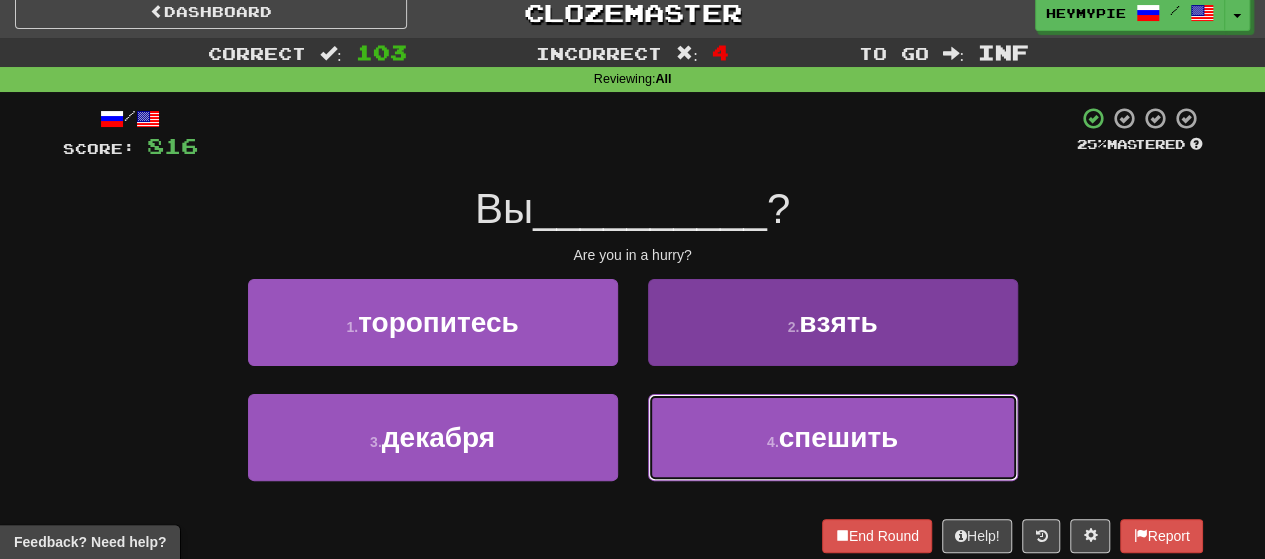 click on "4 .  спешить" at bounding box center (833, 437) 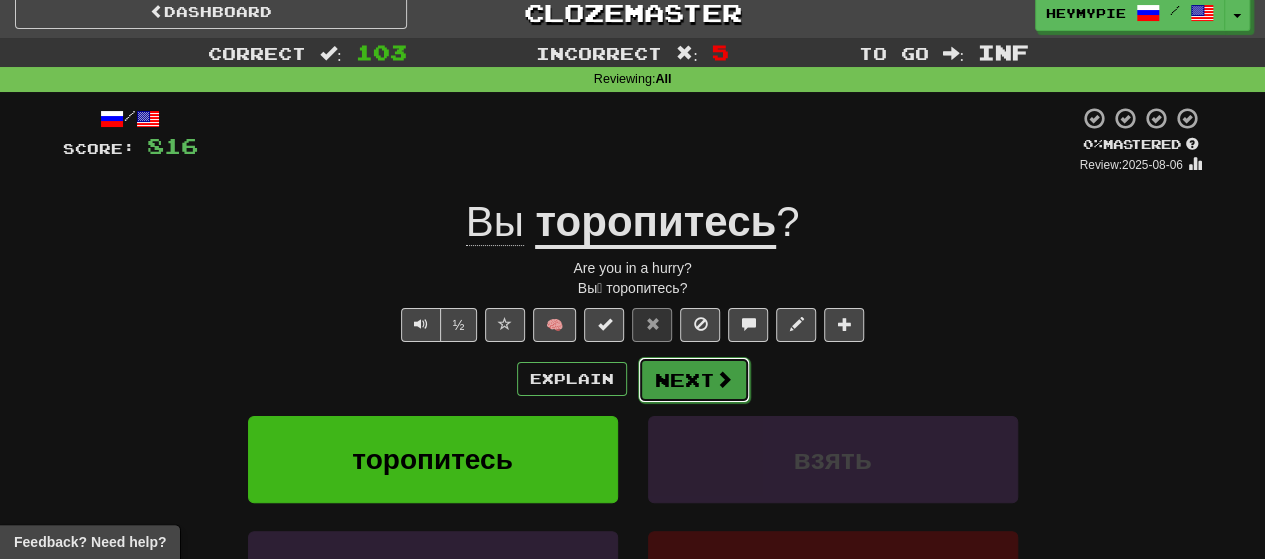 click on "Next" at bounding box center [694, 380] 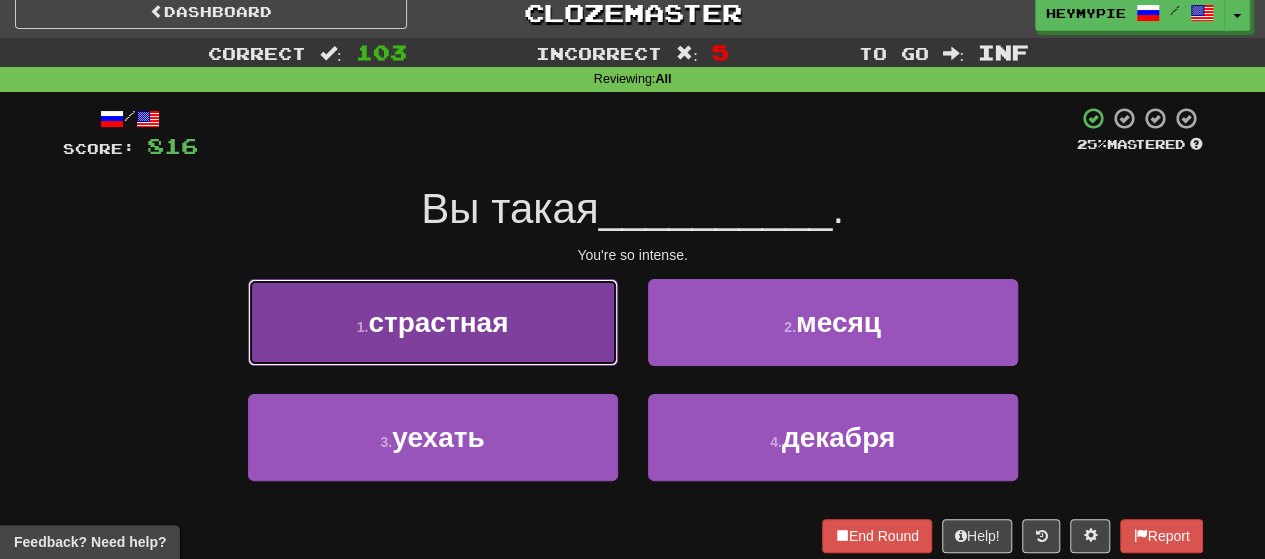 click on "1 .  страстная" at bounding box center [433, 322] 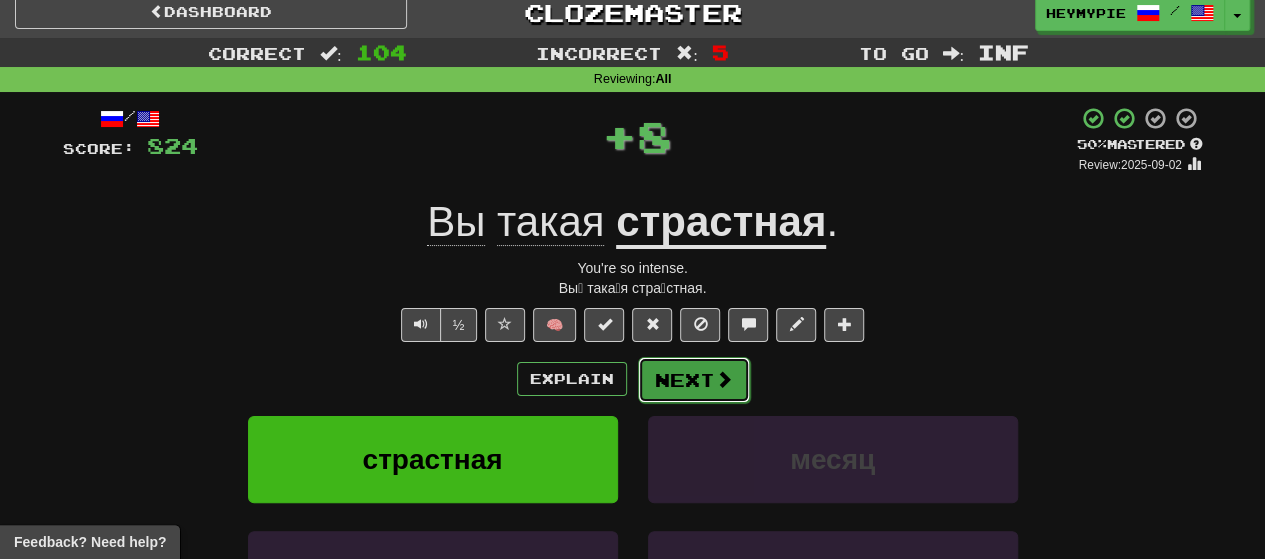 click on "Next" at bounding box center [694, 380] 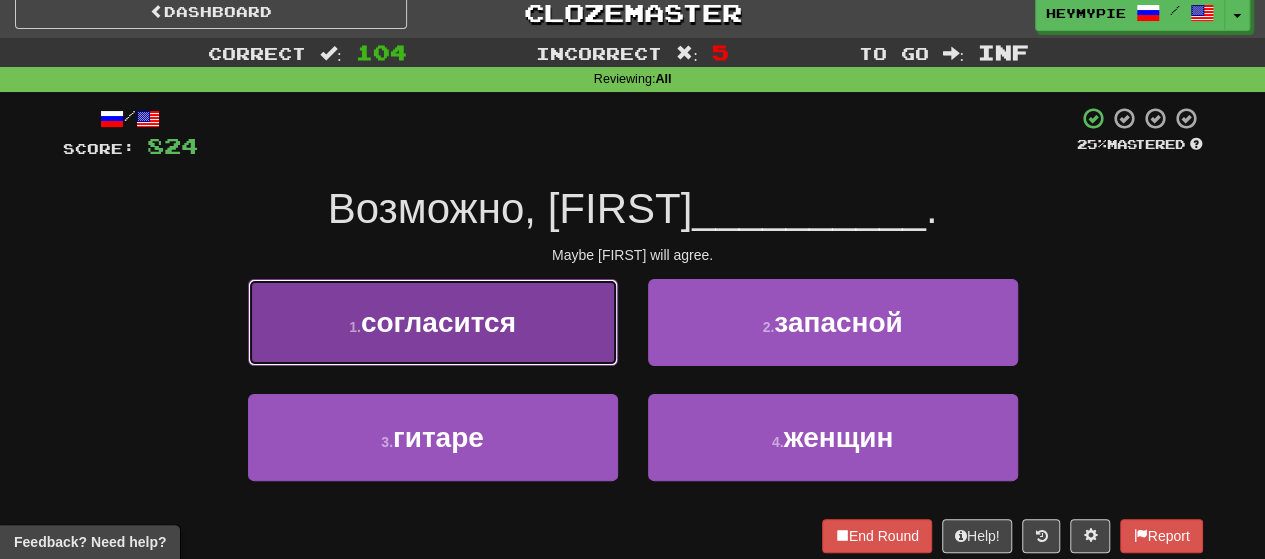 click on "1 .  согласится" at bounding box center [433, 322] 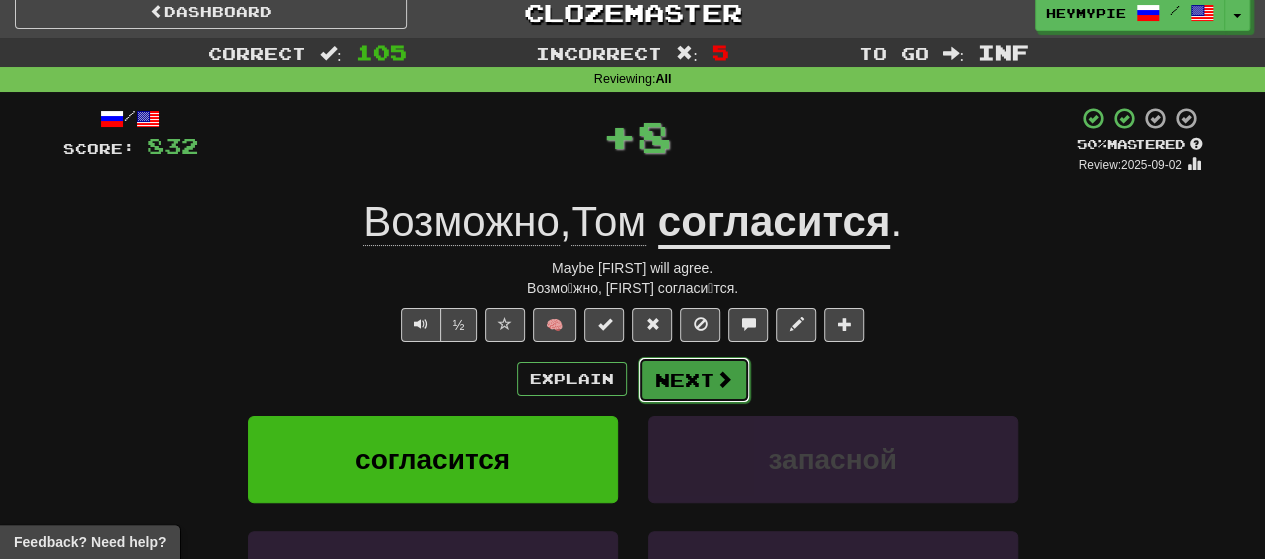 click on "Next" at bounding box center [694, 380] 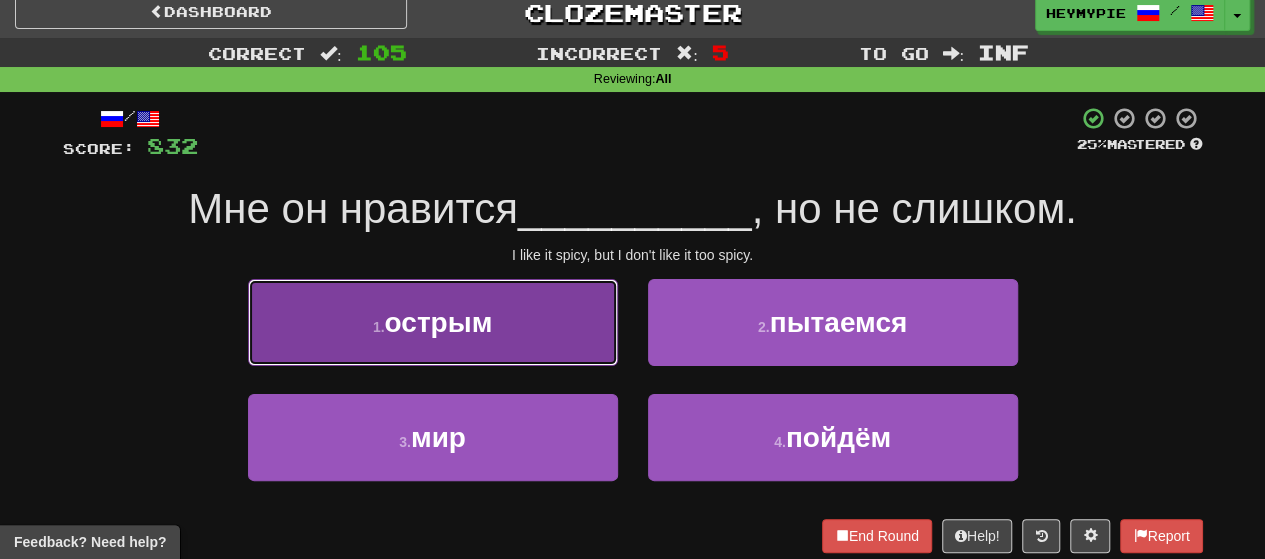 click on "1 .  острым" at bounding box center [433, 322] 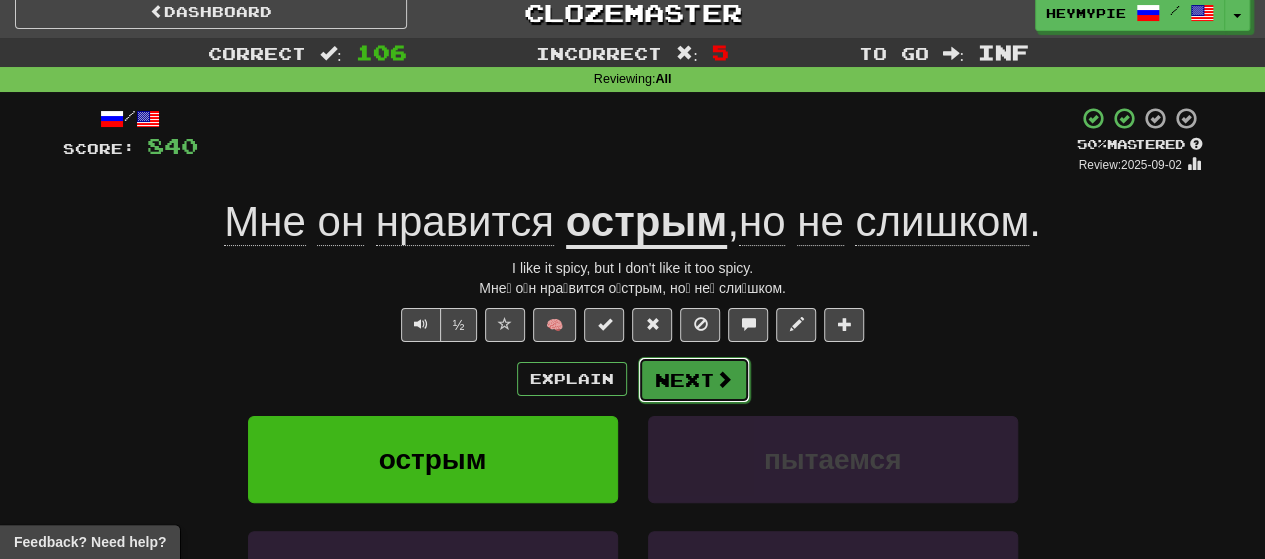 click on "Next" at bounding box center [694, 380] 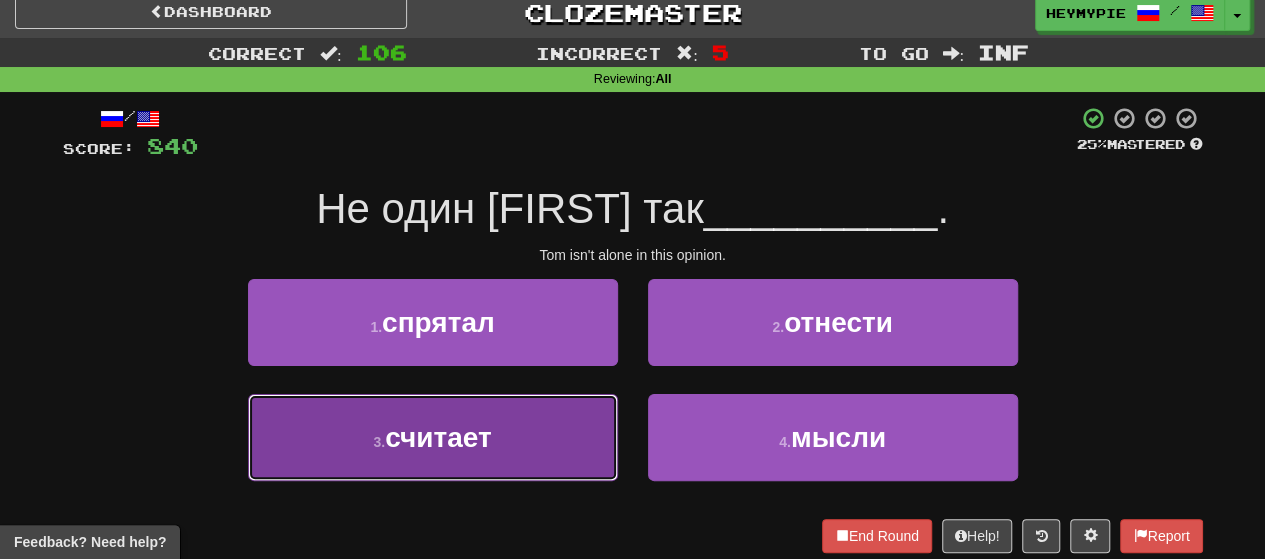 click on "3 .  считает" at bounding box center [433, 437] 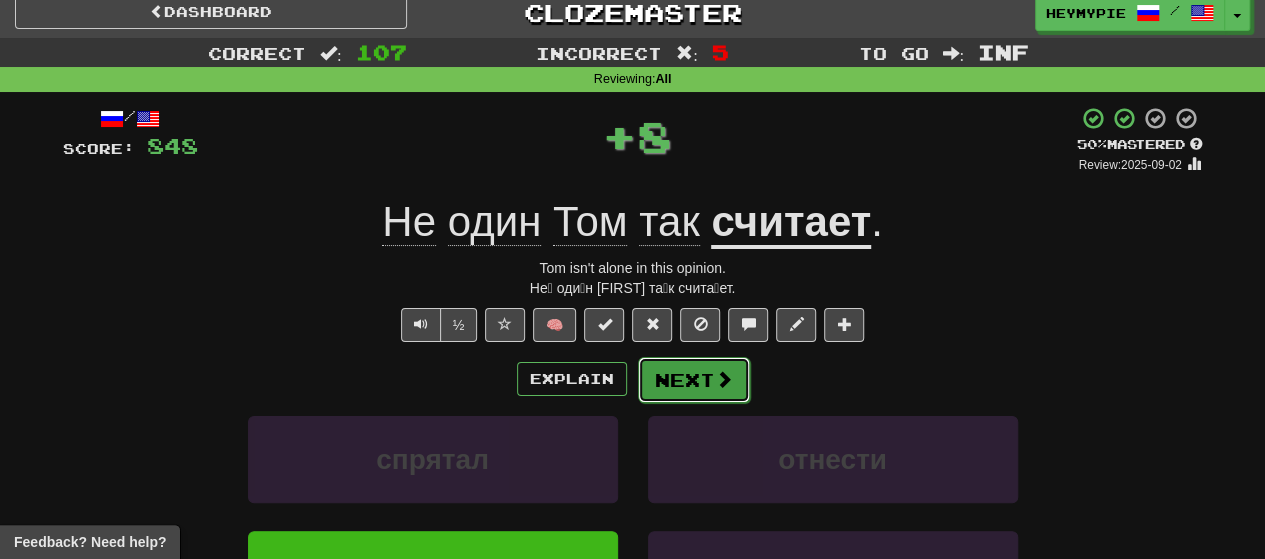 click on "Next" at bounding box center [694, 380] 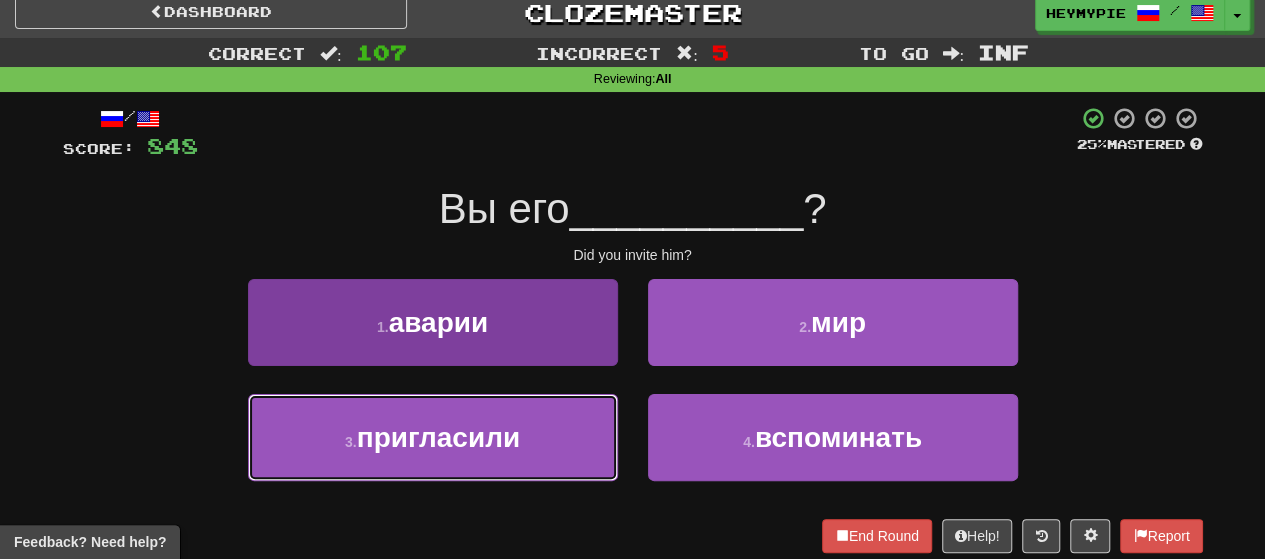 click on "3 .  пригласили" at bounding box center (433, 437) 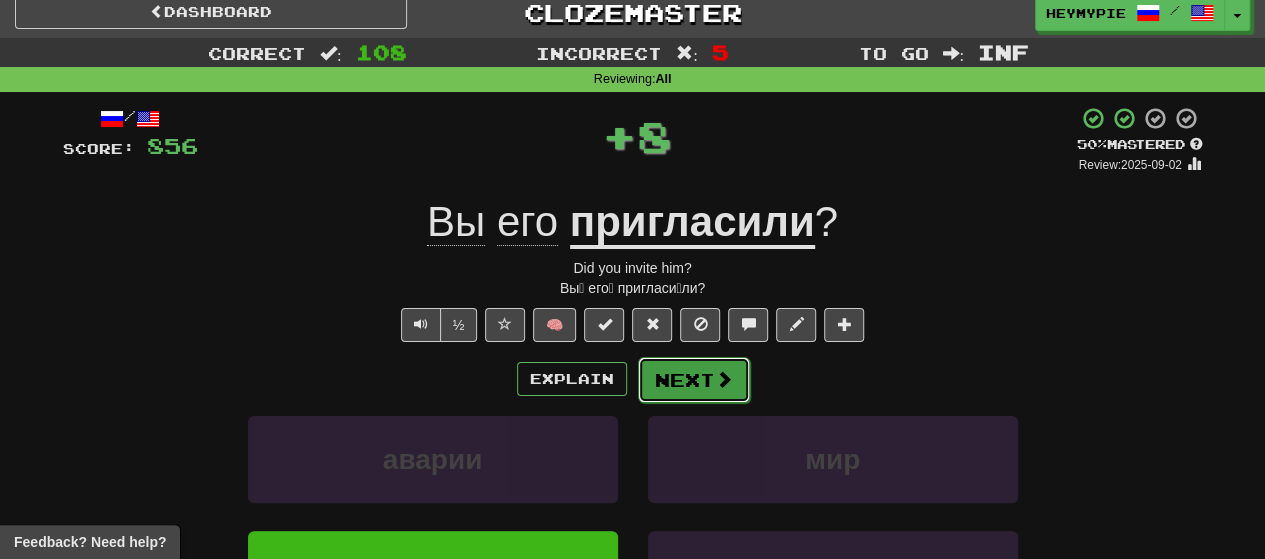 click on "Next" at bounding box center (694, 380) 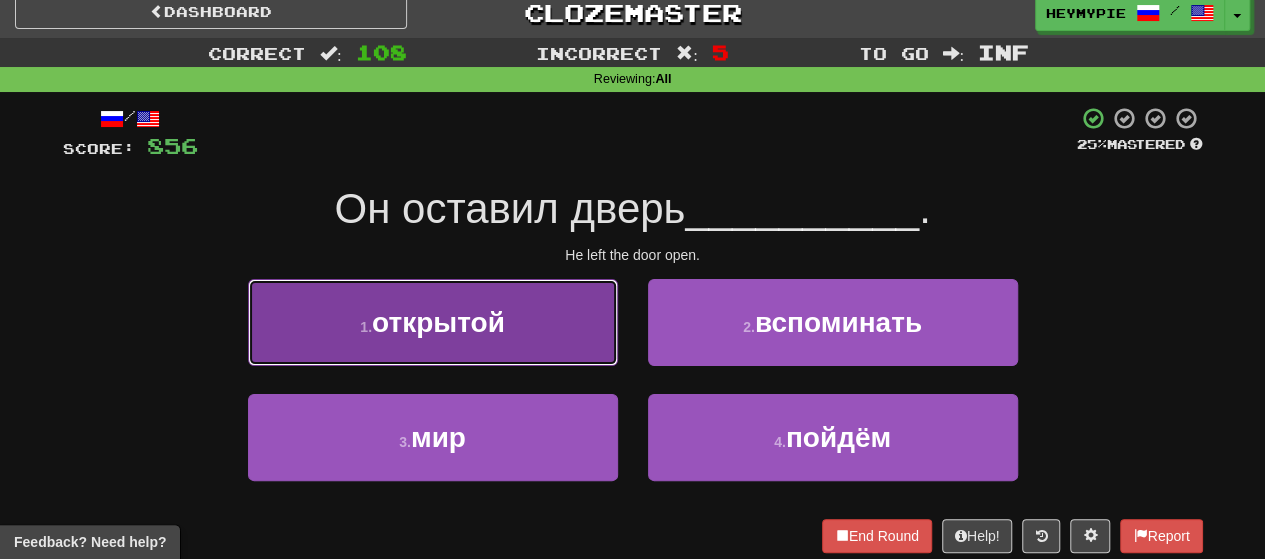 click on "открытой" at bounding box center [438, 322] 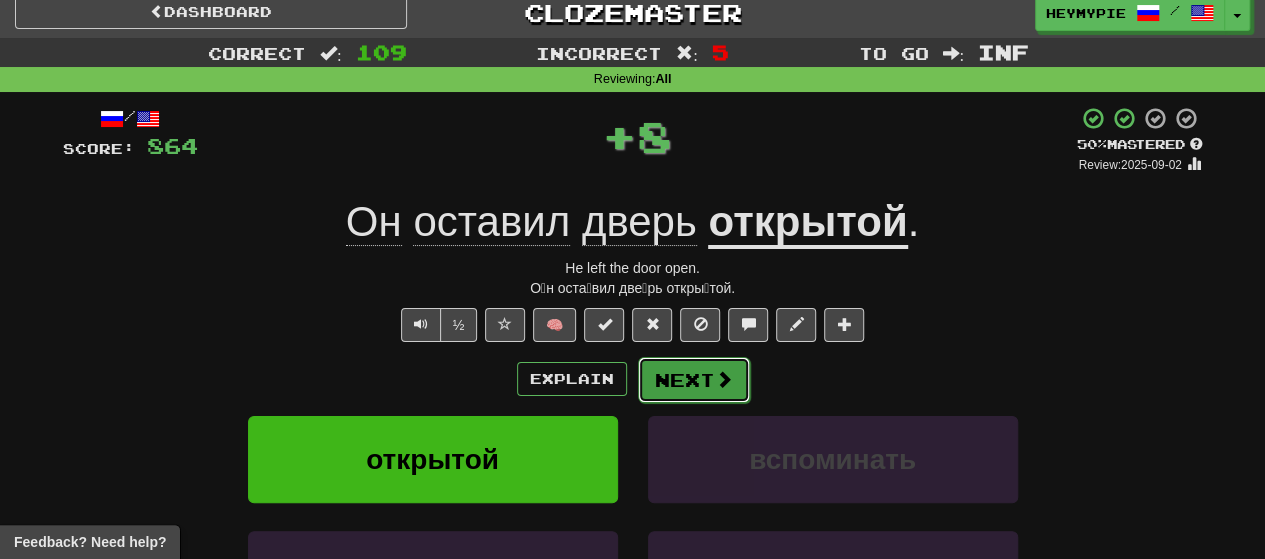click on "Next" at bounding box center [694, 380] 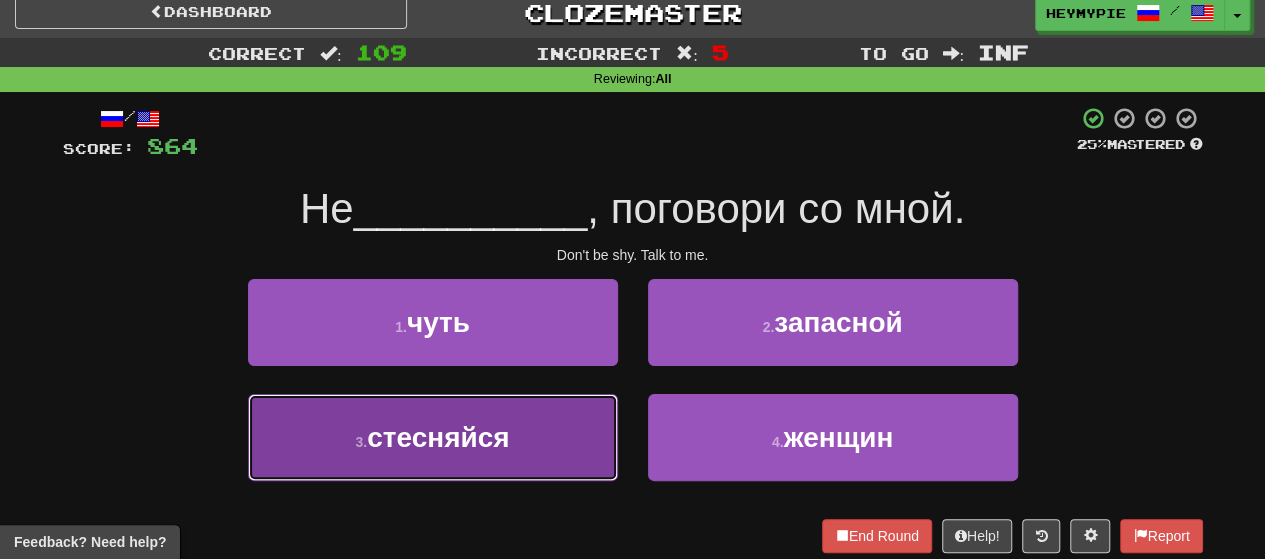click on "стесняйся" at bounding box center (438, 437) 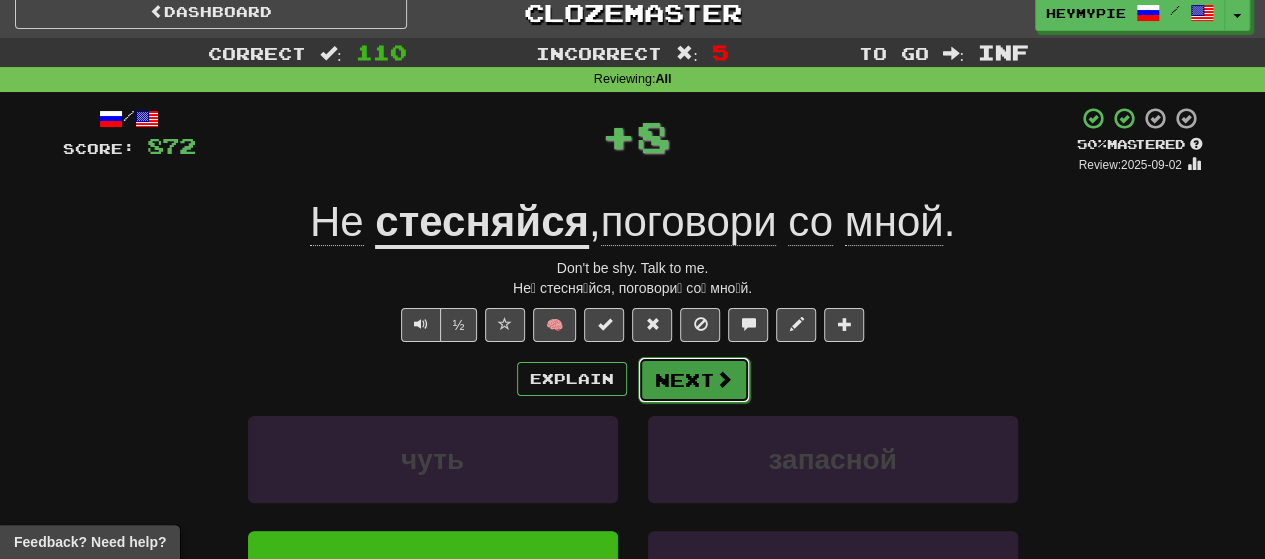 click at bounding box center [724, 379] 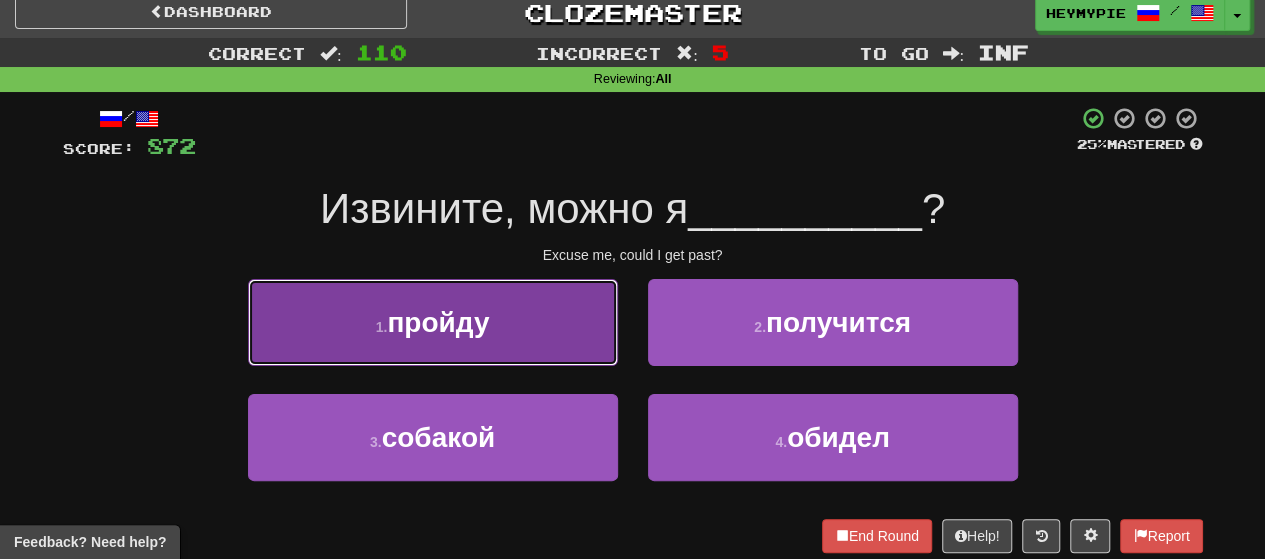 click on "1 .  пройду" at bounding box center [433, 322] 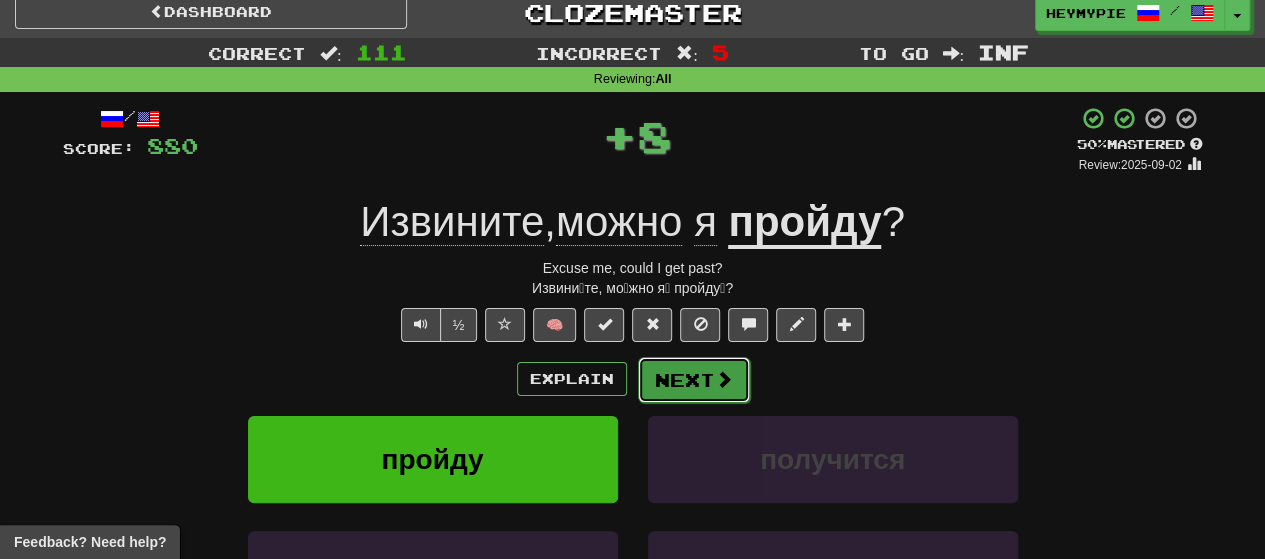 click at bounding box center (724, 379) 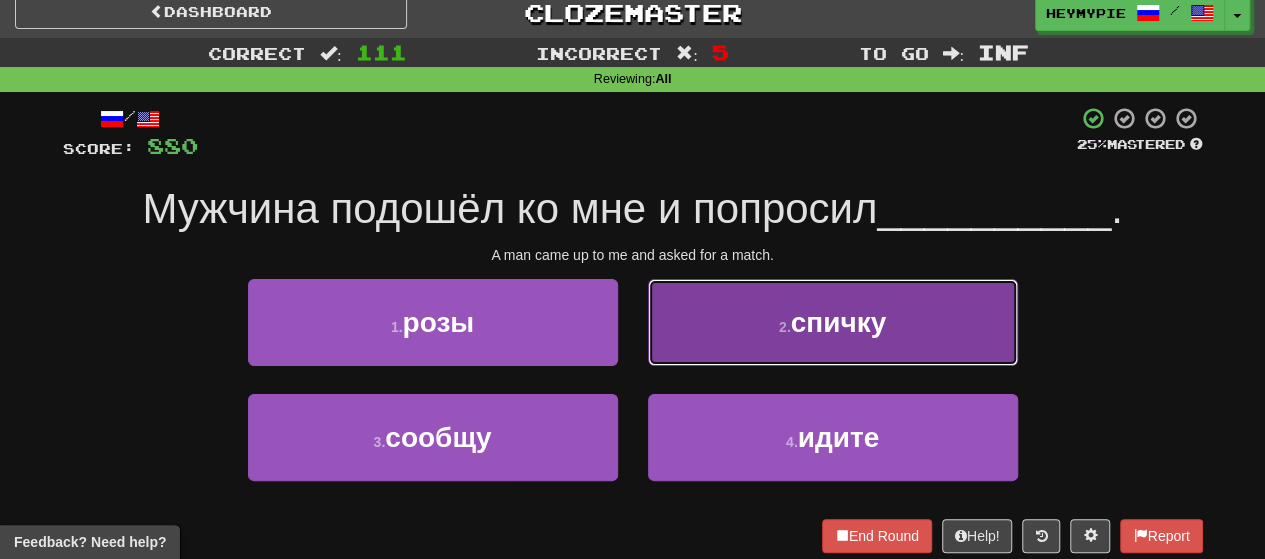 click on "2 .  спичку" at bounding box center [833, 322] 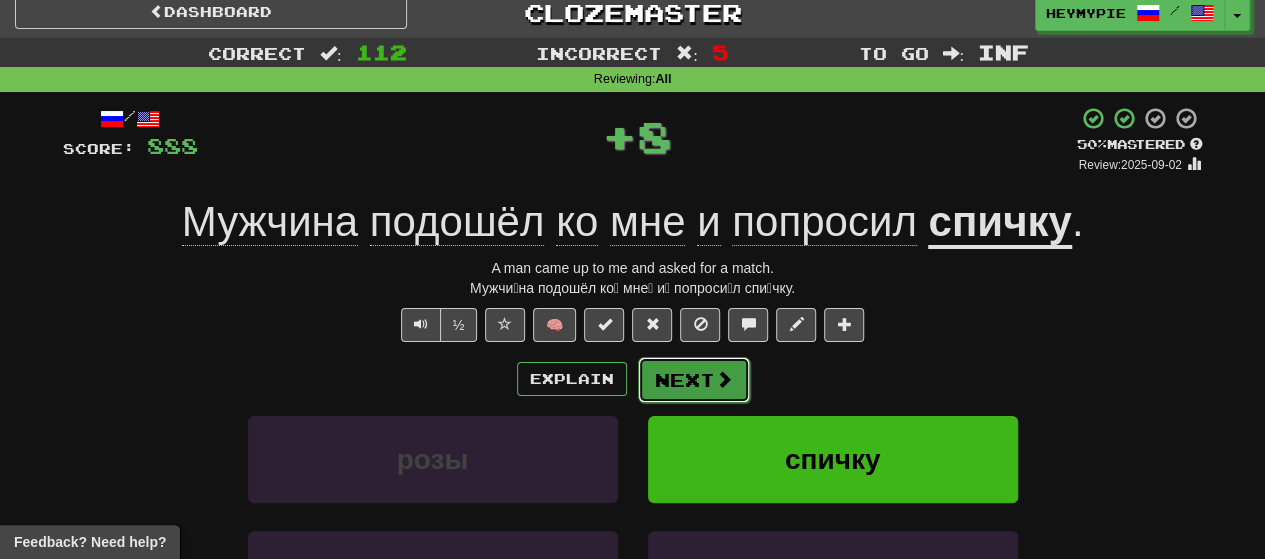 click on "Next" at bounding box center [694, 380] 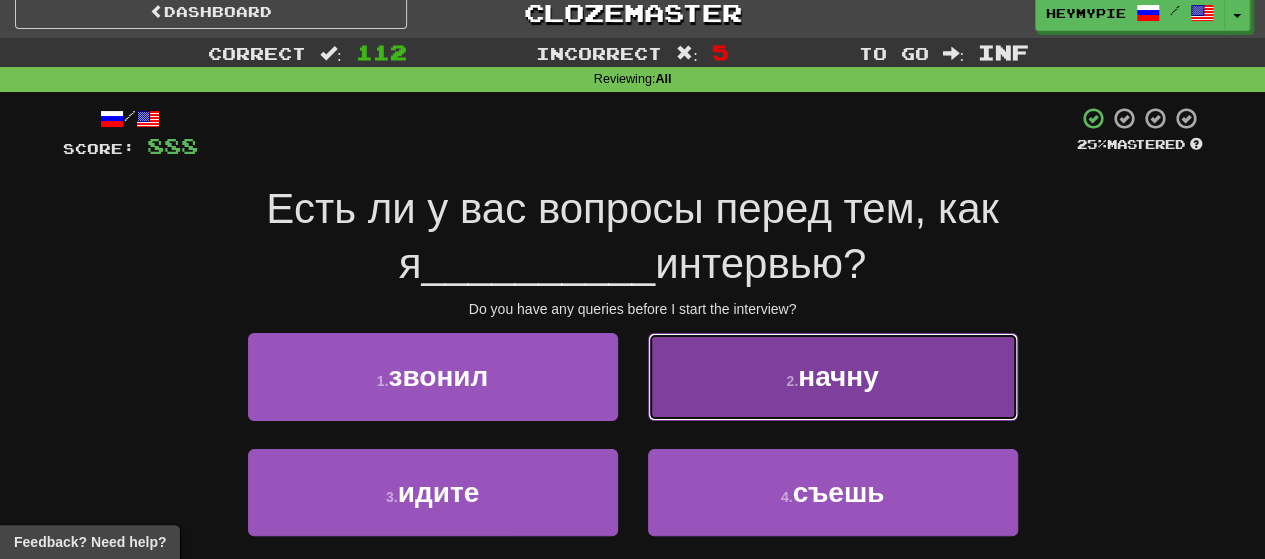 click on "2 .  начну" at bounding box center (833, 376) 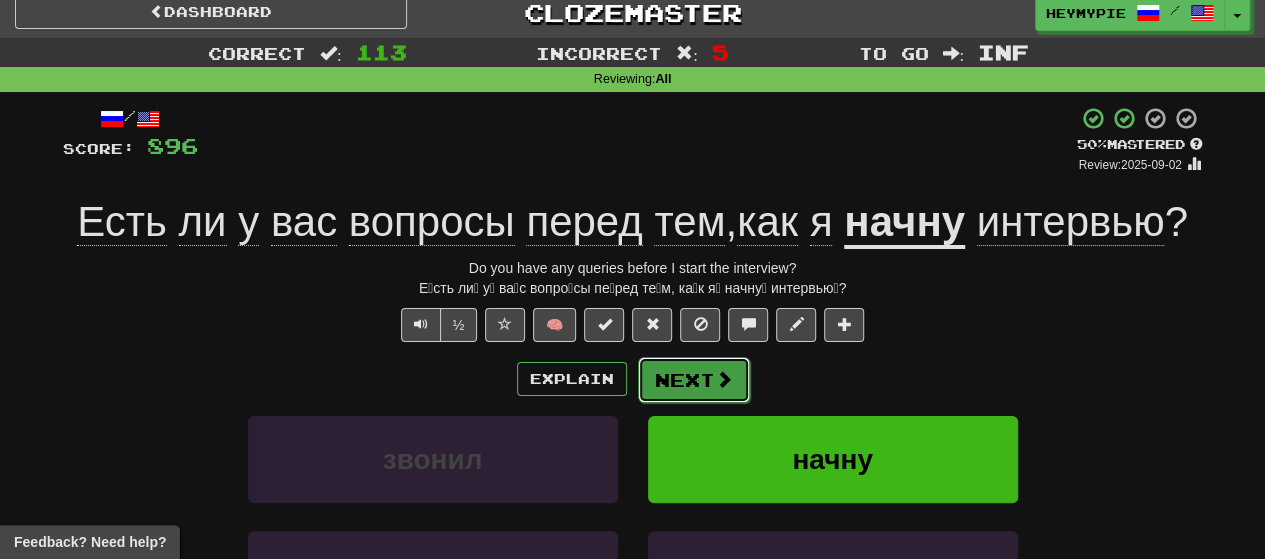 click on "Next" at bounding box center [694, 380] 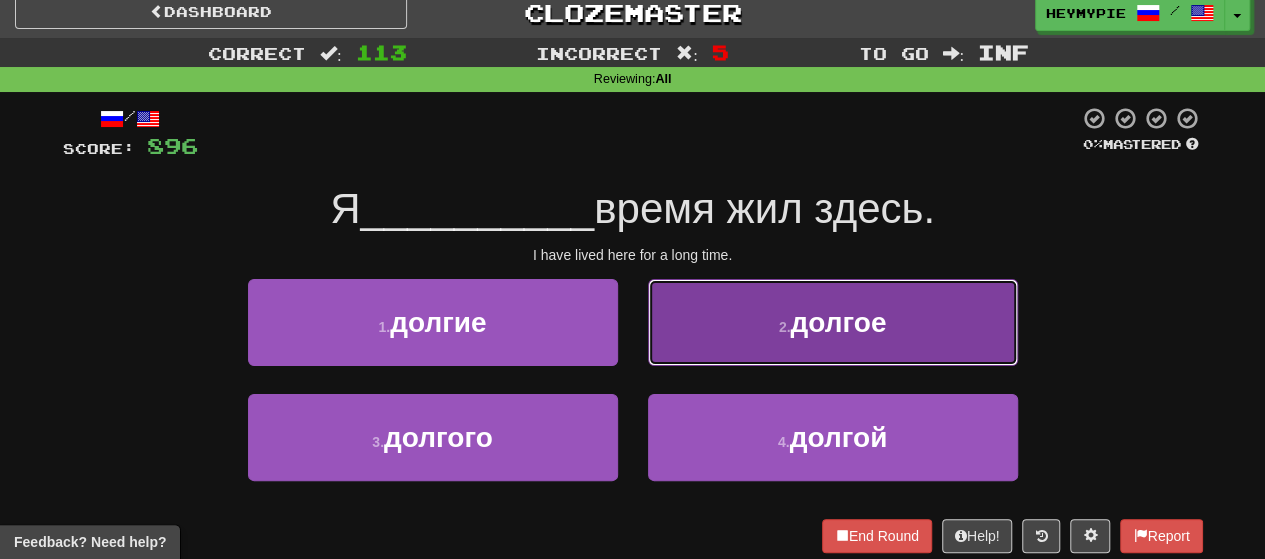 click on "2 .  долгое" at bounding box center [833, 322] 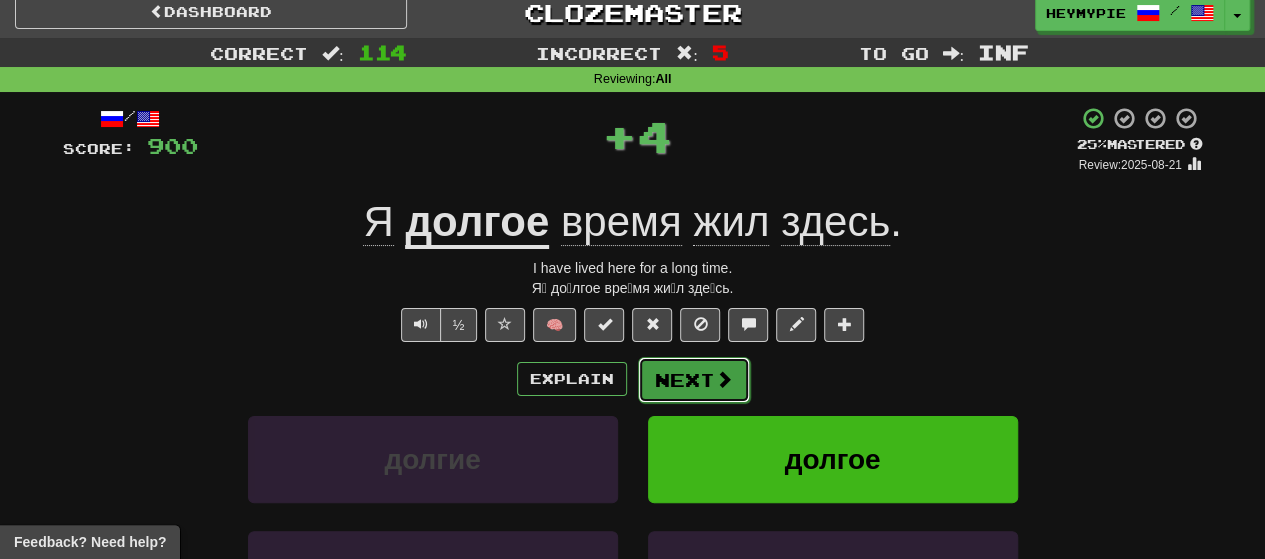 click on "Next" at bounding box center (694, 380) 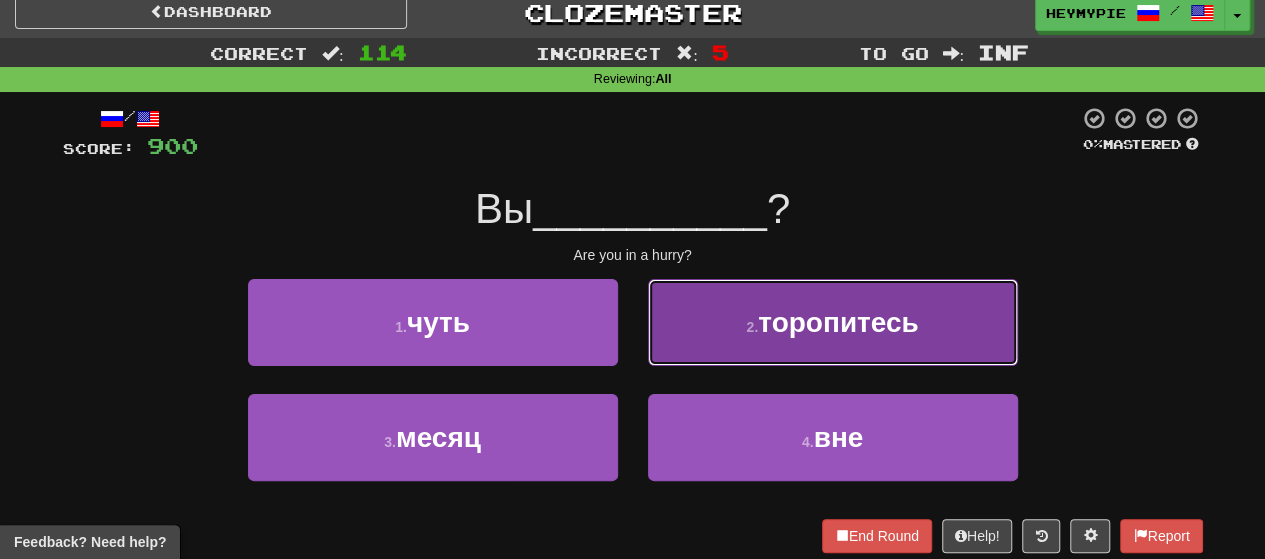 click on "торопитесь" at bounding box center (838, 322) 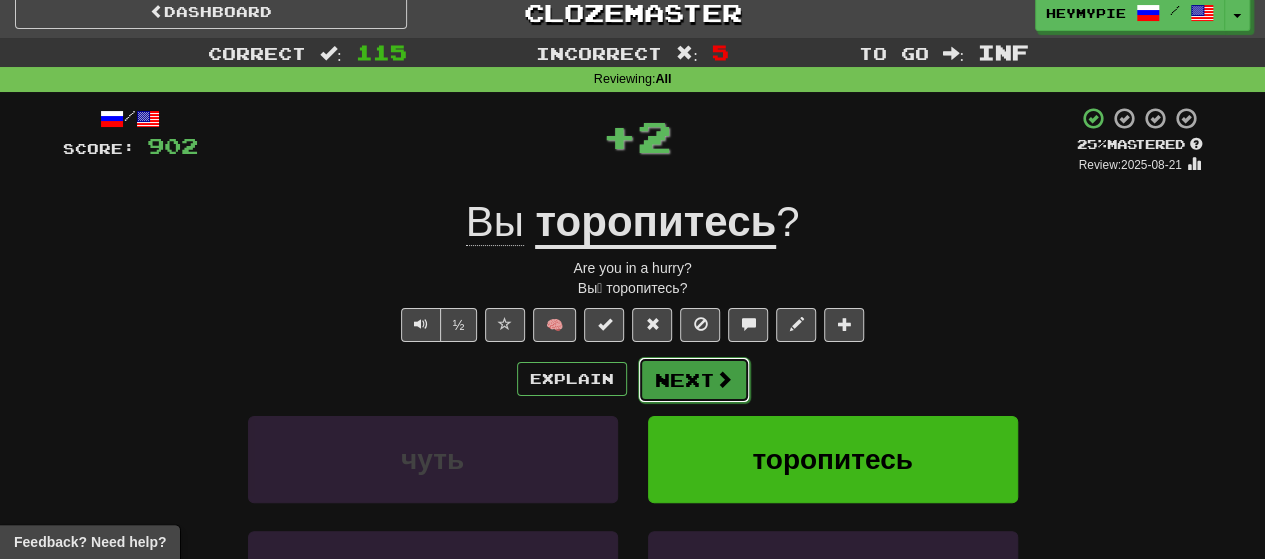 click on "Next" at bounding box center [694, 380] 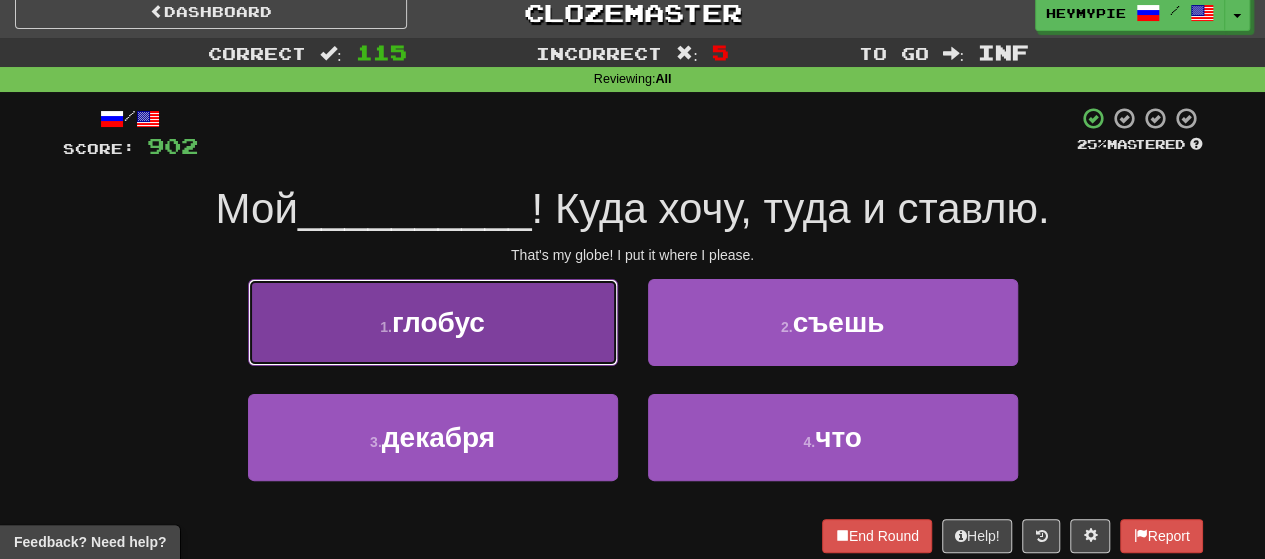 click on "1 .  глобус" at bounding box center [433, 322] 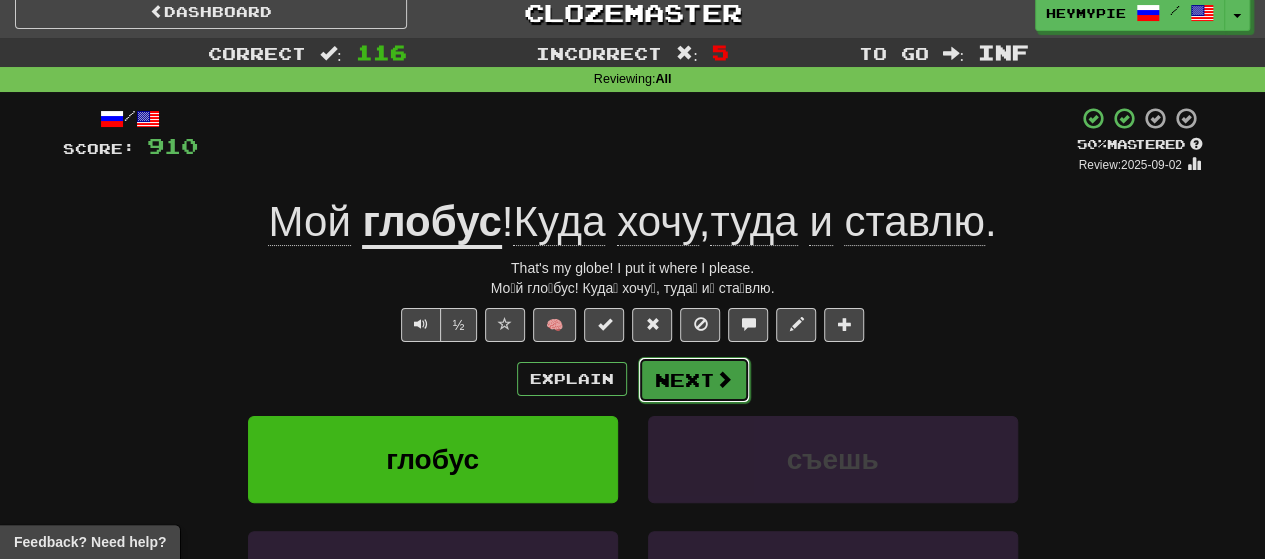 click on "Next" at bounding box center (694, 380) 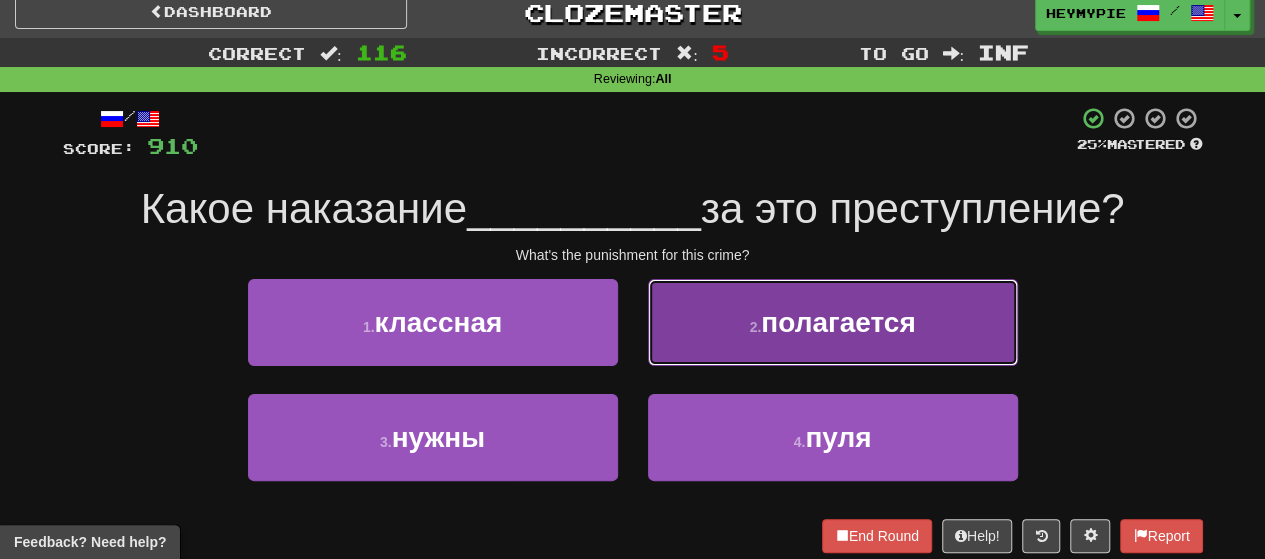 click on "2 .  полагается" at bounding box center (833, 322) 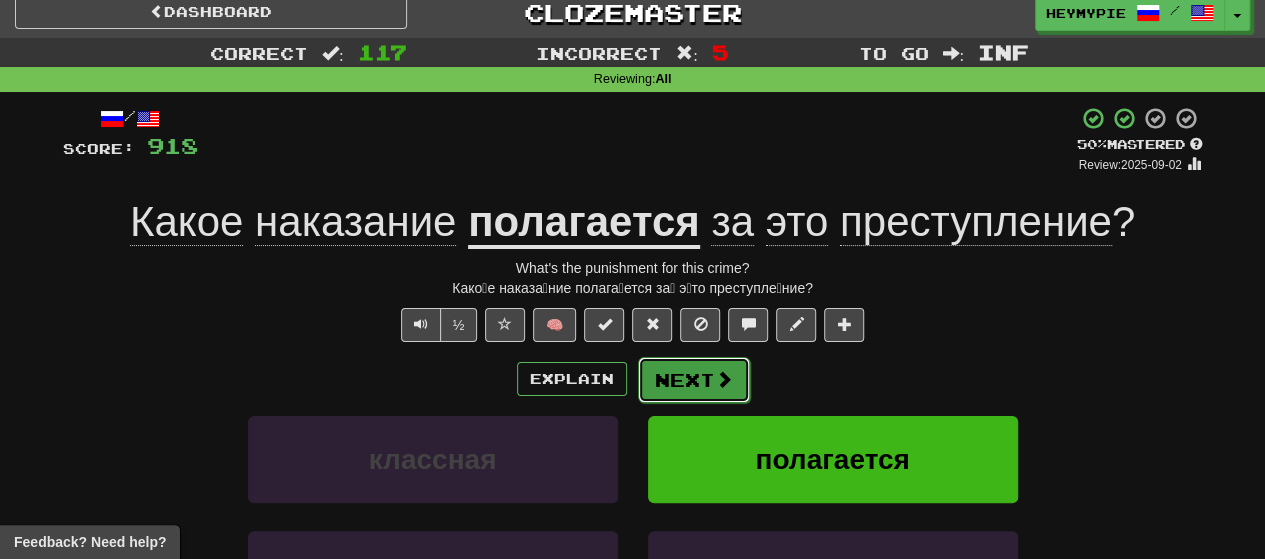 click on "Next" at bounding box center (694, 380) 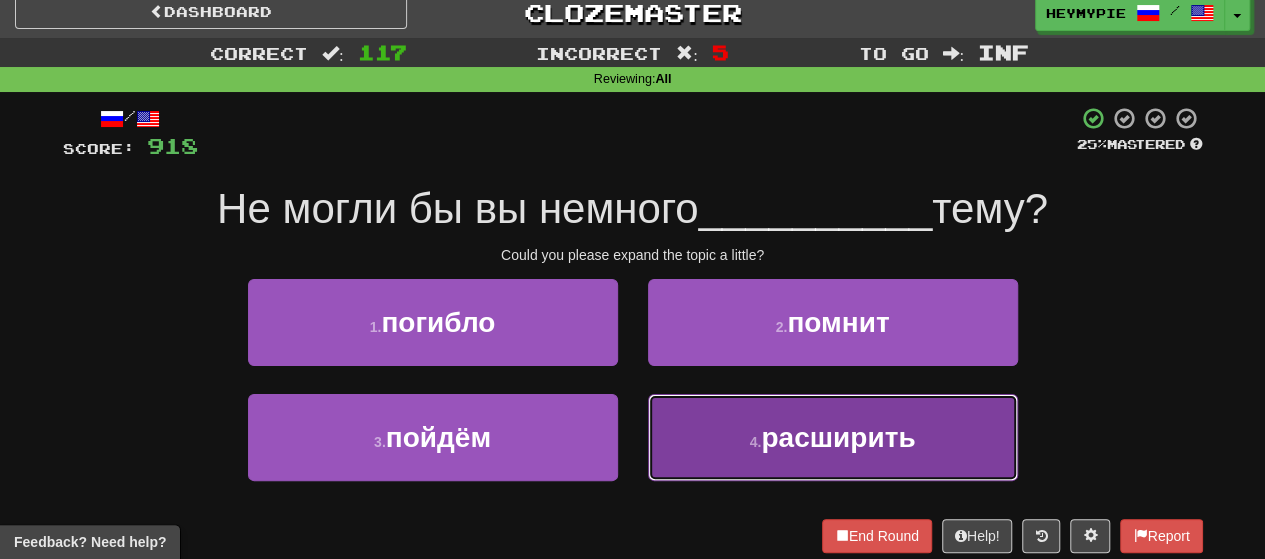 click on "4 .  расширить" at bounding box center [833, 437] 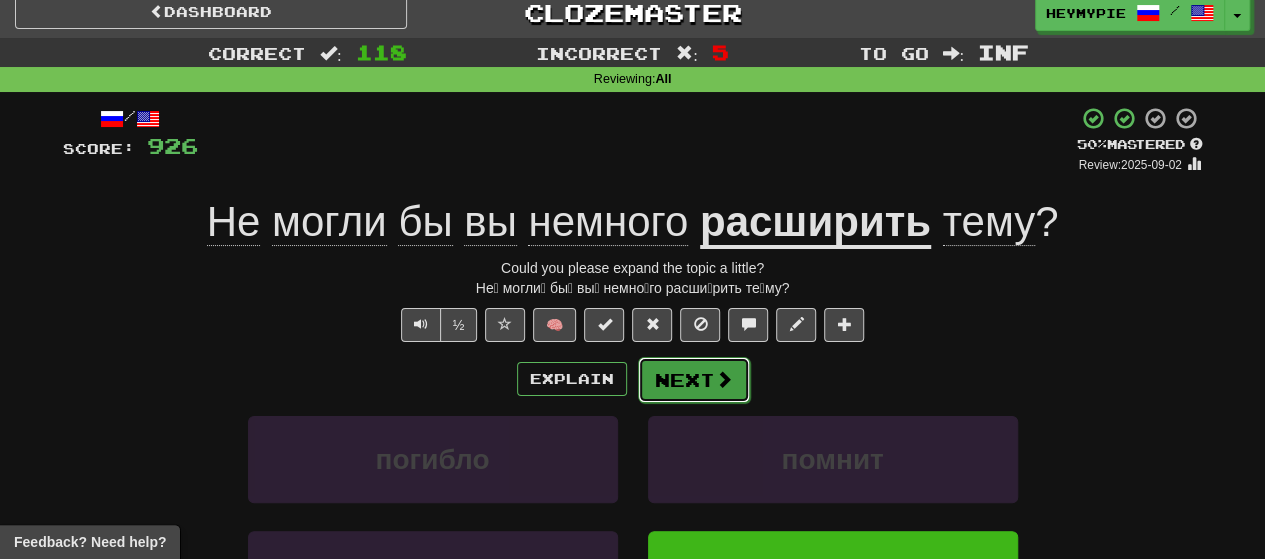 click on "Next" at bounding box center (694, 380) 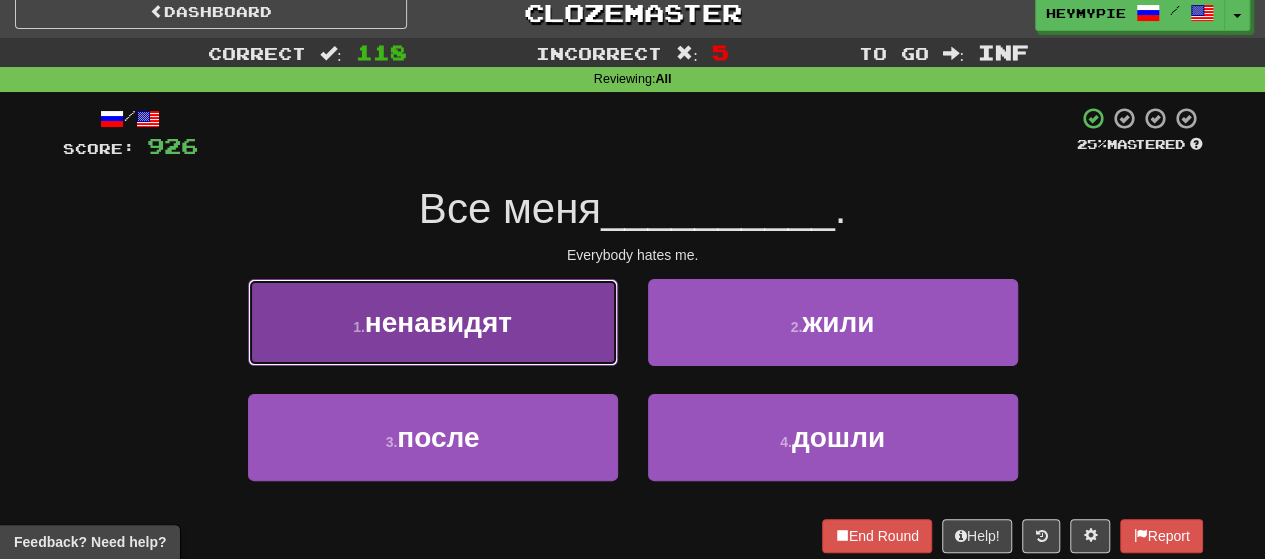 click on "1 .  ненавидят" at bounding box center [433, 322] 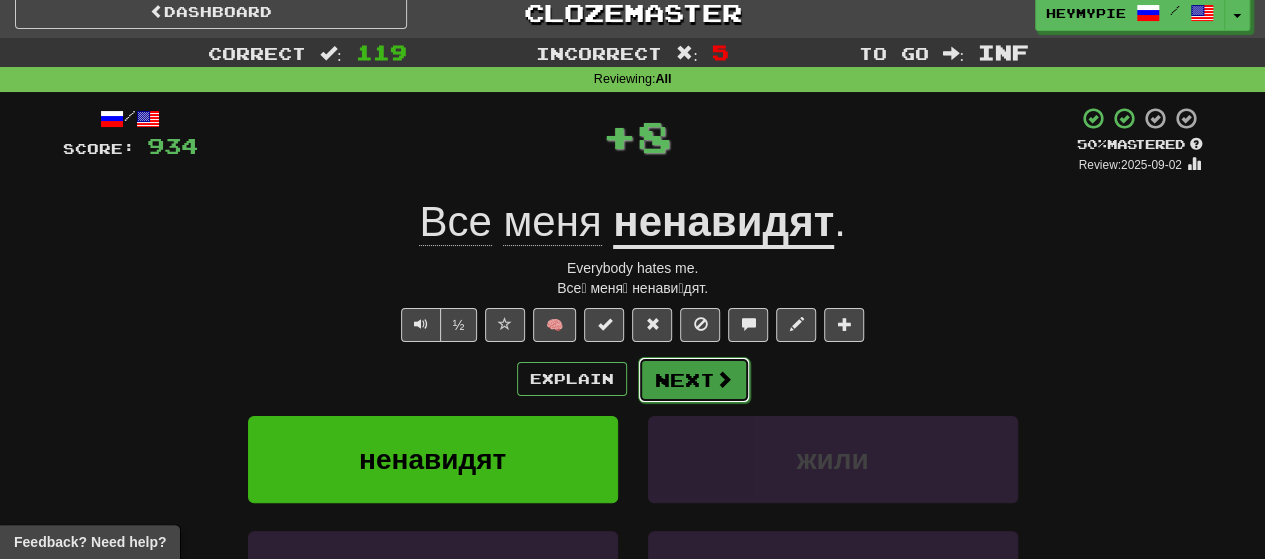 click on "Next" at bounding box center (694, 380) 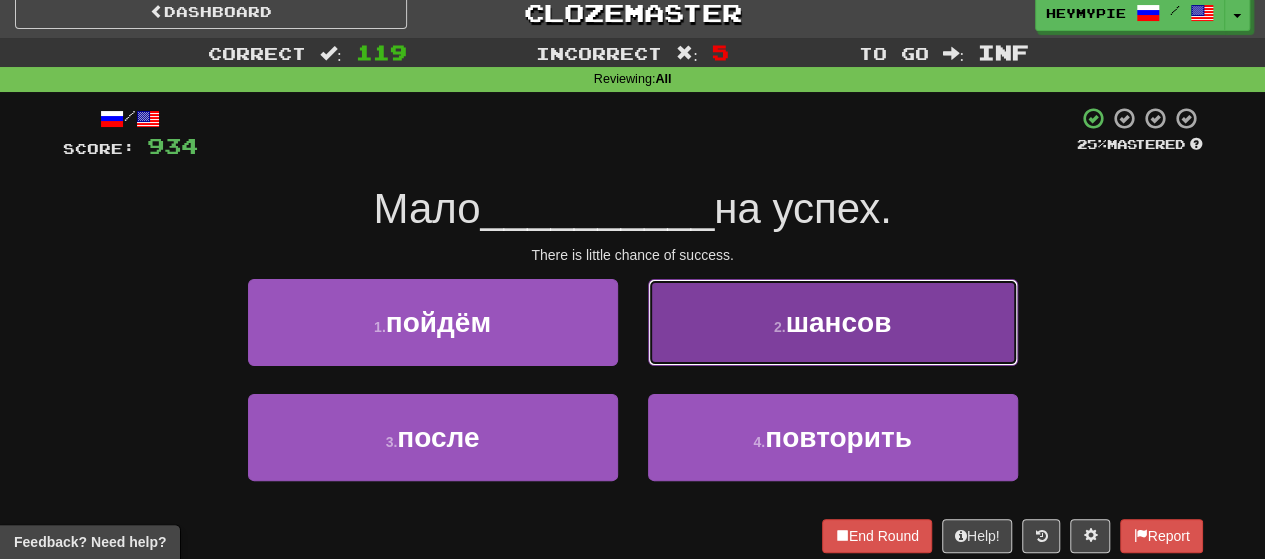 click on "2 .  шансов" at bounding box center (833, 322) 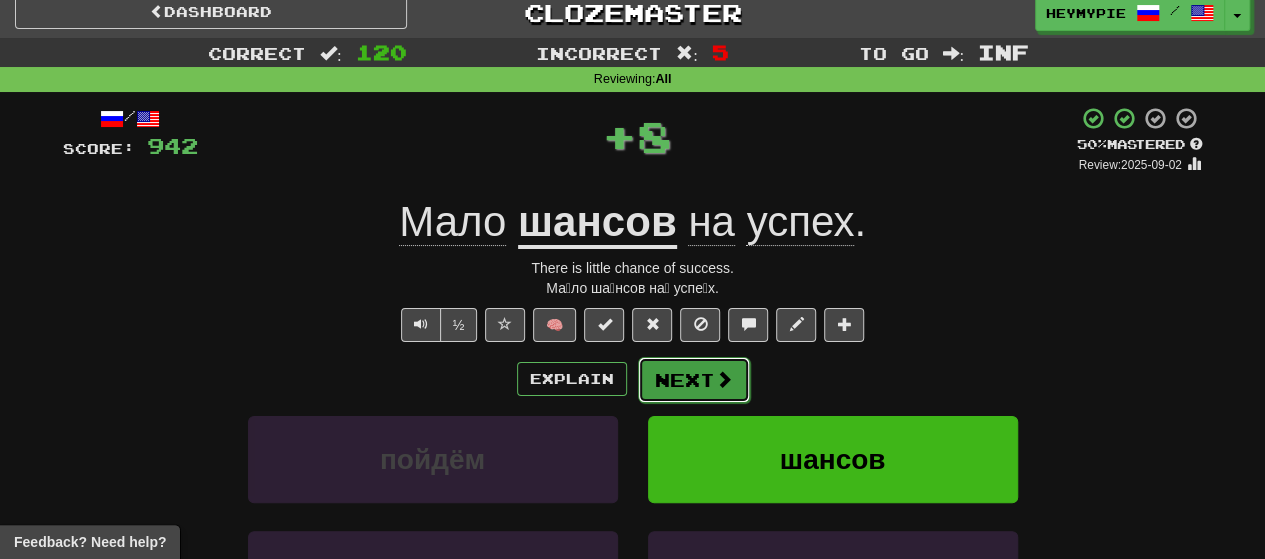 click on "Next" at bounding box center [694, 380] 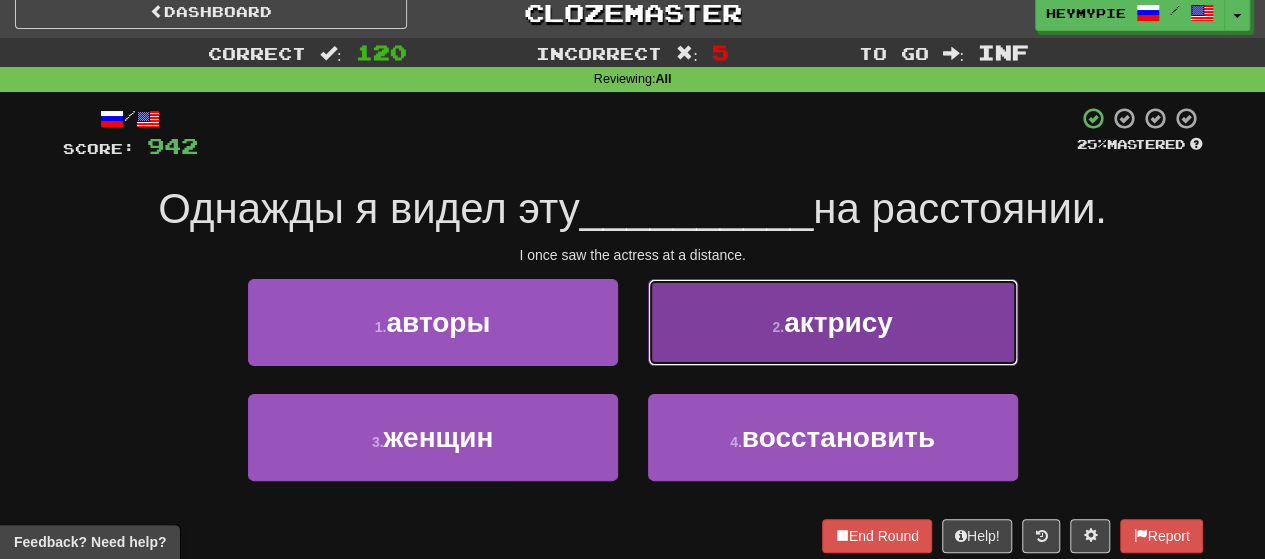 click on "2 .  актрису" at bounding box center [833, 322] 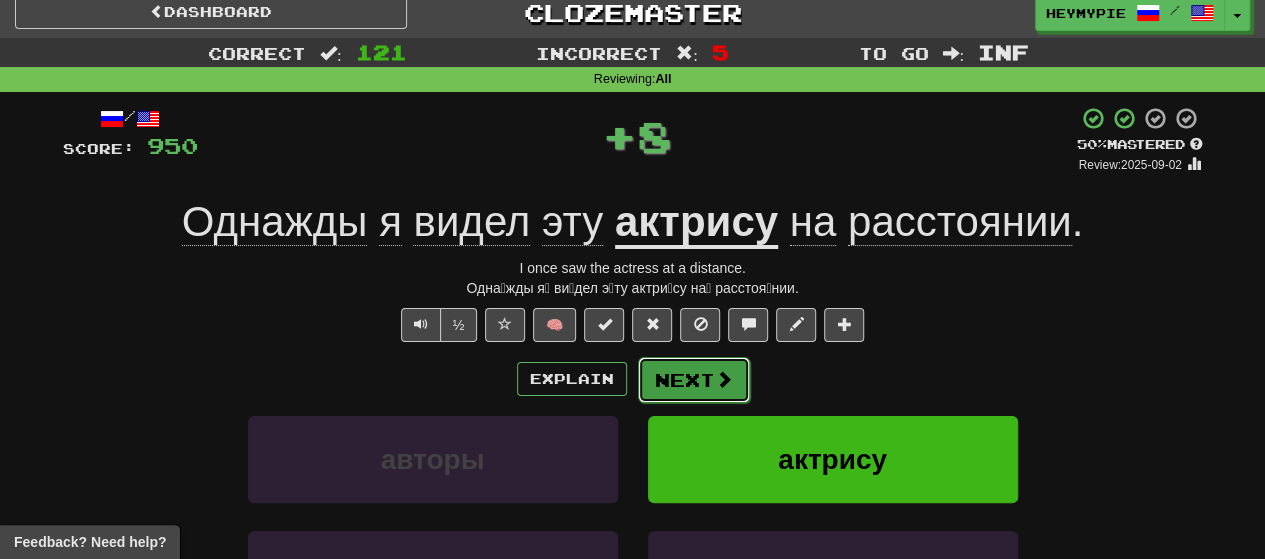 click on "Next" at bounding box center (694, 380) 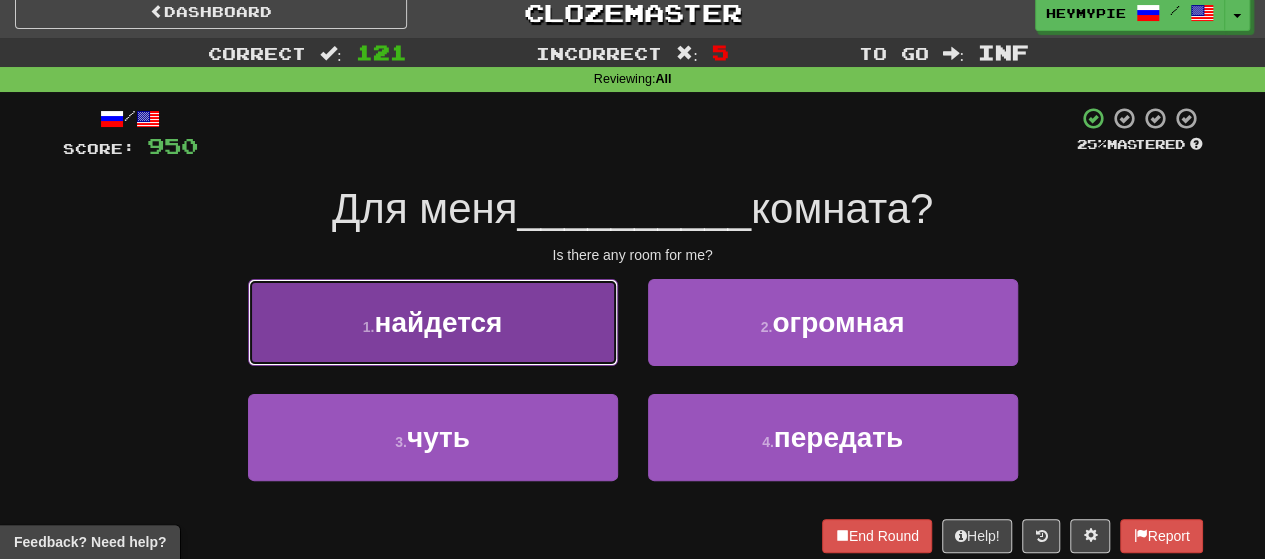 click on "1 .  найдется" at bounding box center (433, 322) 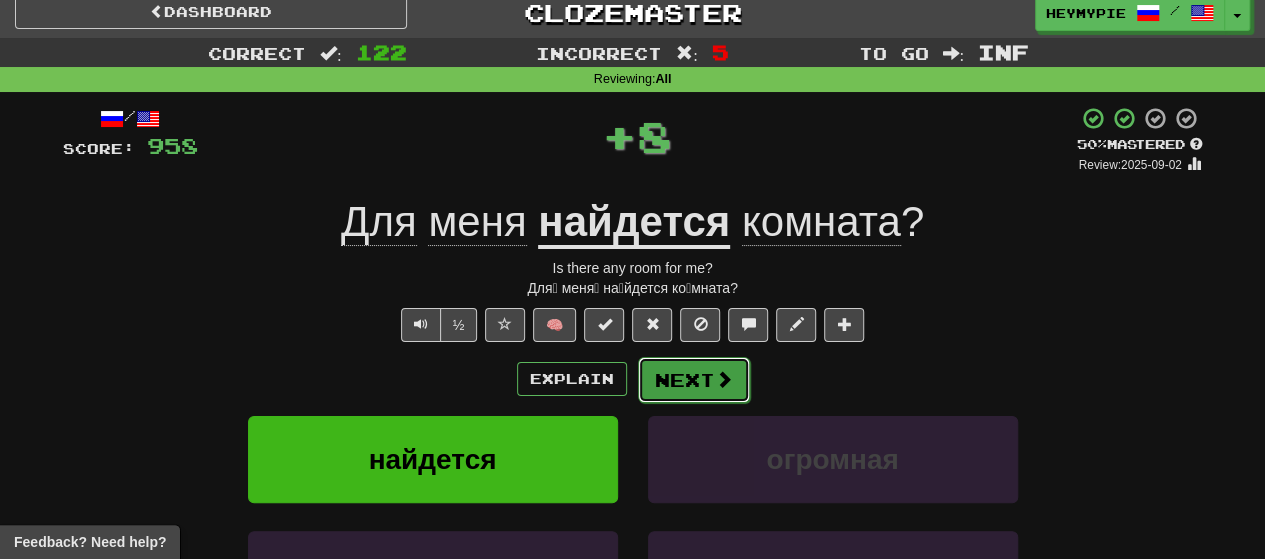 click on "Next" at bounding box center (694, 380) 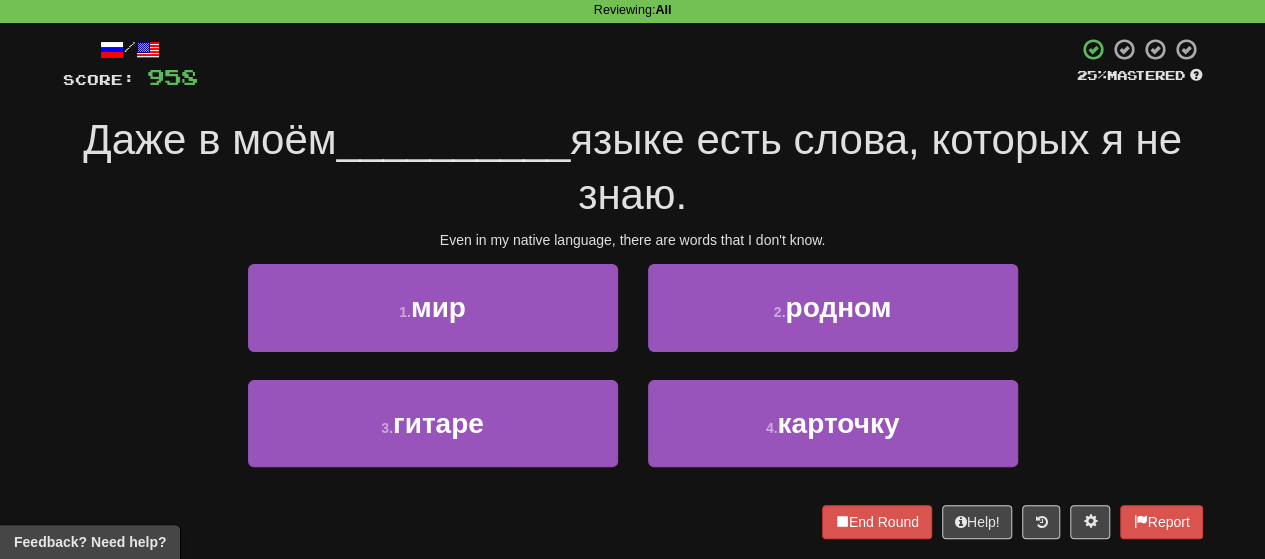 scroll, scrollTop: 113, scrollLeft: 0, axis: vertical 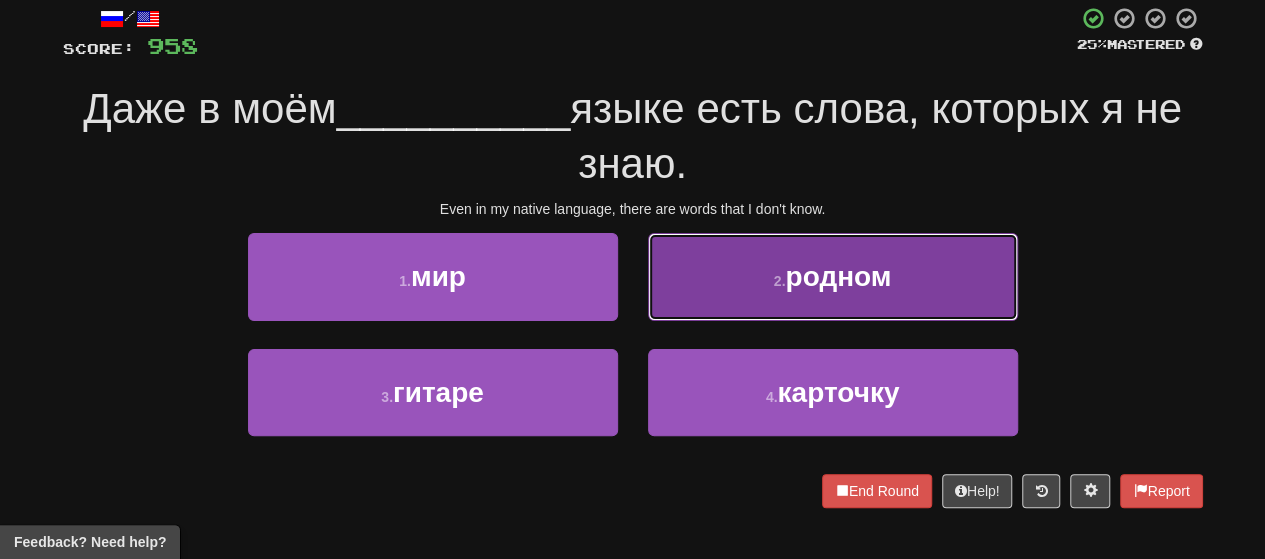 click on "2 .  родном" at bounding box center (833, 276) 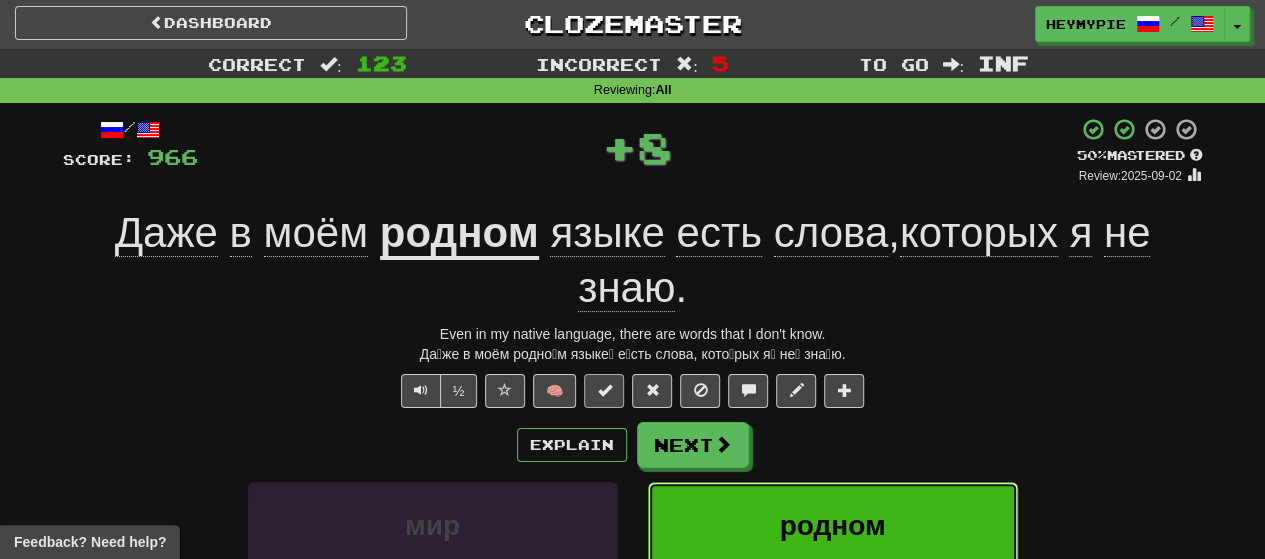 scroll, scrollTop: 0, scrollLeft: 0, axis: both 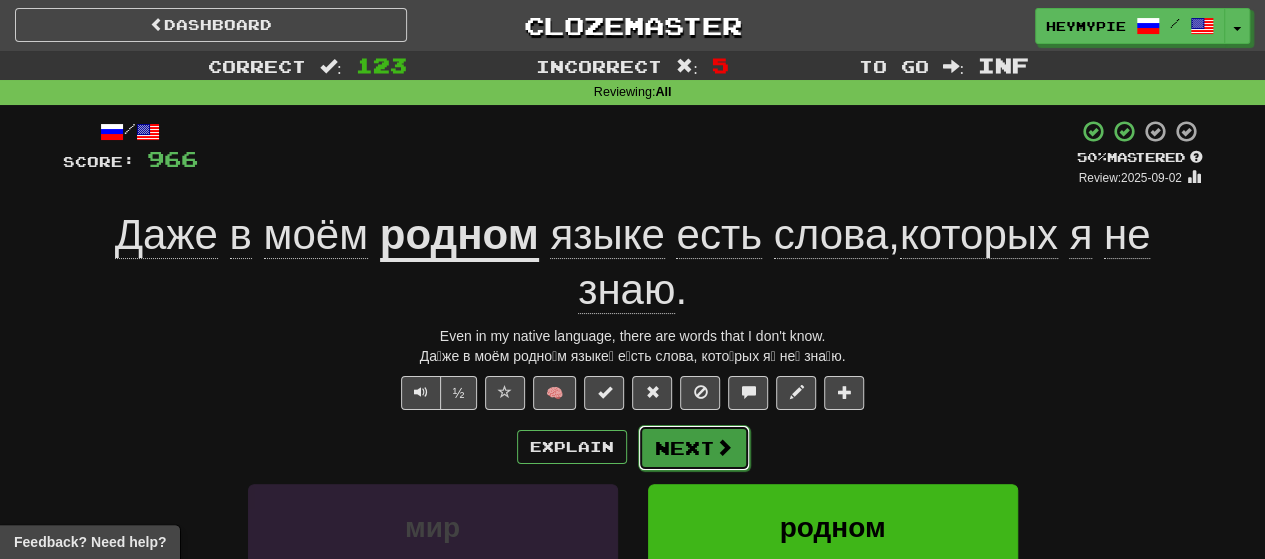 click on "Next" at bounding box center [694, 448] 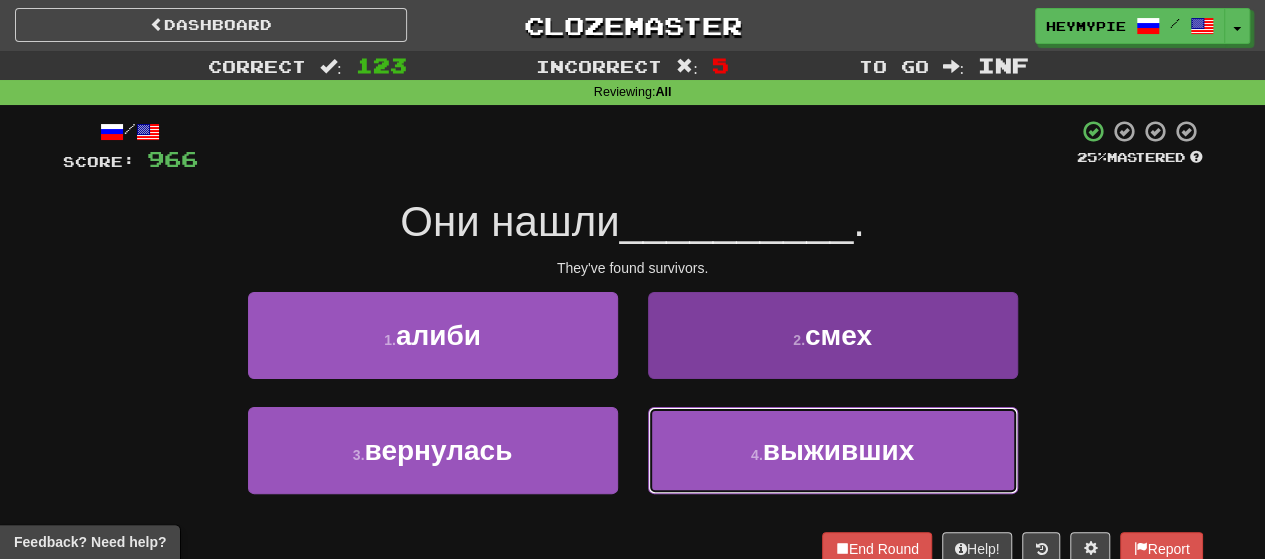 click on "4 .  выживших" at bounding box center [833, 450] 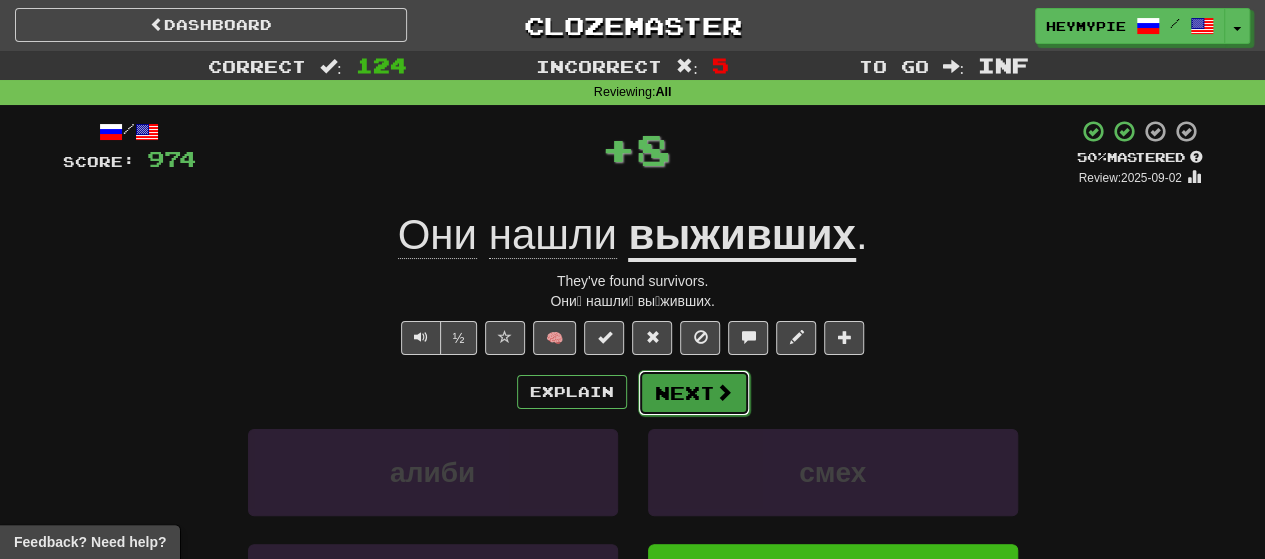 click on "Next" at bounding box center [694, 393] 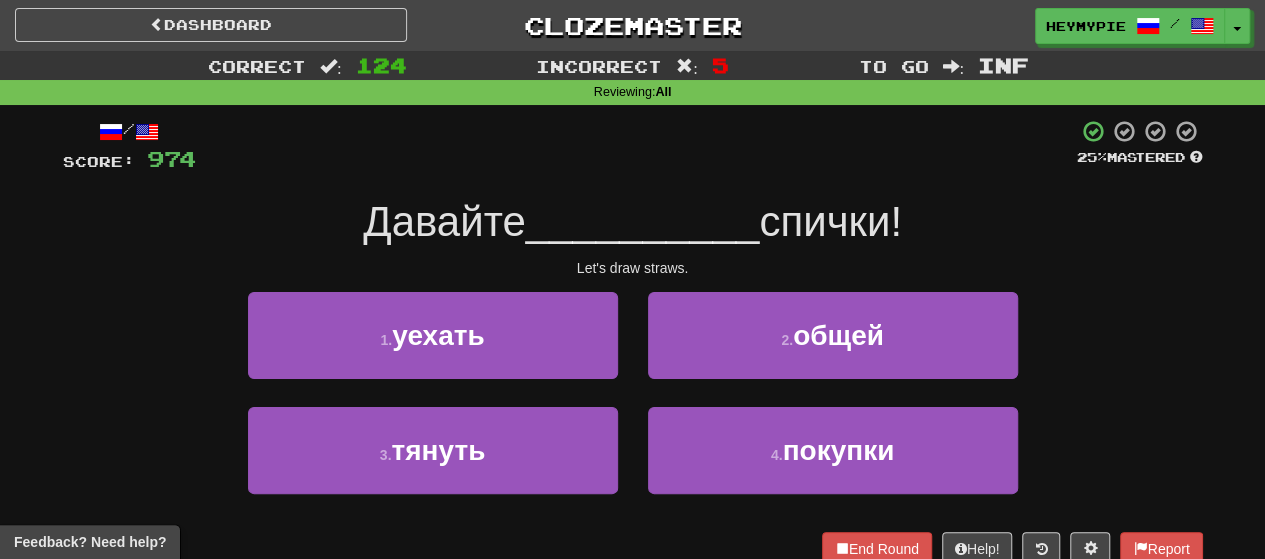 click on "End Round  Help!  Report" at bounding box center (633, 549) 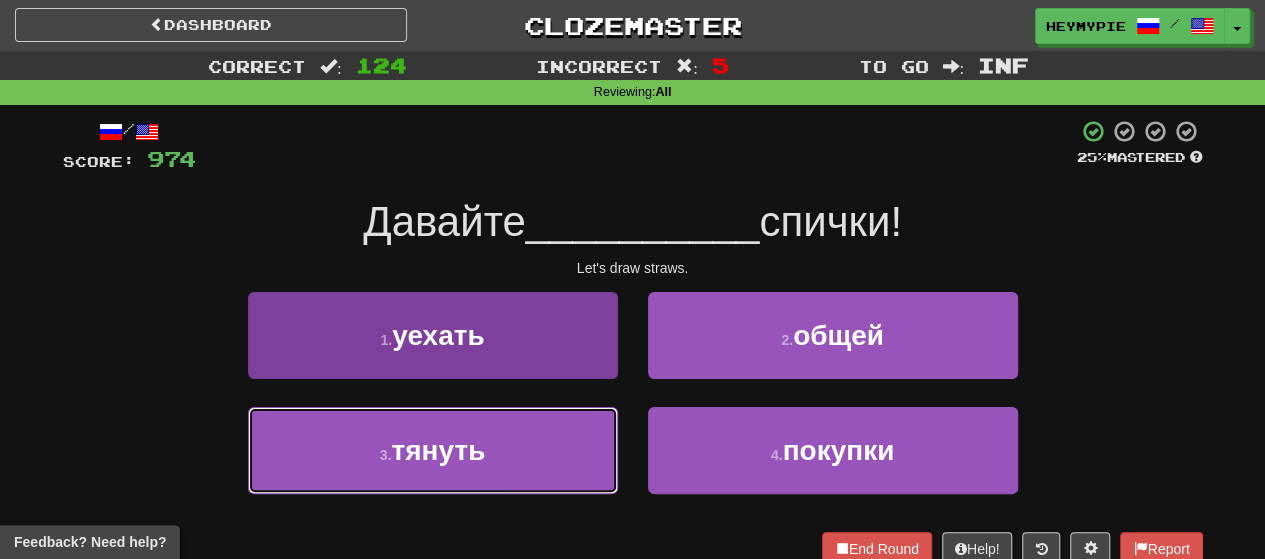click on "3 .  тянуть" at bounding box center [433, 450] 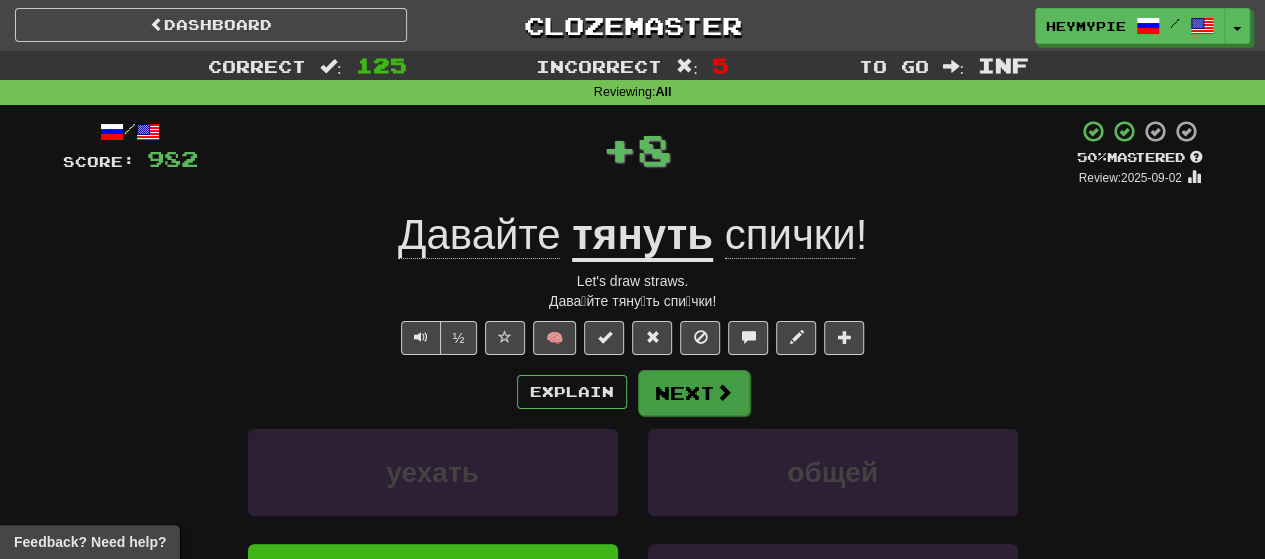 click on "Explain Next уехать общей тянуть покупки Learn more: уехать общей тянуть покупки" at bounding box center [633, 529] 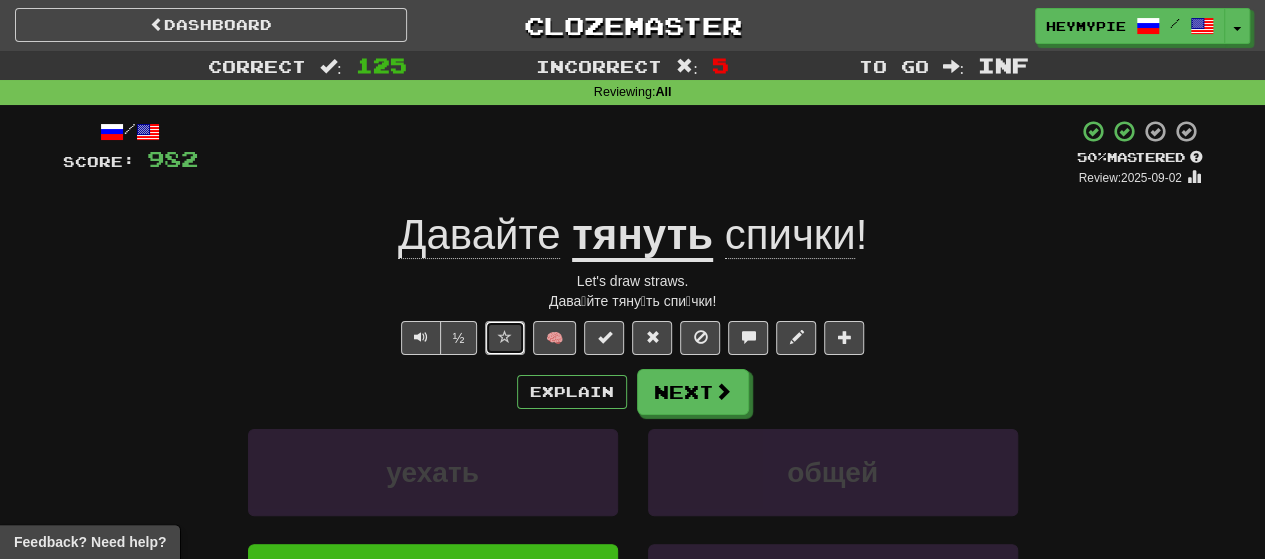 click at bounding box center (505, 337) 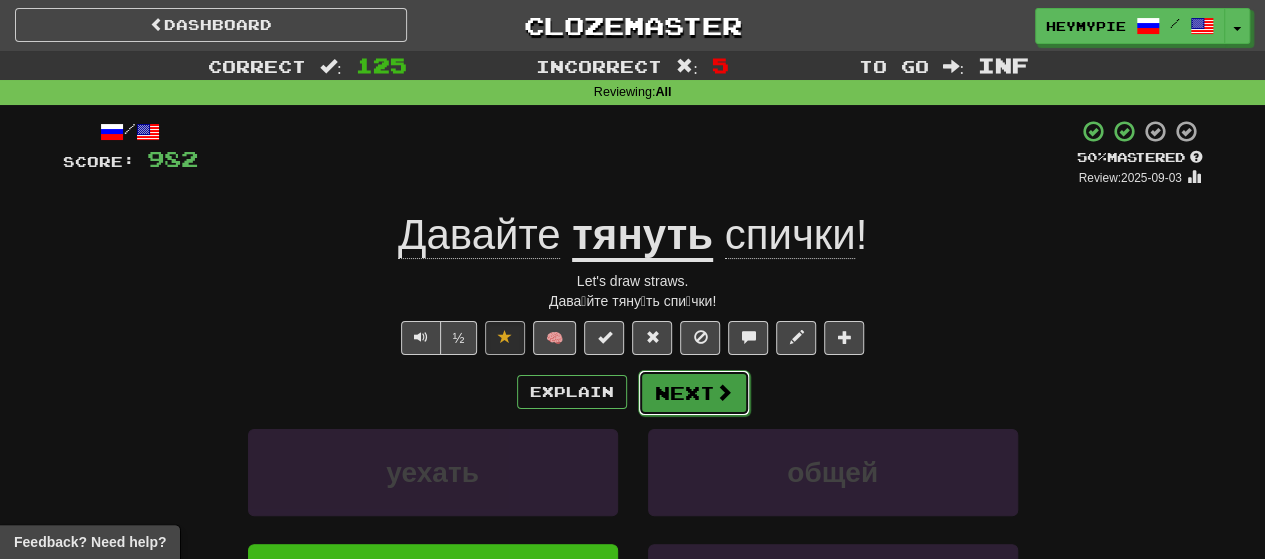 click on "Next" at bounding box center [694, 393] 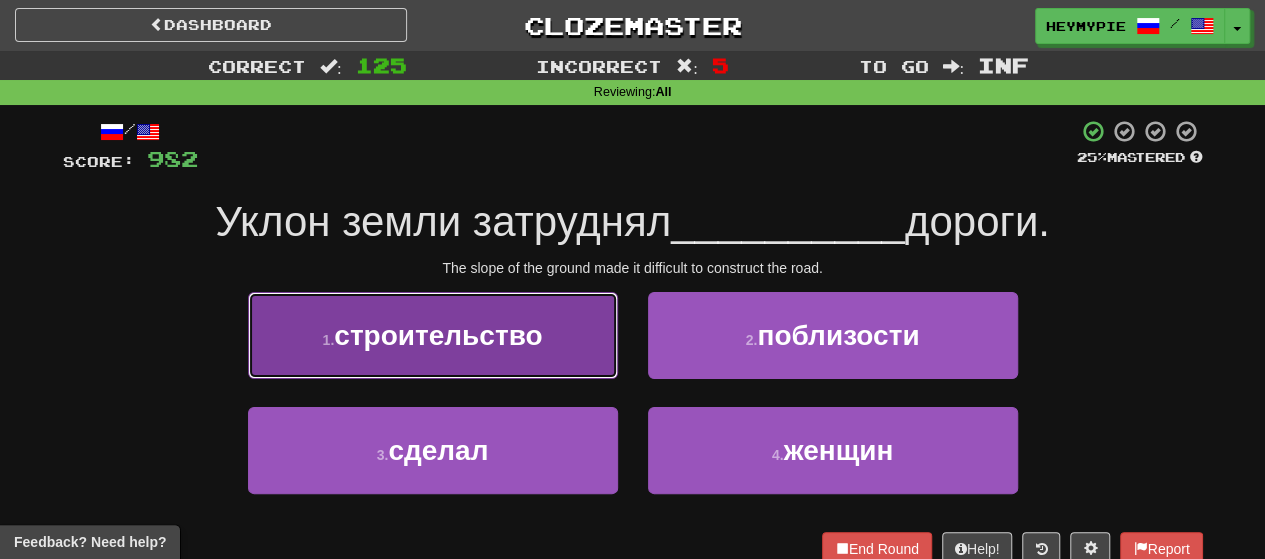 click on "строительство" at bounding box center [438, 335] 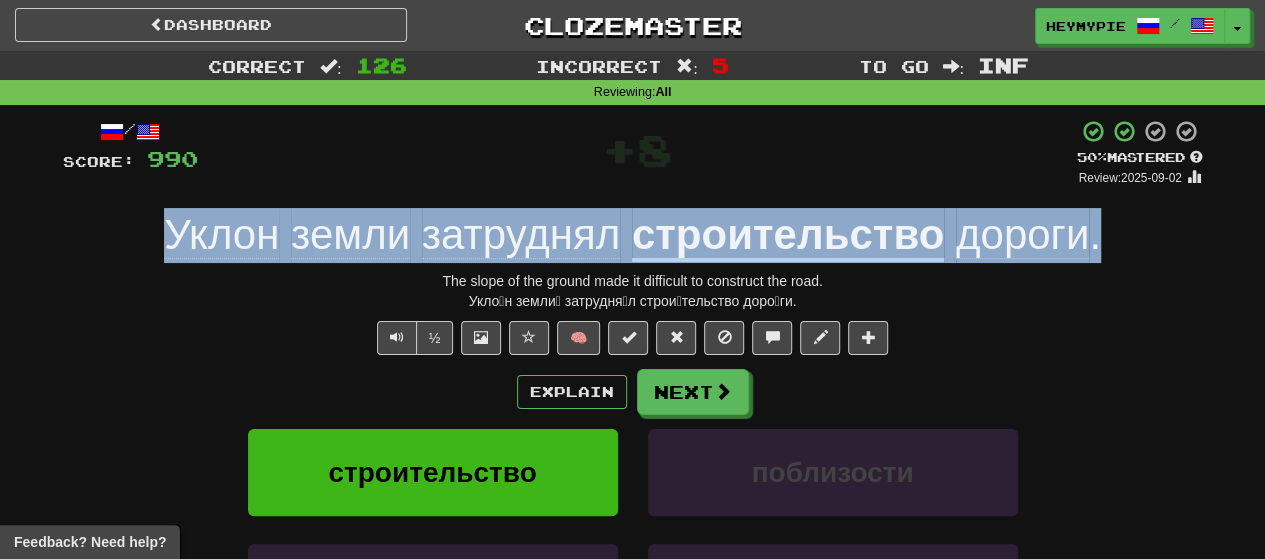 drag, startPoint x: 1100, startPoint y: 227, endPoint x: 136, endPoint y: 228, distance: 964.0005 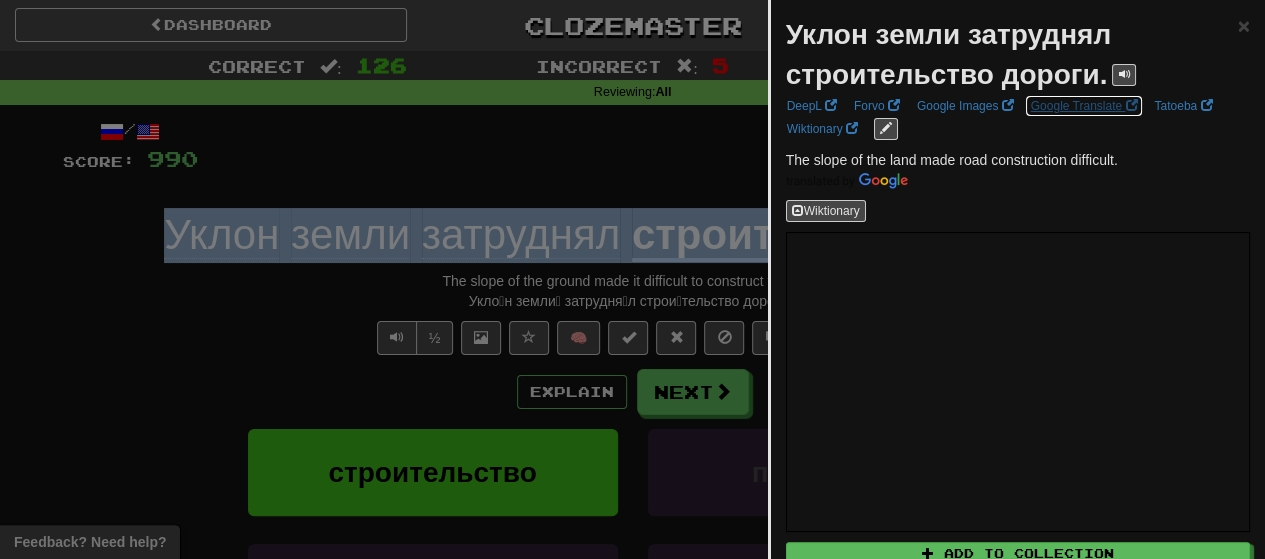 click on "Google Translate" at bounding box center [1084, 106] 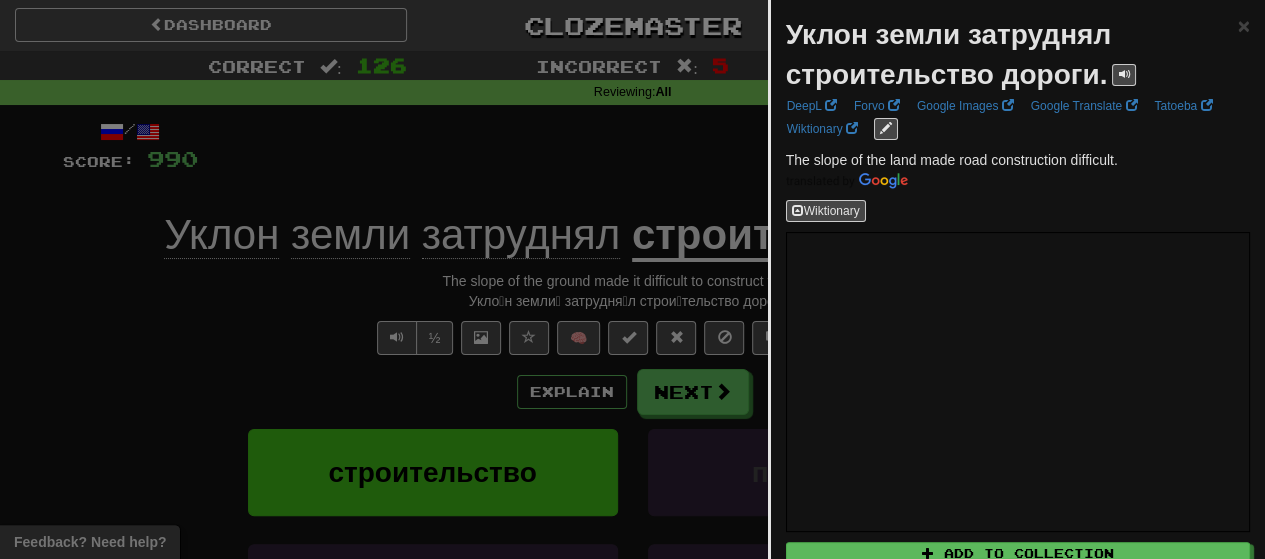 click at bounding box center (632, 279) 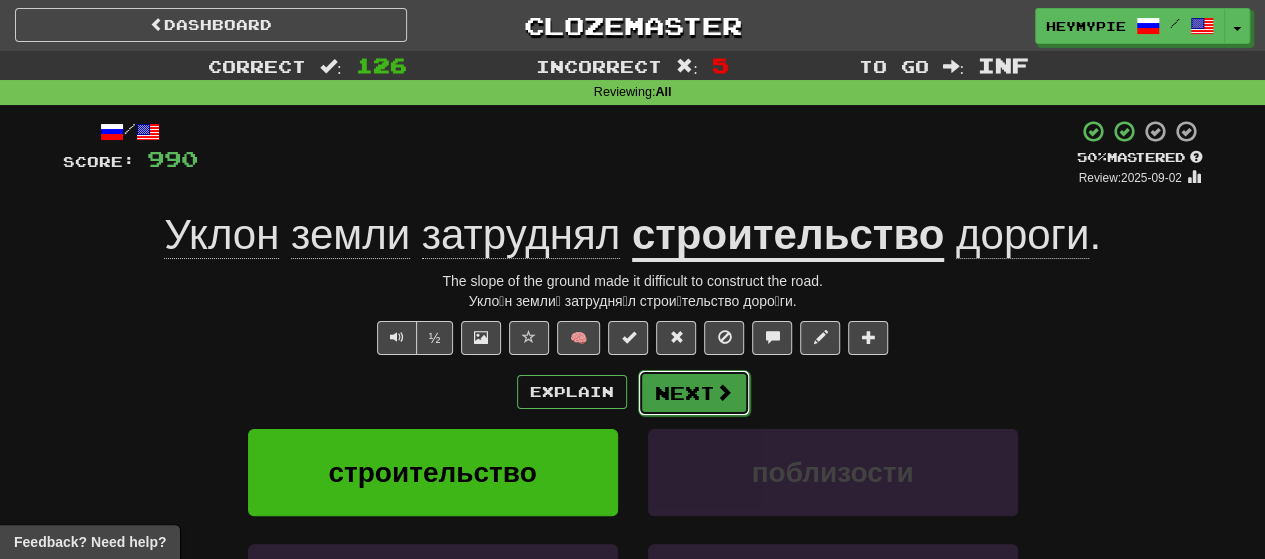 click on "Next" at bounding box center [694, 393] 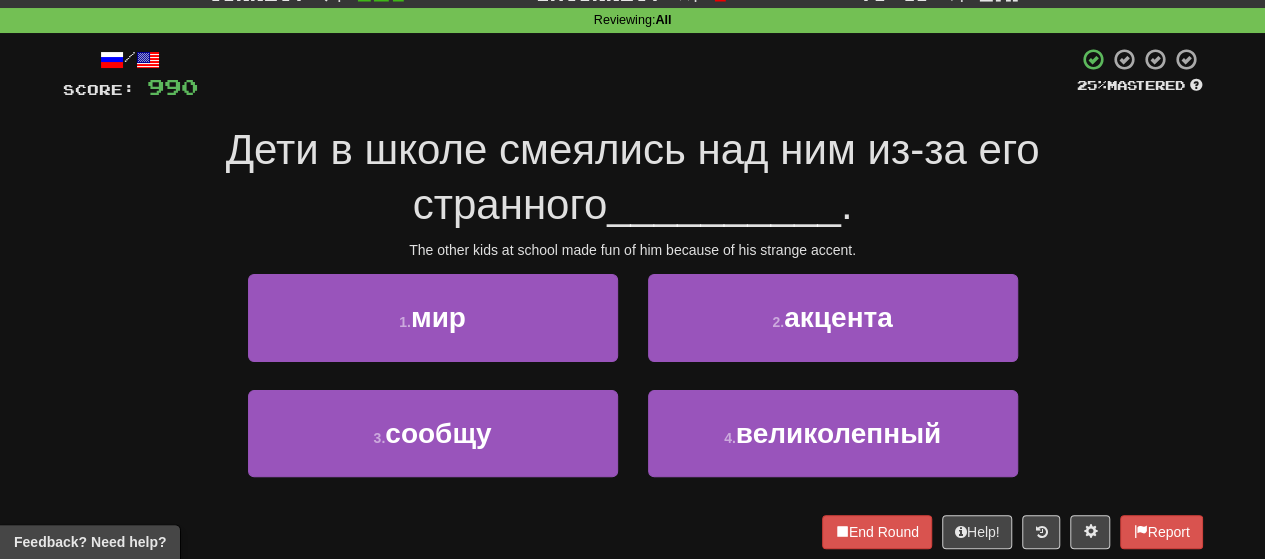 scroll, scrollTop: 100, scrollLeft: 0, axis: vertical 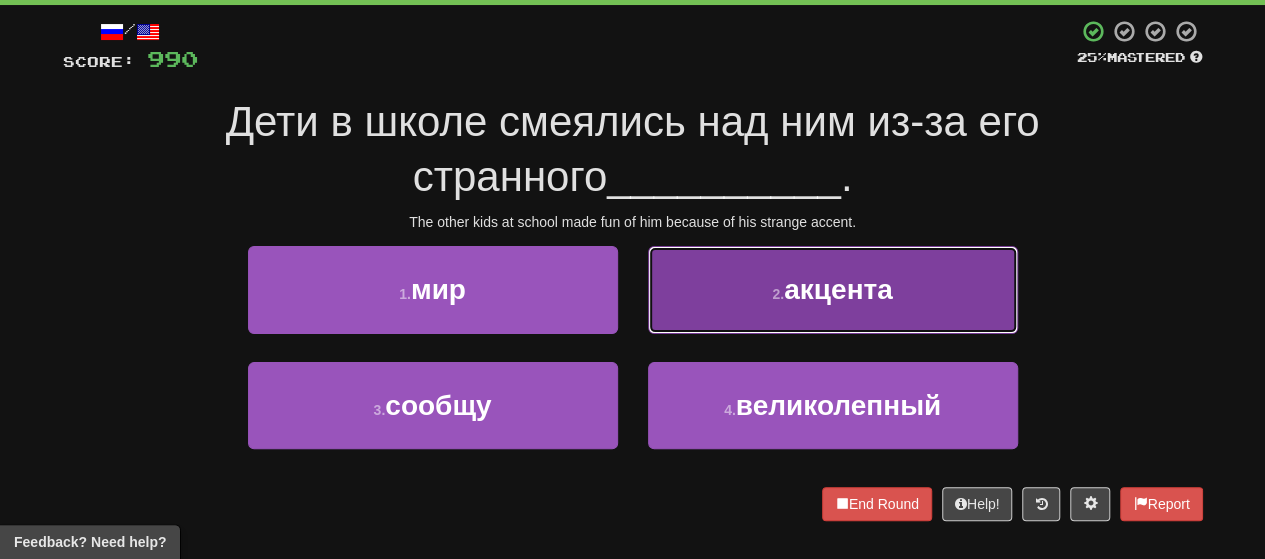 click on "2 .  акцента" at bounding box center [833, 289] 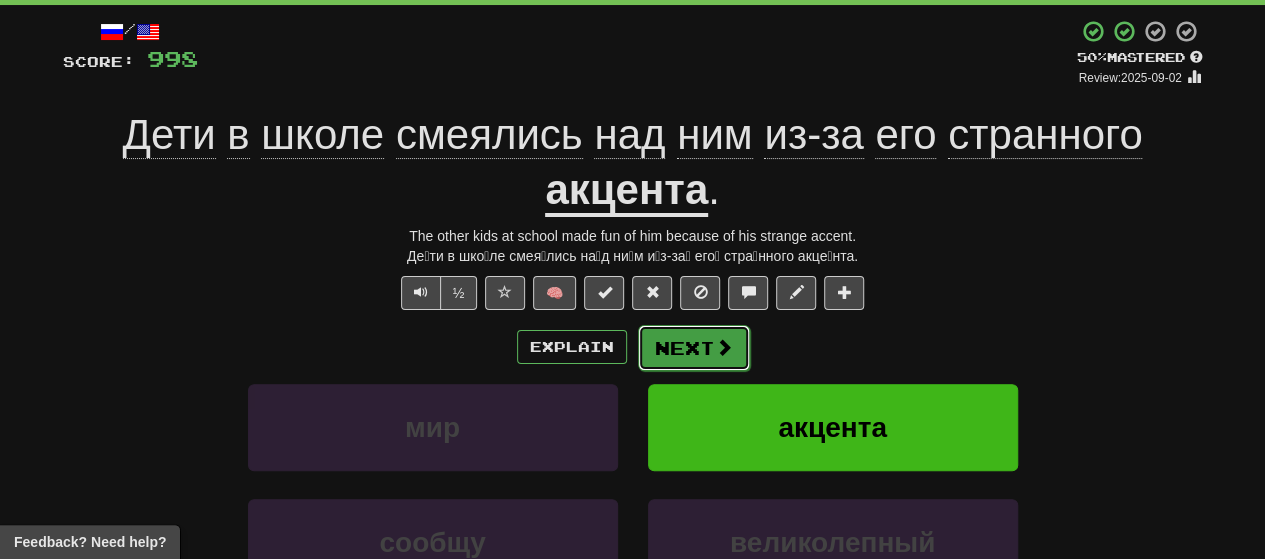 click on "Next" at bounding box center (694, 348) 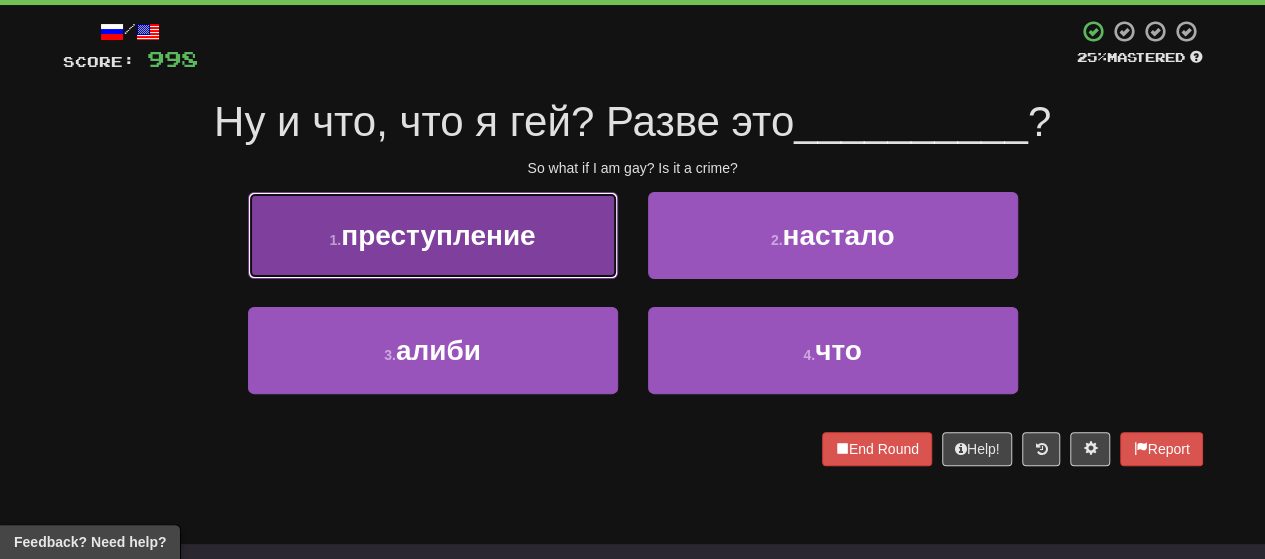 click on "1 .  преступление" at bounding box center (433, 235) 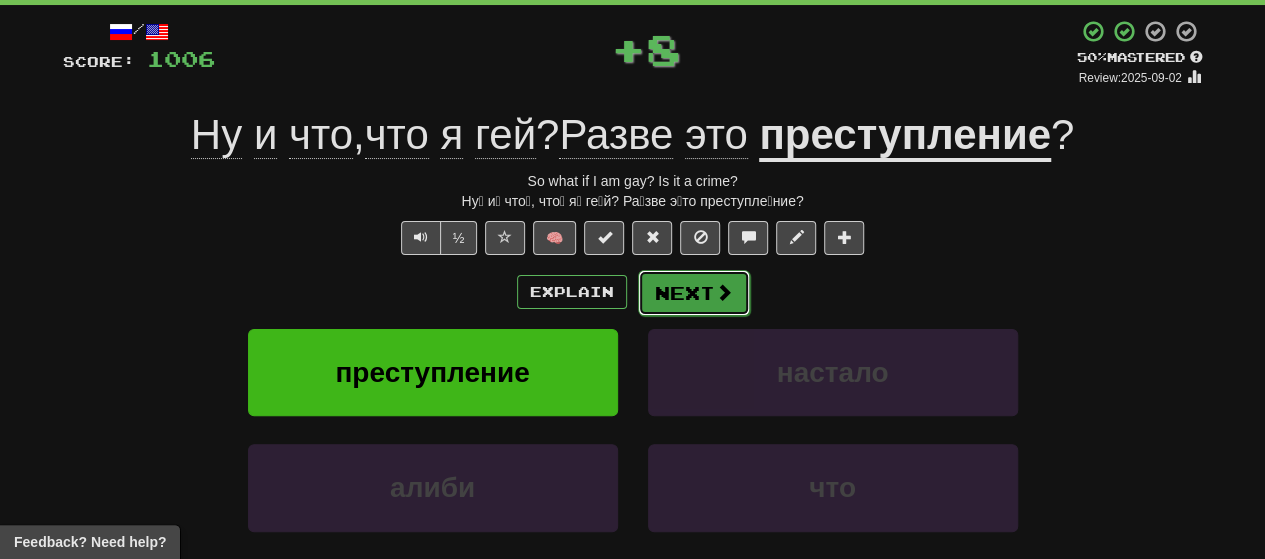 click on "Next" at bounding box center (694, 293) 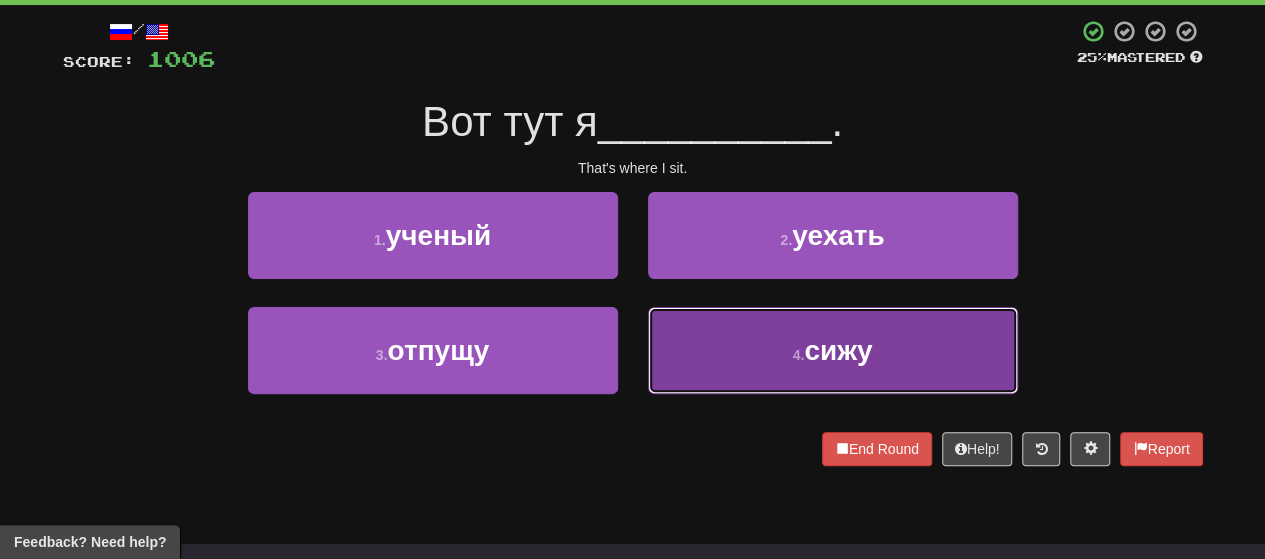 click on "4 .  сижу" at bounding box center (833, 350) 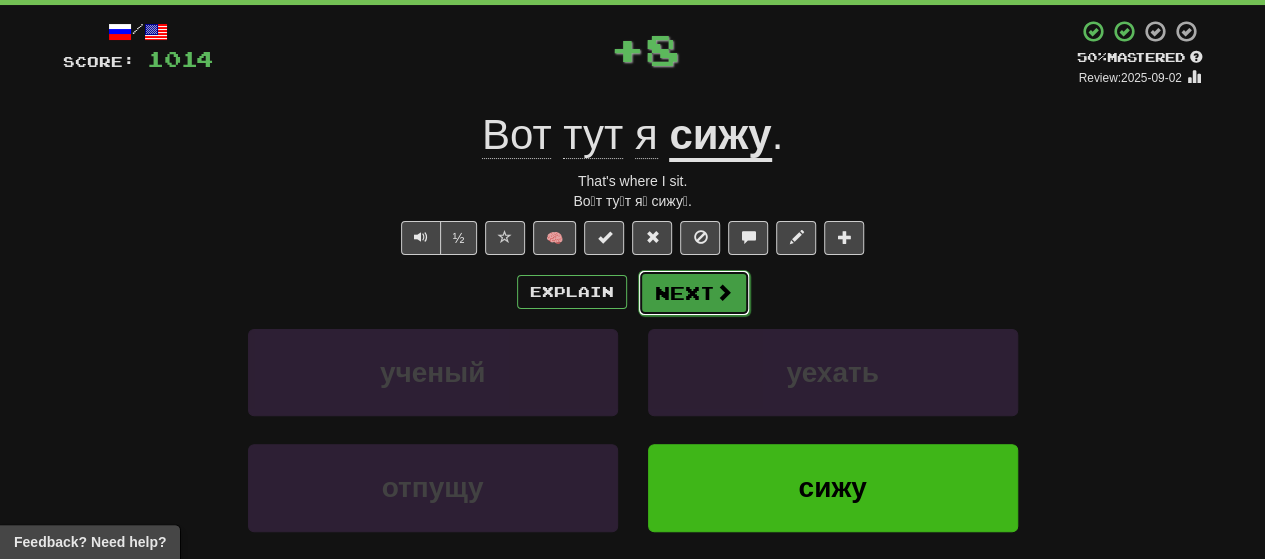 click on "Next" at bounding box center (694, 293) 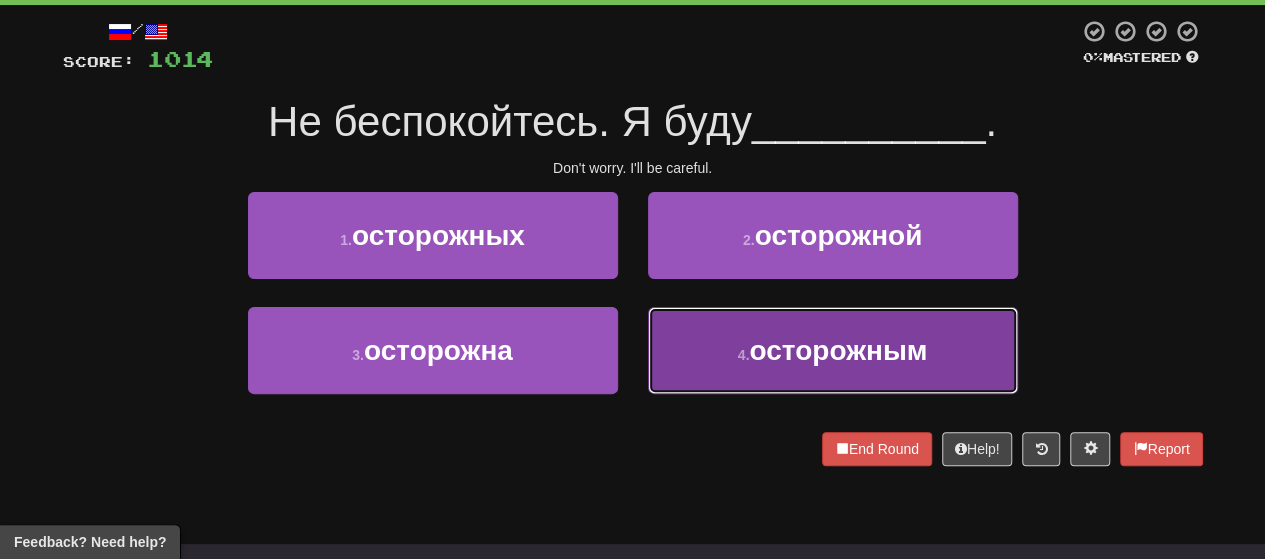 click on "4 .  осторожным" at bounding box center [833, 350] 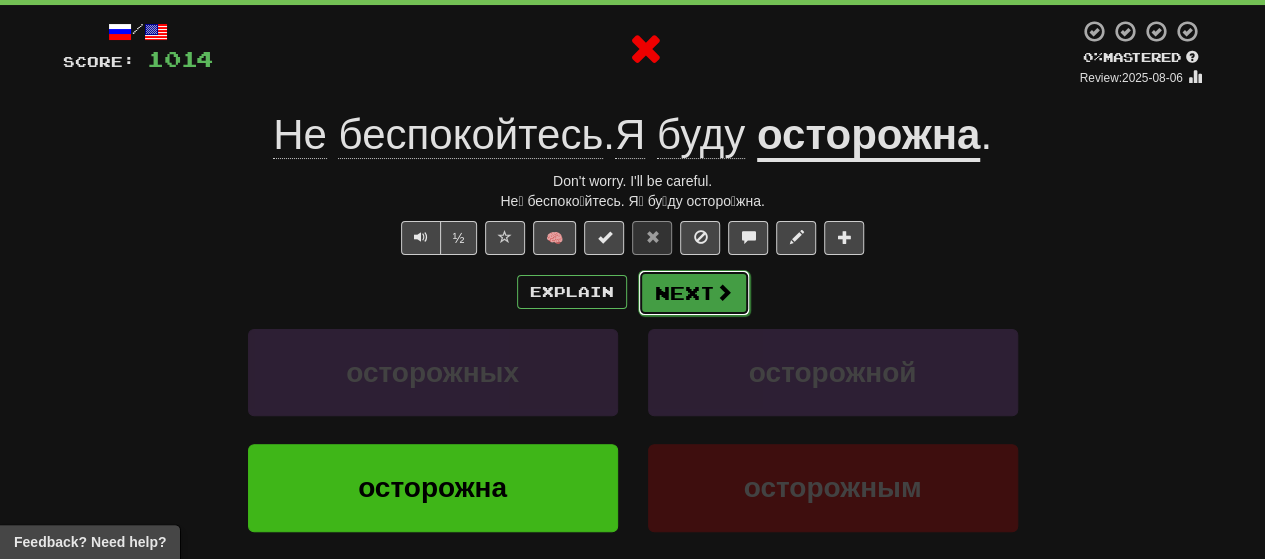 click on "Next" at bounding box center [694, 293] 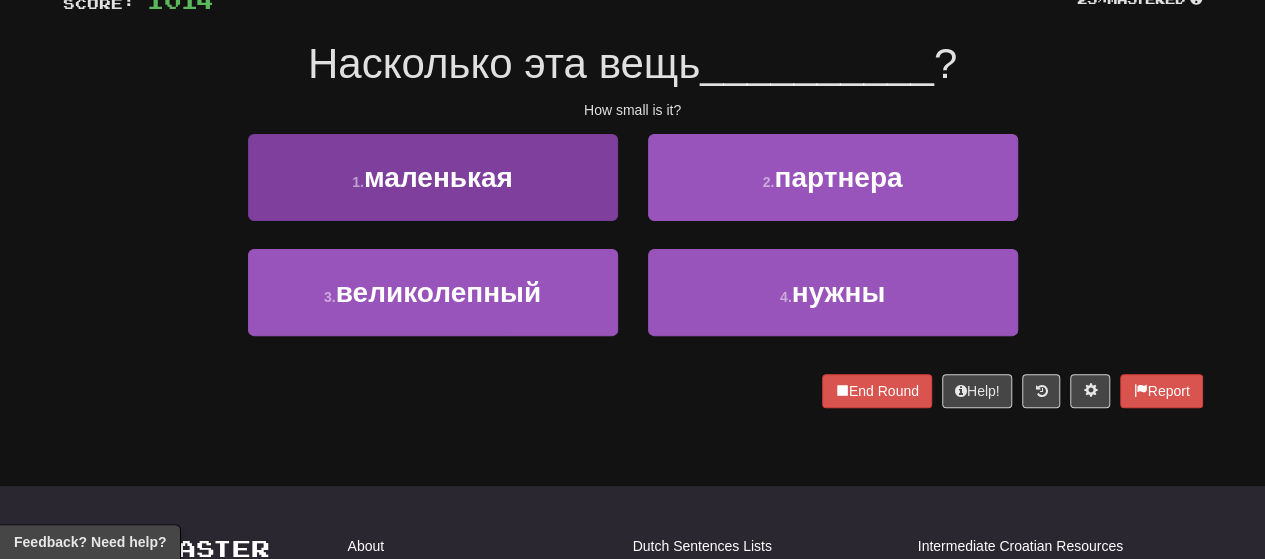 scroll, scrollTop: 200, scrollLeft: 0, axis: vertical 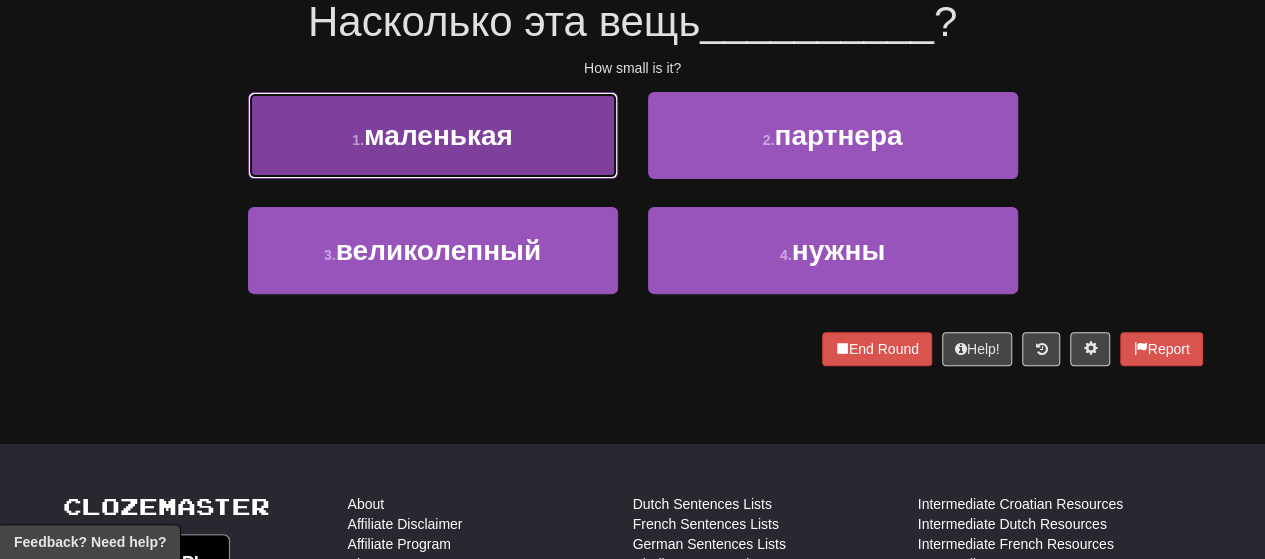 click on "1 .  маленькая" at bounding box center [433, 135] 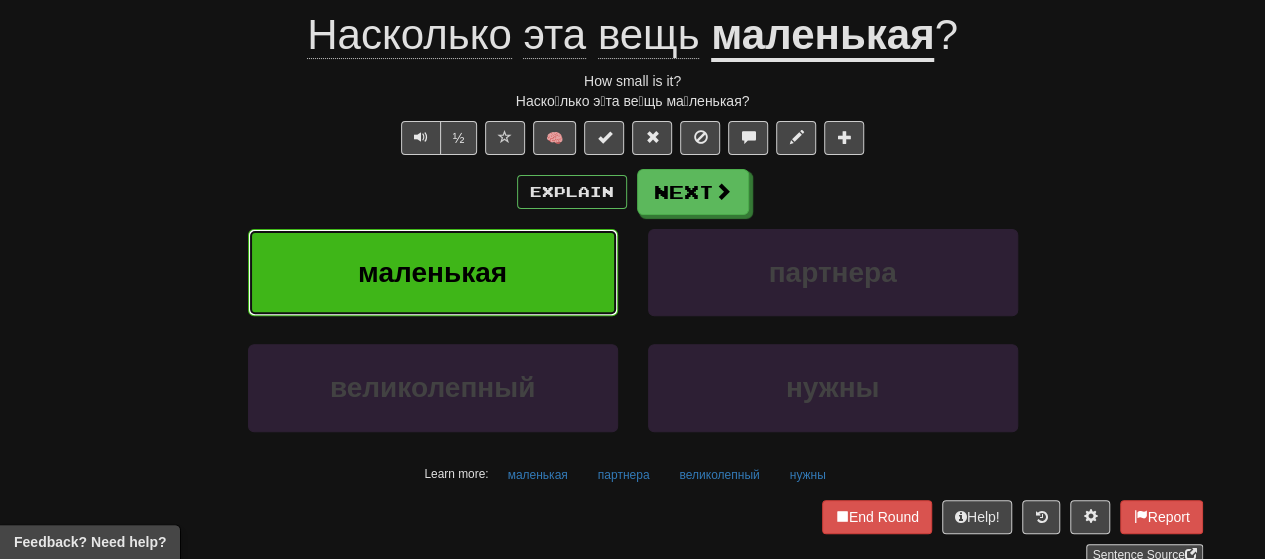 scroll, scrollTop: 213, scrollLeft: 0, axis: vertical 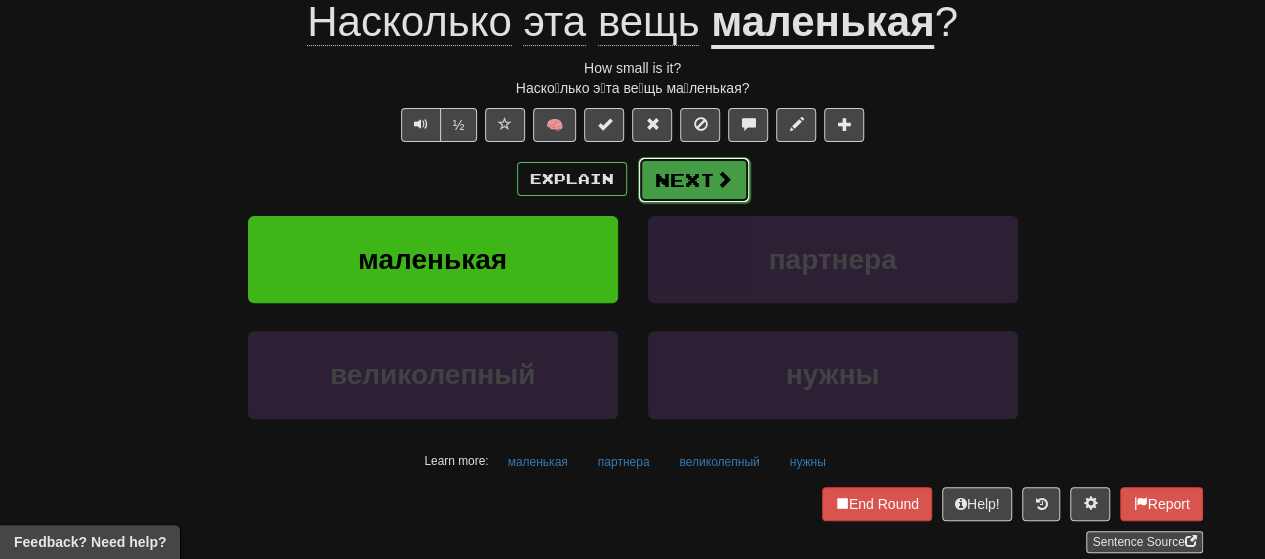 click on "Next" at bounding box center (694, 180) 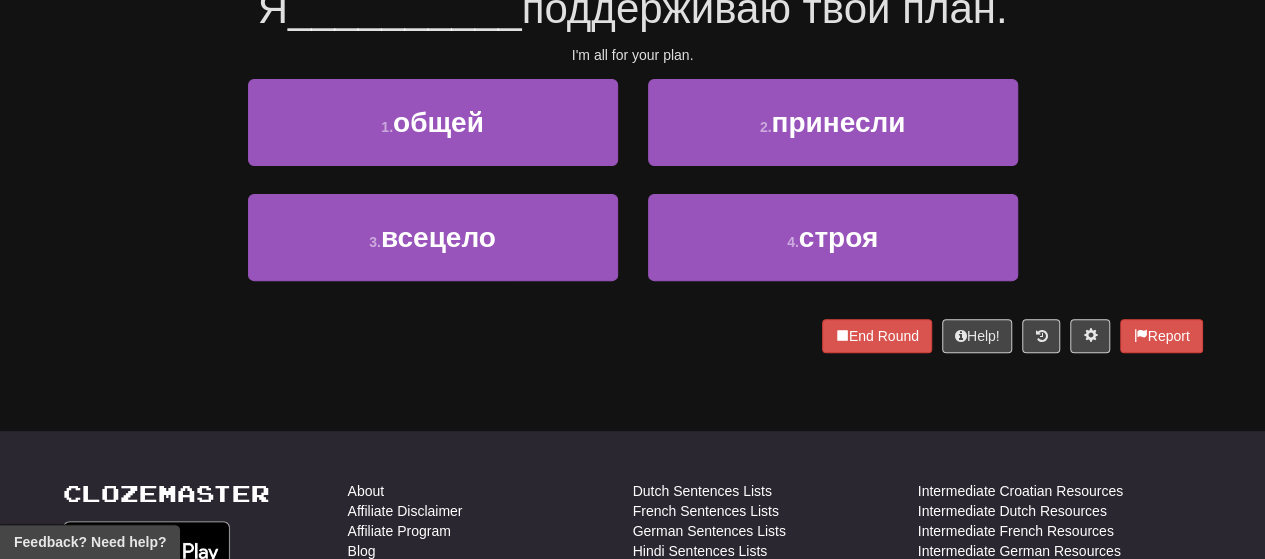 scroll, scrollTop: 200, scrollLeft: 0, axis: vertical 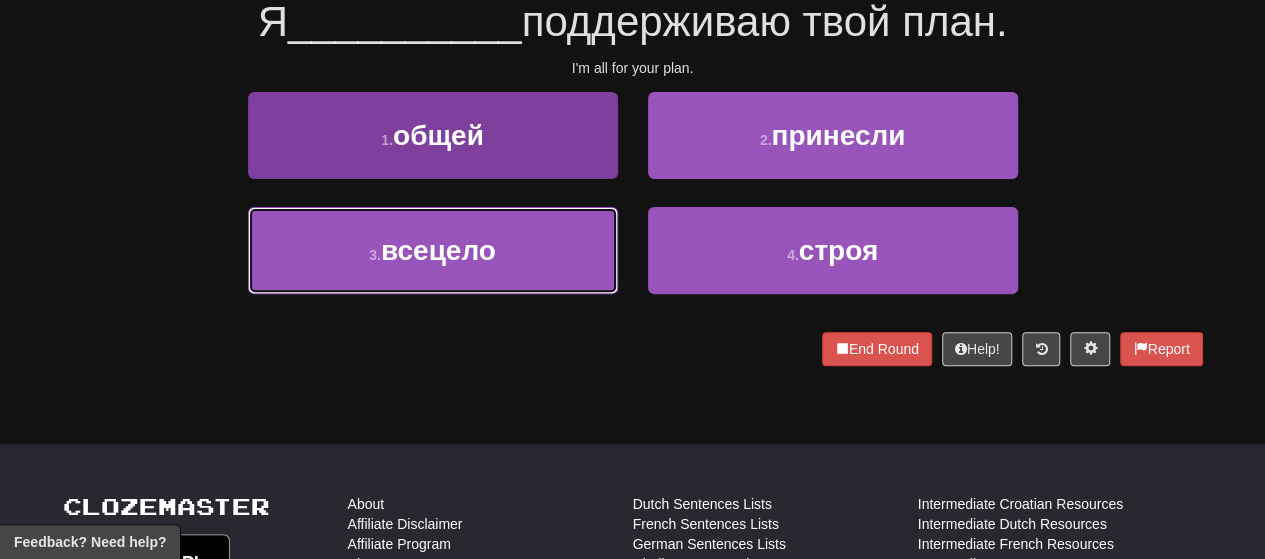 click on "всецело" at bounding box center [438, 250] 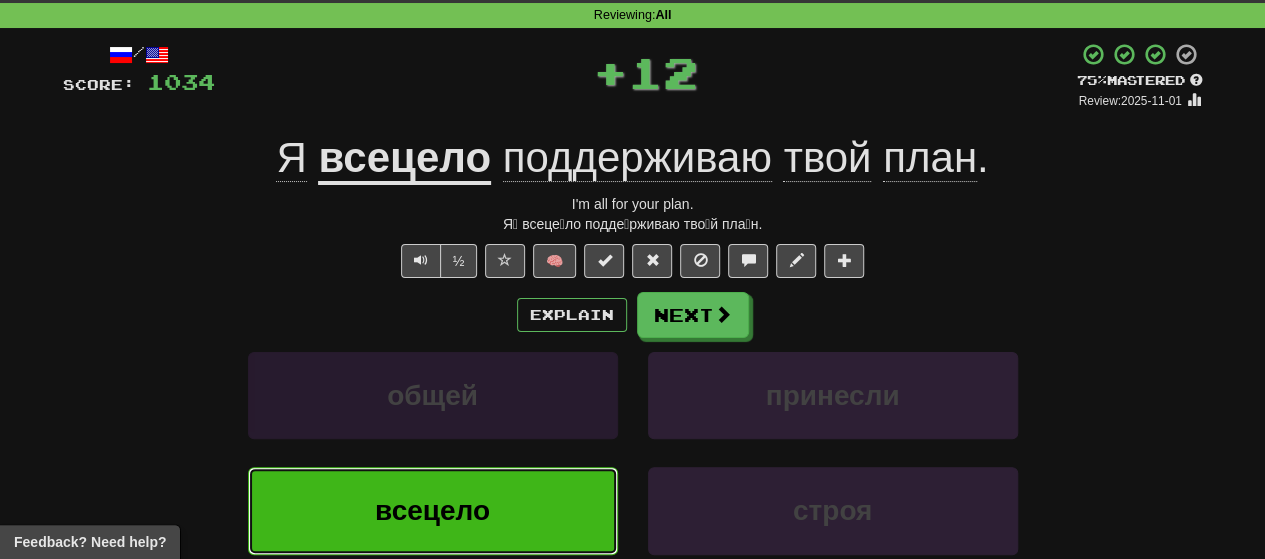 scroll, scrollTop: 0, scrollLeft: 0, axis: both 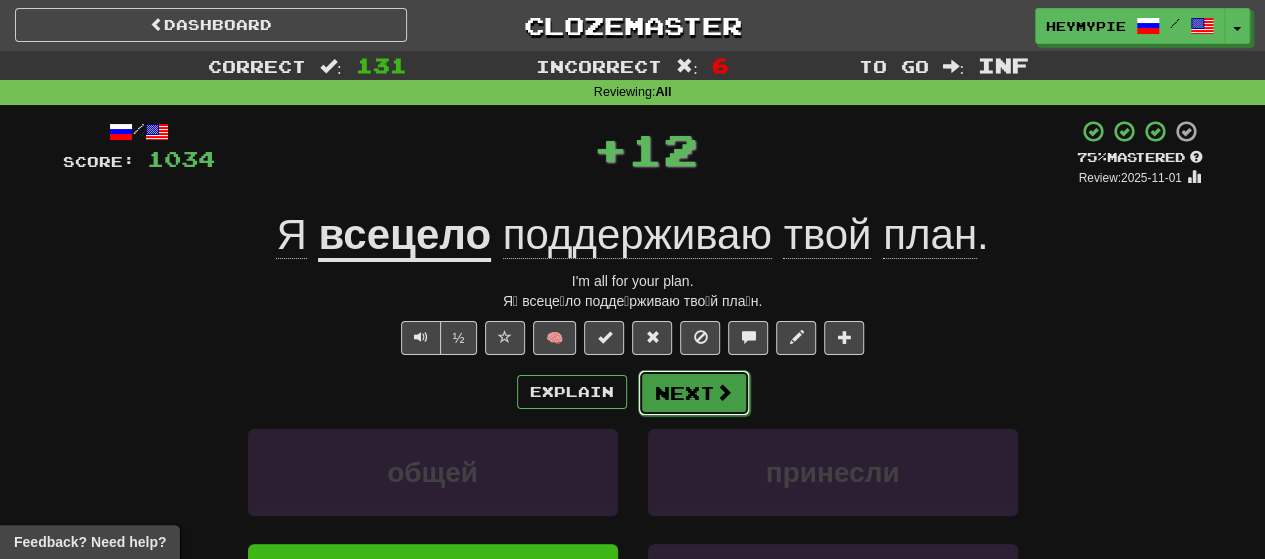 click on "Next" at bounding box center [694, 393] 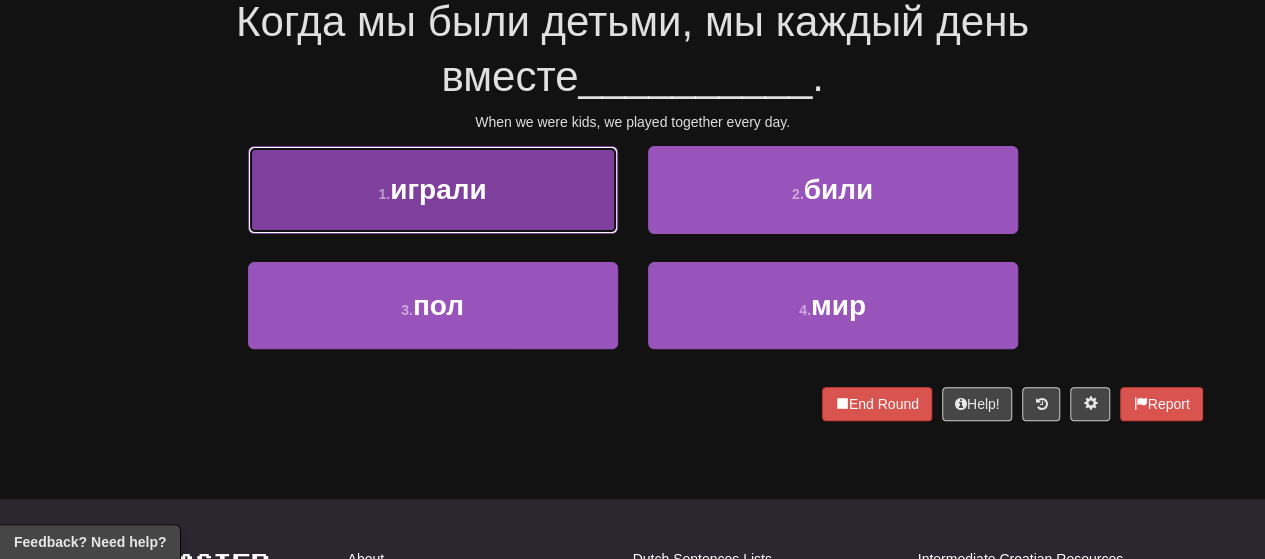 click on "1 .  играли" at bounding box center [433, 189] 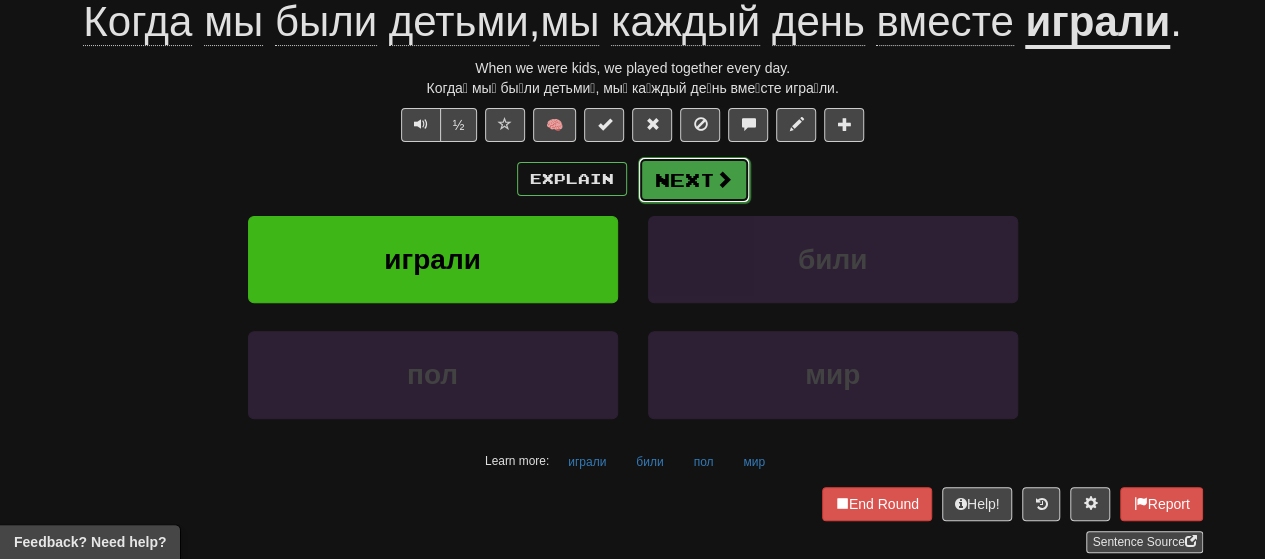 click on "Next" at bounding box center [694, 180] 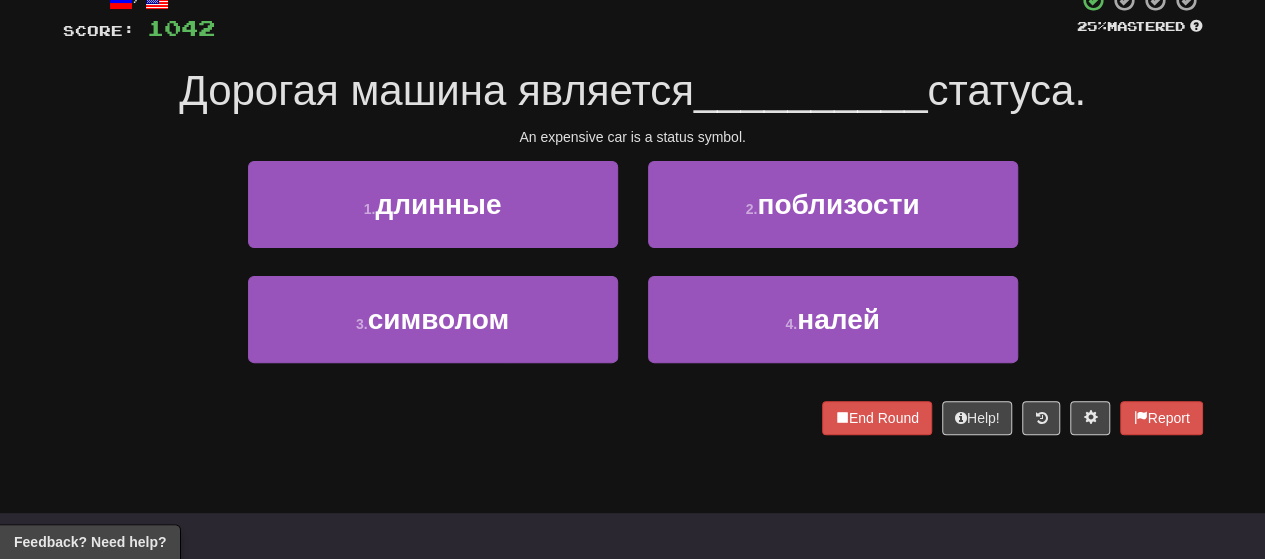 scroll, scrollTop: 0, scrollLeft: 0, axis: both 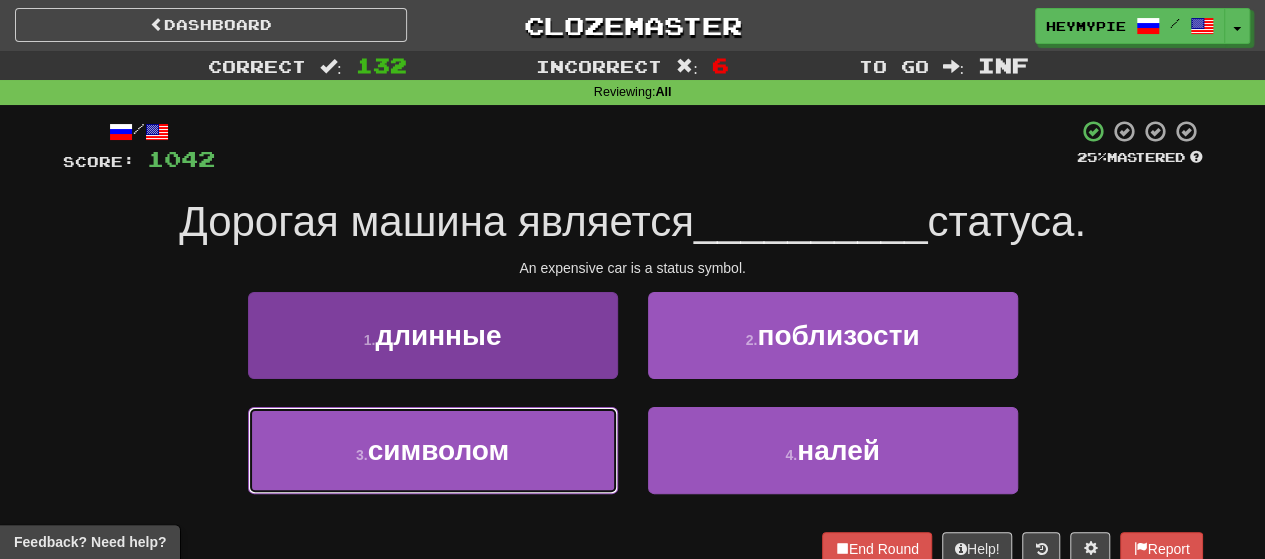 click on "3 .  символом" at bounding box center [433, 450] 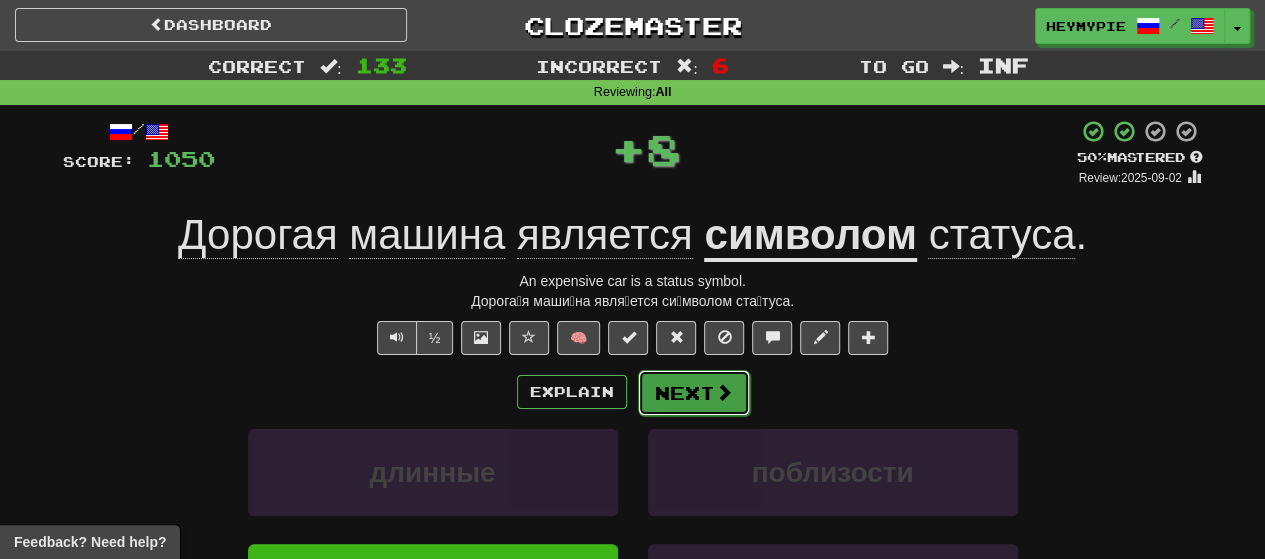 click on "Next" at bounding box center [694, 393] 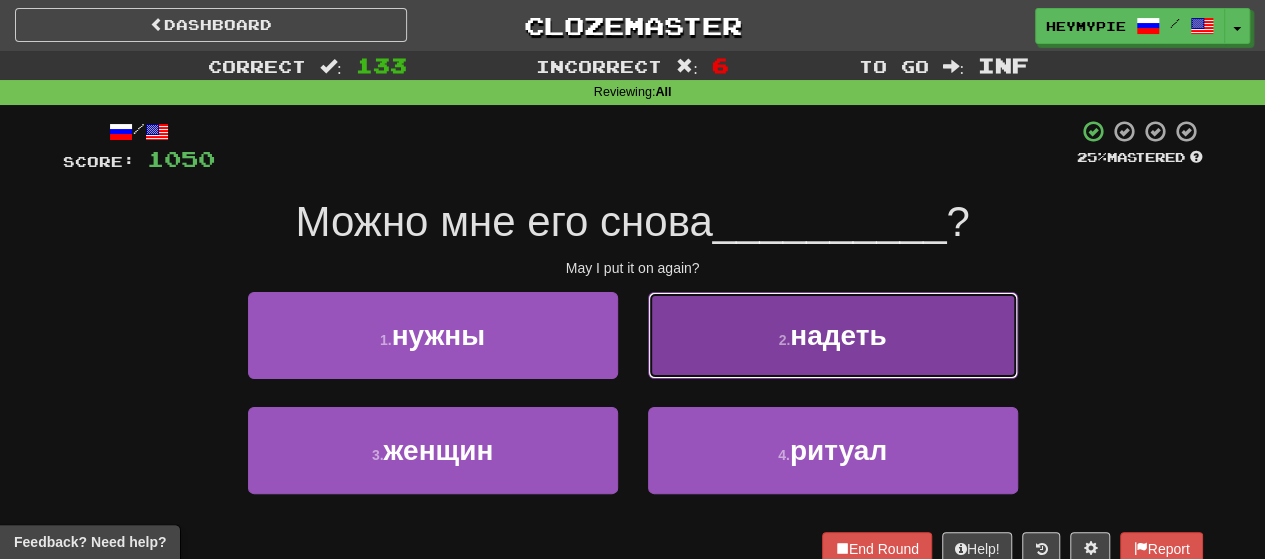 click on "2 .  надеть" at bounding box center (833, 335) 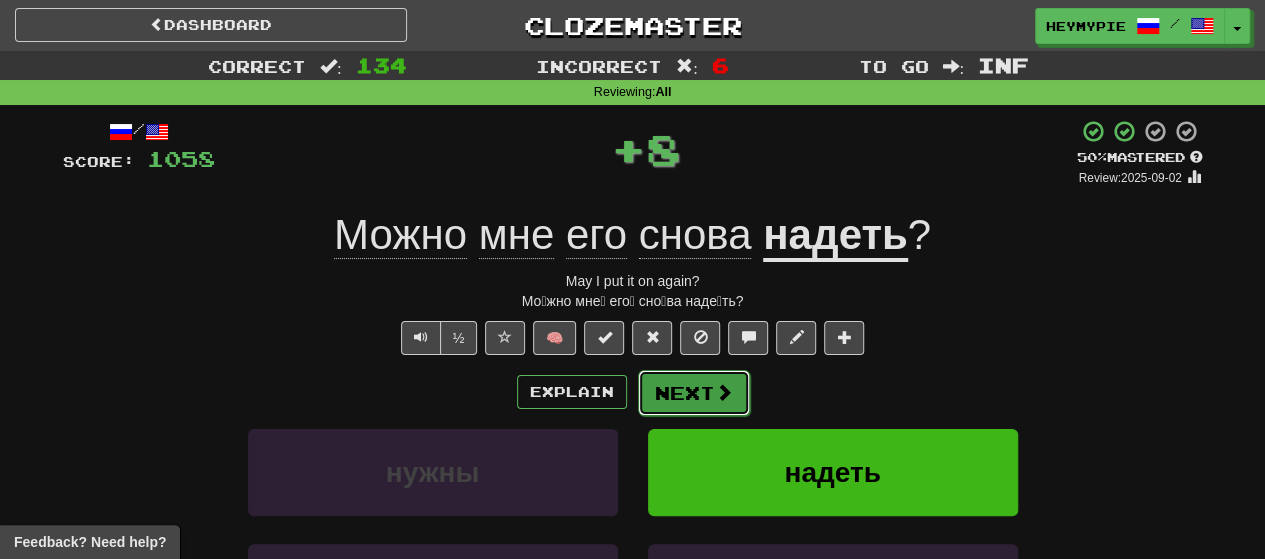 click on "Next" at bounding box center [694, 393] 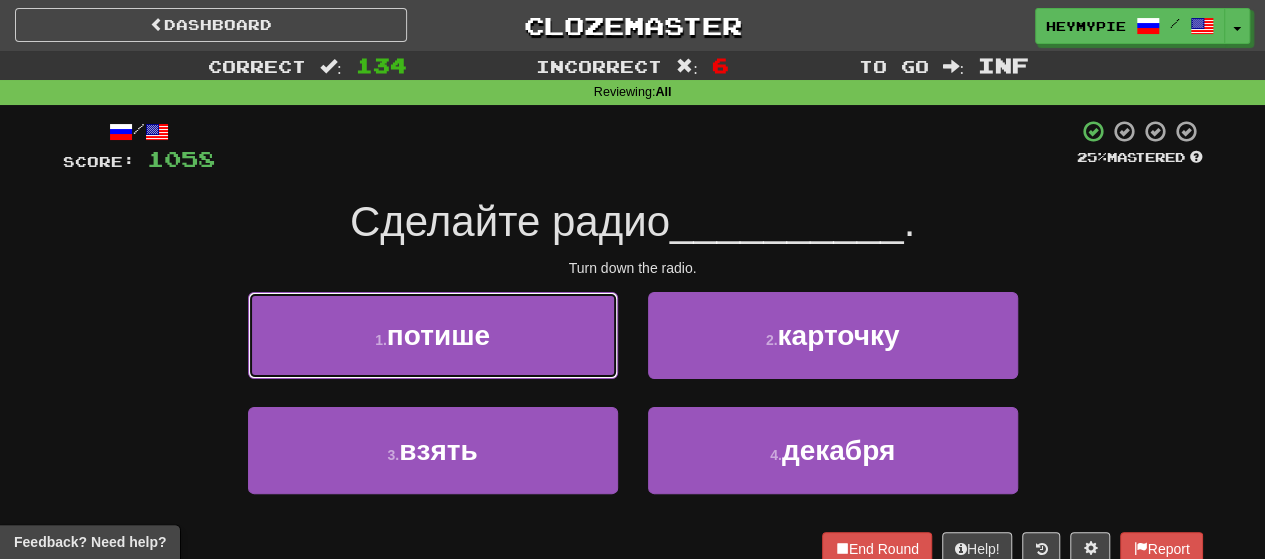 click on "1 .  потише" at bounding box center [433, 335] 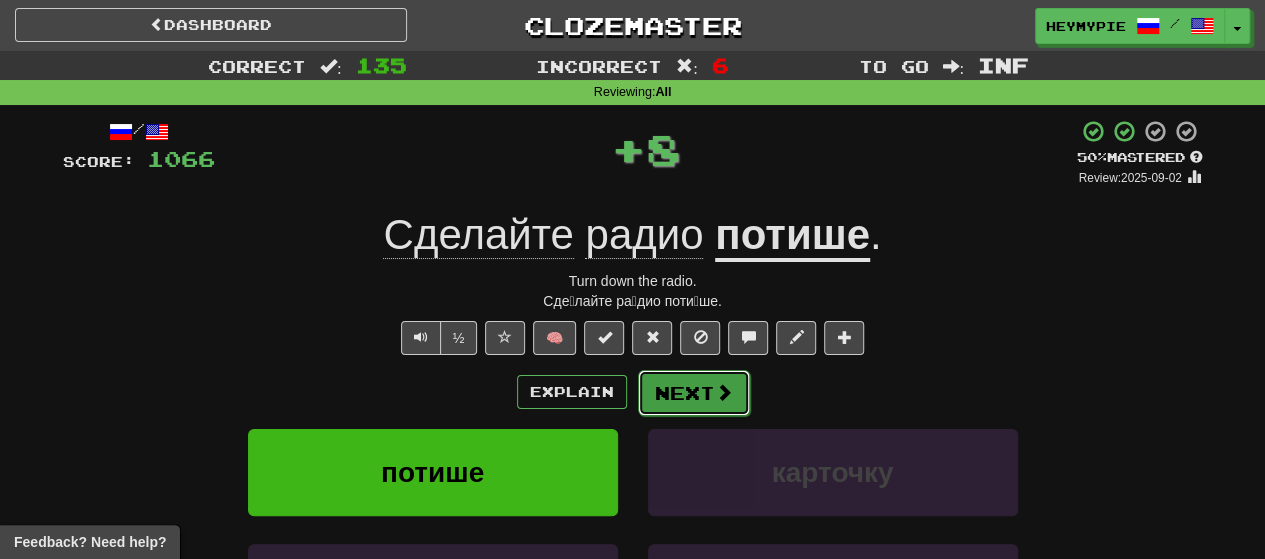 drag, startPoint x: 662, startPoint y: 393, endPoint x: 644, endPoint y: 397, distance: 18.439089 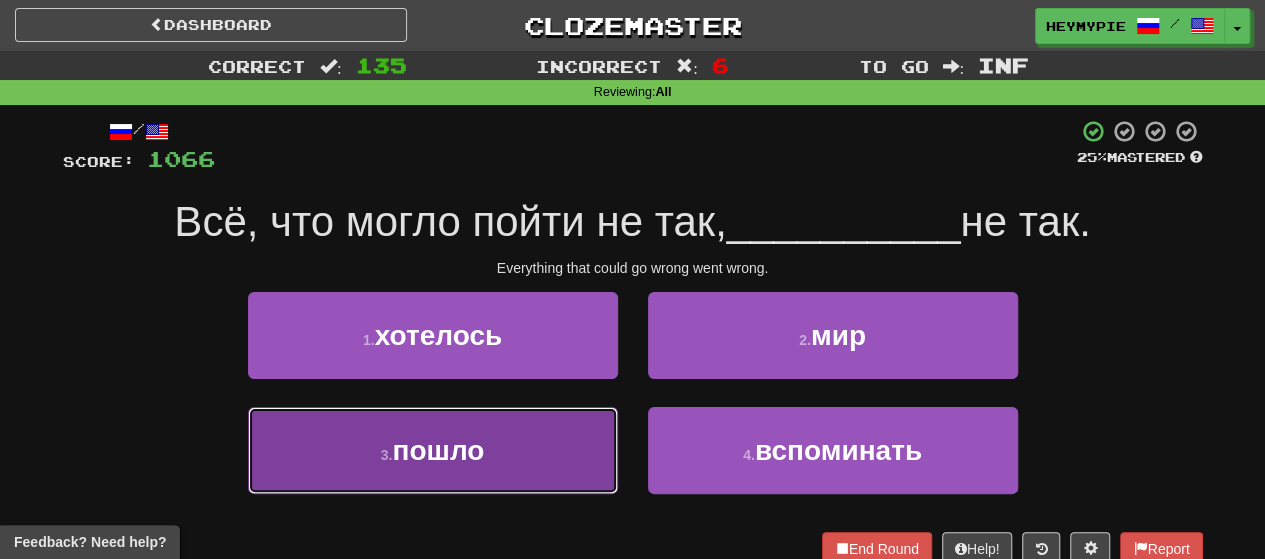 click on "3 .  пошло" at bounding box center (433, 450) 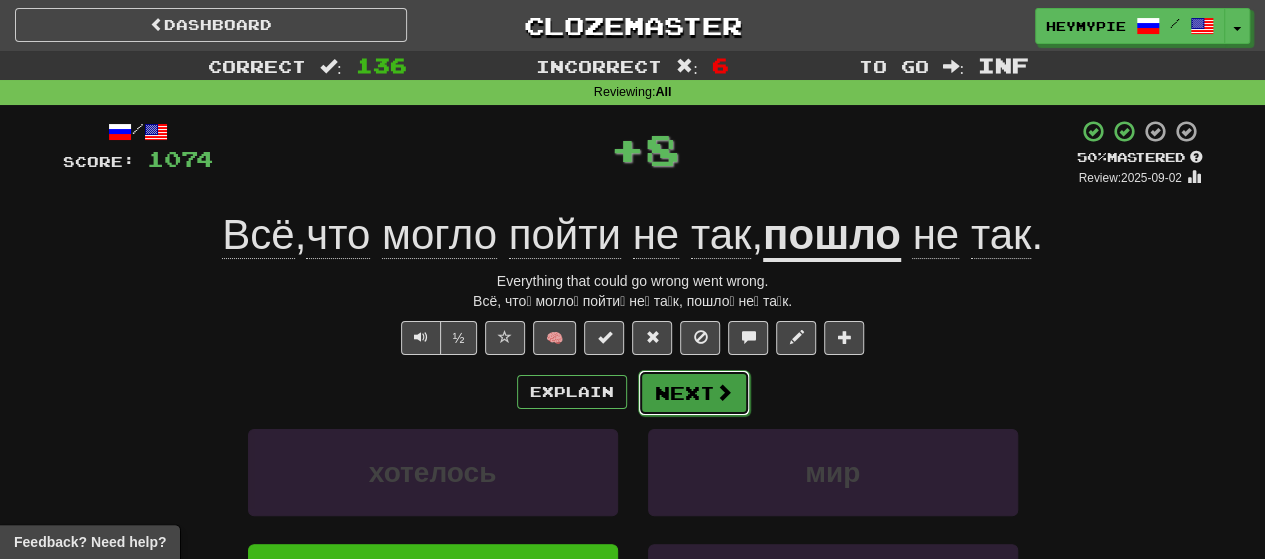 click on "Next" at bounding box center [694, 393] 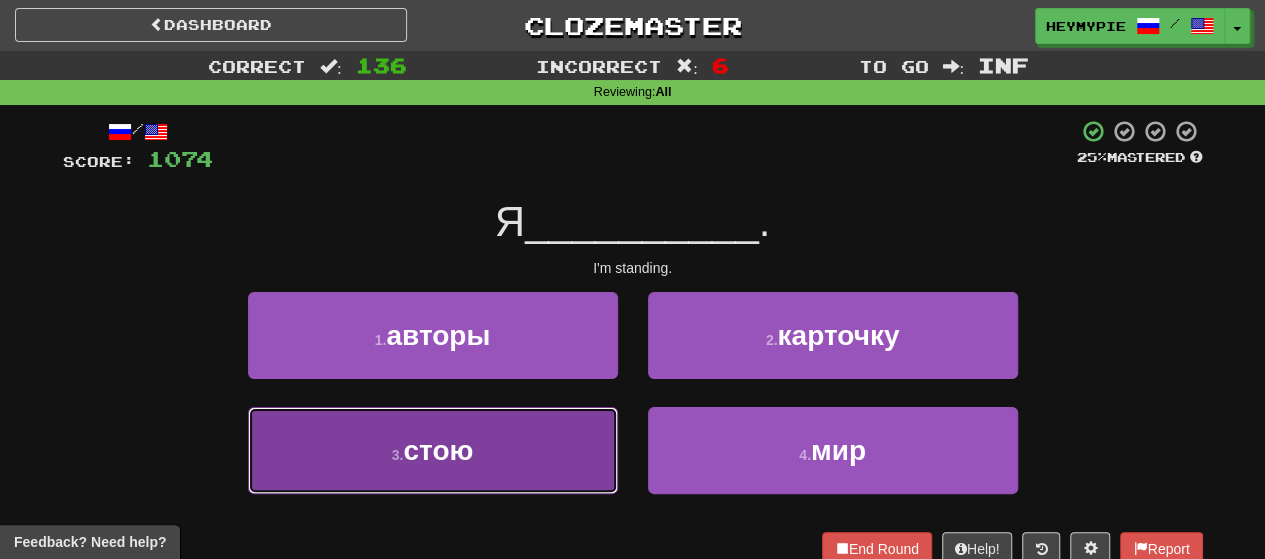 click on "3 .  стою" at bounding box center (433, 450) 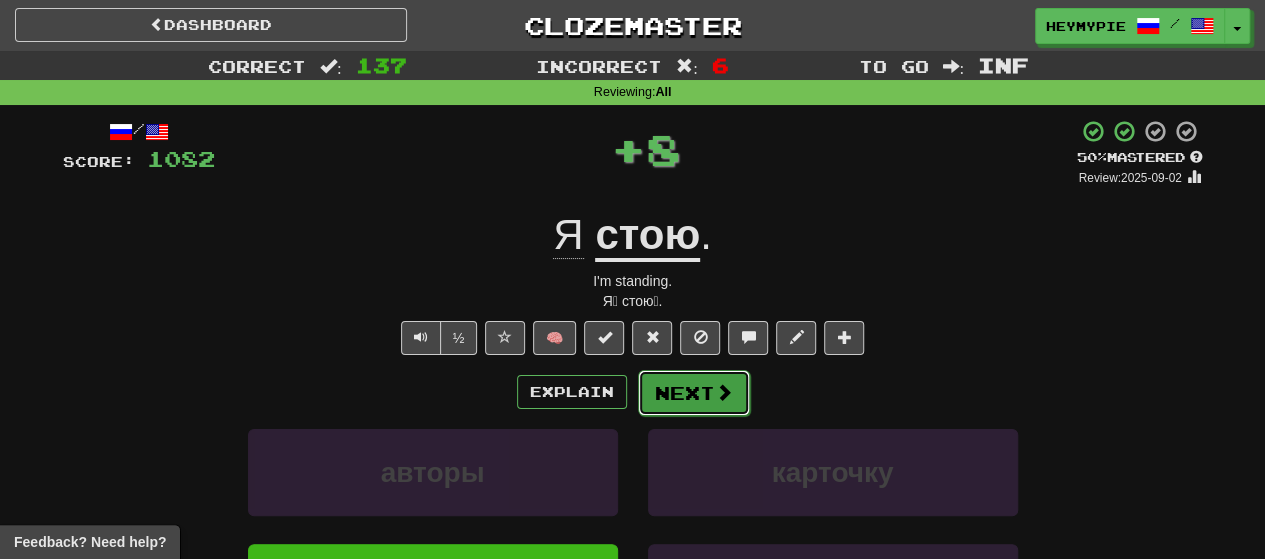 click on "Next" at bounding box center (694, 393) 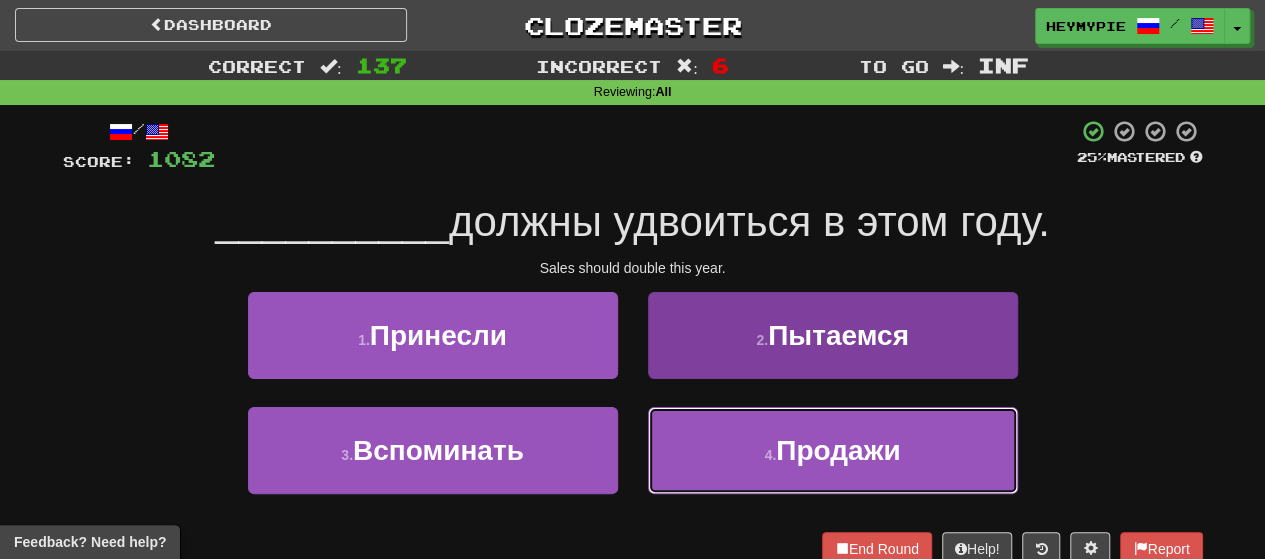 click on "4 .  Продажи" at bounding box center (833, 450) 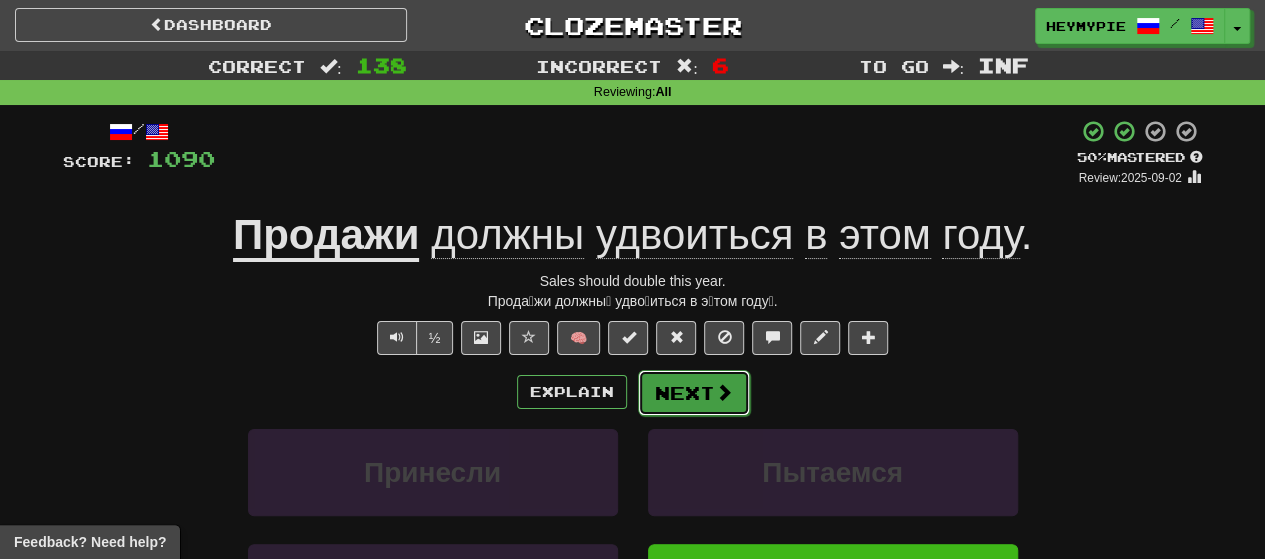 click on "Next" at bounding box center (694, 393) 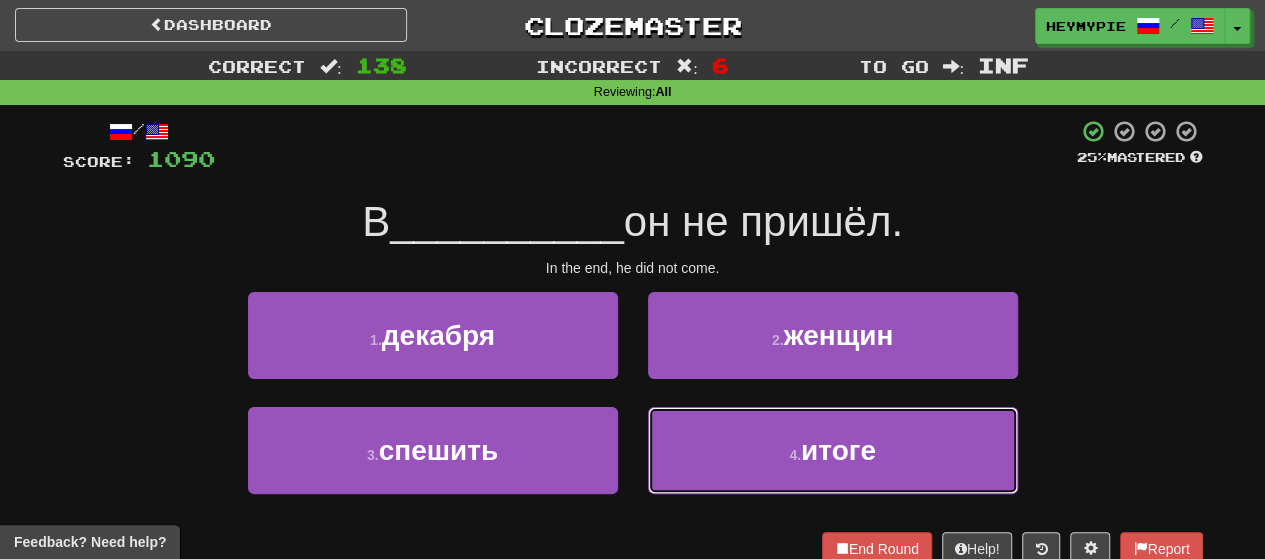 click on "4 .  итоге" at bounding box center (833, 450) 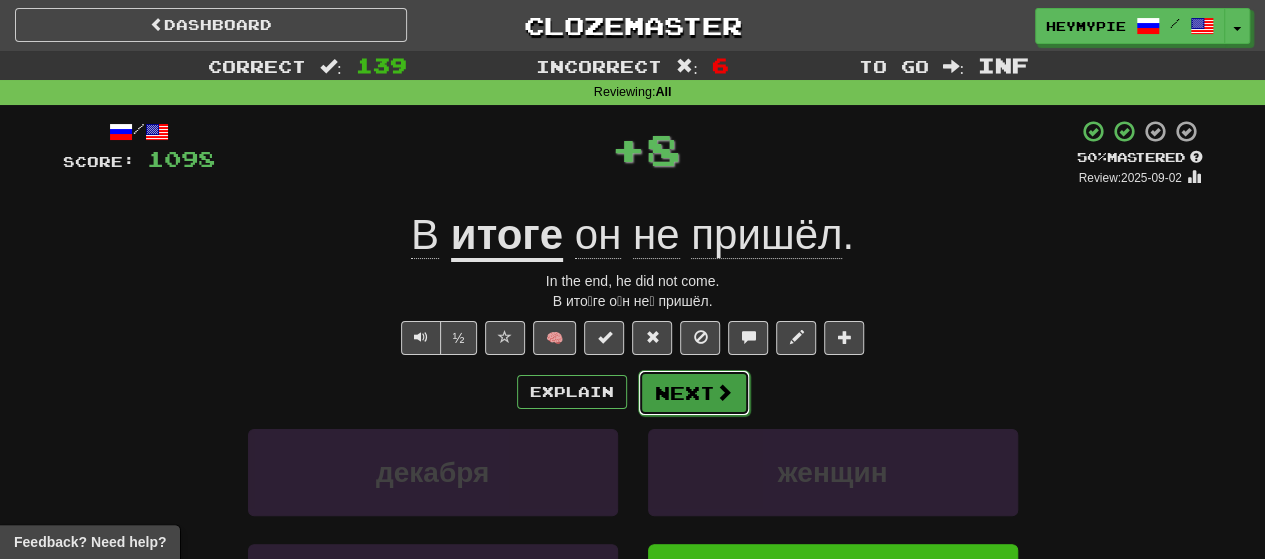 click on "Next" at bounding box center [694, 393] 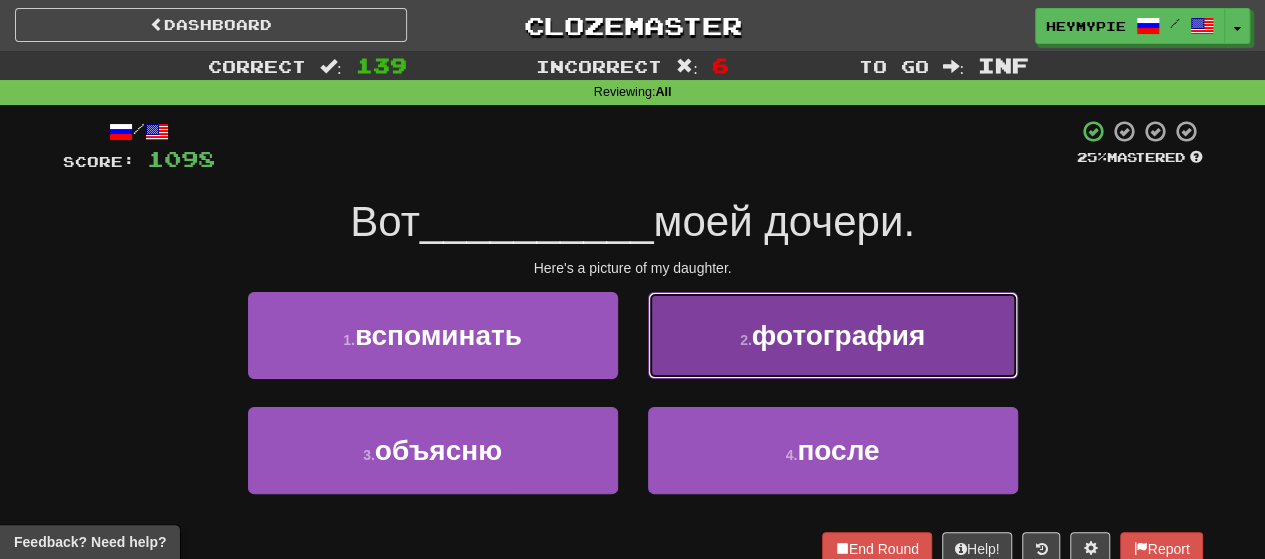click on "2 .  фотография" at bounding box center (833, 335) 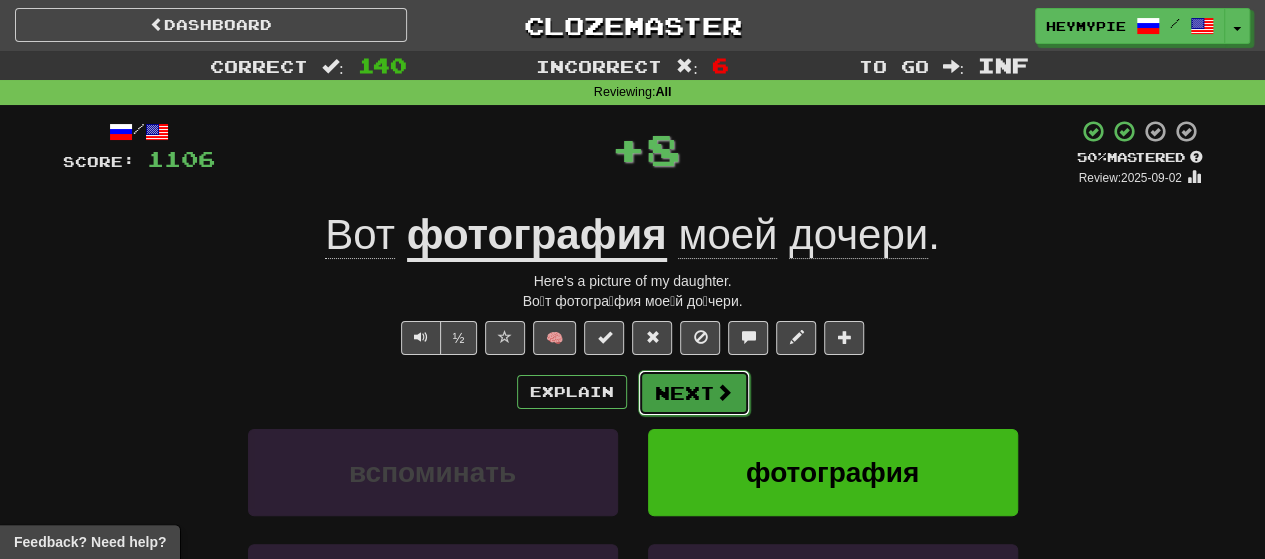 click on "Next" at bounding box center (694, 393) 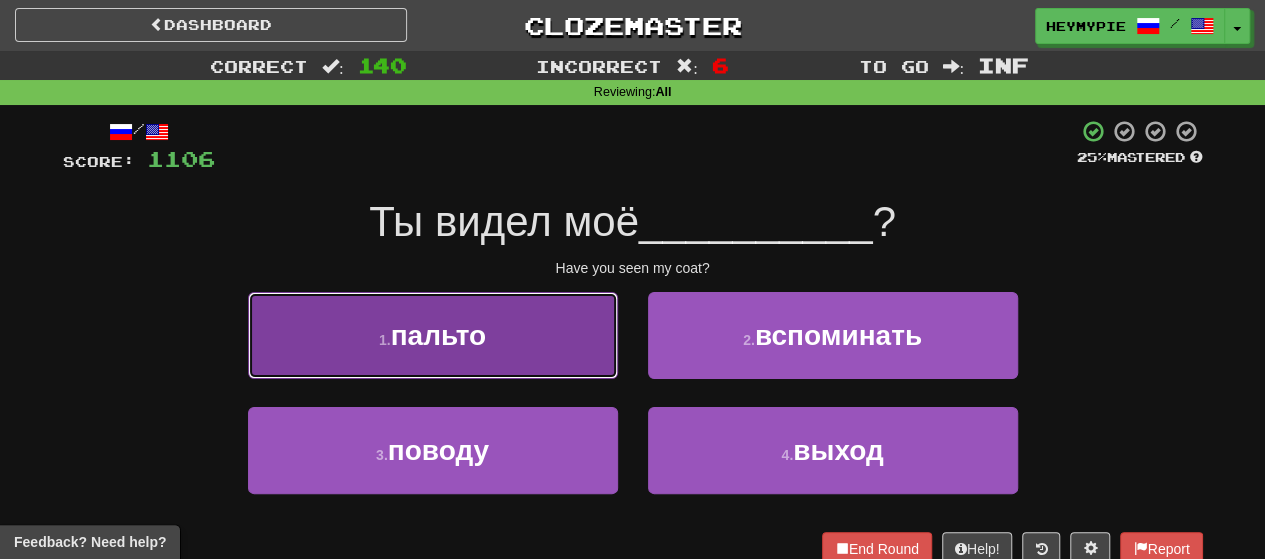 click on "1 .  пальто" at bounding box center [433, 335] 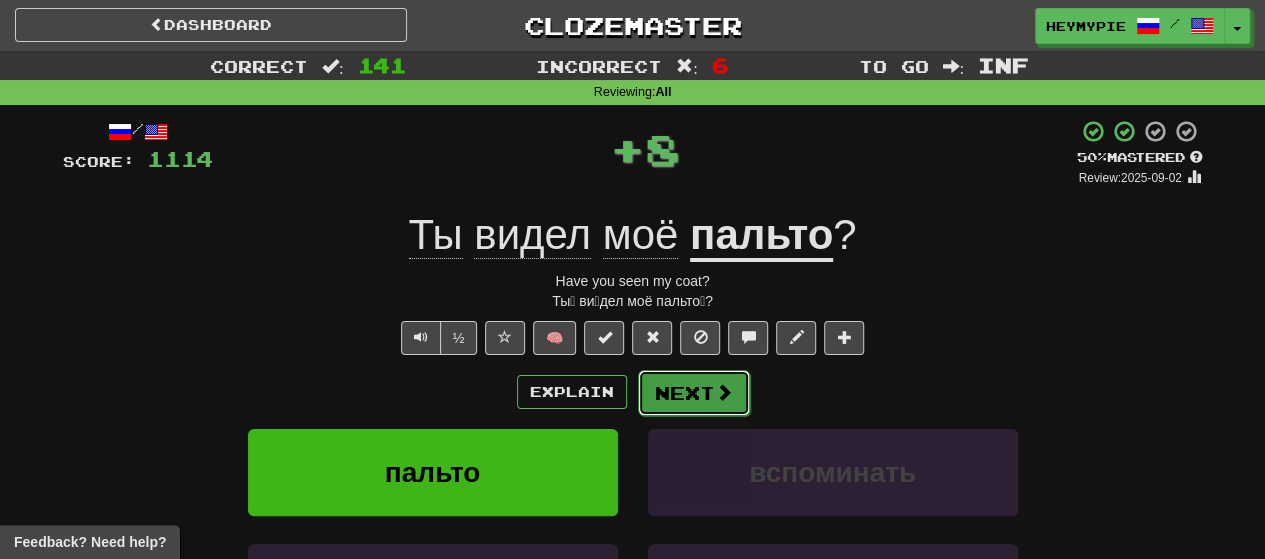 click on "Next" at bounding box center (694, 393) 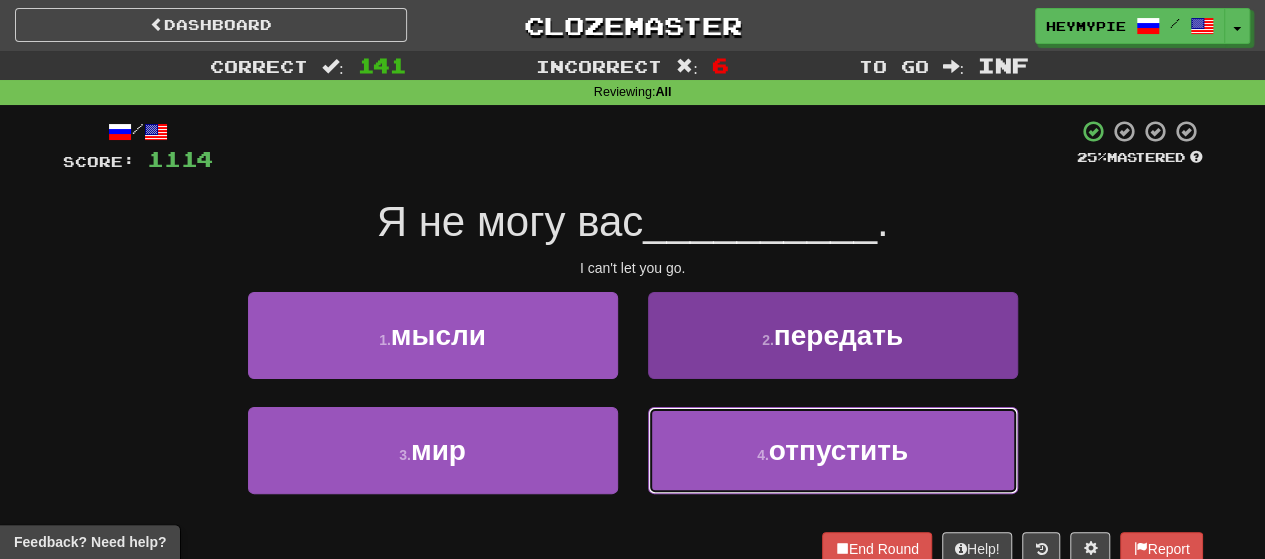 click on "4 .  отпустить" at bounding box center (833, 450) 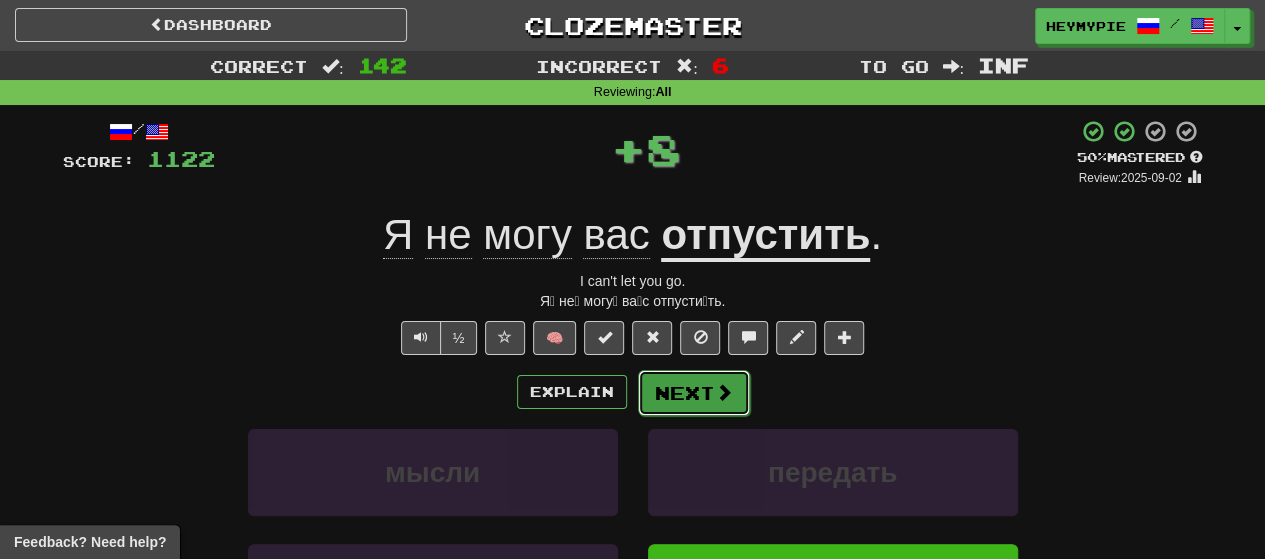 click on "Next" at bounding box center [694, 393] 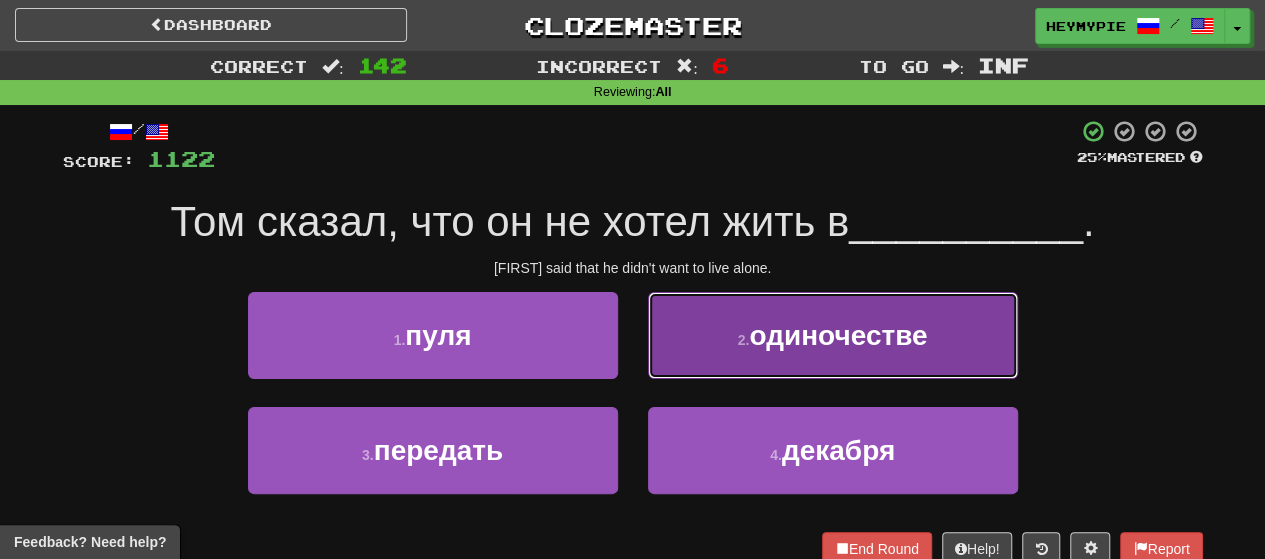 click on "одиночестве" at bounding box center [838, 335] 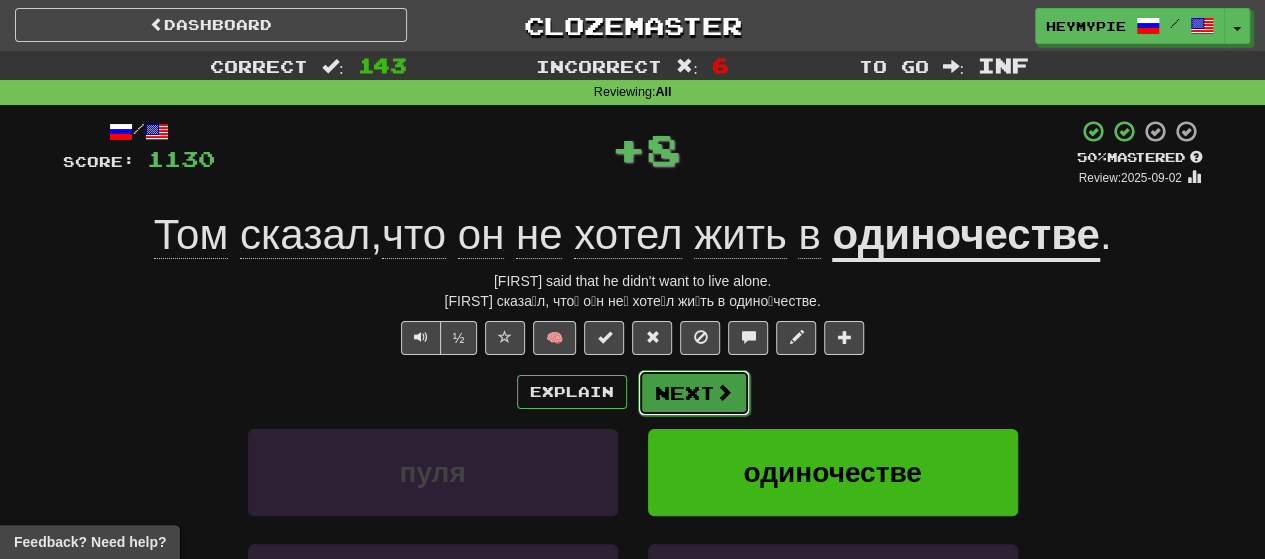 click on "Next" at bounding box center [694, 393] 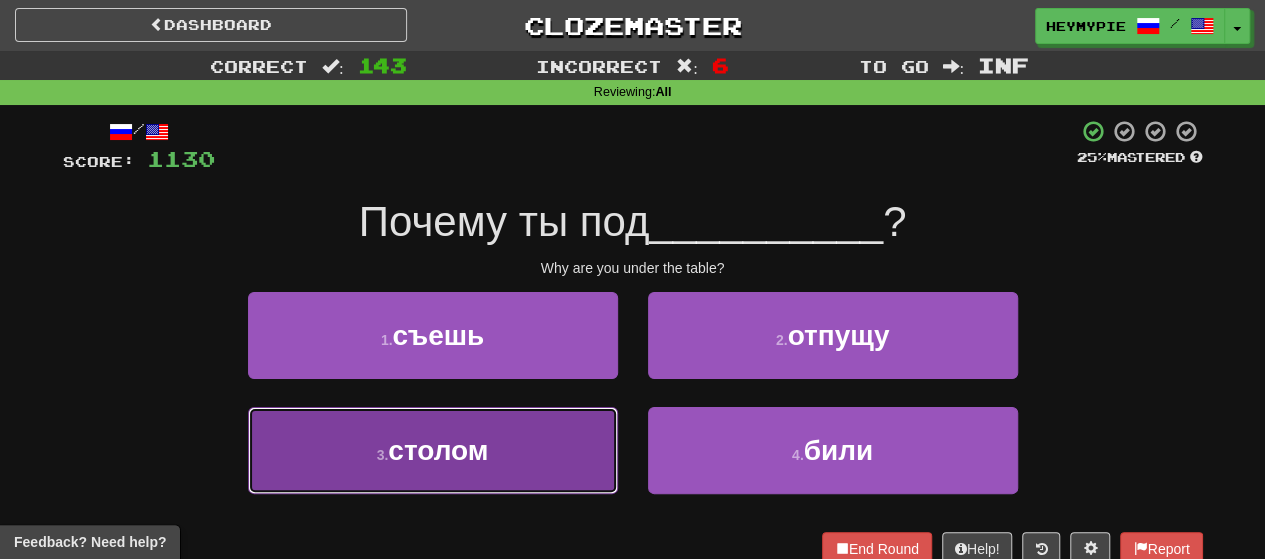 click on "3 .  столом" at bounding box center [433, 450] 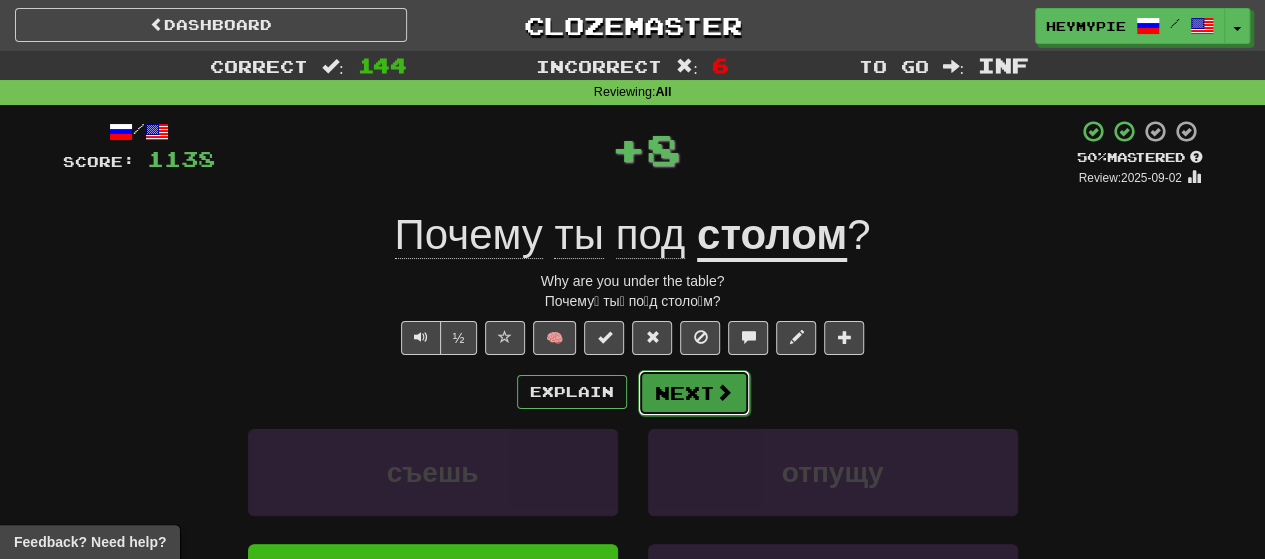 click on "Next" at bounding box center (694, 393) 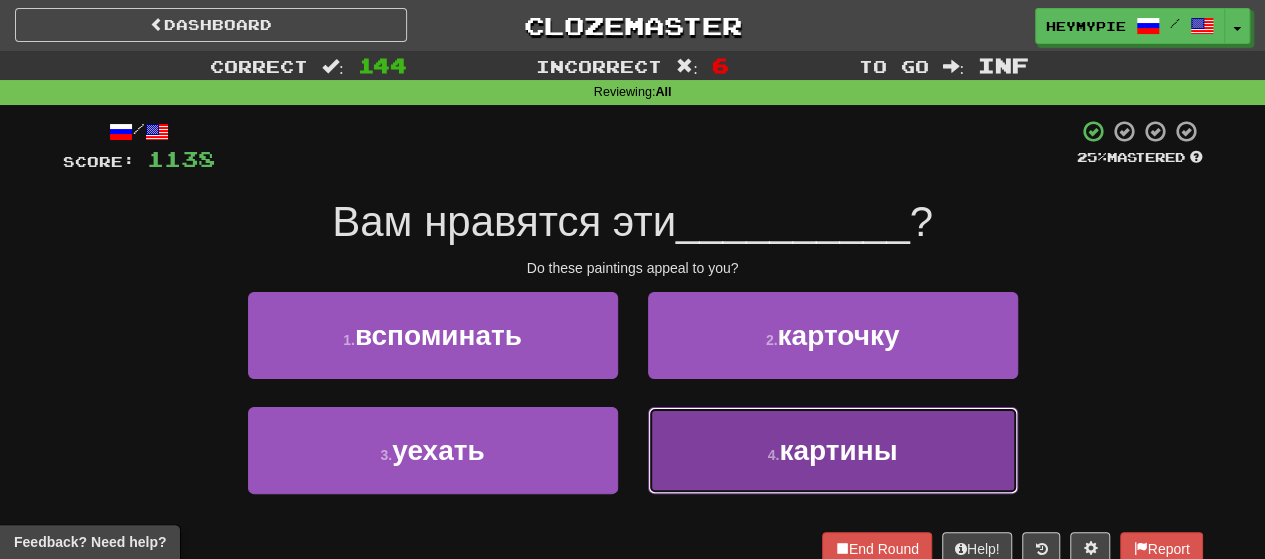 click on "4 .  картины" at bounding box center (833, 450) 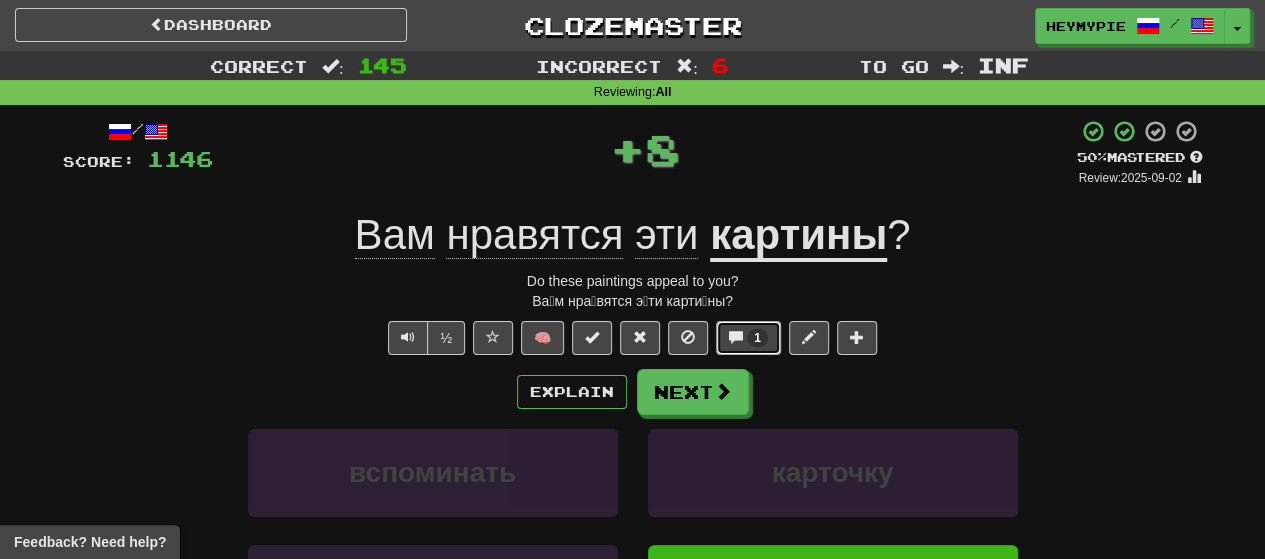 click at bounding box center [736, 337] 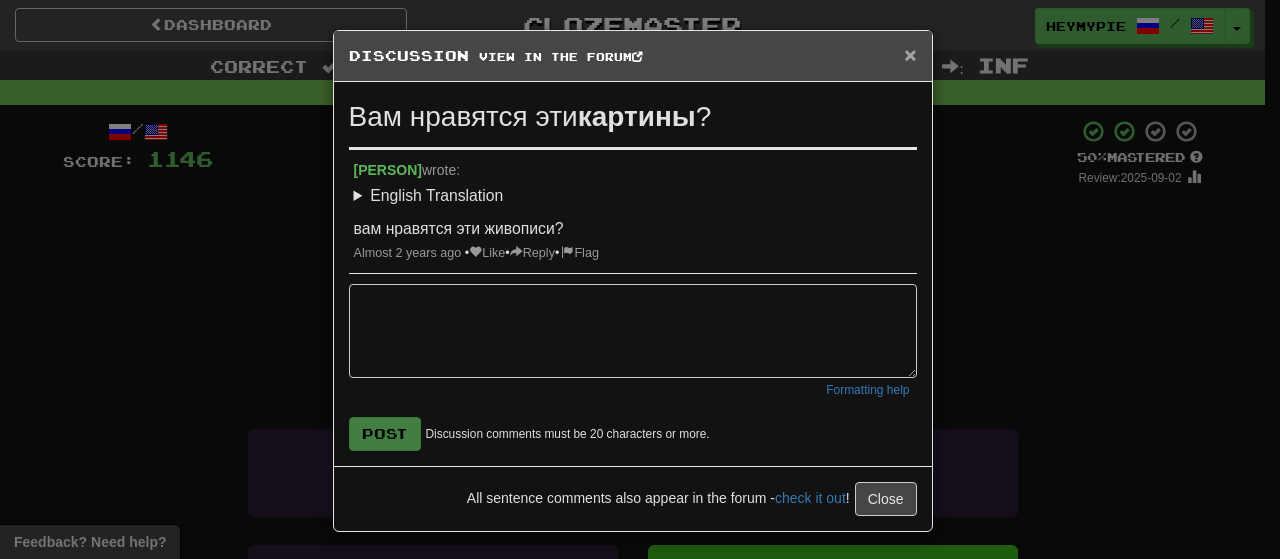 click on "×" at bounding box center (910, 54) 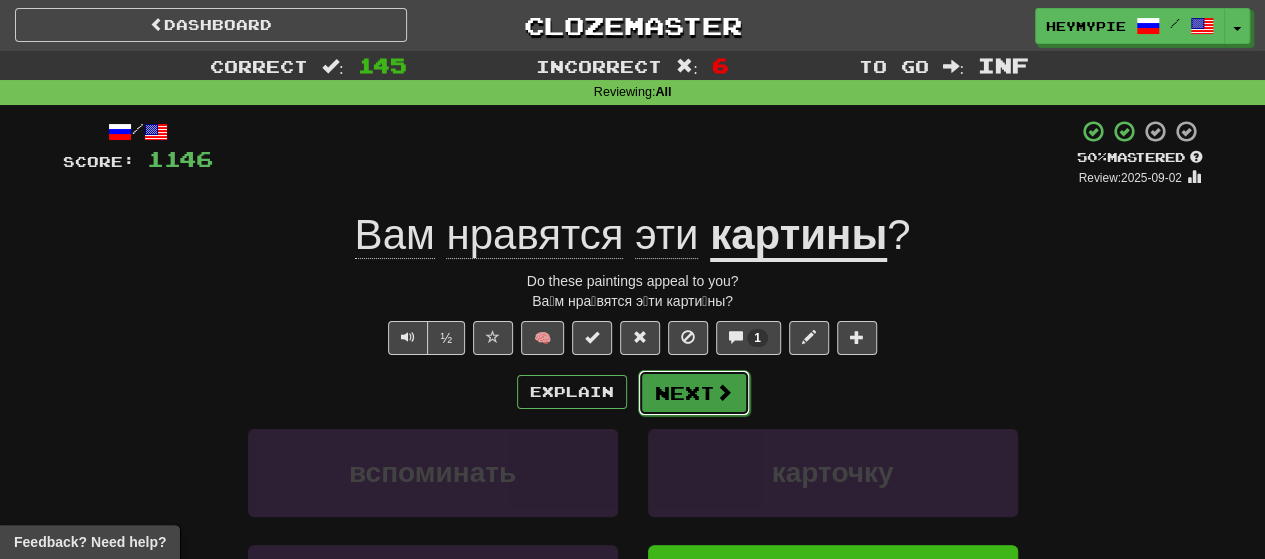 click on "Next" at bounding box center (694, 393) 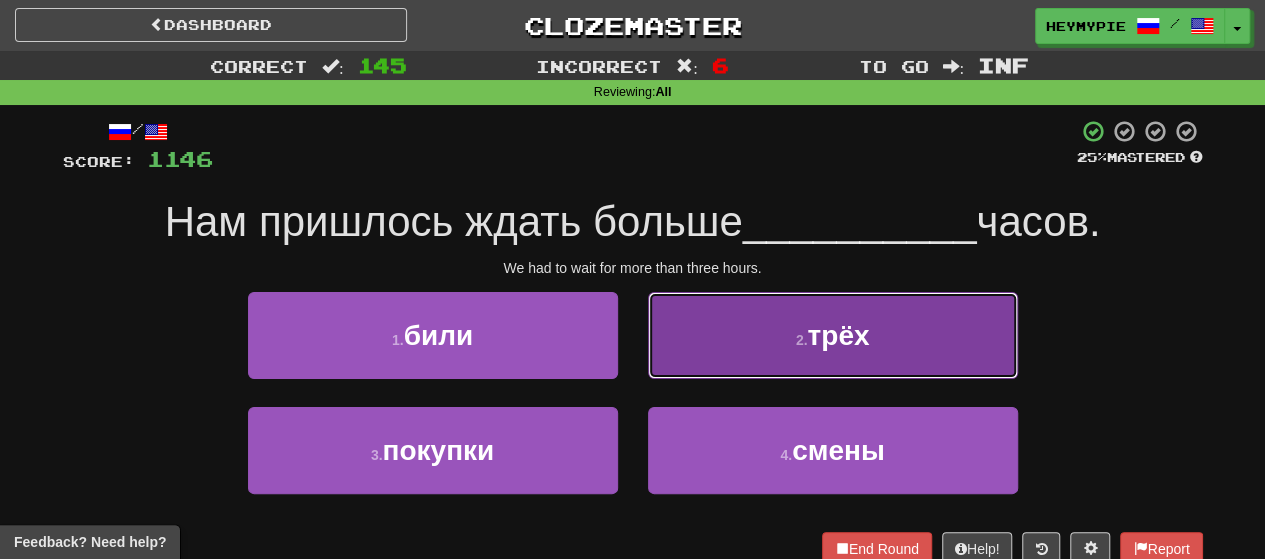 click on "2 .  трёх" at bounding box center [833, 335] 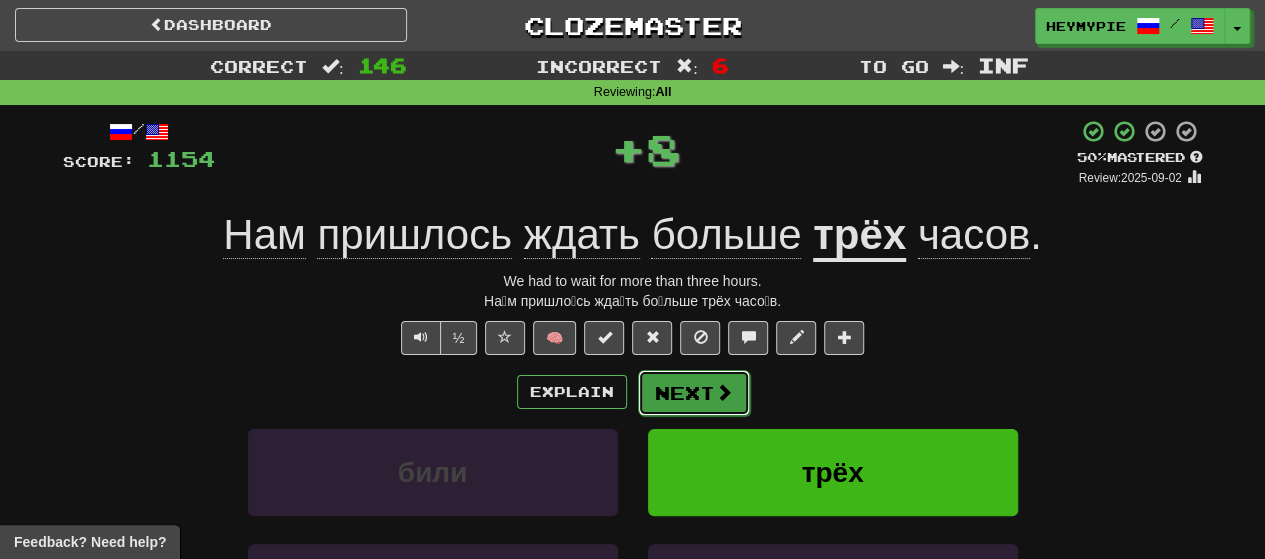 click on "Next" at bounding box center (694, 393) 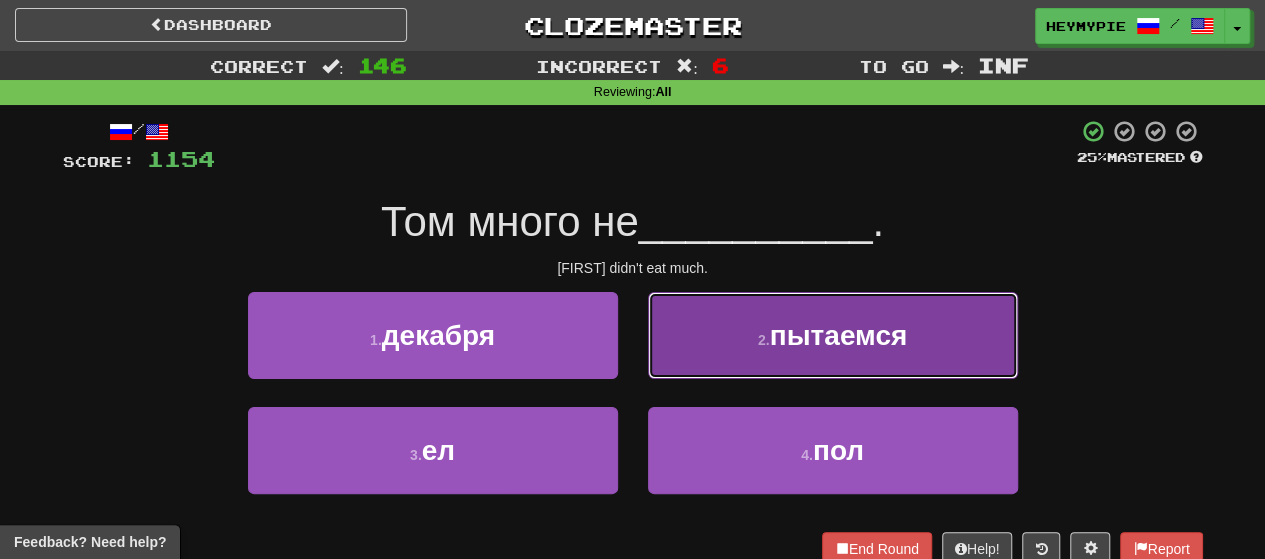 click on "2 .  пытаемся" at bounding box center (833, 335) 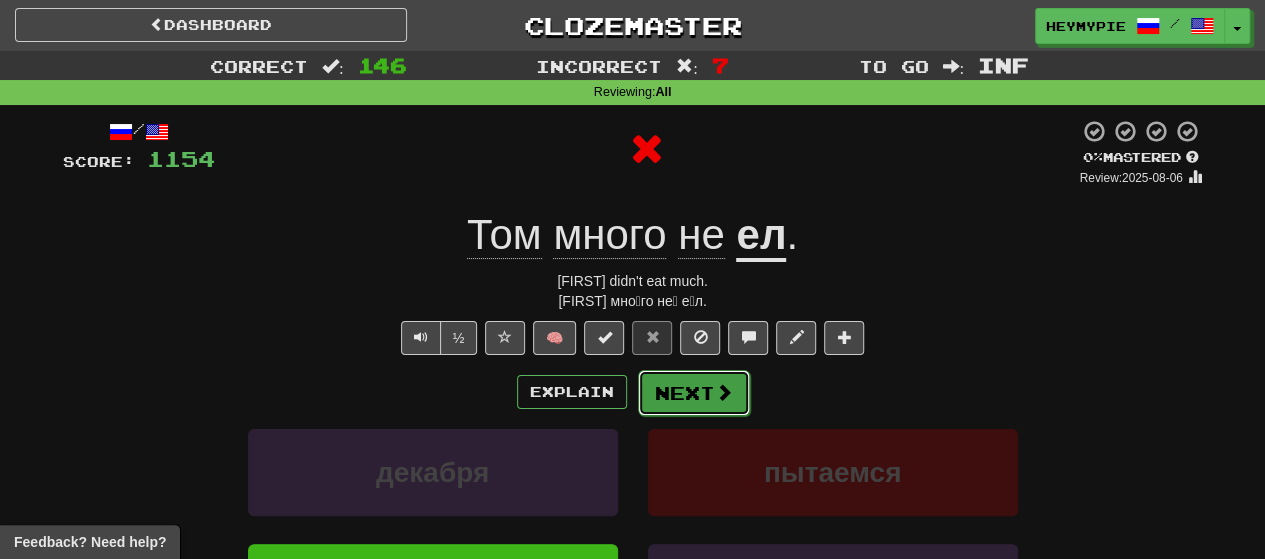 click on "Next" at bounding box center [694, 393] 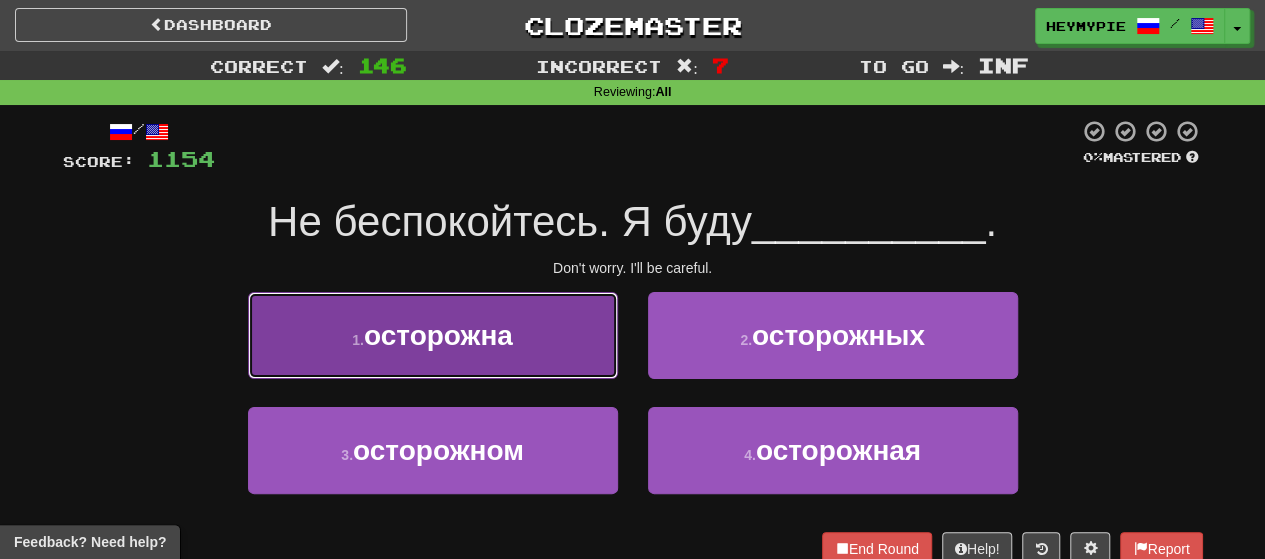 click on "1 .  осторожна" at bounding box center (433, 335) 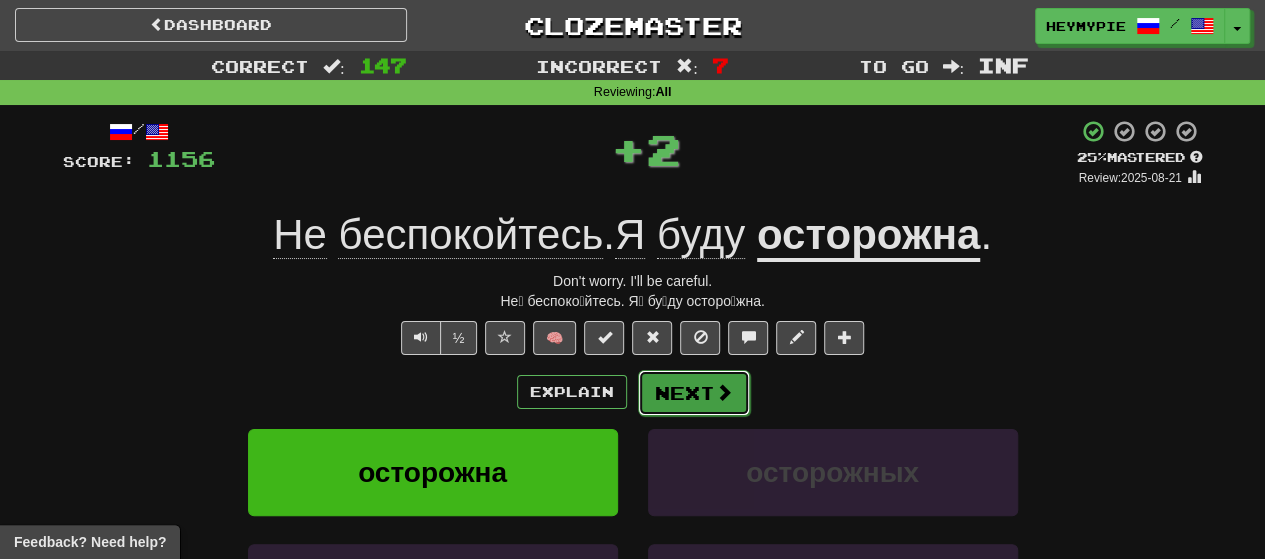 click on "Next" at bounding box center [694, 393] 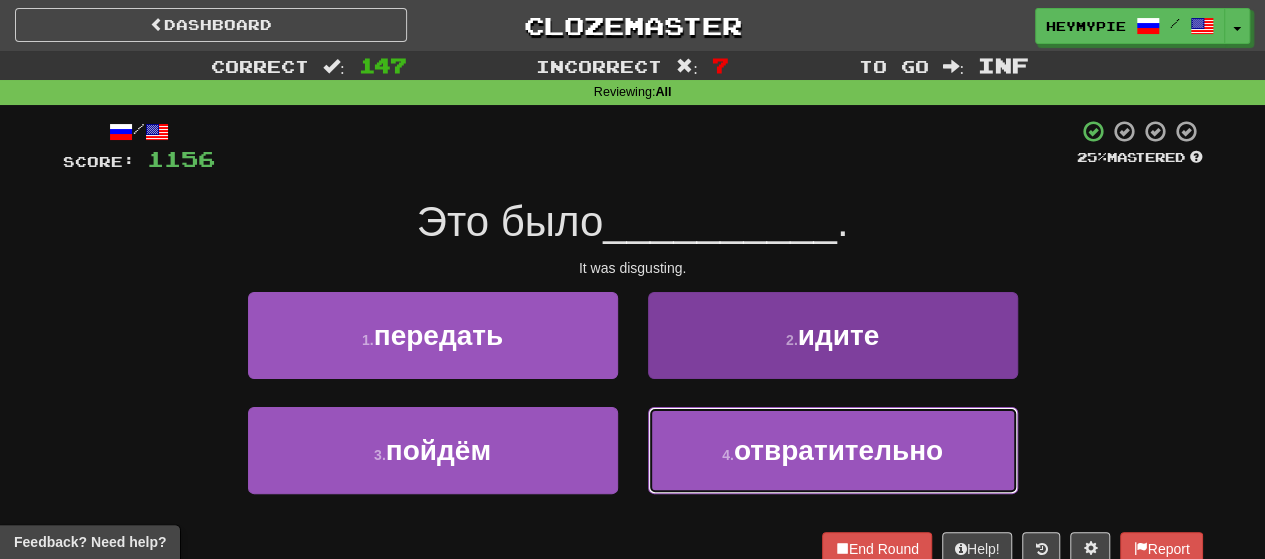 click on "4 .  отвратительно" at bounding box center (833, 450) 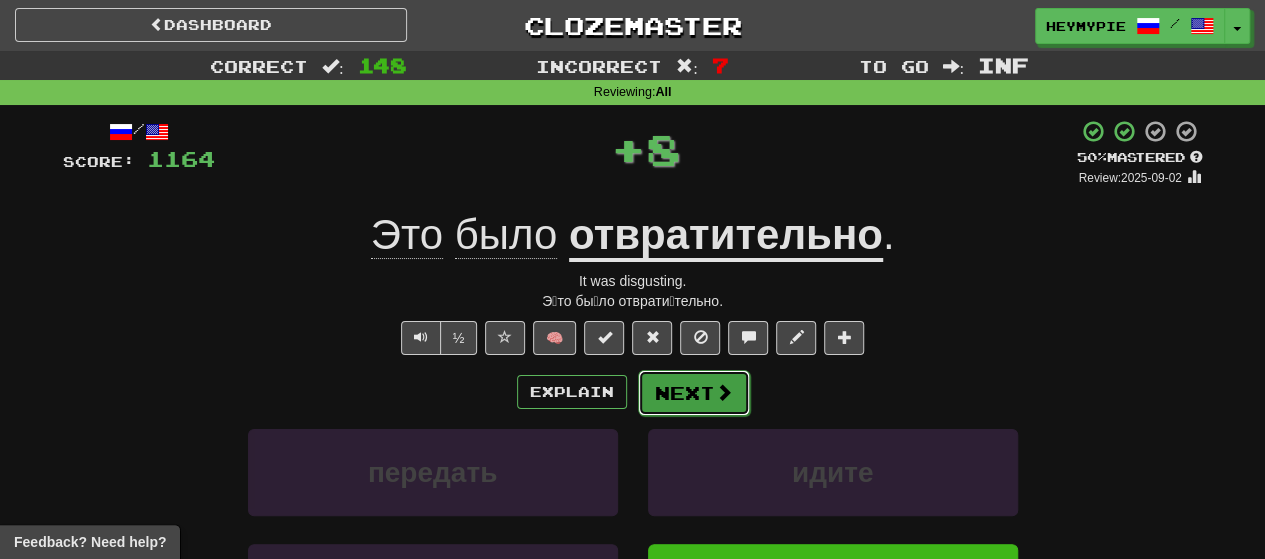 click on "Next" at bounding box center (694, 393) 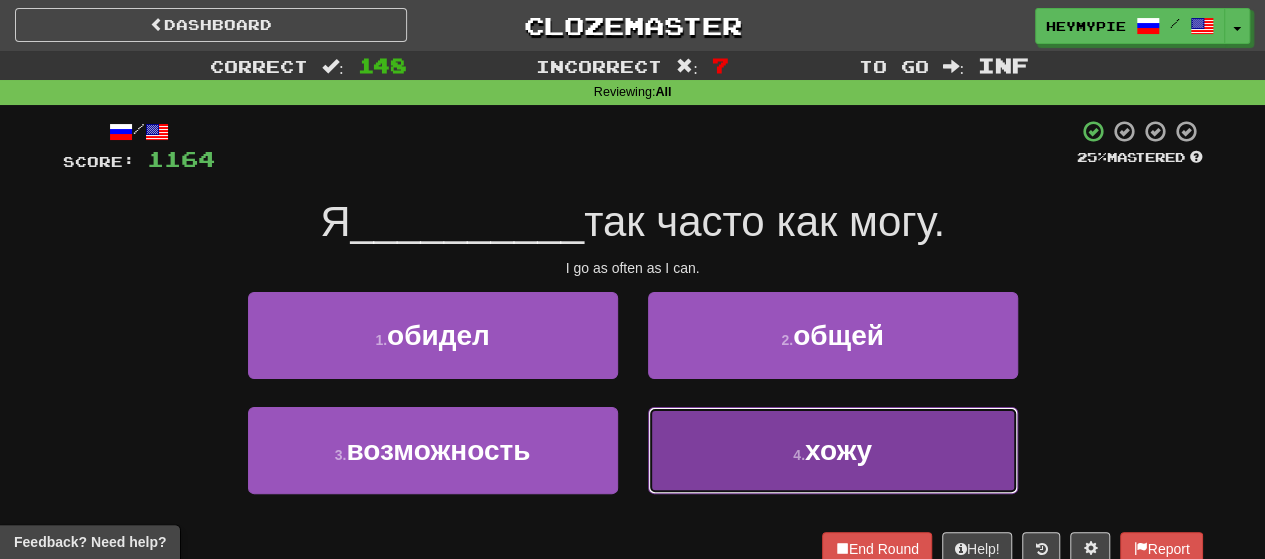 click on "4 .  хожу" at bounding box center [833, 450] 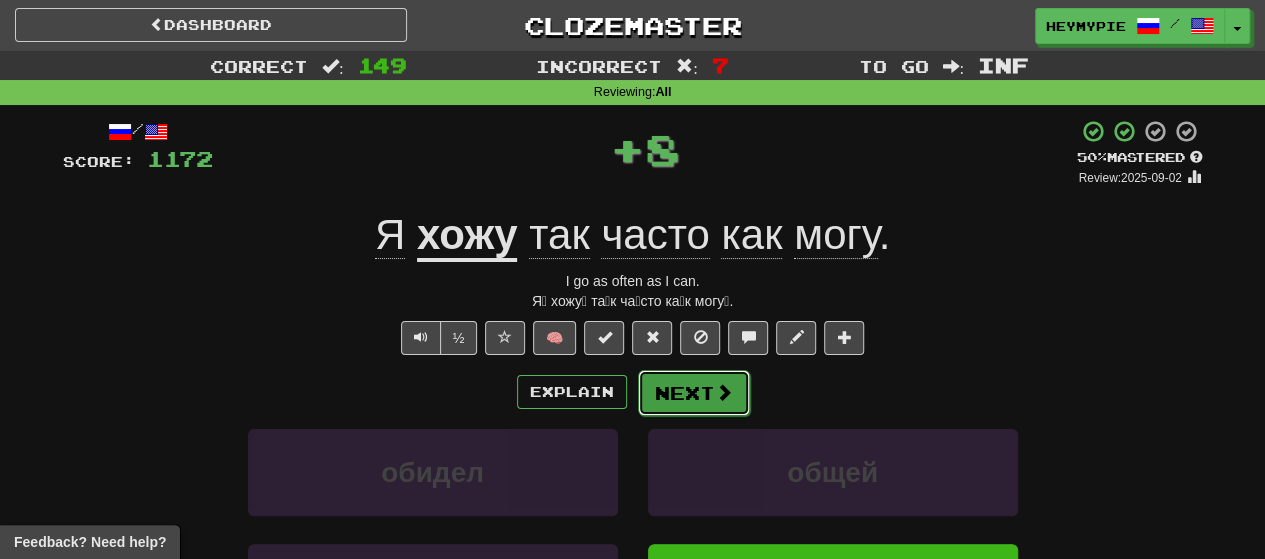 click on "Next" at bounding box center (694, 393) 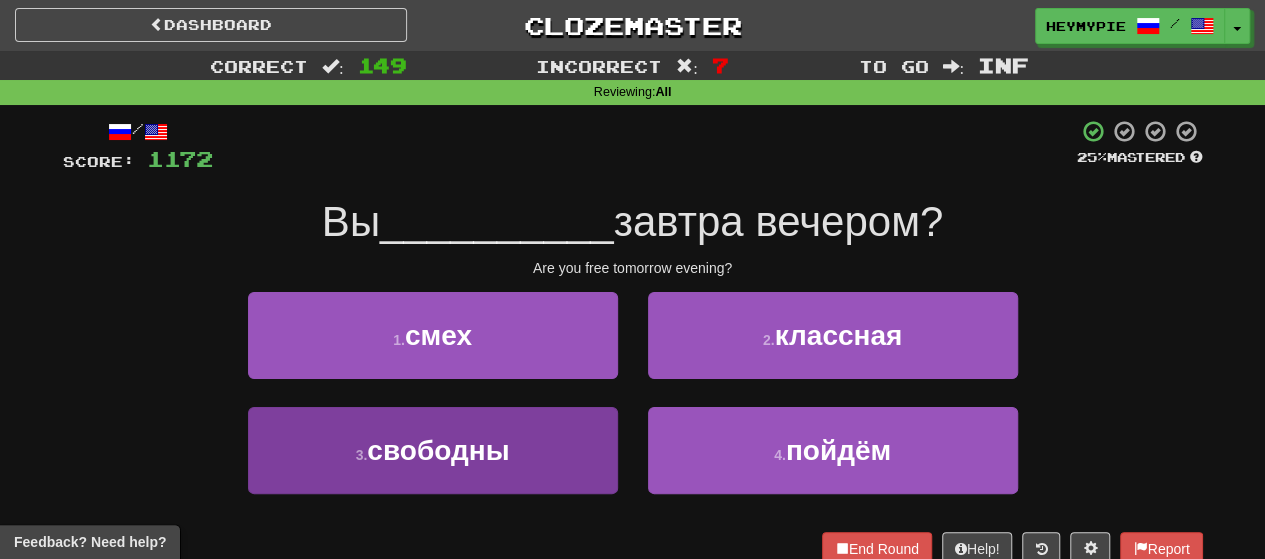 drag, startPoint x: 470, startPoint y: 497, endPoint x: 494, endPoint y: 485, distance: 26.832815 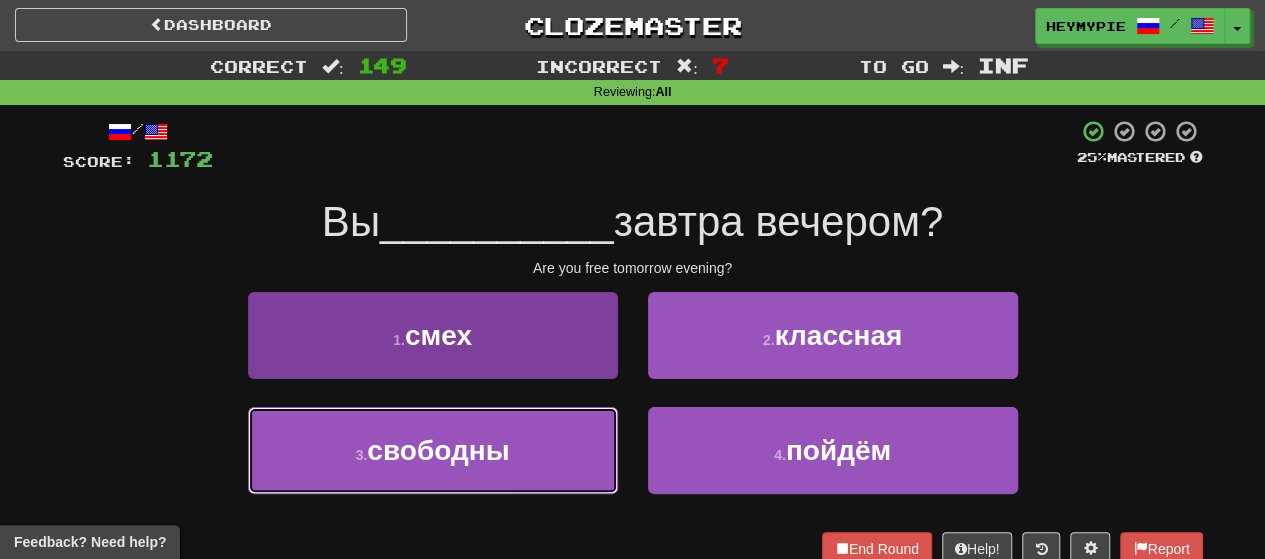 click on "3 .  свободны" at bounding box center [433, 450] 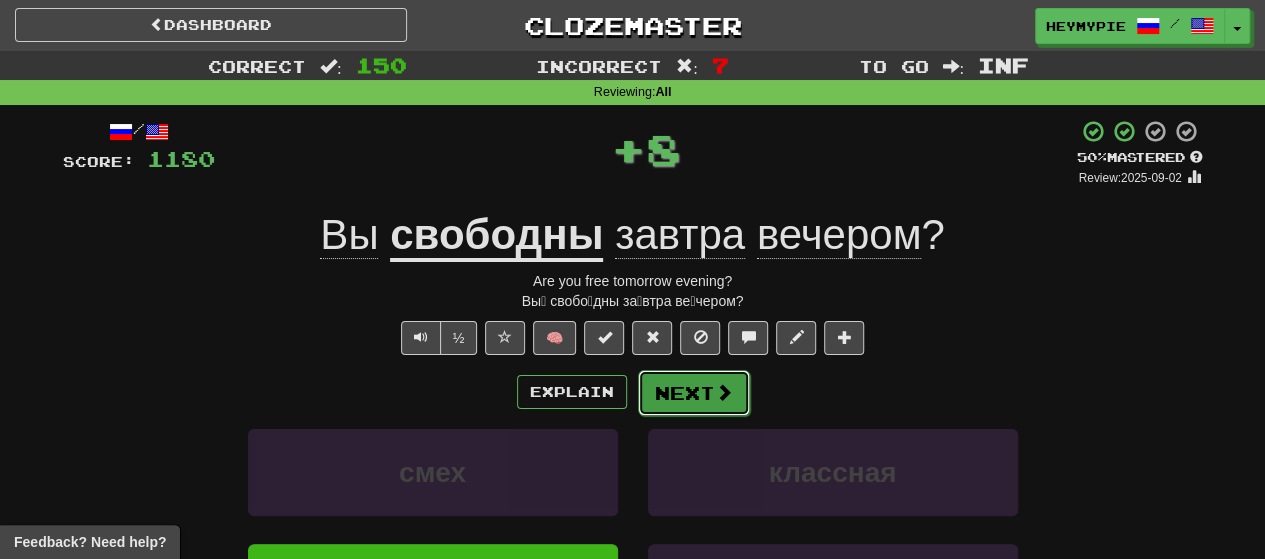 click on "Next" at bounding box center (694, 393) 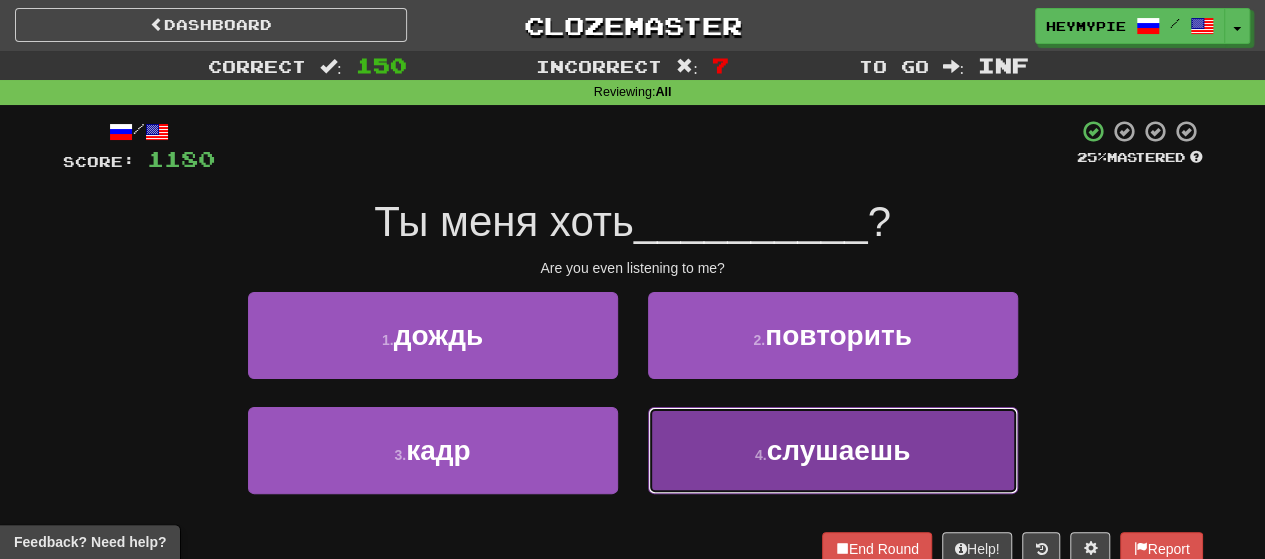 click on "4 .  слушаешь" at bounding box center (833, 450) 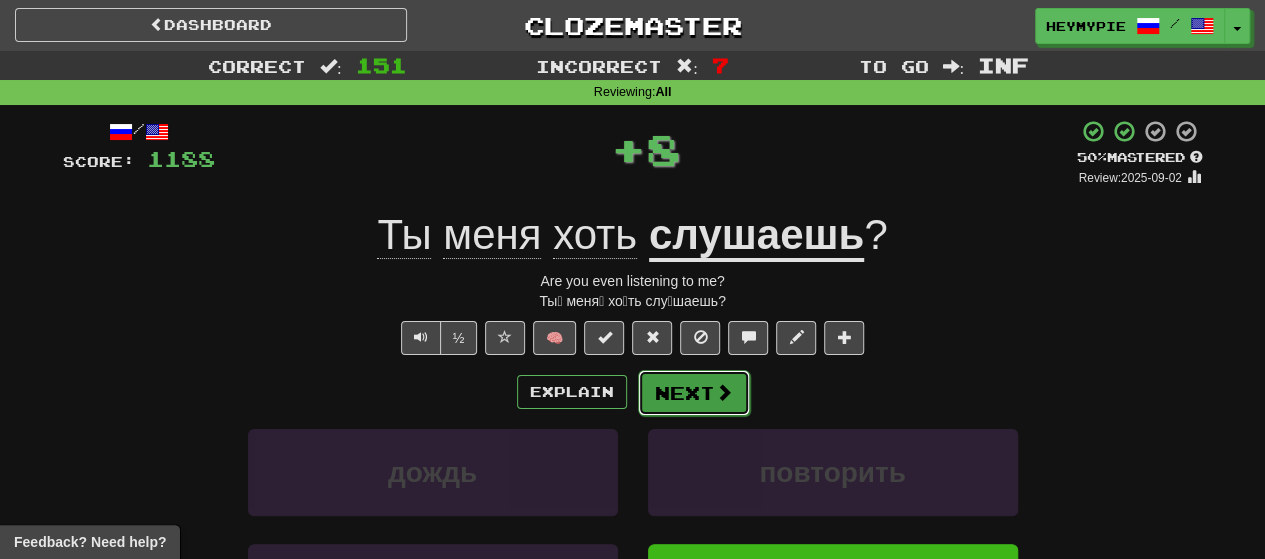 click on "Next" at bounding box center (694, 393) 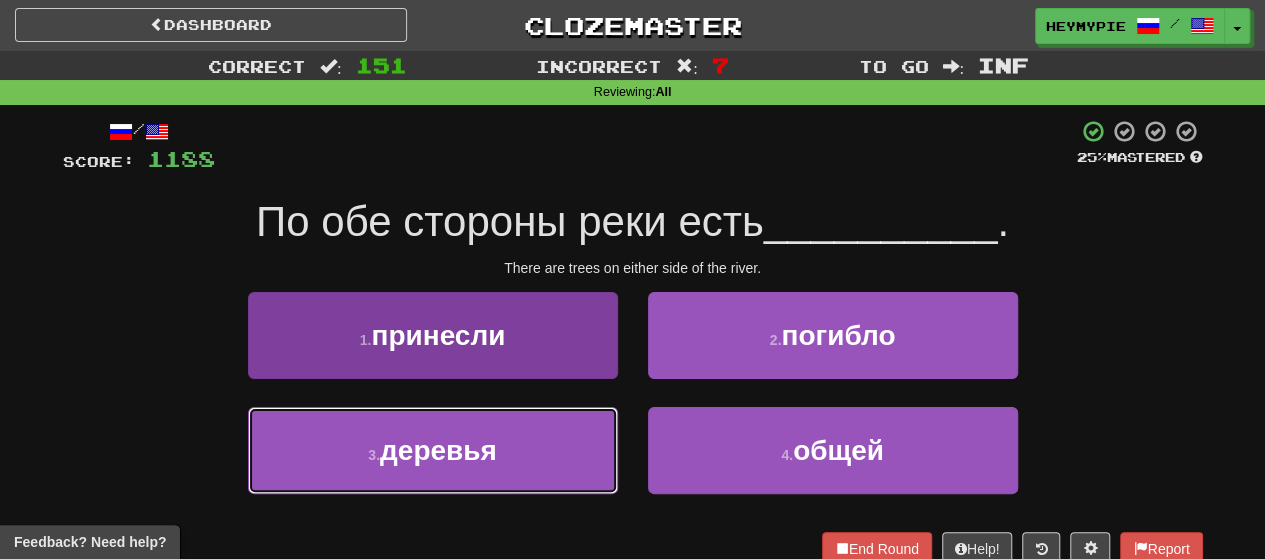 click on "деревья" at bounding box center (438, 450) 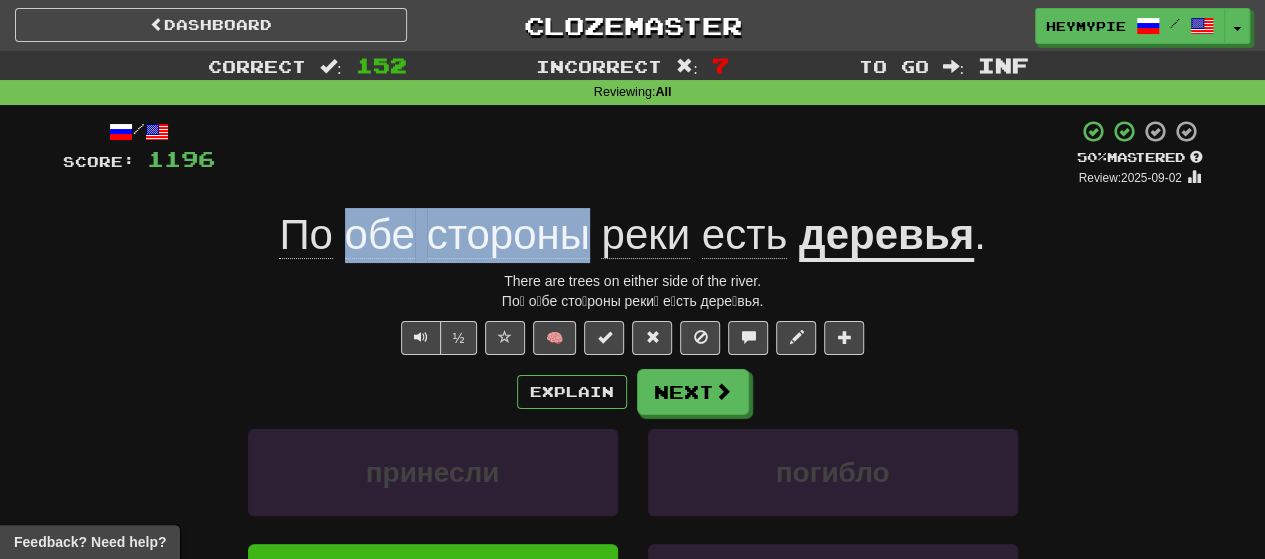 drag, startPoint x: 346, startPoint y: 237, endPoint x: 580, endPoint y: 244, distance: 234.10468 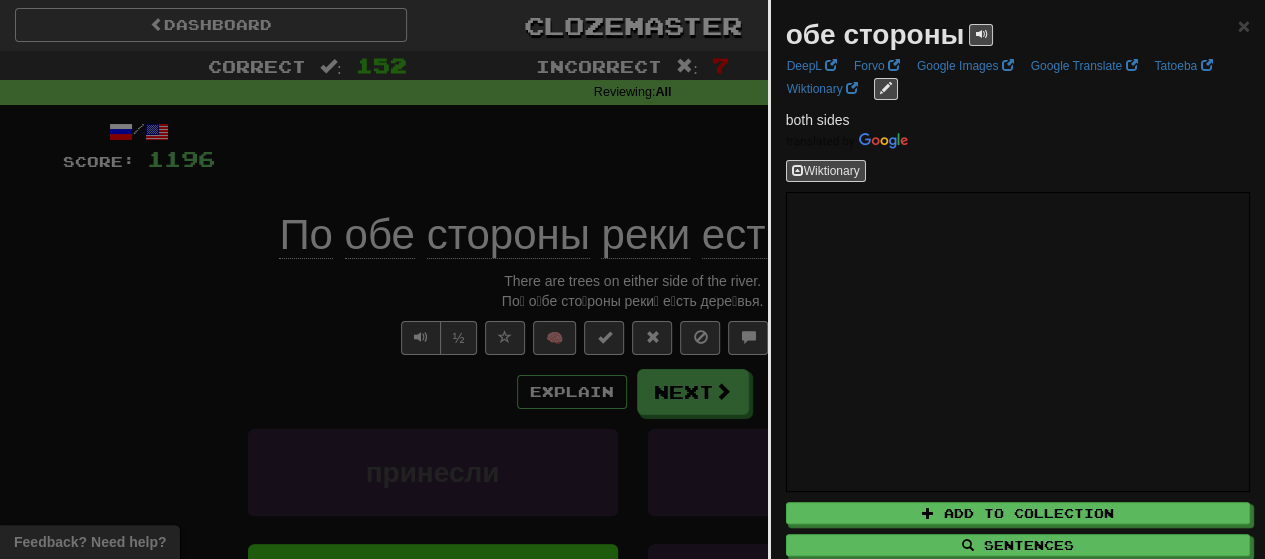 click at bounding box center [632, 279] 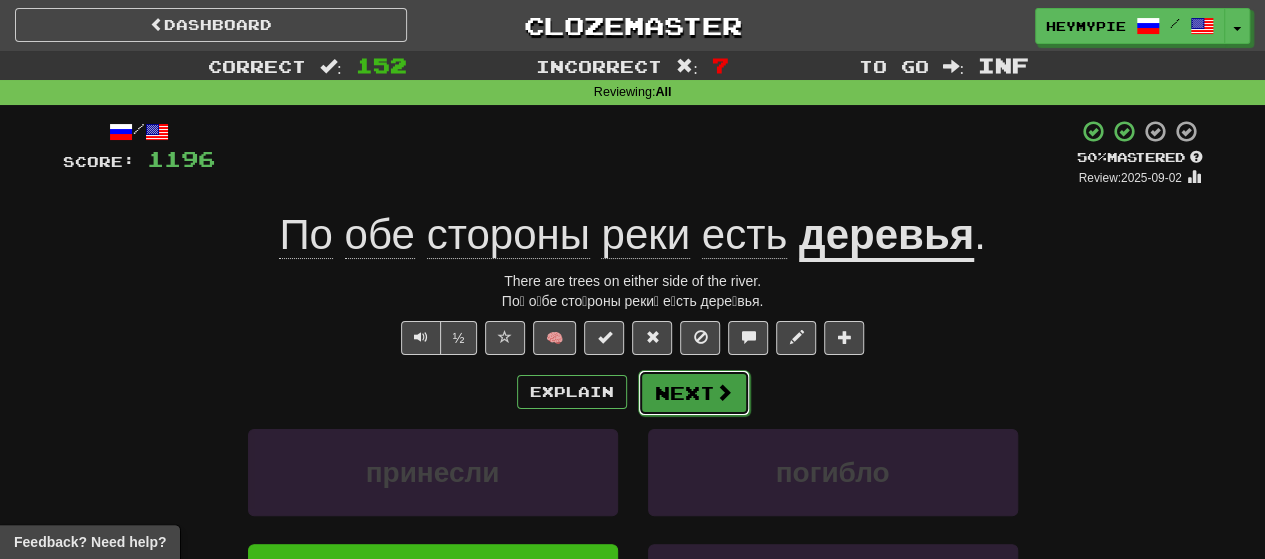 click on "Next" at bounding box center [694, 393] 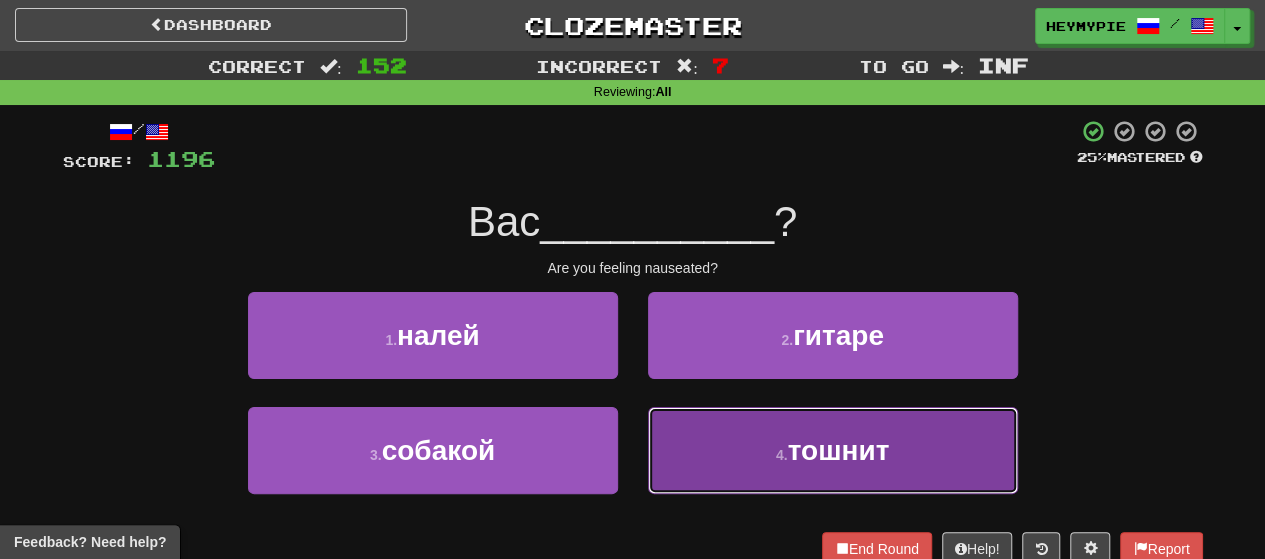 click on "4 .  тошнит" at bounding box center (833, 450) 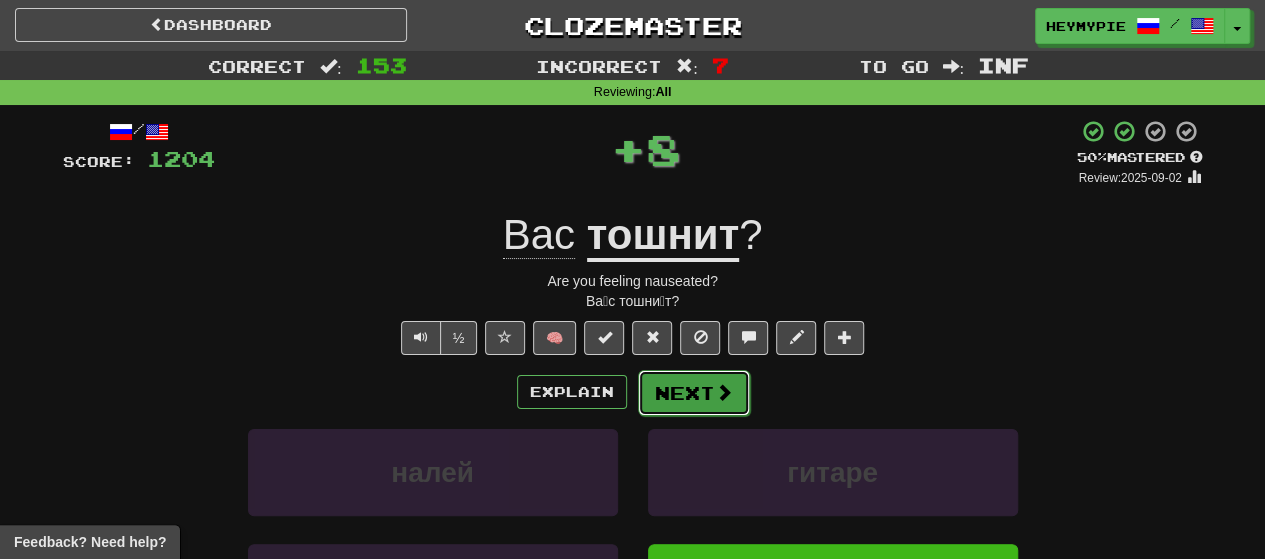 click on "Next" at bounding box center (694, 393) 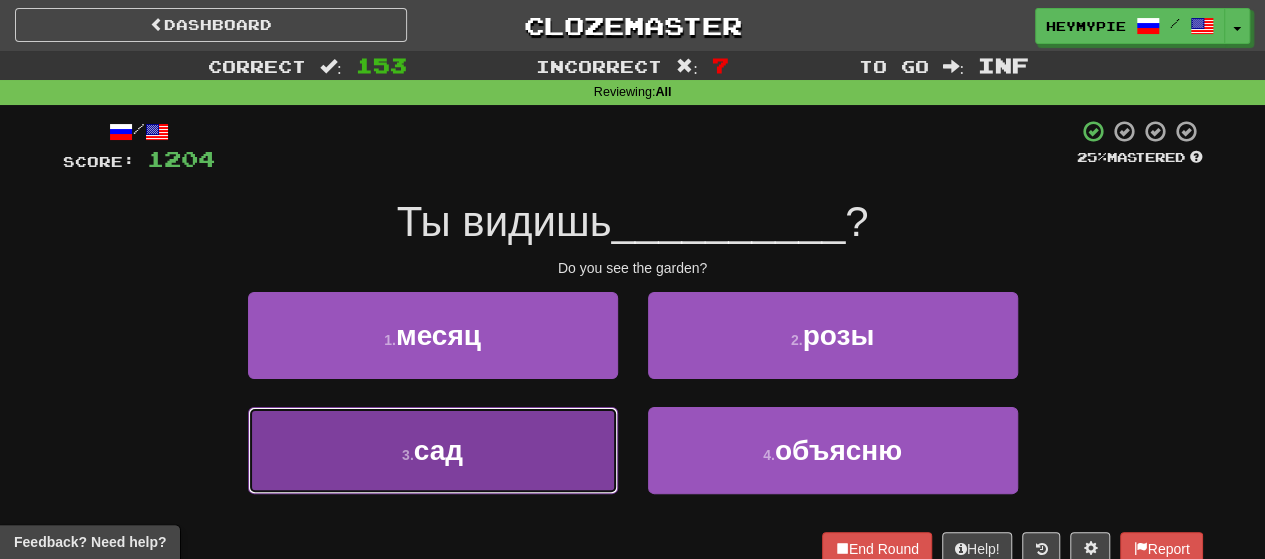 click on "сад" at bounding box center (438, 450) 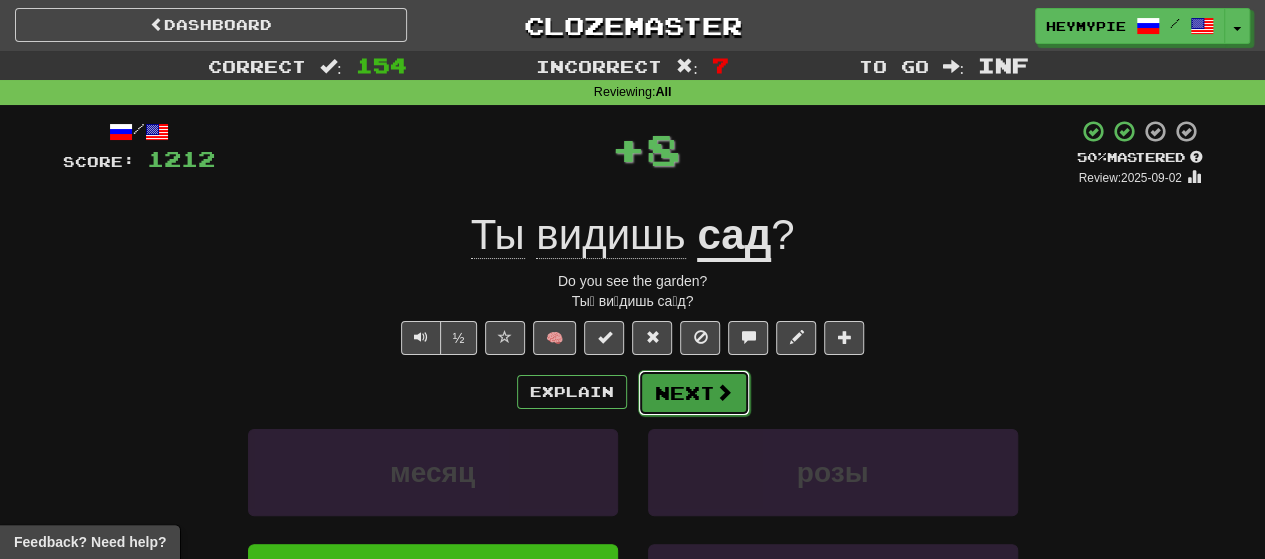 click on "Next" at bounding box center [694, 393] 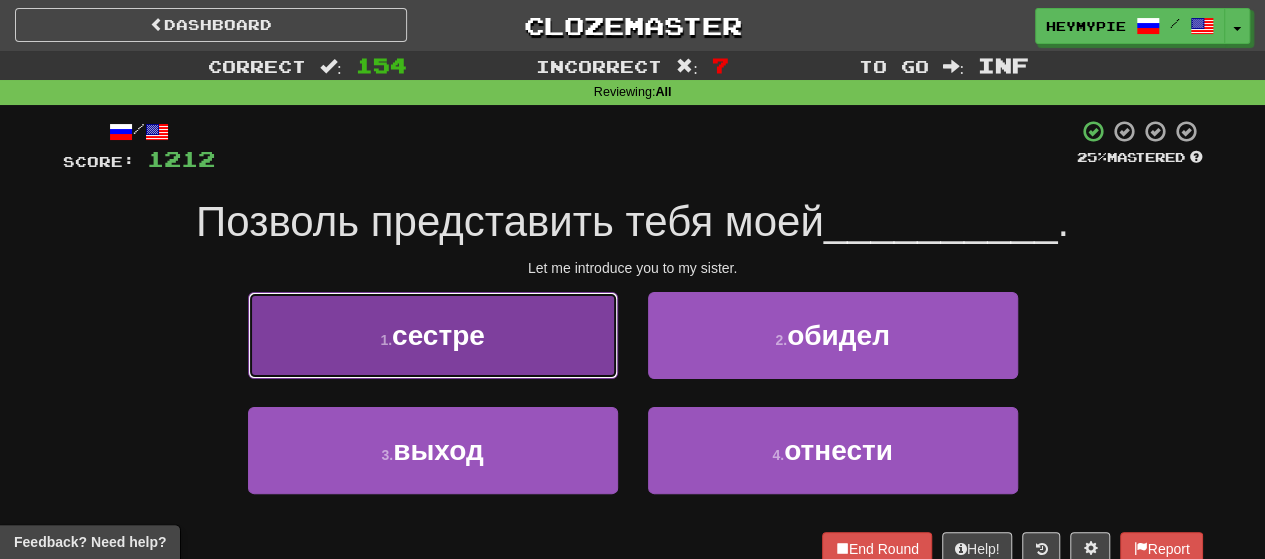 click on "сестре" at bounding box center (438, 335) 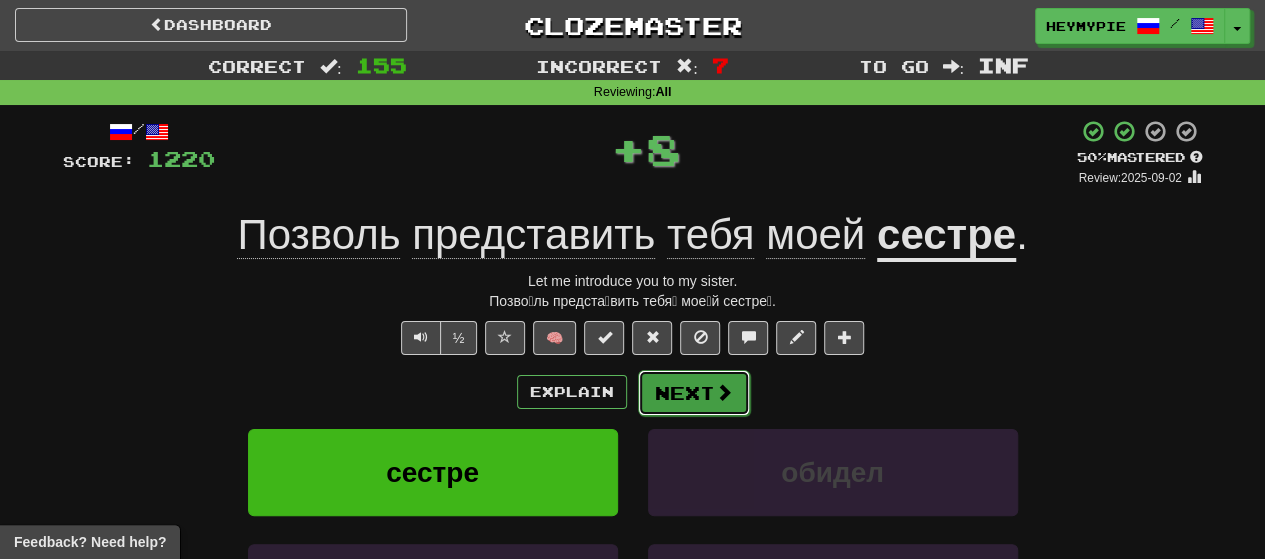 click on "Next" at bounding box center [694, 393] 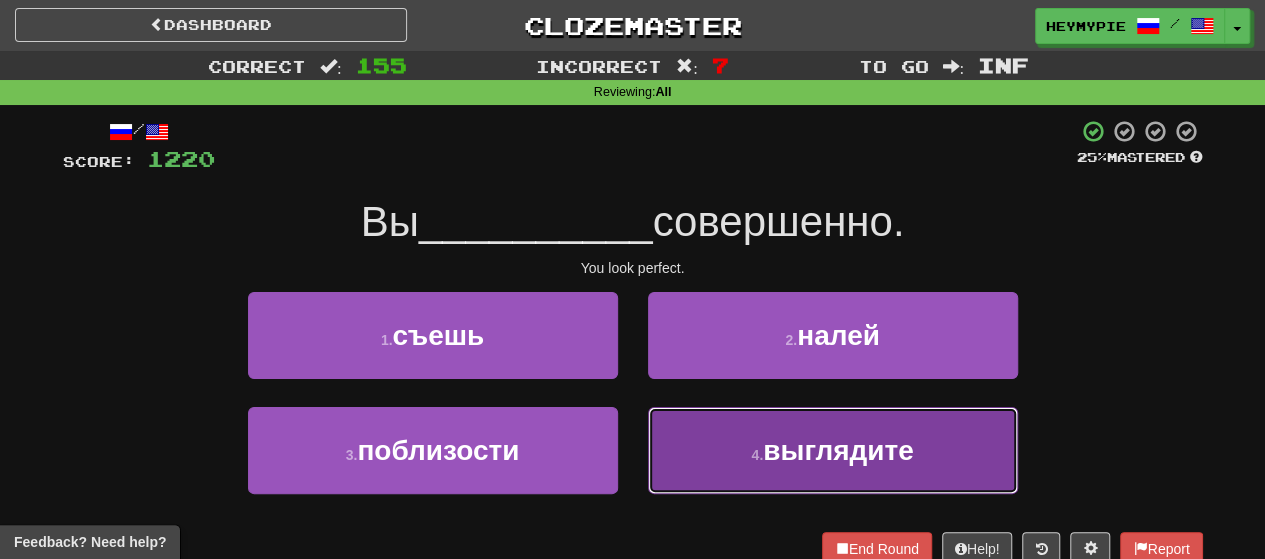 click on "4 .  выглядите" at bounding box center [833, 450] 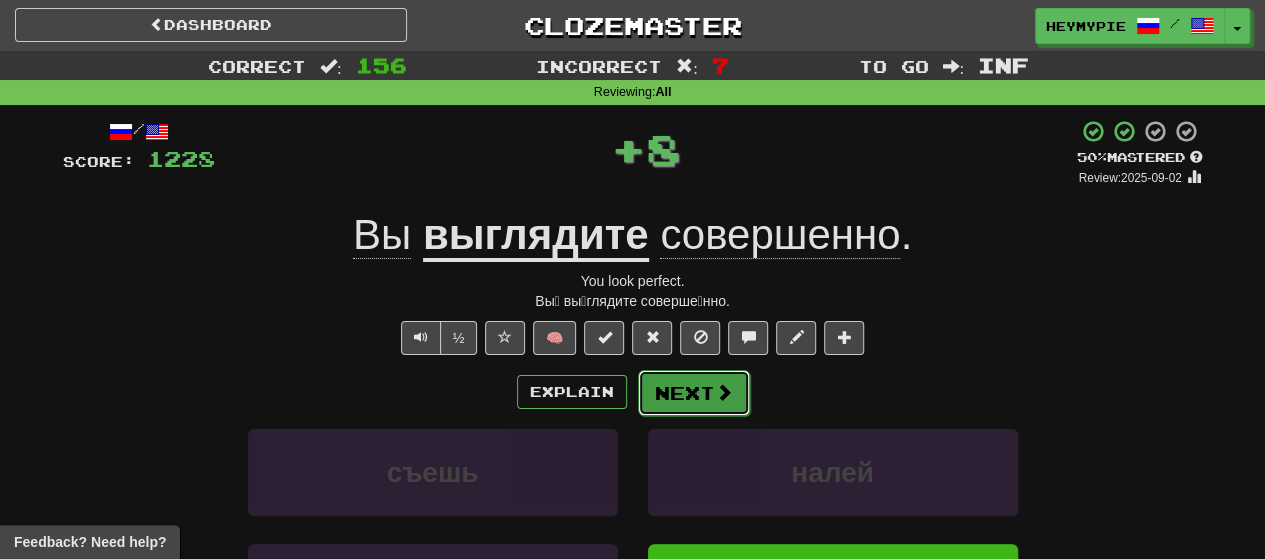click on "Next" at bounding box center [694, 393] 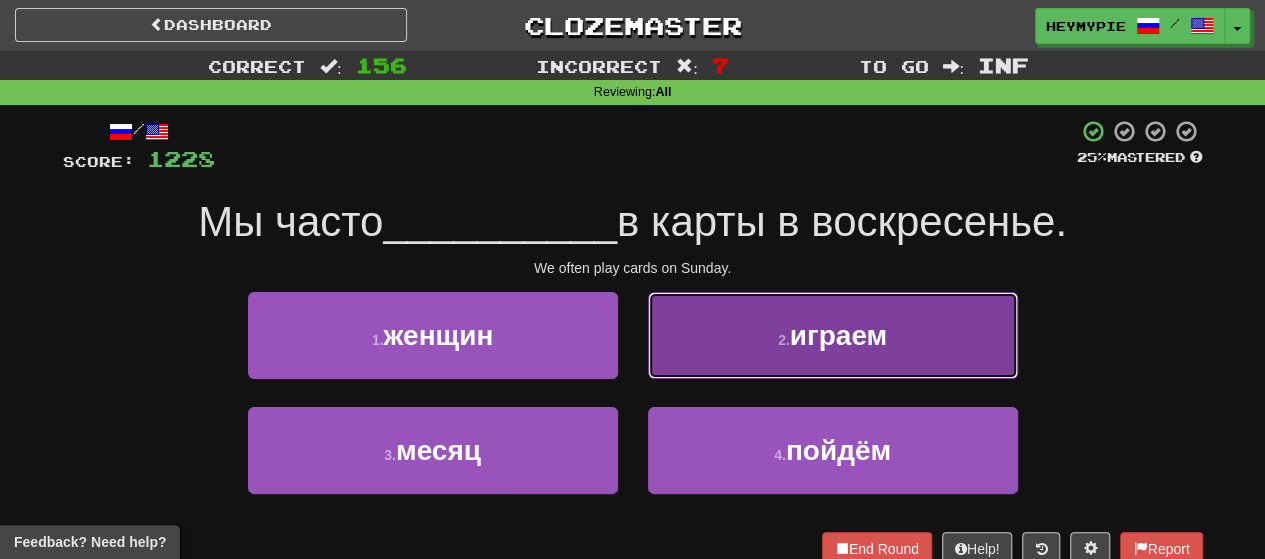 click on "2 .  играем" at bounding box center (833, 335) 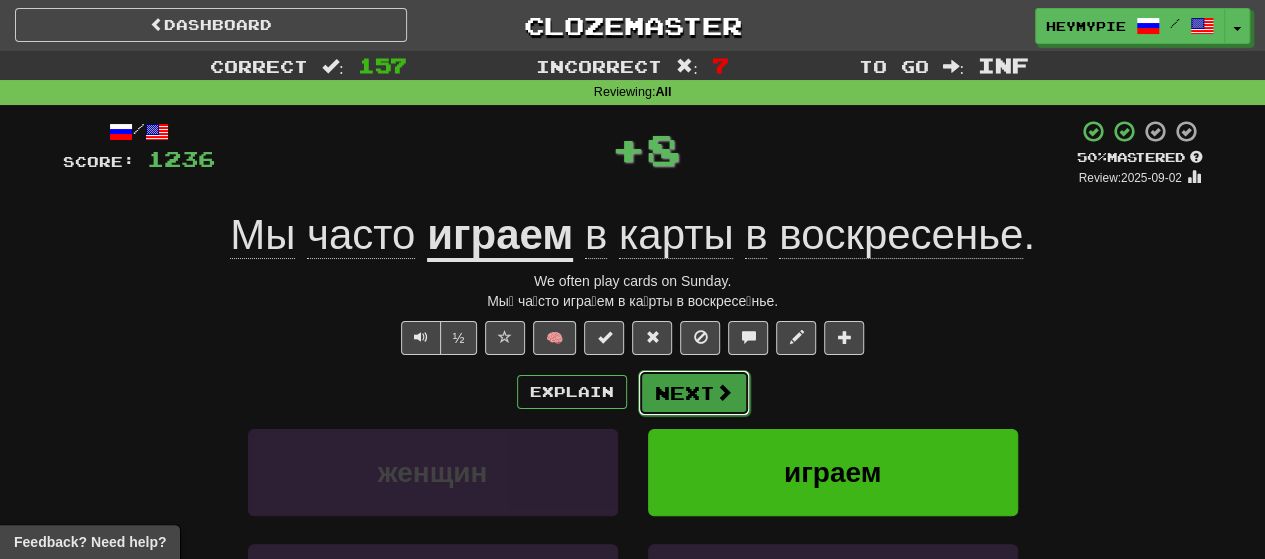 click on "Next" at bounding box center [694, 393] 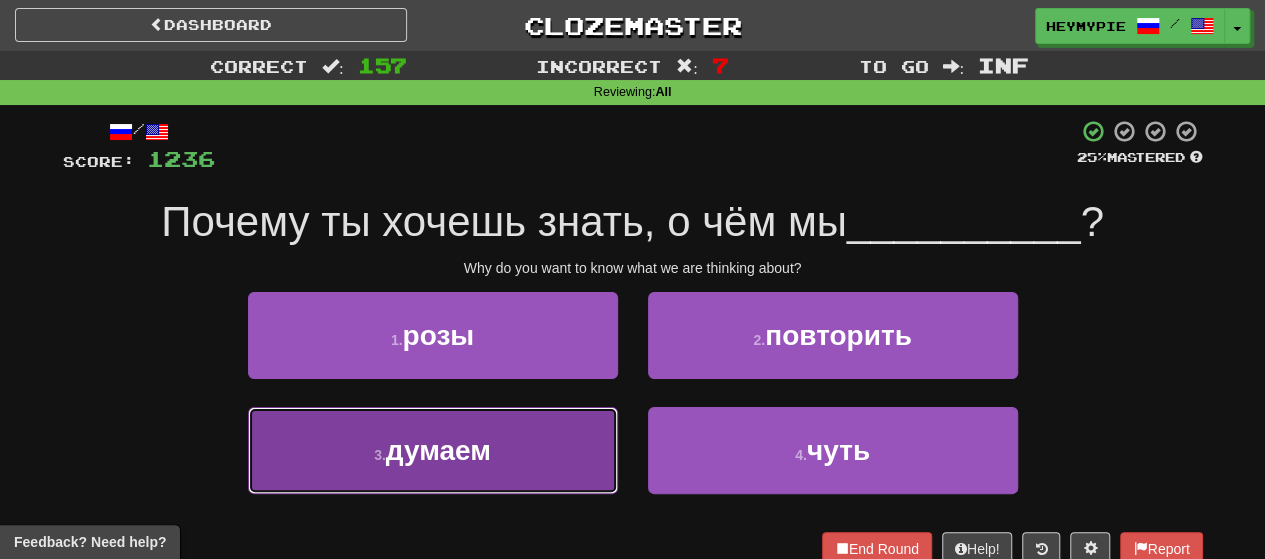 click on "3 .  думаем" at bounding box center (433, 450) 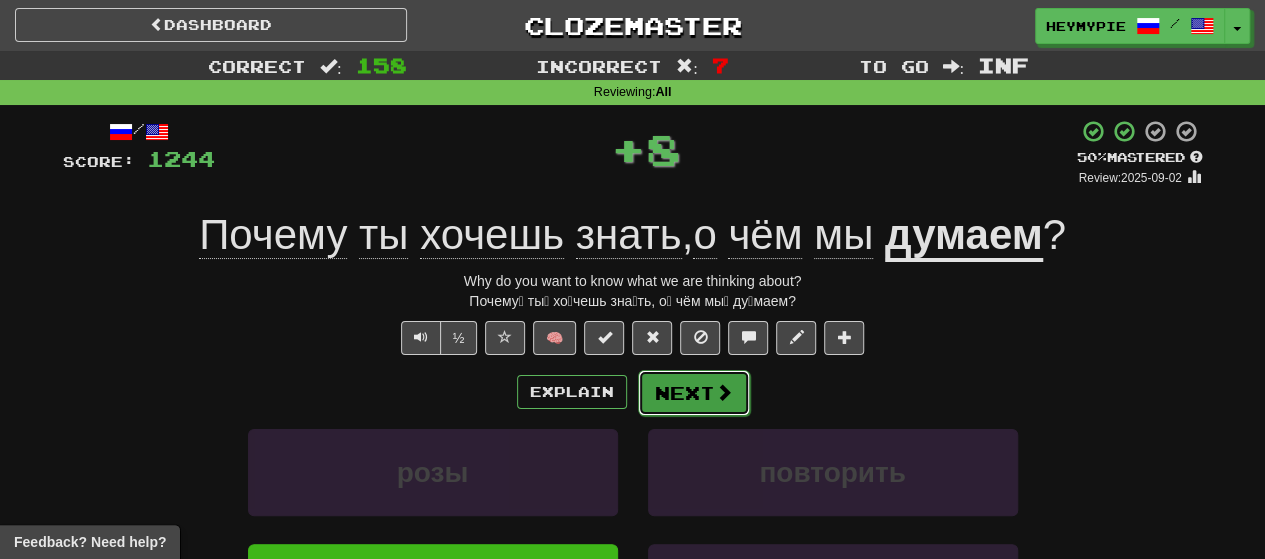 click on "Next" at bounding box center [694, 393] 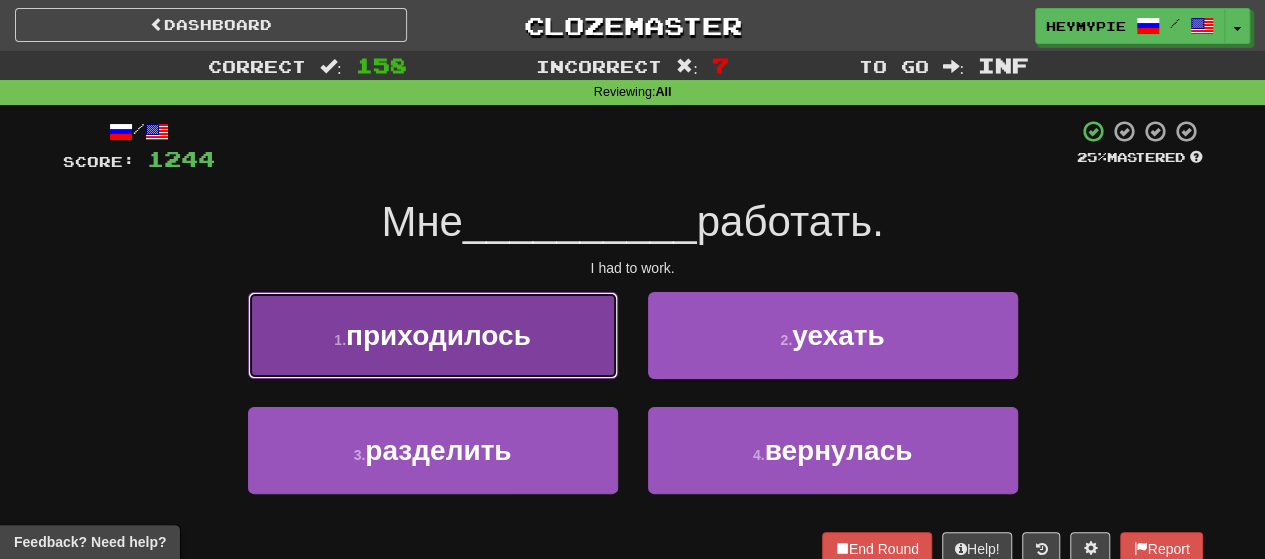 click on "1 .  приходилось" at bounding box center (433, 335) 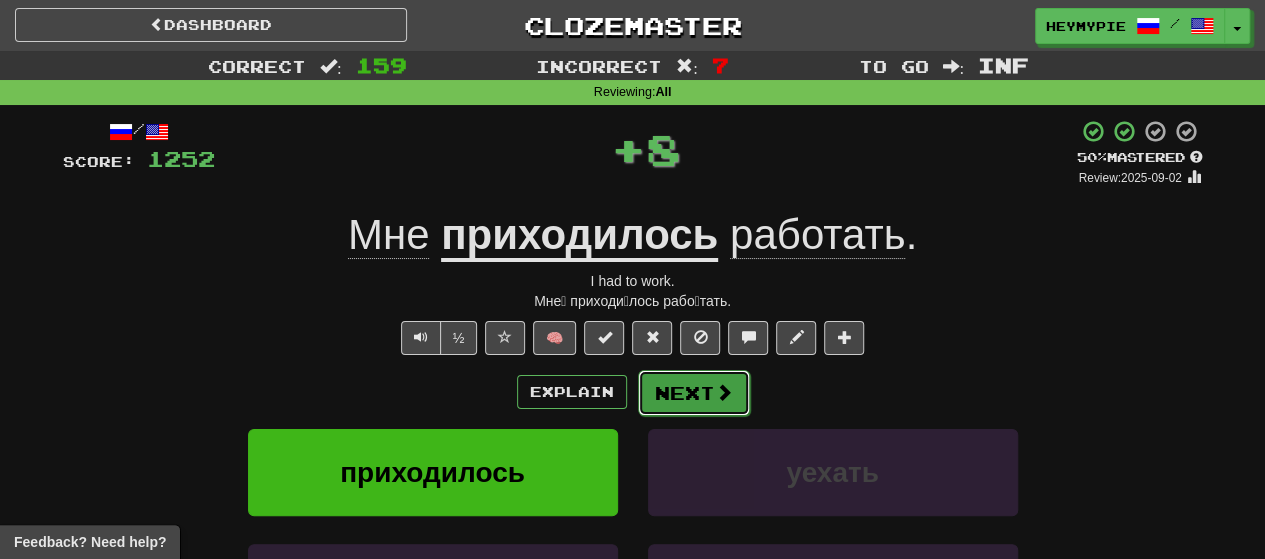 click on "Next" at bounding box center [694, 393] 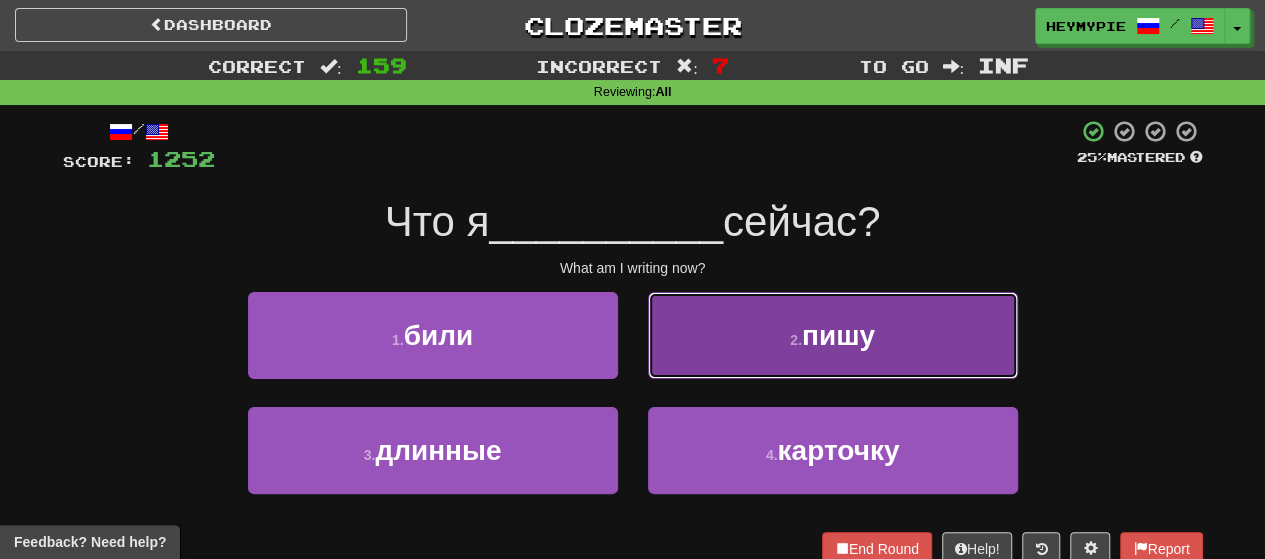 click on "2 .  пишу" at bounding box center (833, 335) 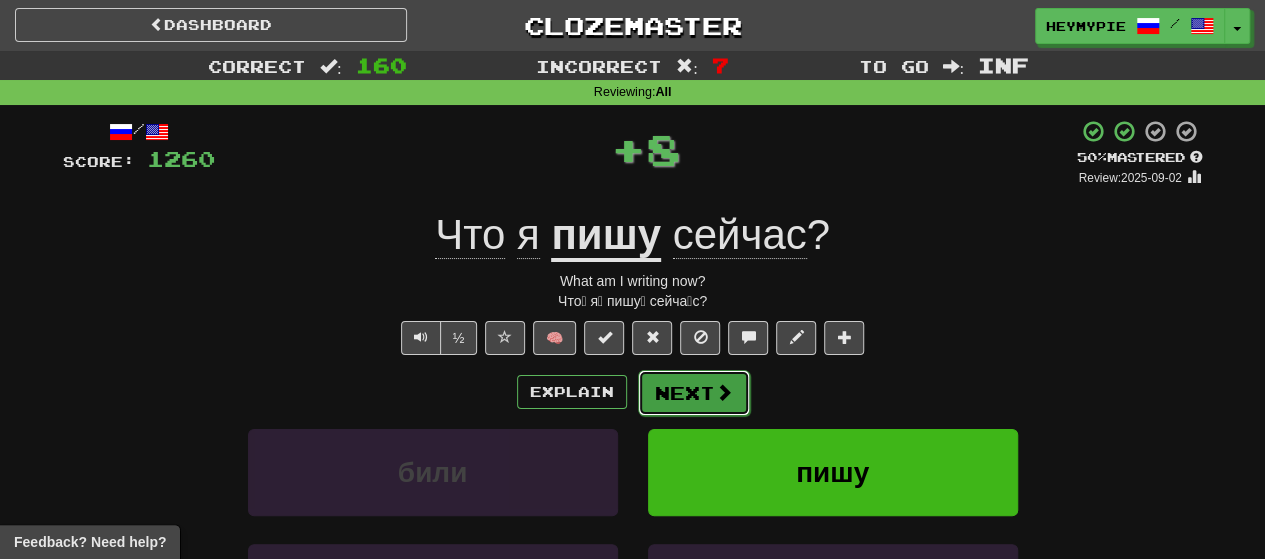 click on "Next" at bounding box center [694, 393] 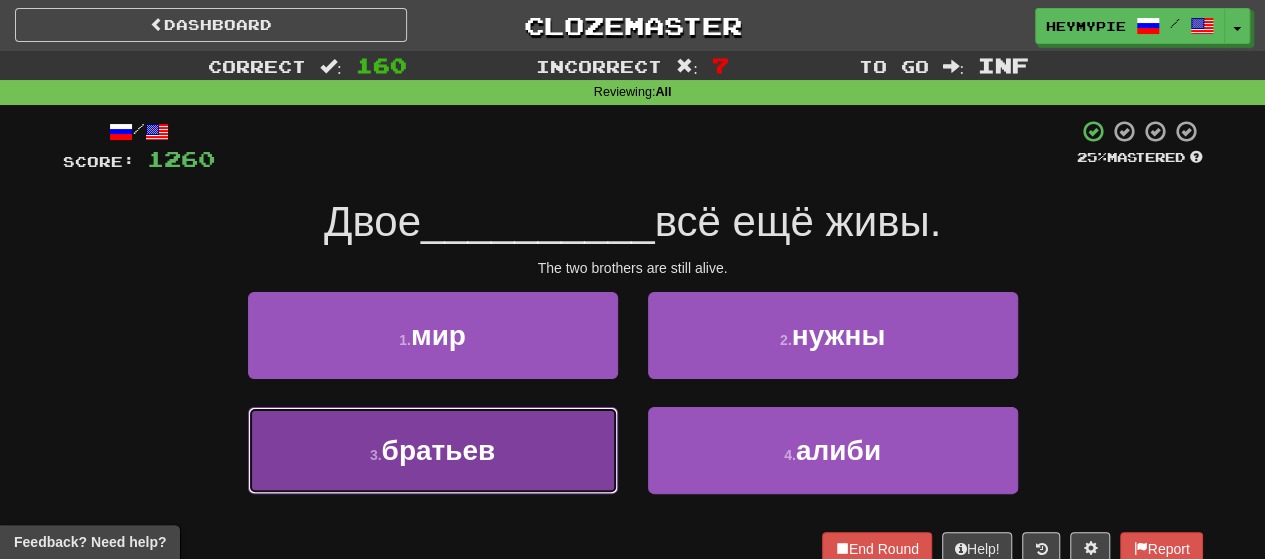 click on "братьев" at bounding box center (439, 450) 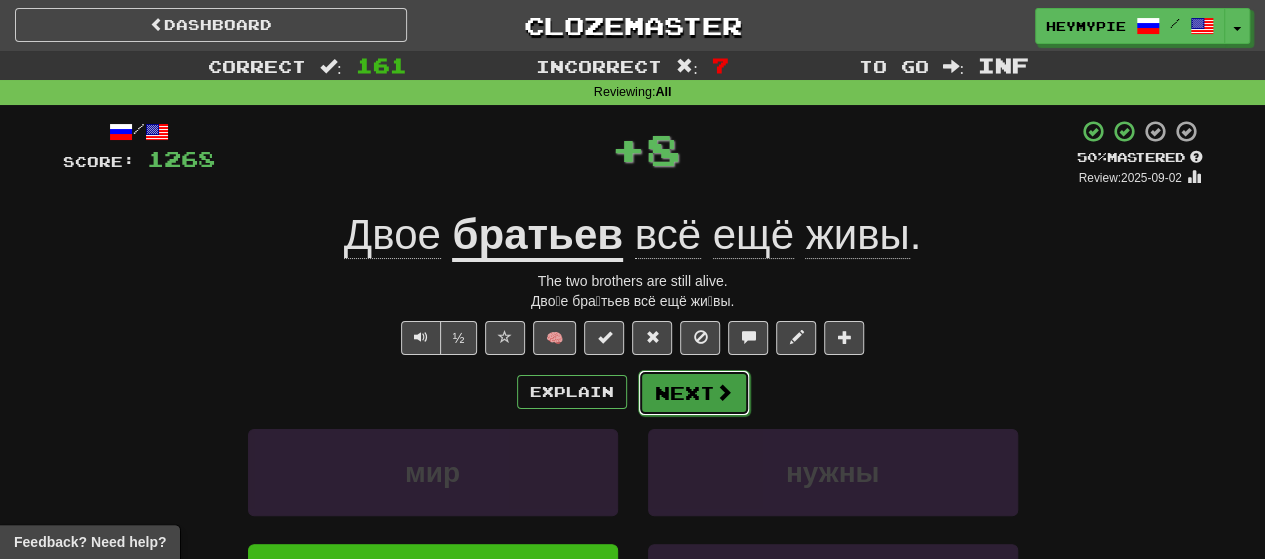 click on "Next" at bounding box center (694, 393) 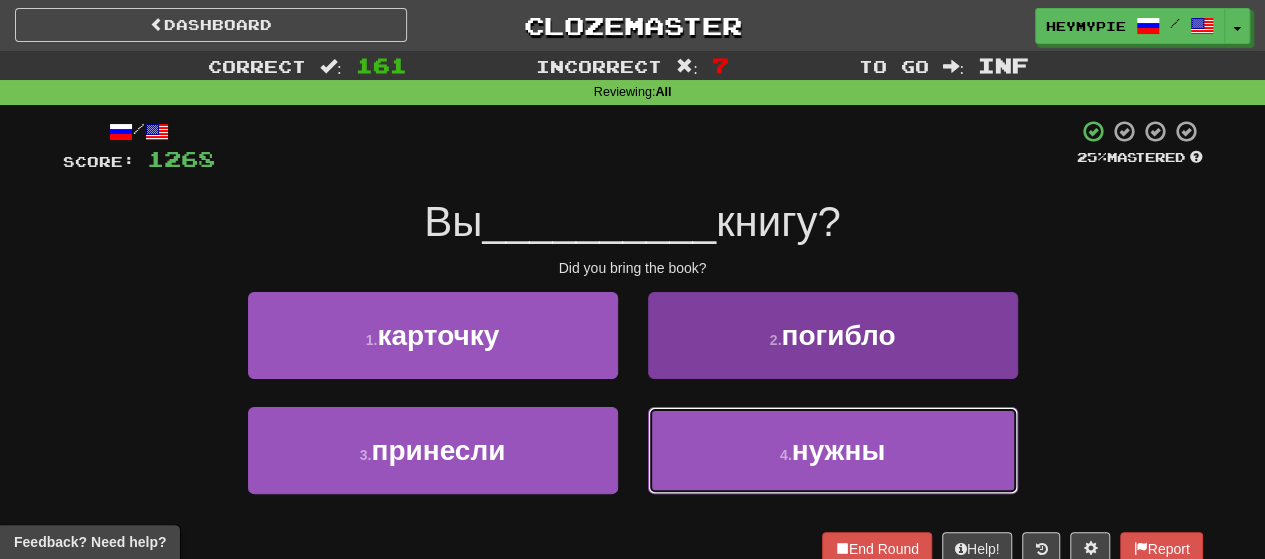click on "4 .  нужны" at bounding box center (833, 450) 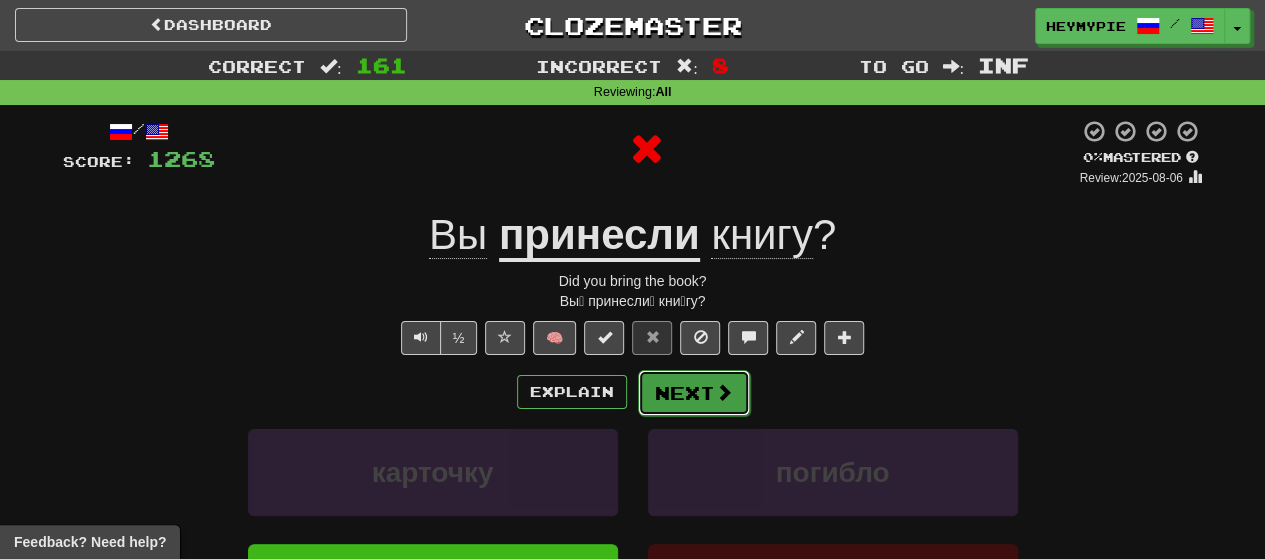 click on "Next" at bounding box center [694, 393] 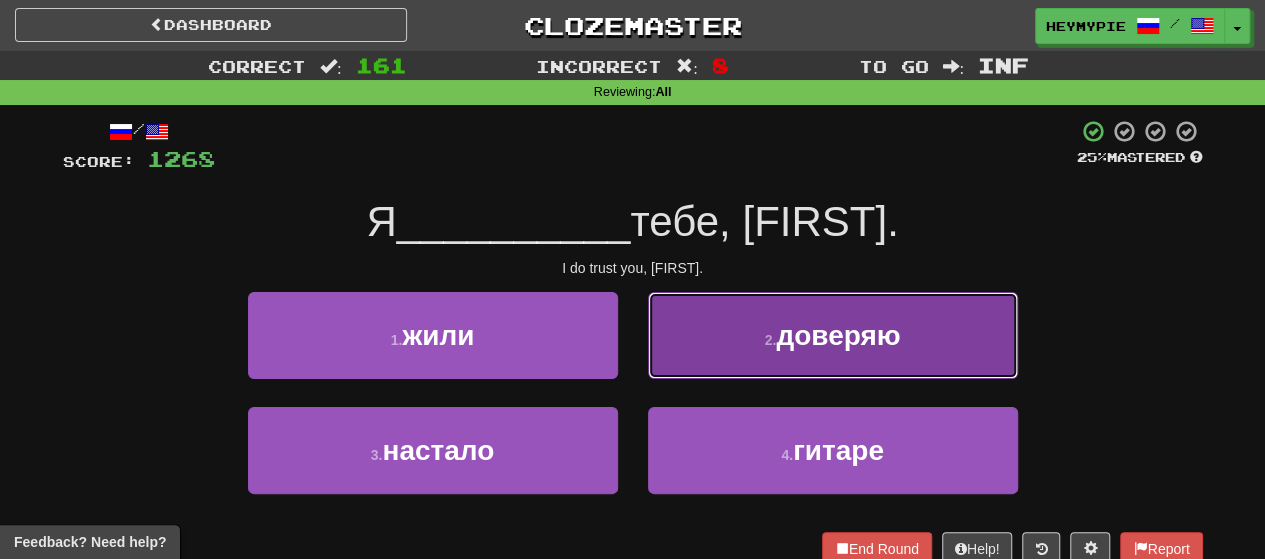 click on "2 .  доверяю" at bounding box center (833, 335) 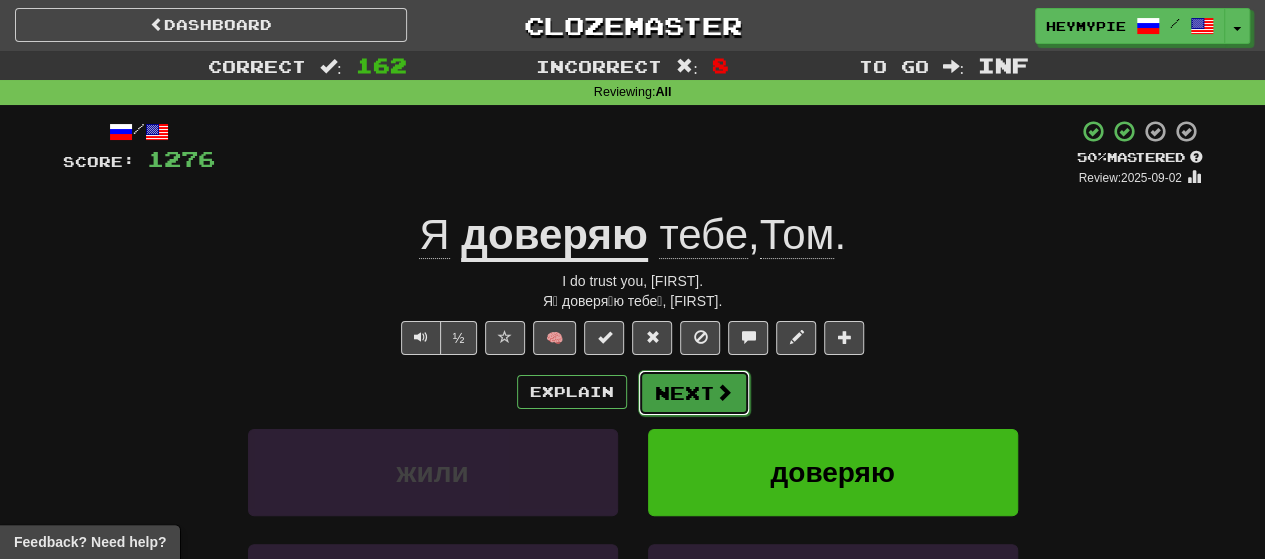 click on "Next" at bounding box center [694, 393] 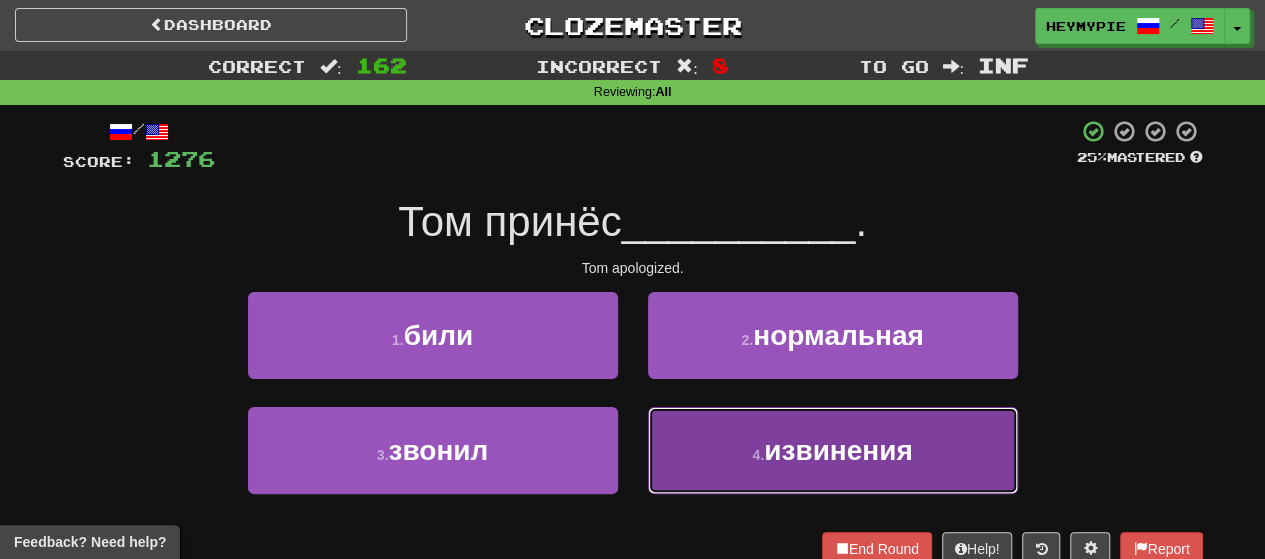click on "извинения" at bounding box center (838, 450) 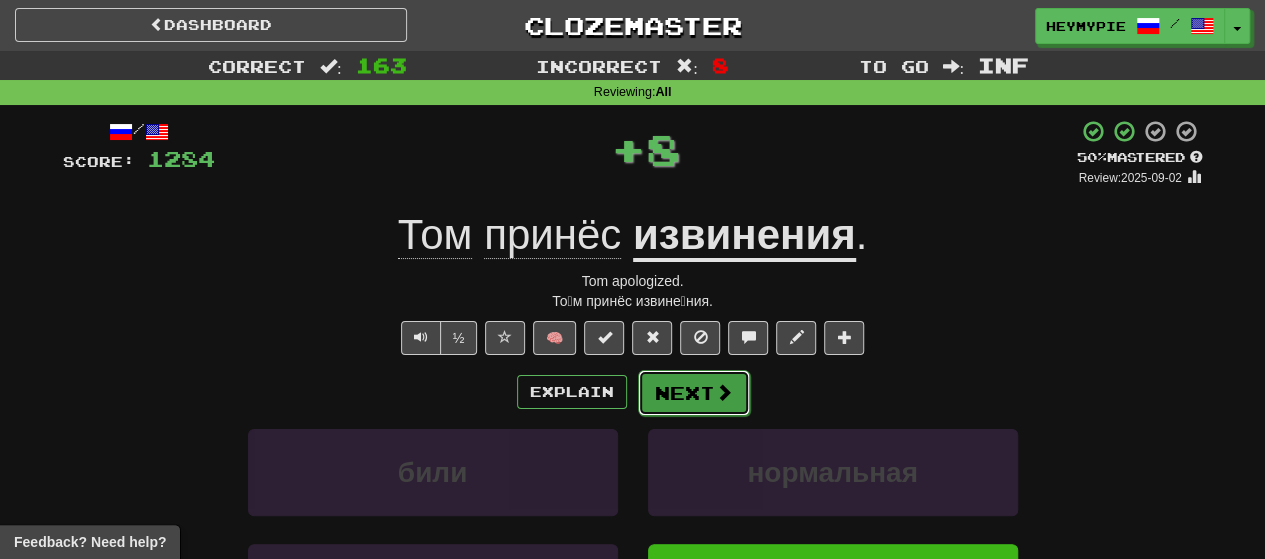 click on "Next" at bounding box center [694, 393] 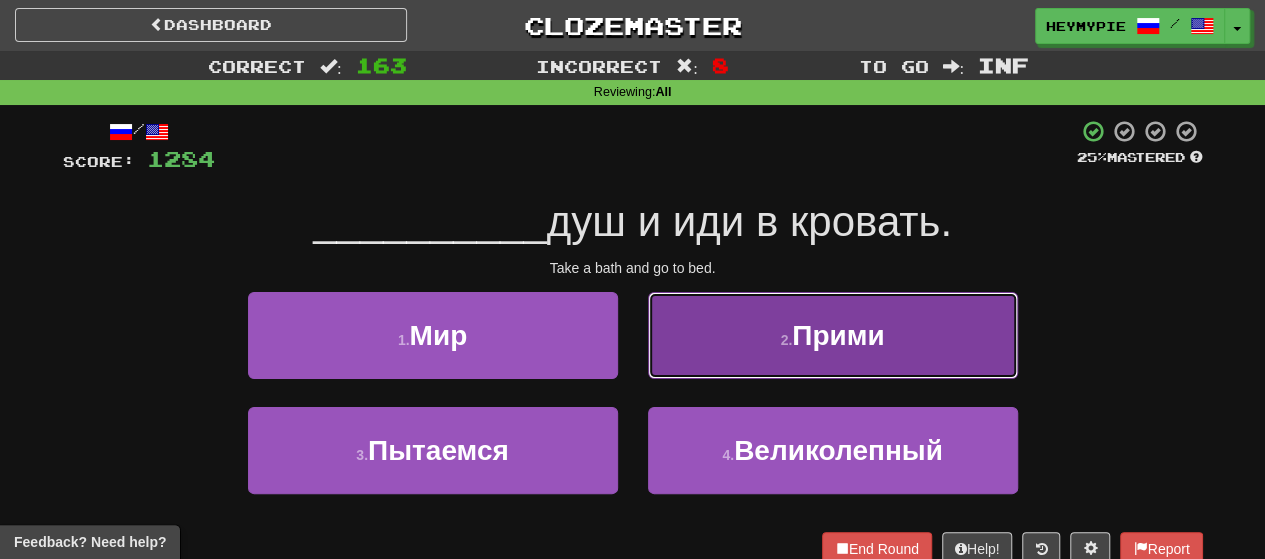 click on "2 .  Прими" at bounding box center [833, 335] 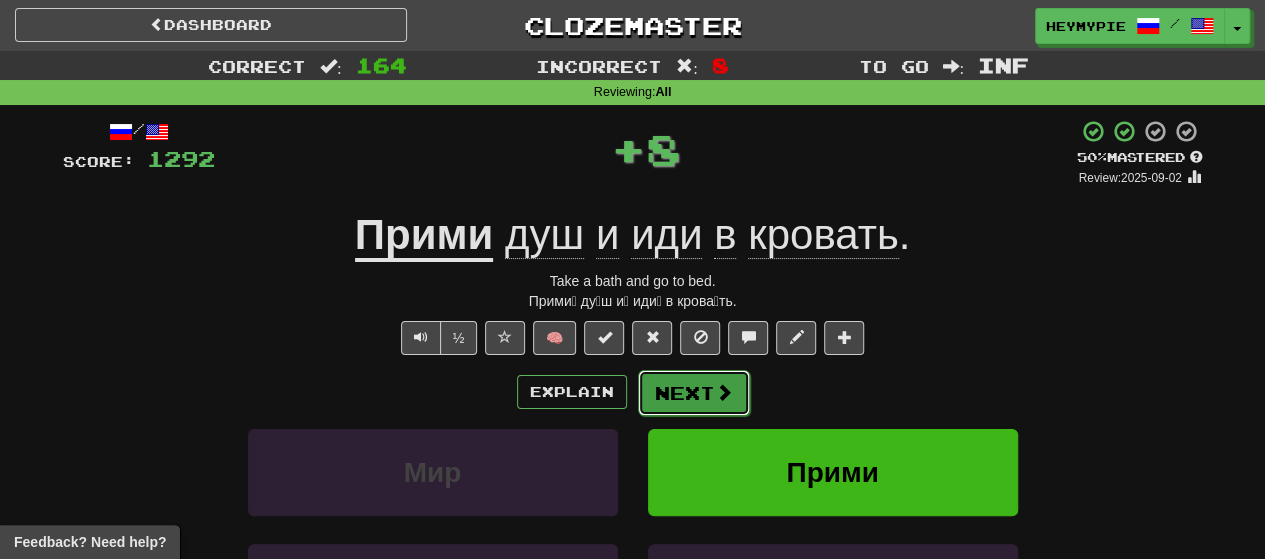 click on "Next" at bounding box center [694, 393] 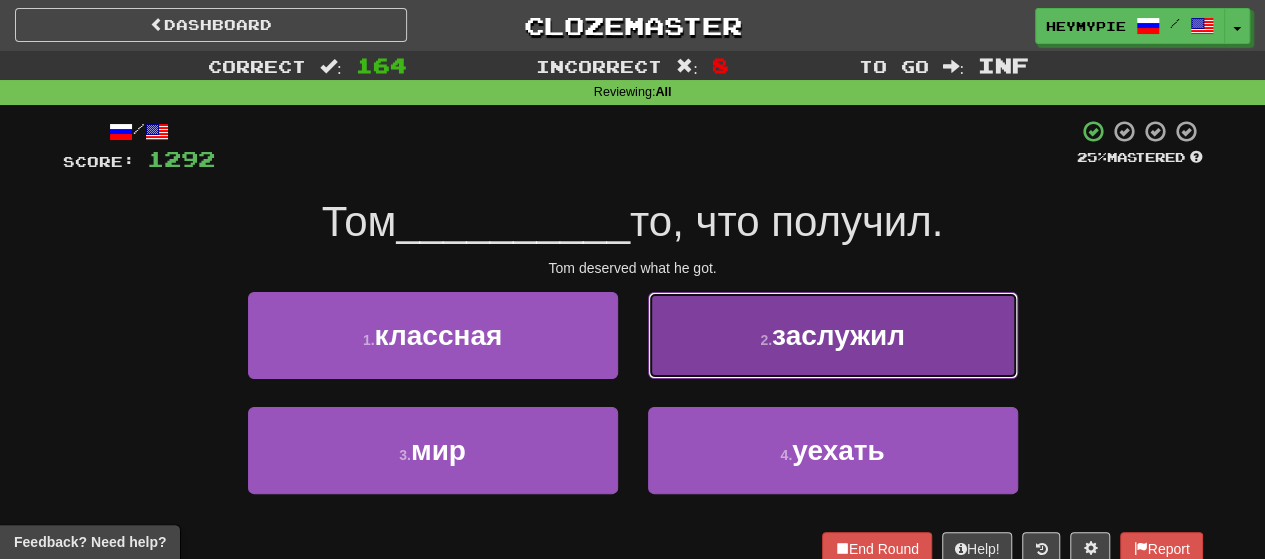 click on "2 .  заслужил" at bounding box center (833, 335) 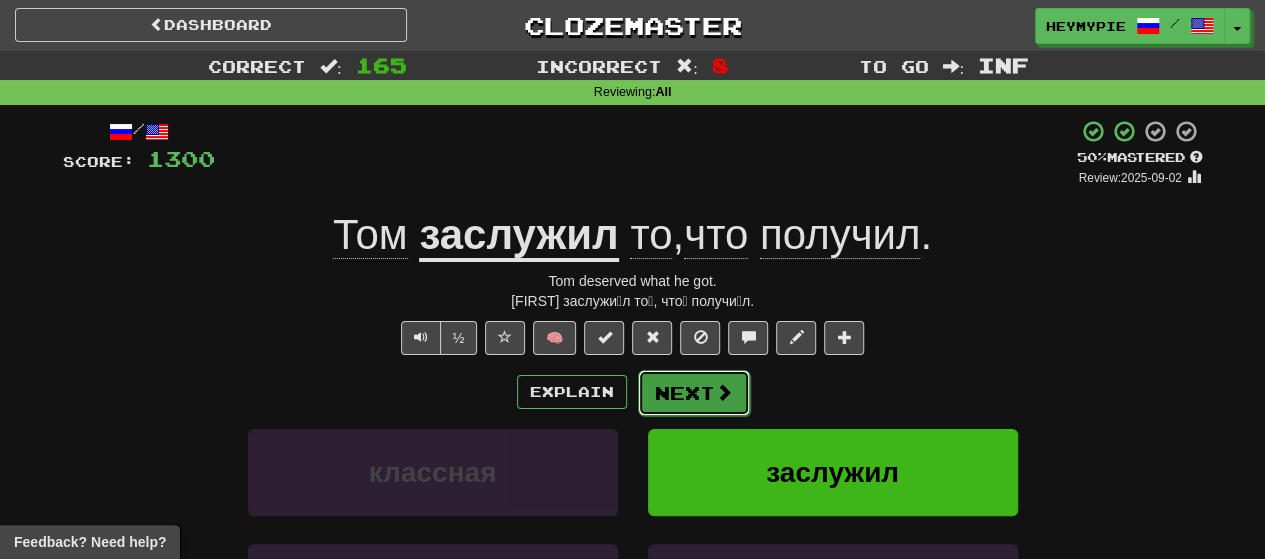 click on "Next" at bounding box center (694, 393) 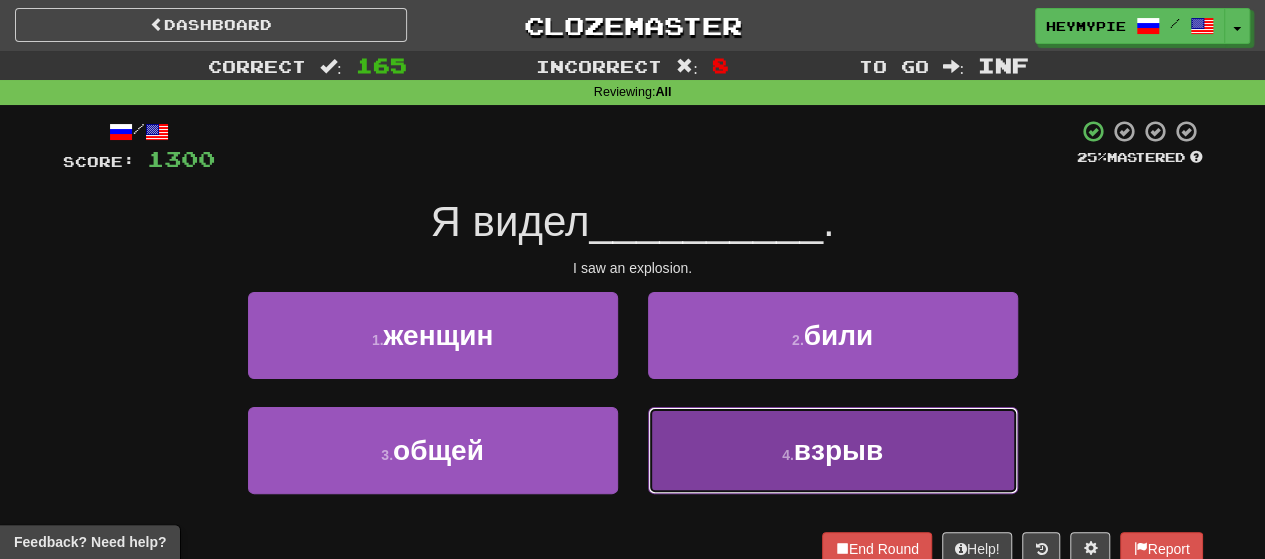 click on "4 .  взрыв" at bounding box center (833, 450) 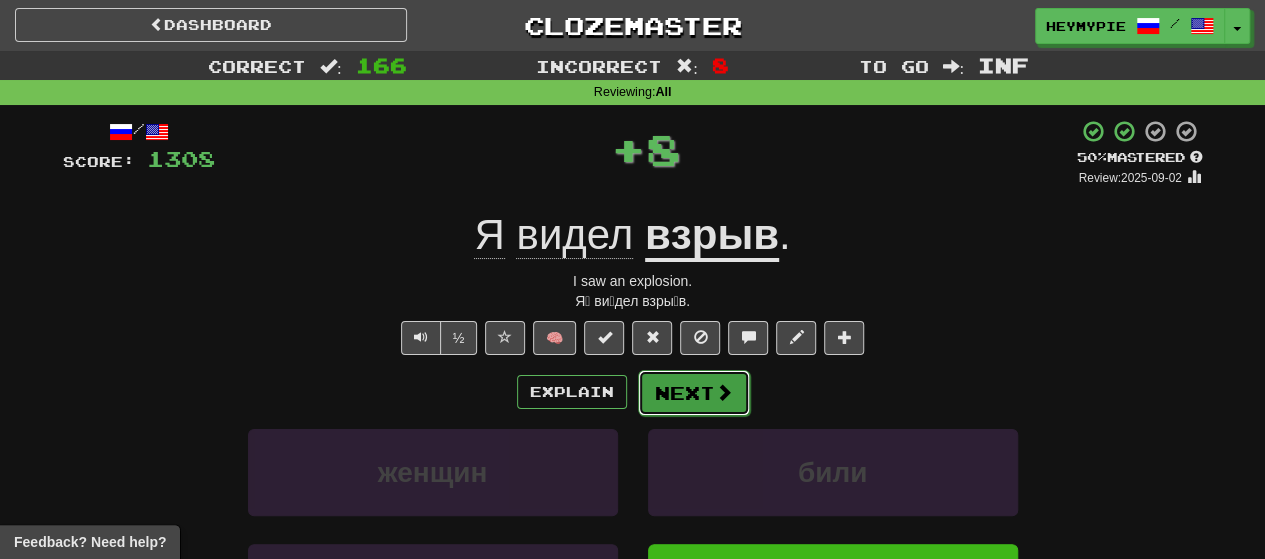 click on "Next" at bounding box center [694, 393] 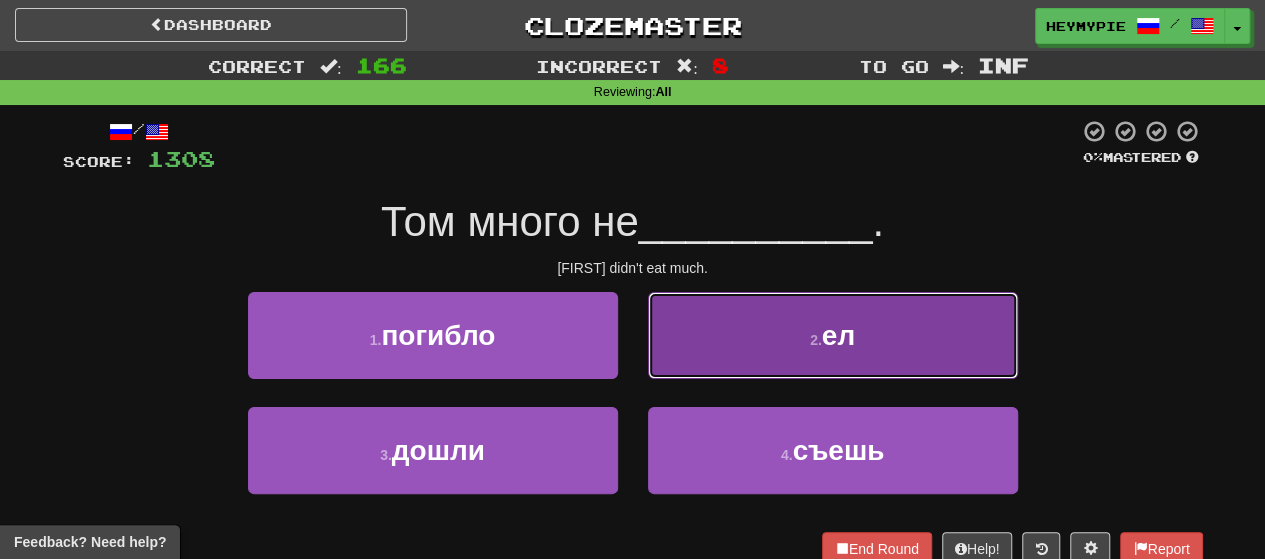 click on "2 .  ел" at bounding box center (833, 335) 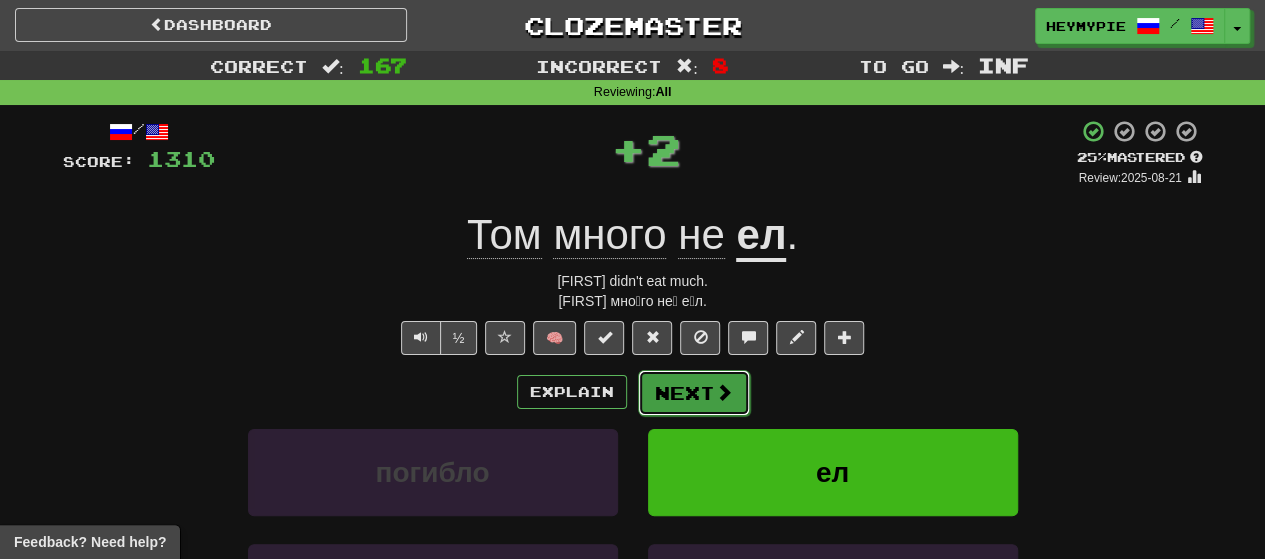 click on "Next" at bounding box center (694, 393) 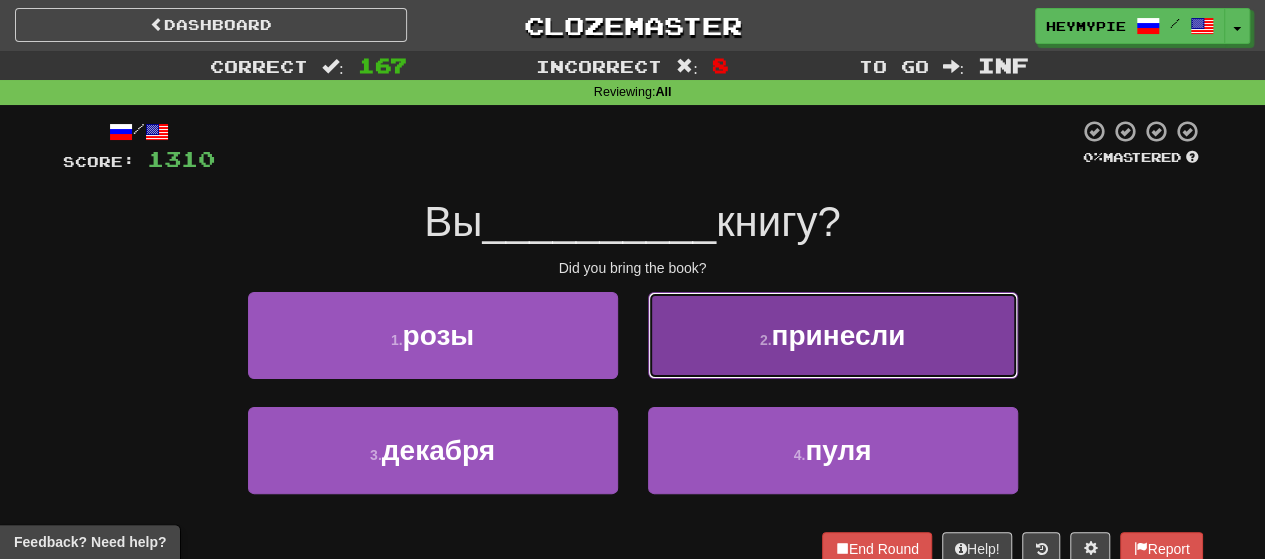 click on "2 .  принесли" at bounding box center (833, 335) 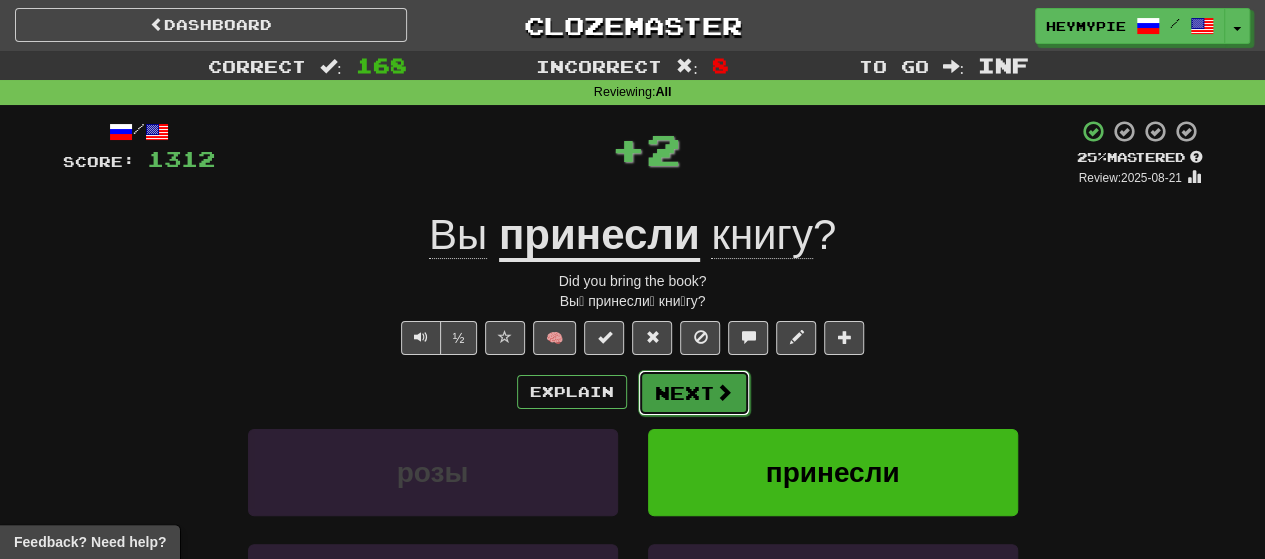 click on "Next" at bounding box center (694, 393) 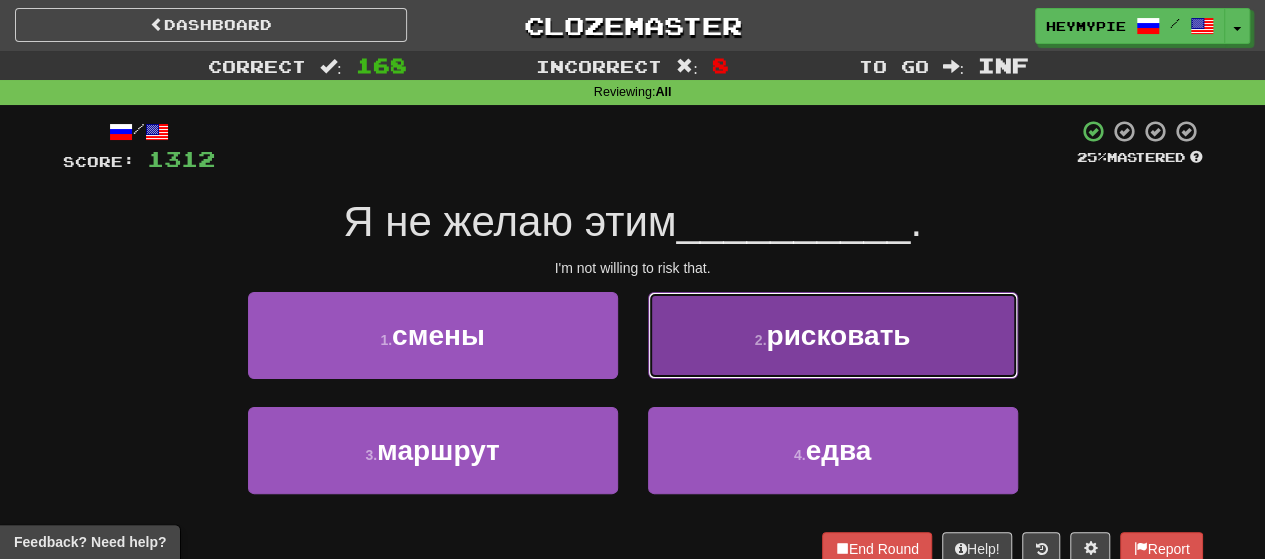 click on "2 .  рисковать" at bounding box center (833, 335) 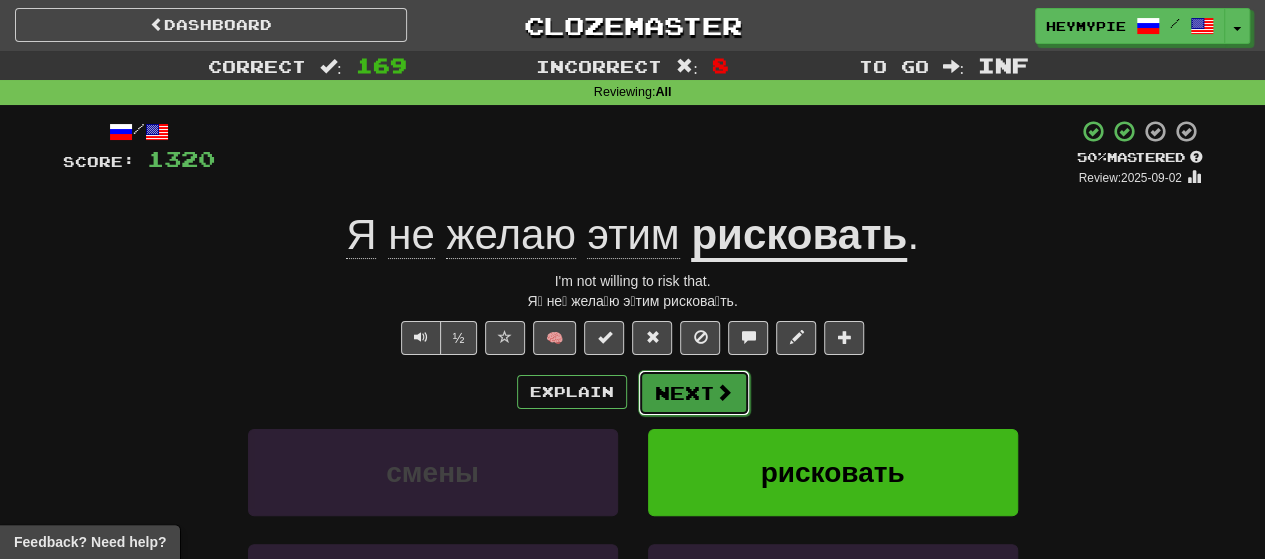 click on "Next" at bounding box center [694, 393] 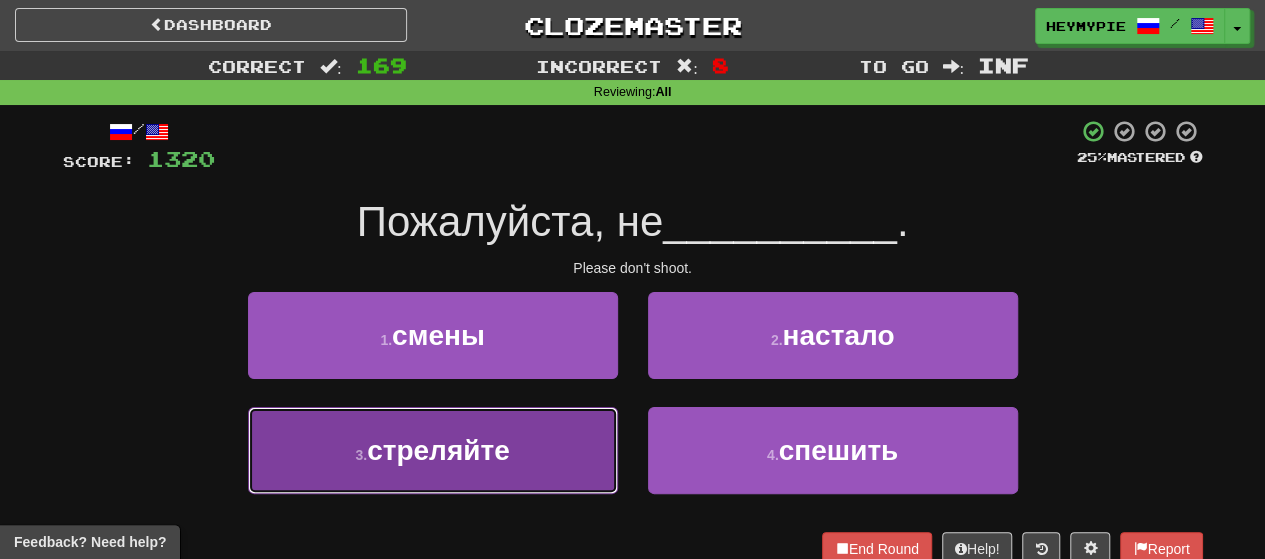 click on "стреляйте" at bounding box center [438, 450] 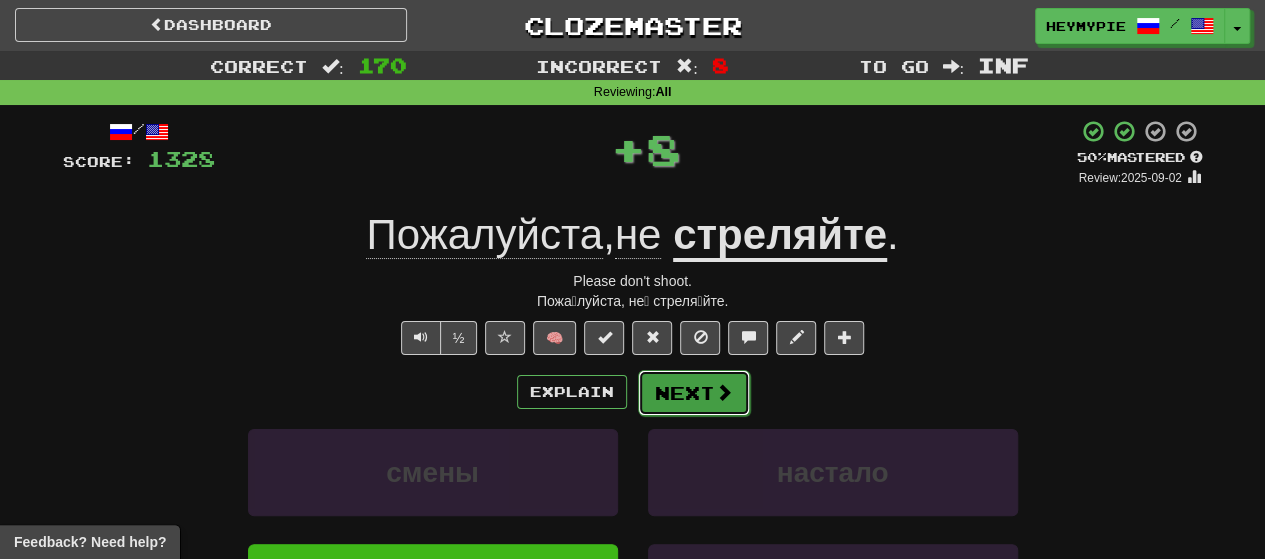 click on "Next" at bounding box center [694, 393] 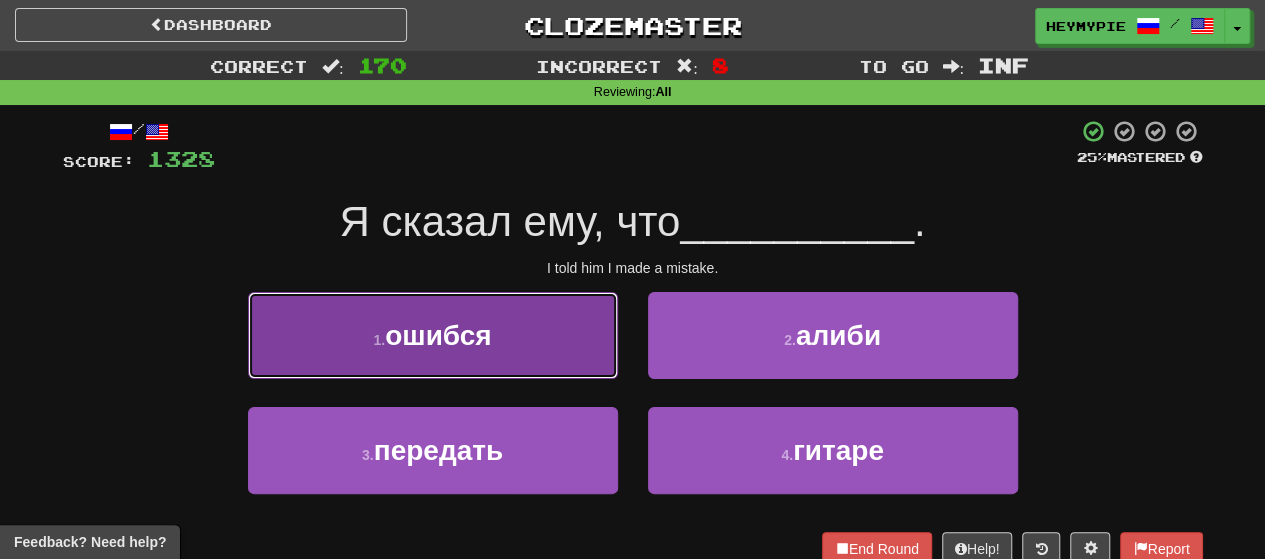 click on "1 .  ошибся" at bounding box center (433, 335) 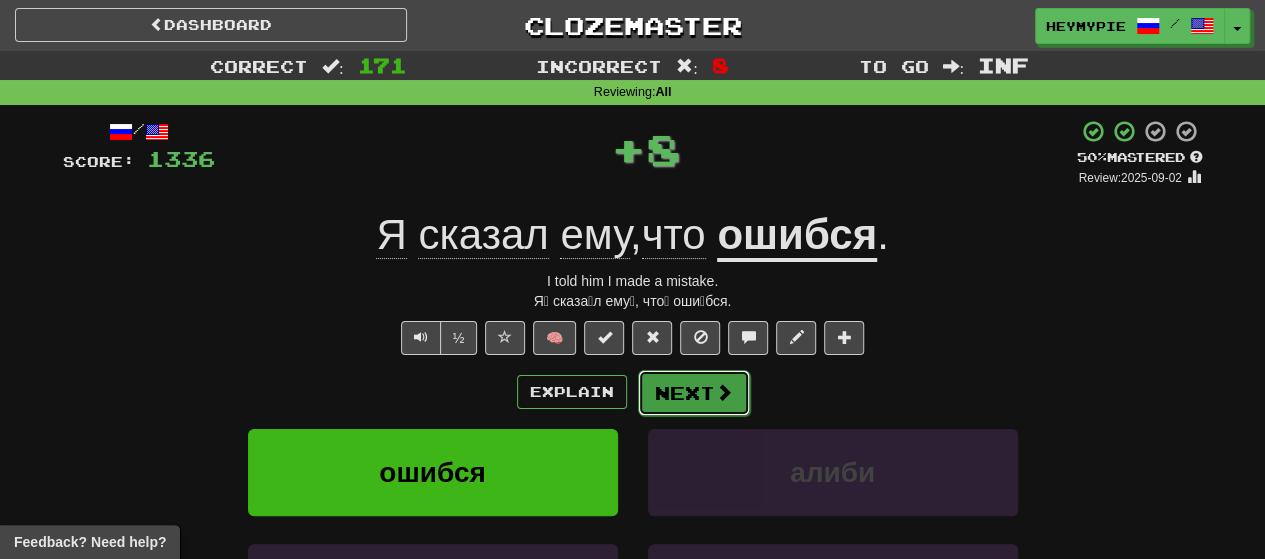 click on "Next" at bounding box center [694, 393] 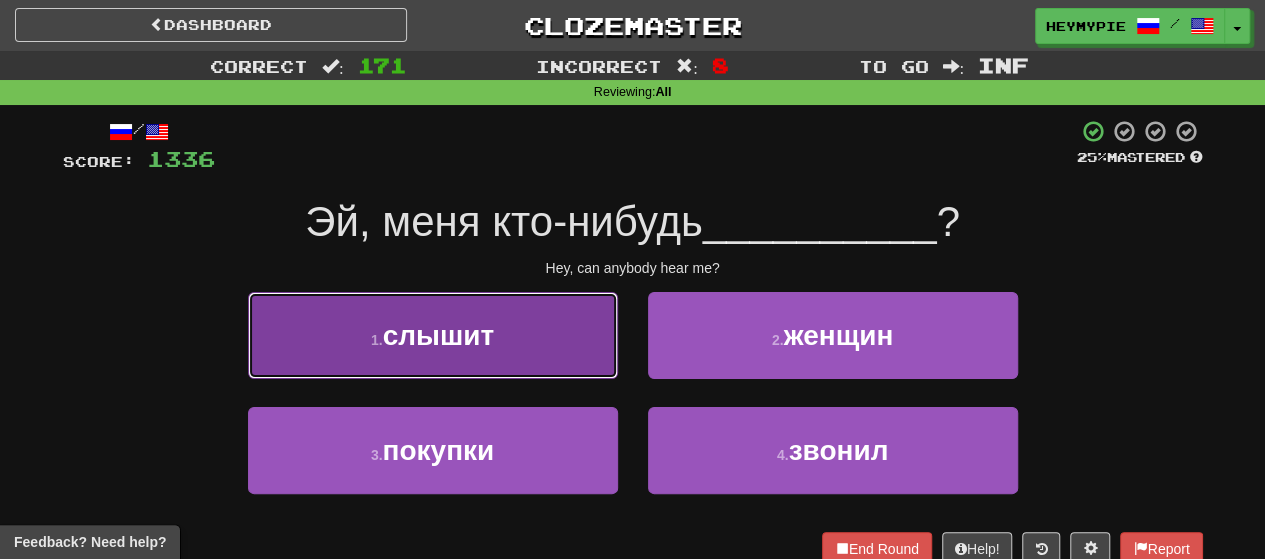 click on "1 .  слышит" at bounding box center (433, 335) 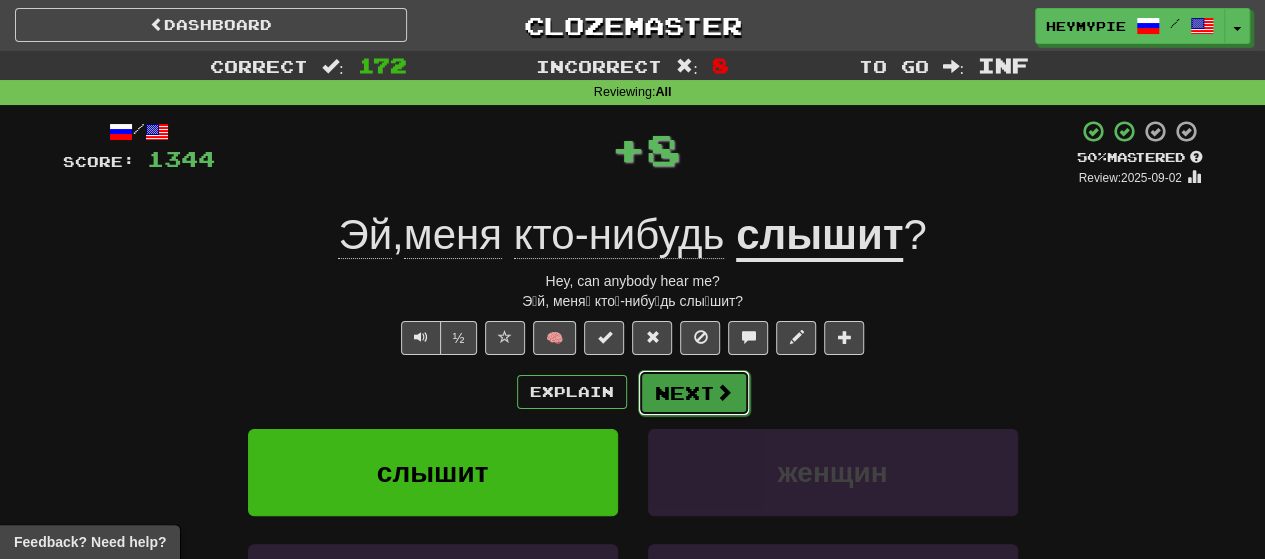 click on "Next" at bounding box center (694, 393) 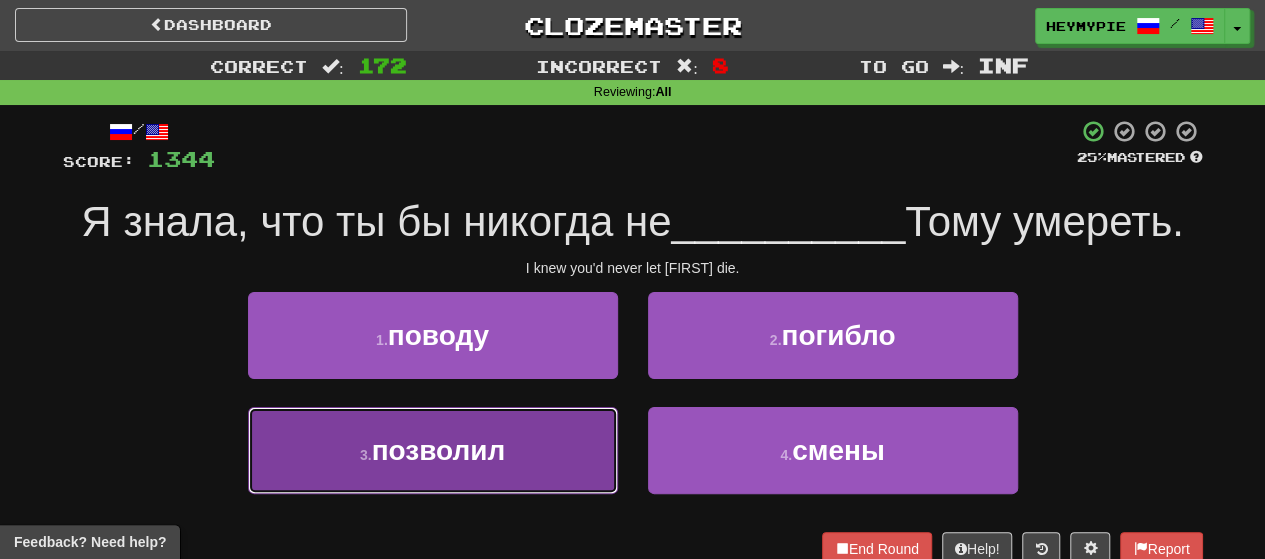 click on "3 .  позволил" at bounding box center (433, 450) 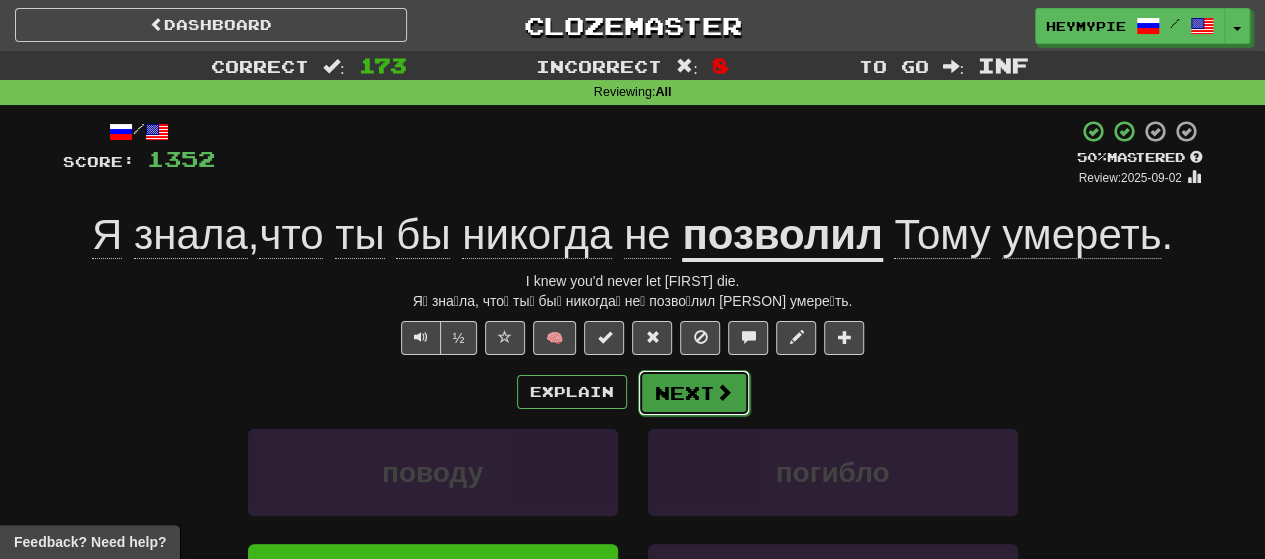 click on "Next" at bounding box center (694, 393) 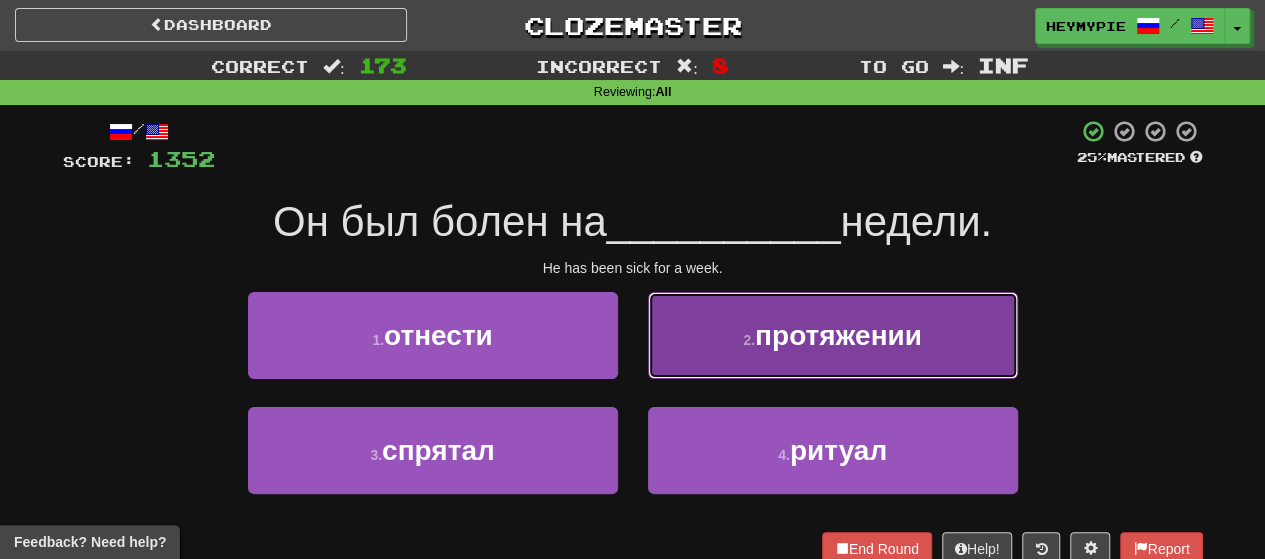 click on "2 .  протяжении" at bounding box center (833, 335) 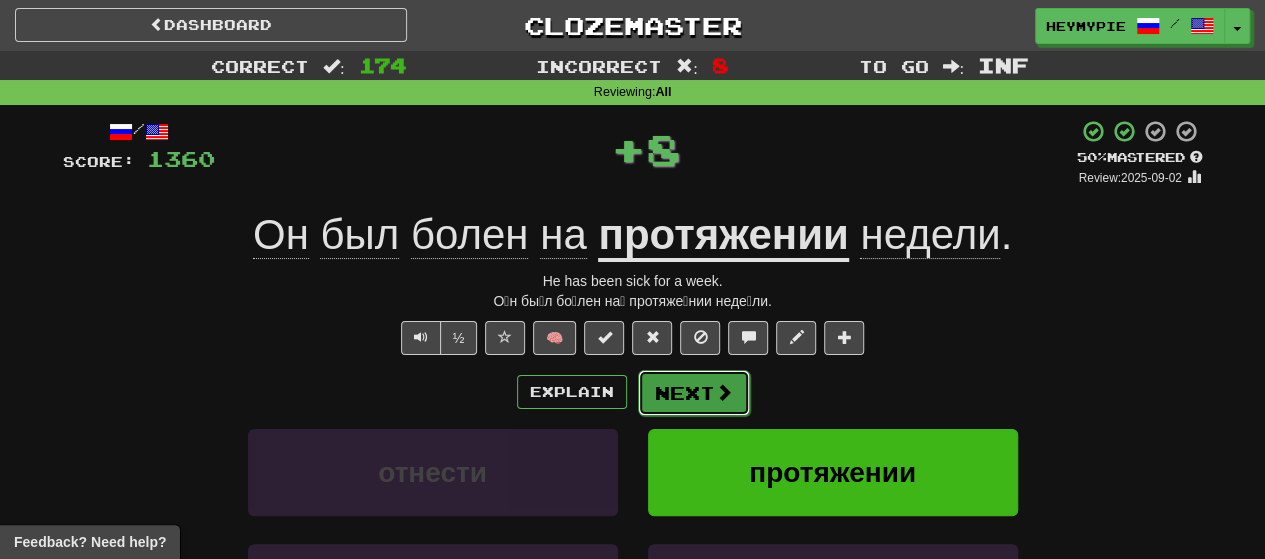 click on "Next" at bounding box center (694, 393) 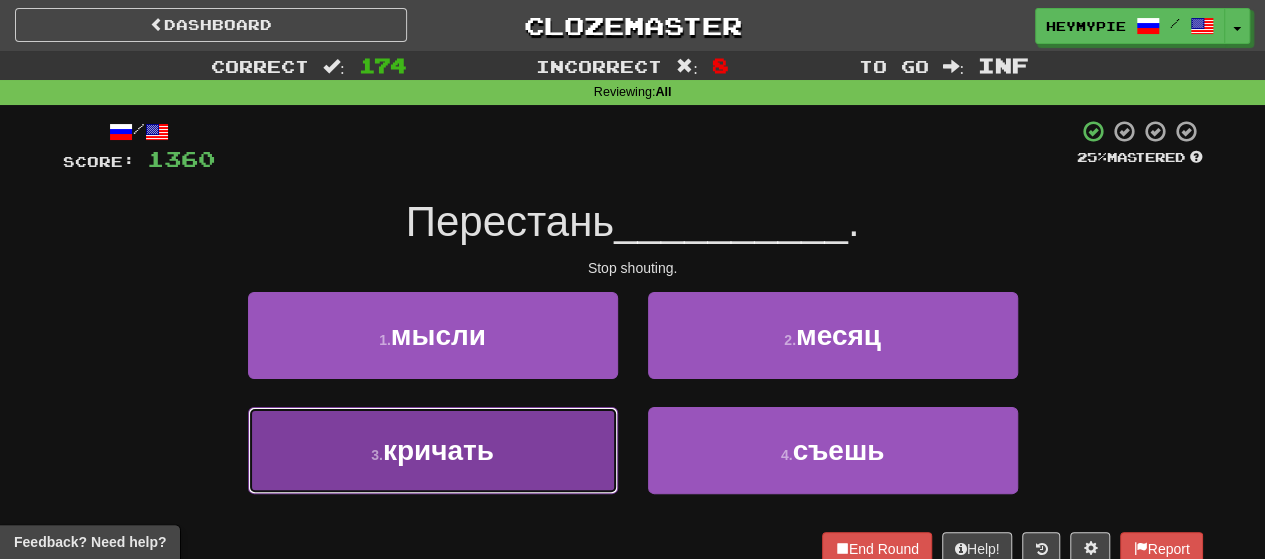 click on "3 .  кричать" at bounding box center [433, 450] 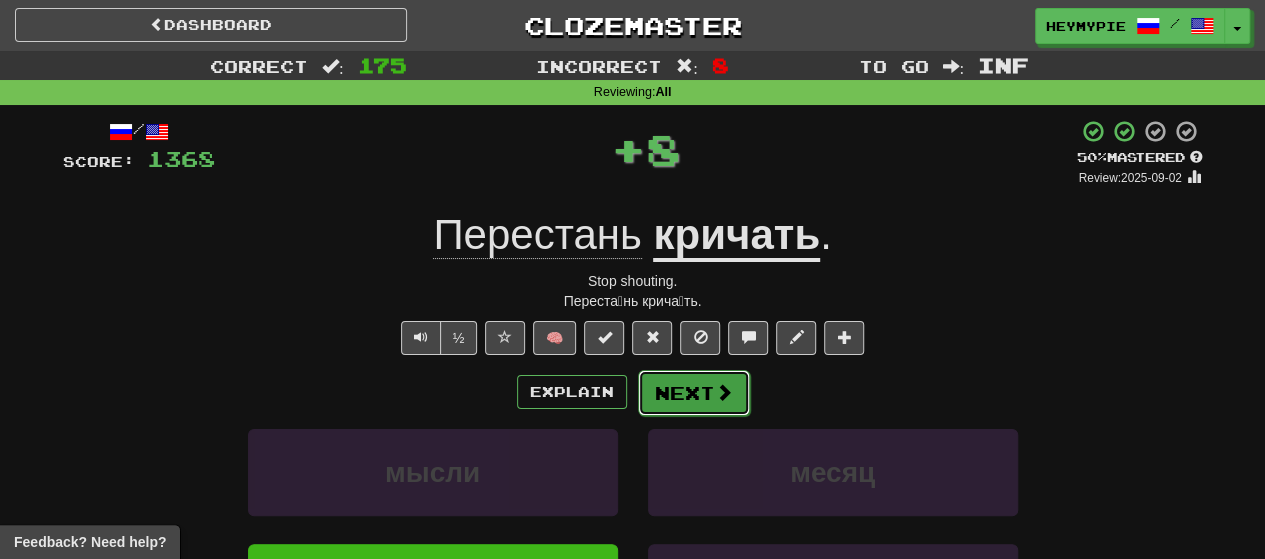 click on "Next" at bounding box center [694, 393] 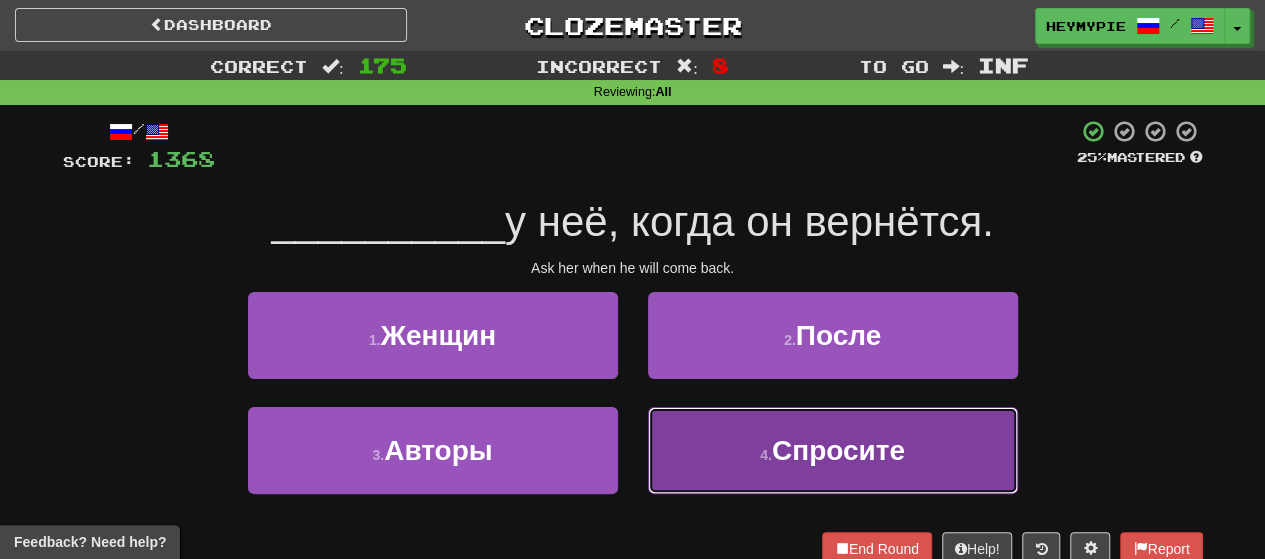 click on "4 .  Спросите" at bounding box center (833, 450) 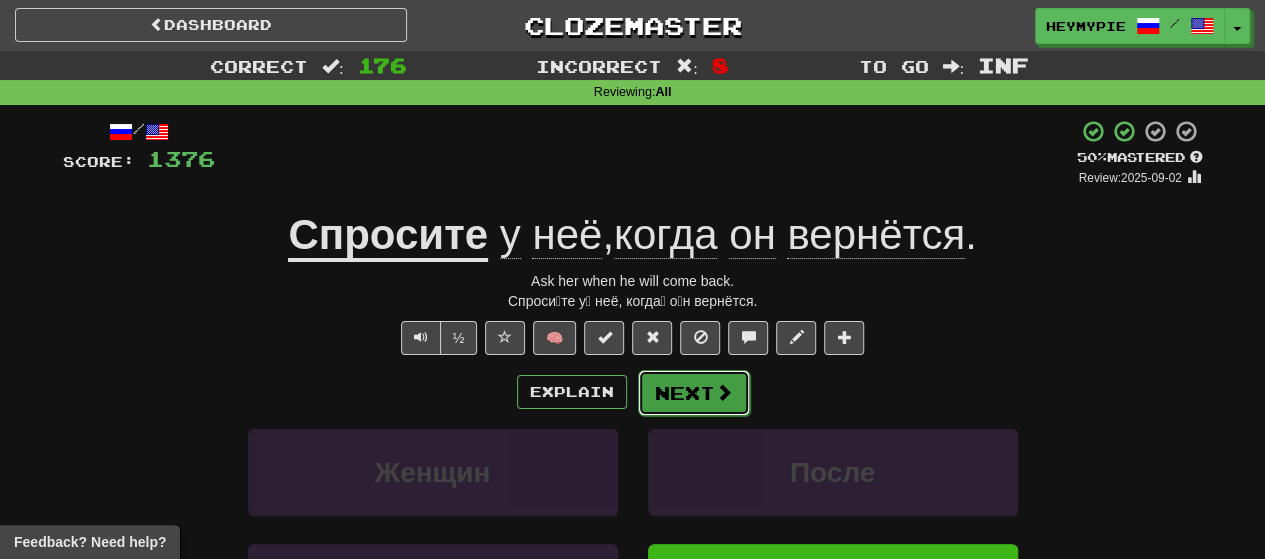 click on "Next" at bounding box center (694, 393) 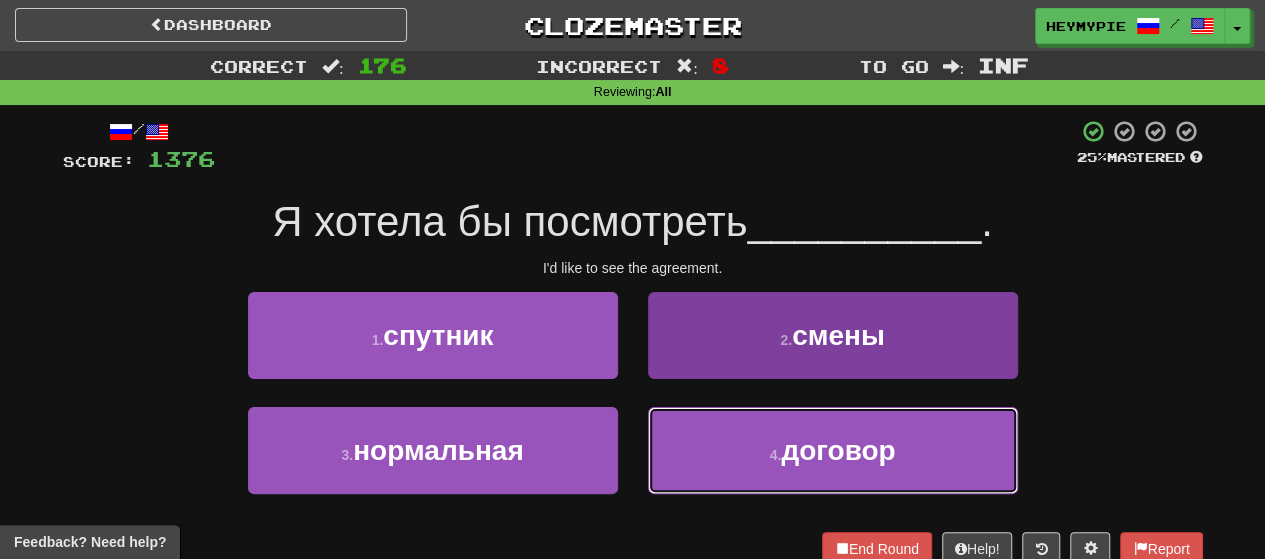 click on "4 .  договор" at bounding box center (833, 450) 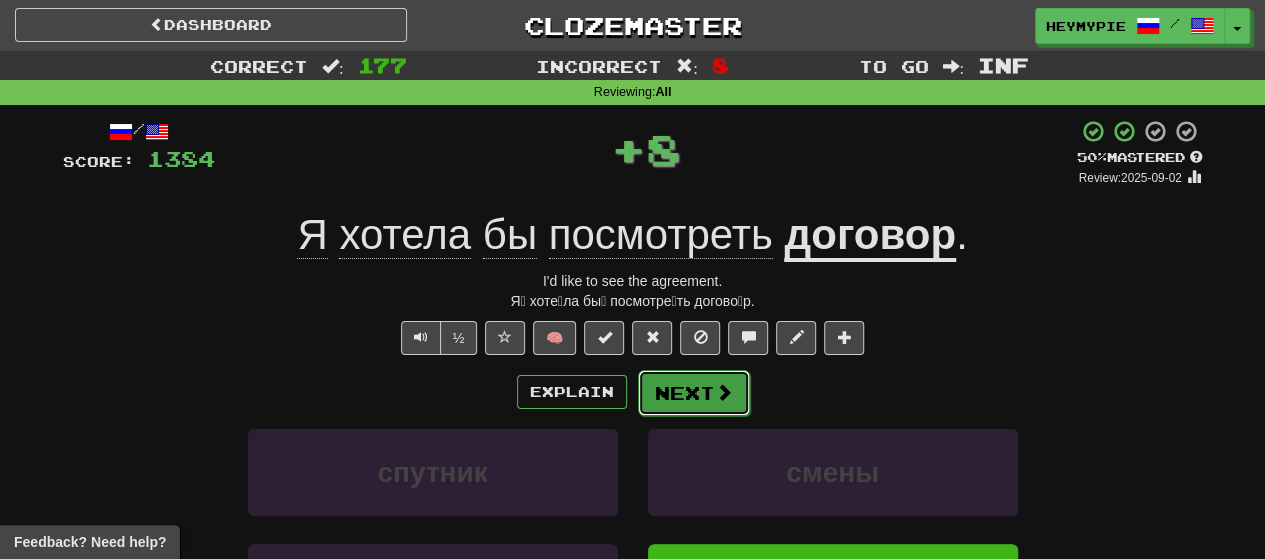 click on "Next" at bounding box center [694, 393] 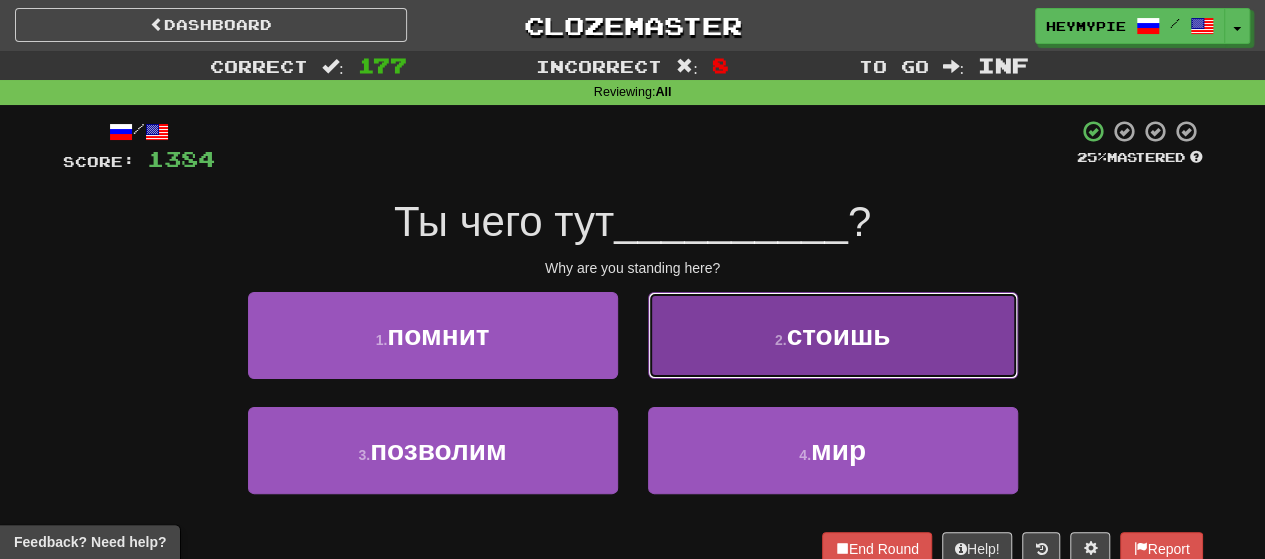click on "2 .  стоишь" at bounding box center (833, 335) 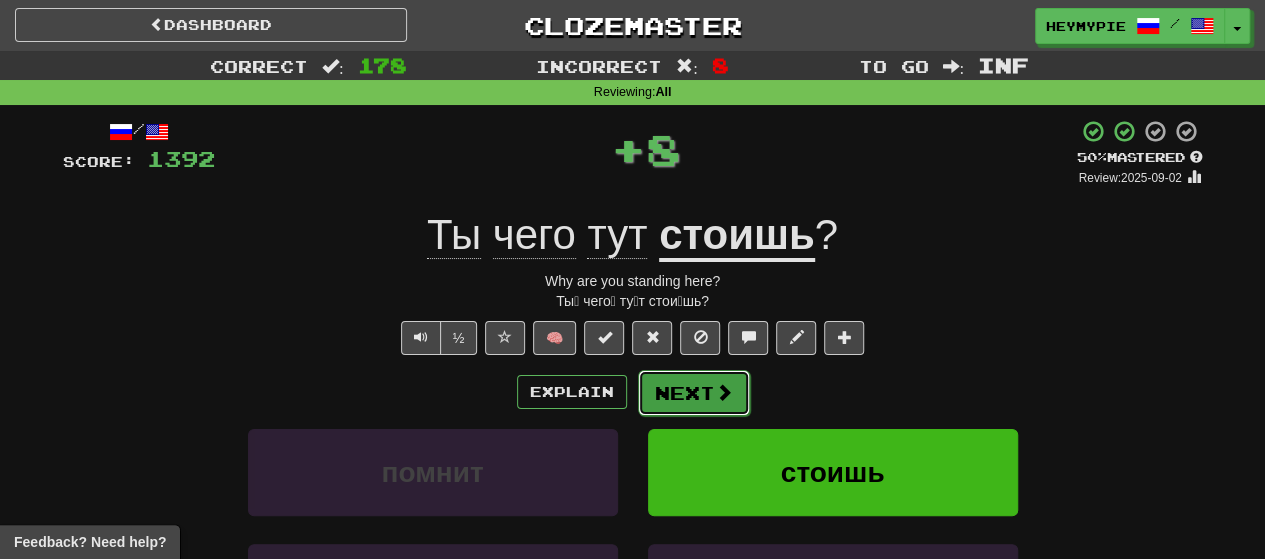 click on "Next" at bounding box center (694, 393) 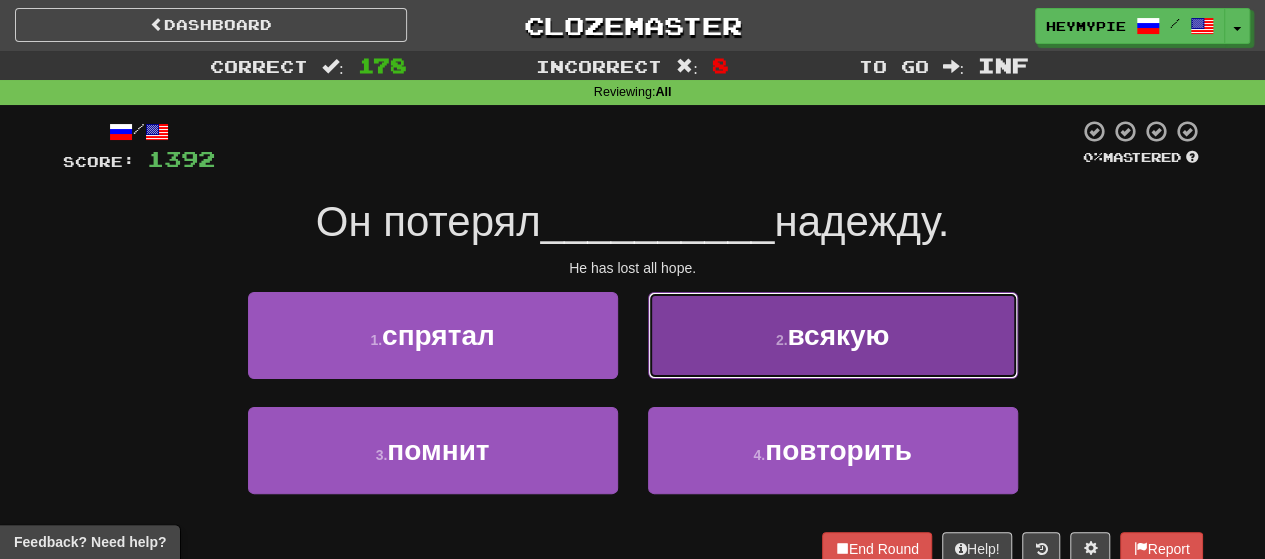 click on "2 .  всякую" at bounding box center (833, 335) 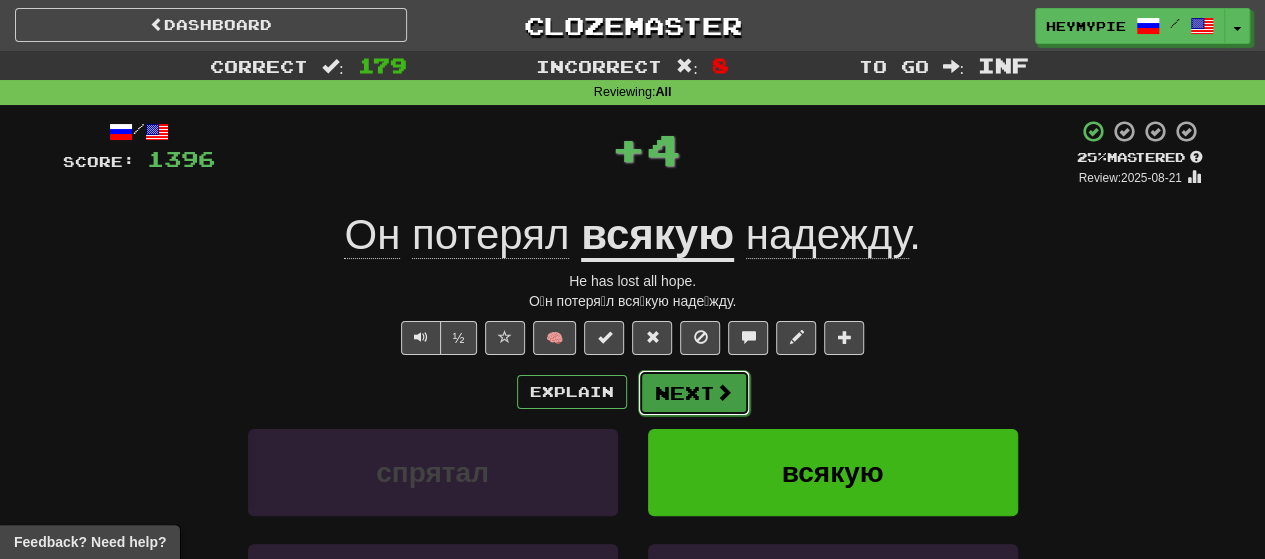 click on "Next" at bounding box center [694, 393] 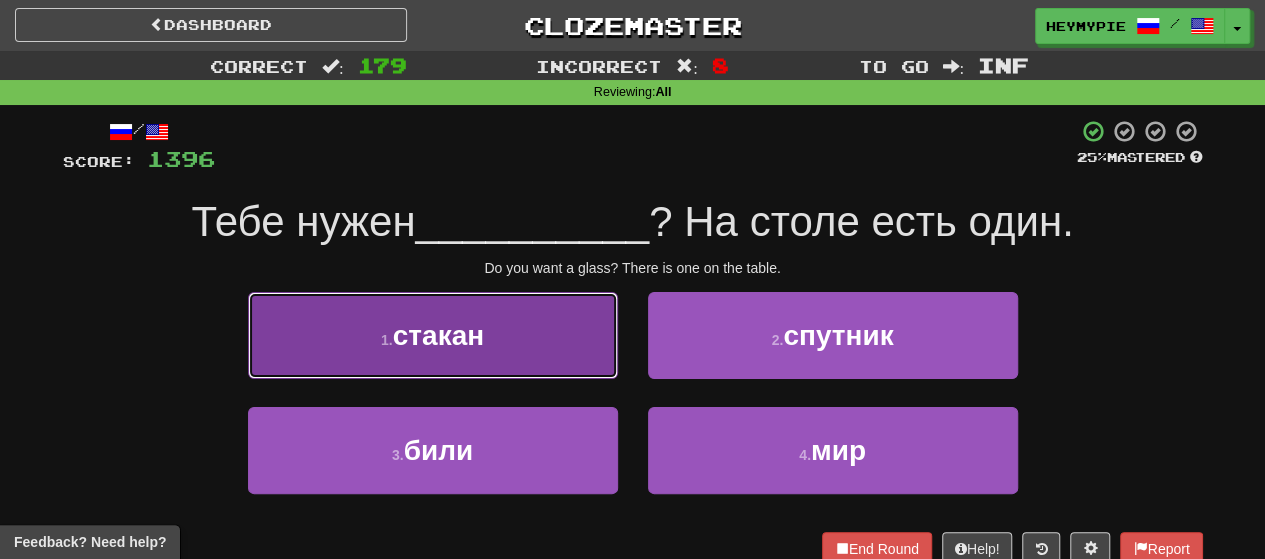 click on "1 .  стакан" at bounding box center (433, 335) 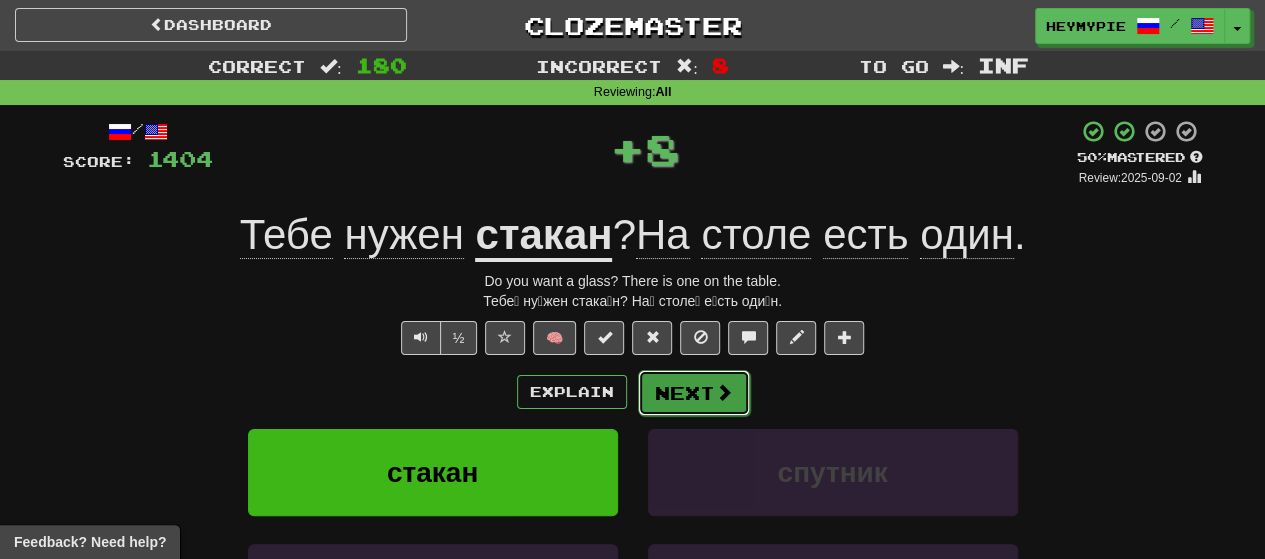 click on "Next" at bounding box center [694, 393] 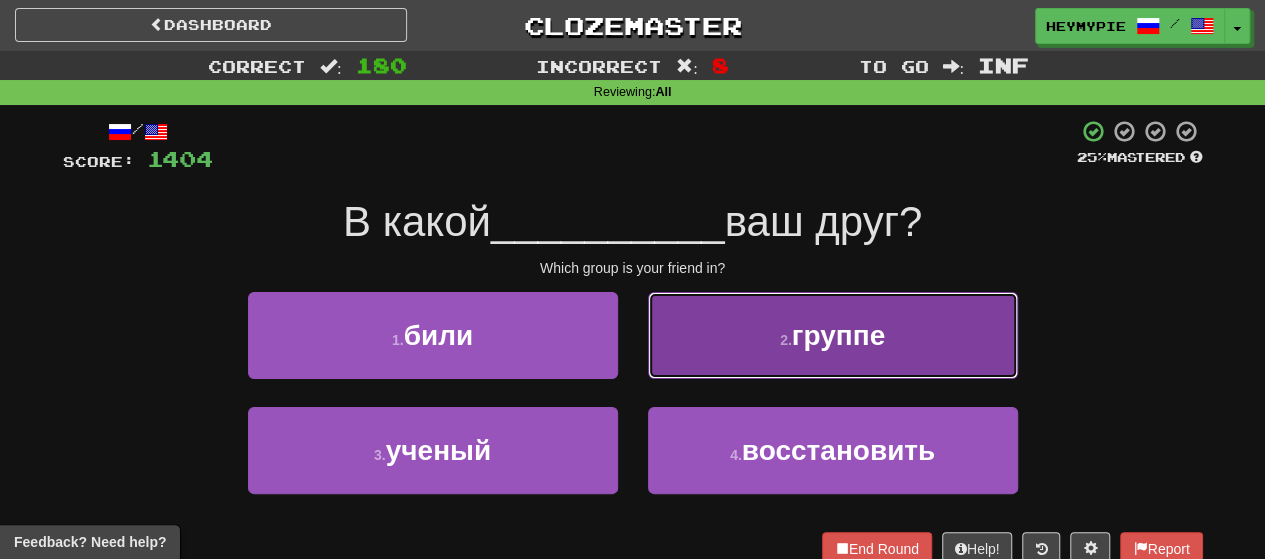 click on "2 .  группе" at bounding box center (833, 335) 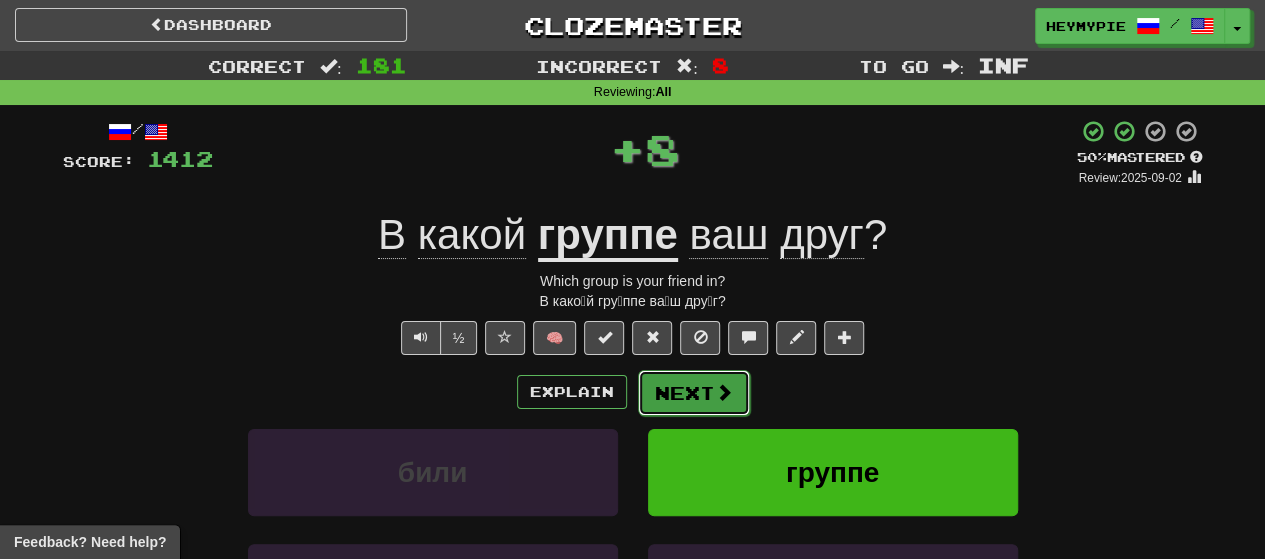 click on "Next" at bounding box center [694, 393] 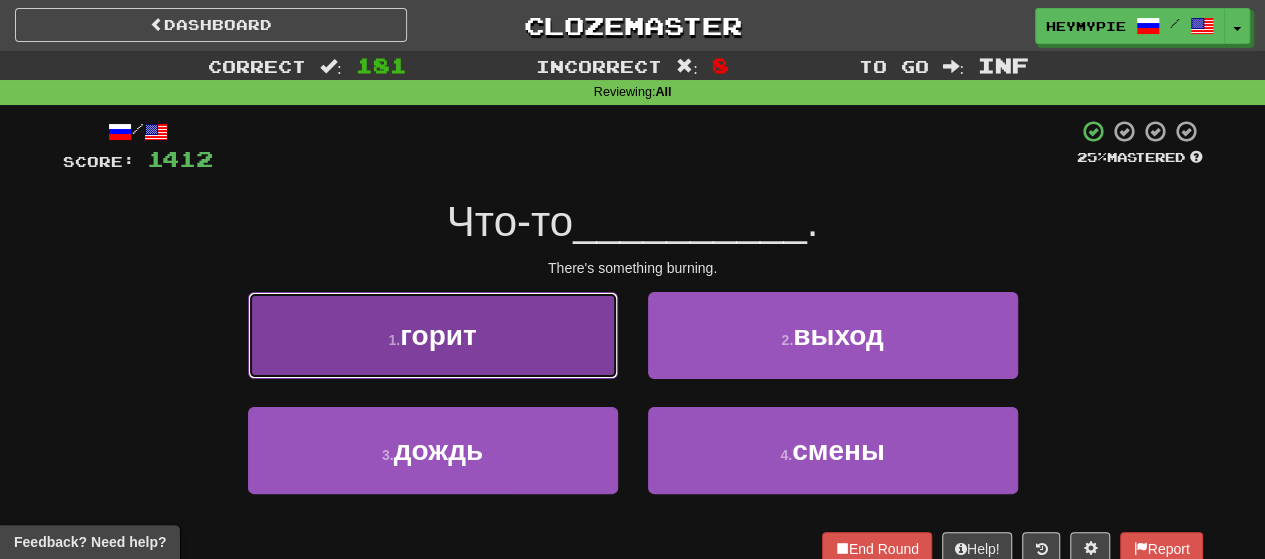 click on "1 .  горит" at bounding box center [433, 335] 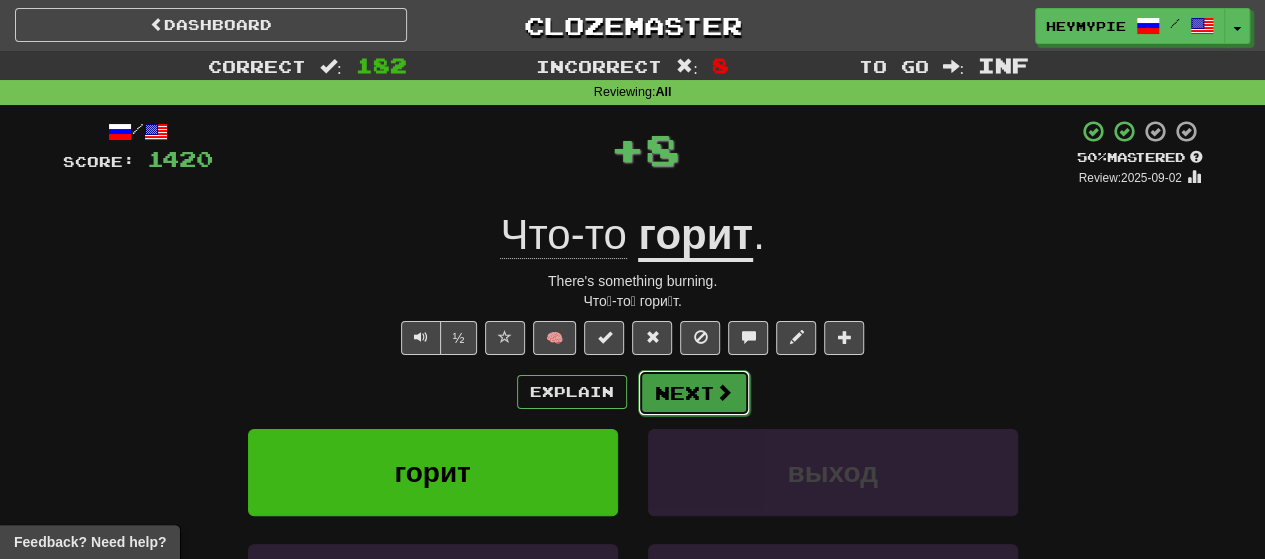 click on "Next" at bounding box center (694, 393) 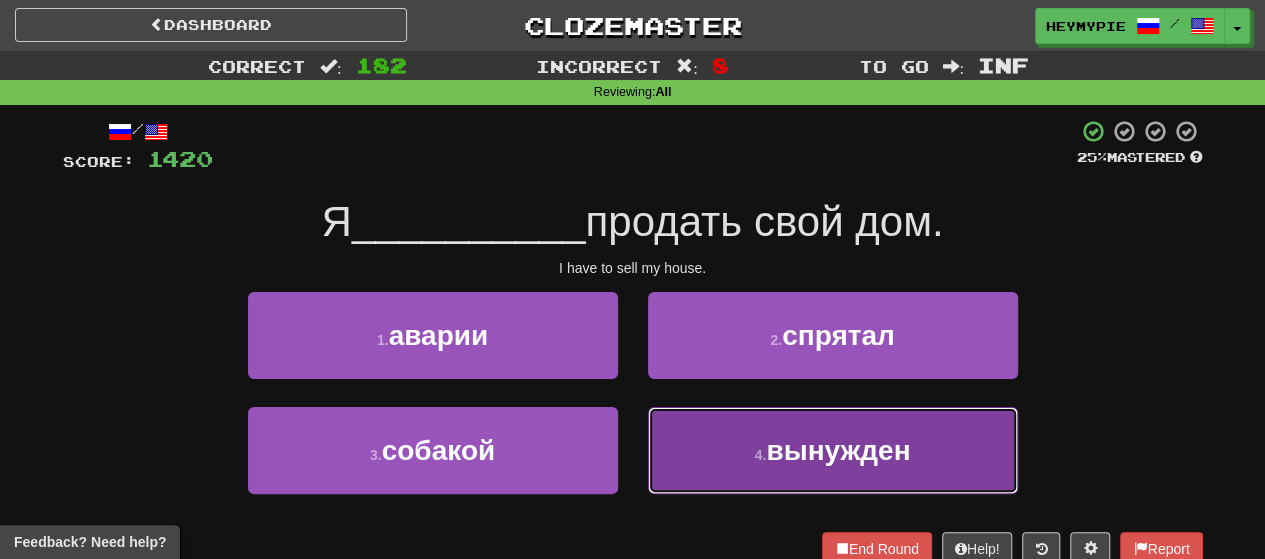 click on "4 .  вынужден" at bounding box center (833, 450) 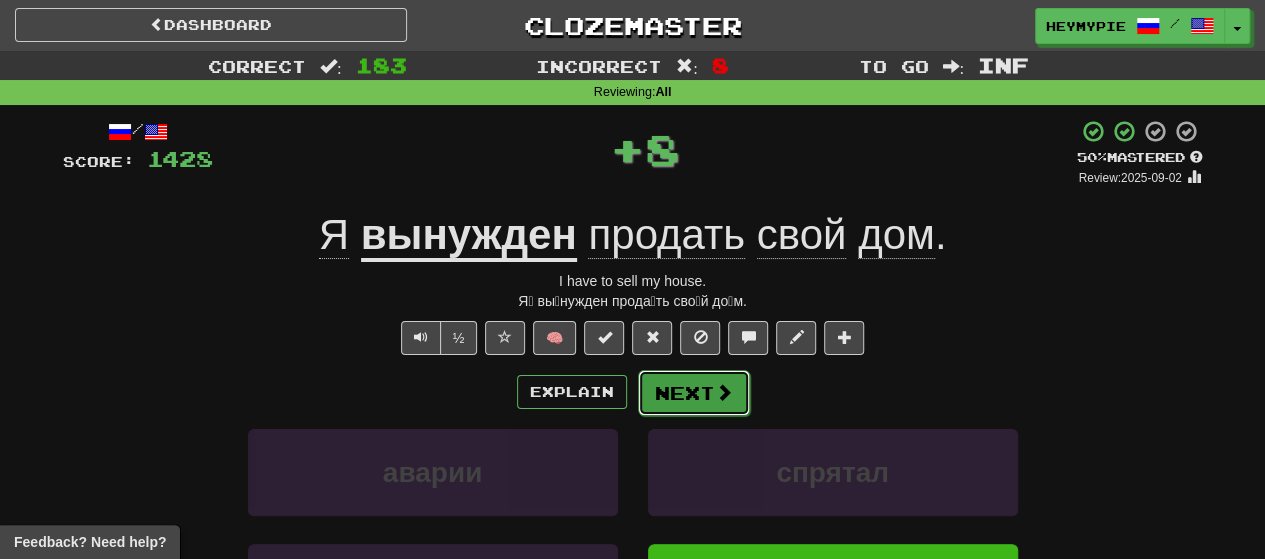 click on "Next" at bounding box center (694, 393) 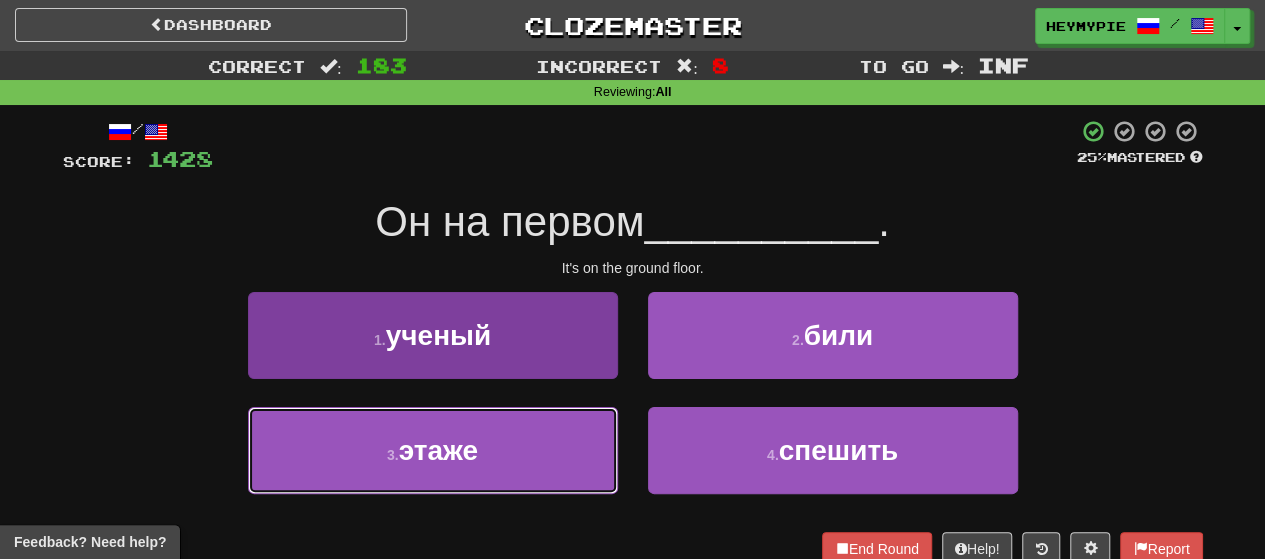 click on "3 .  этаже" at bounding box center (433, 450) 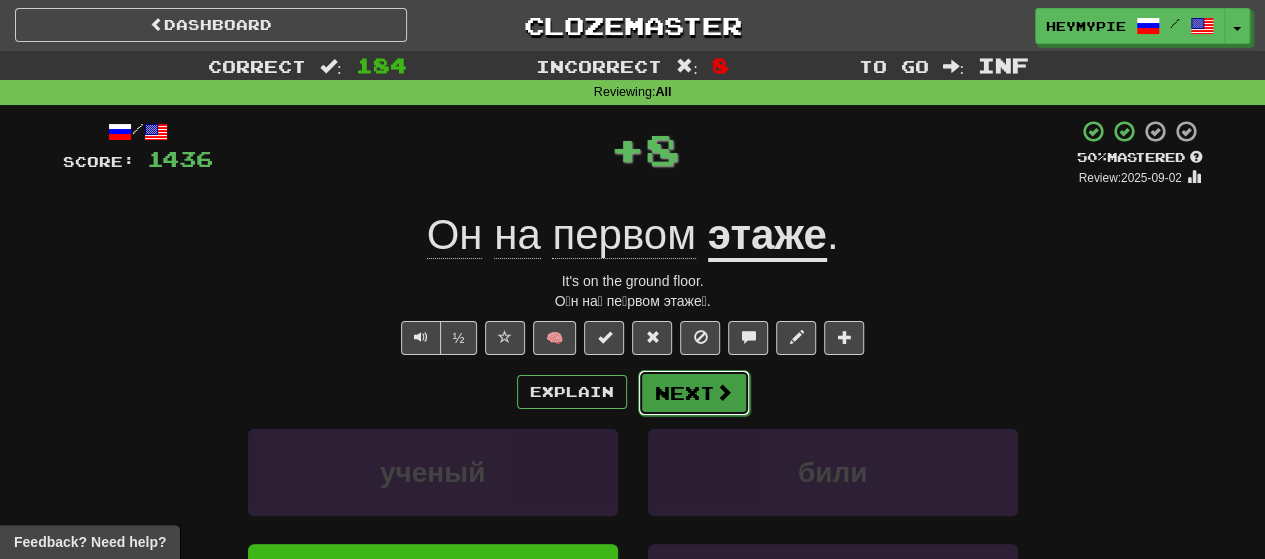 click on "Next" at bounding box center [694, 393] 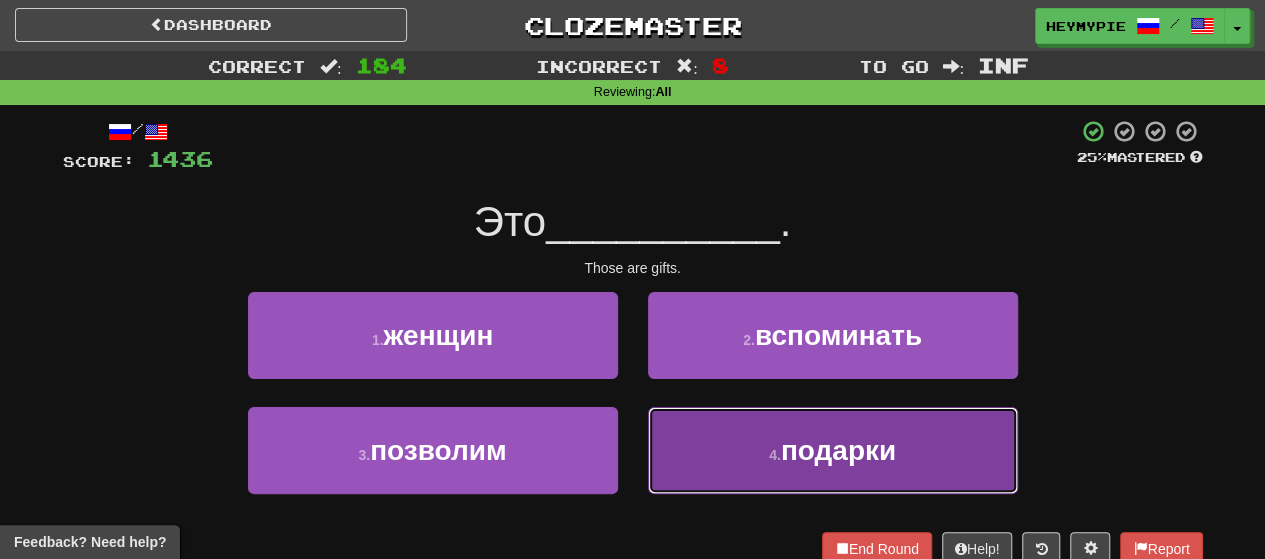 click on "4 .  подарки" at bounding box center [833, 450] 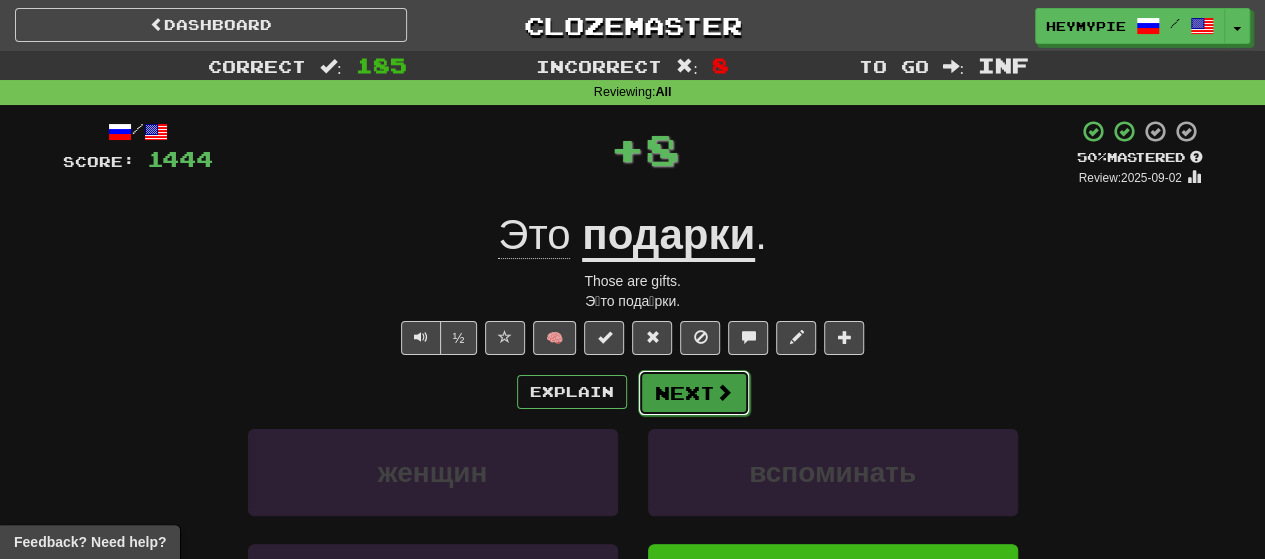 click on "Next" at bounding box center (694, 393) 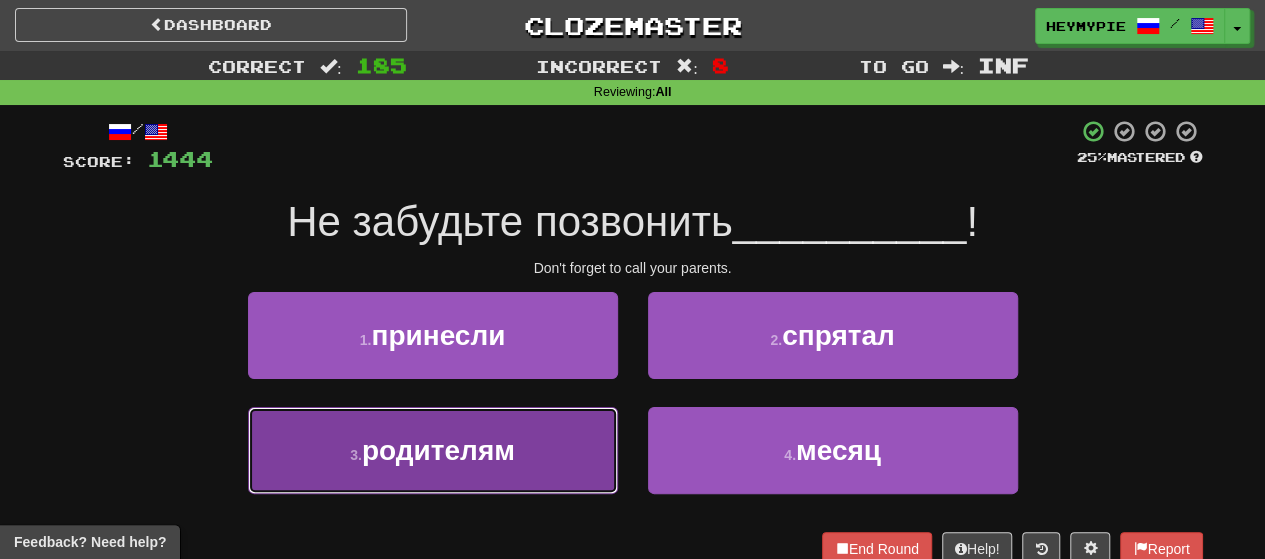 click on "родителям" at bounding box center (438, 450) 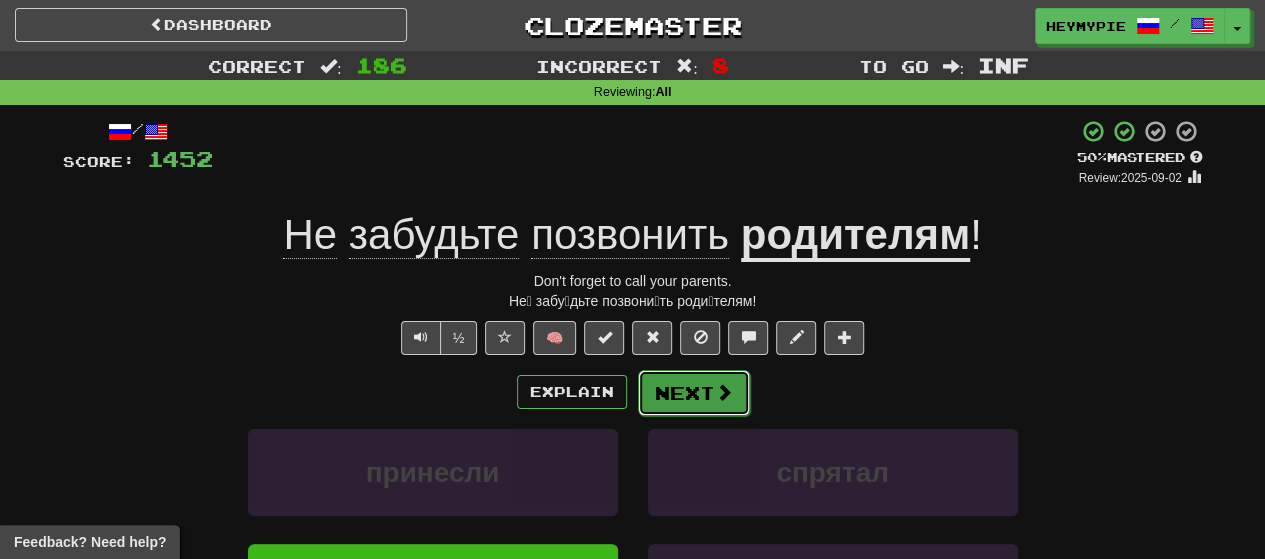 click on "Next" at bounding box center [694, 393] 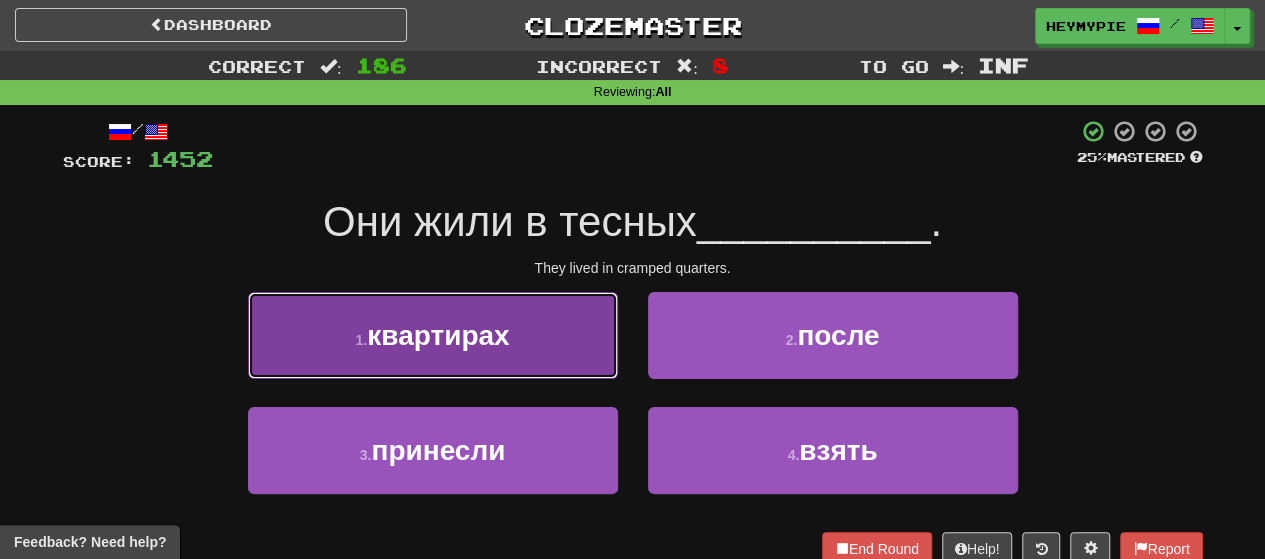 click on "1 .  квартирах" at bounding box center (433, 335) 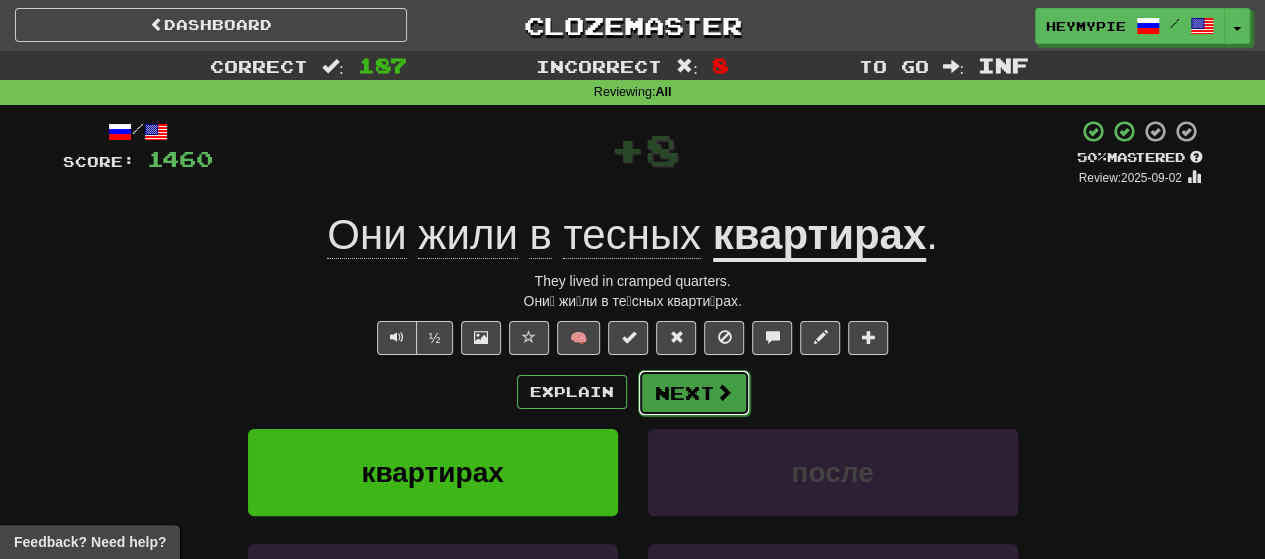 click on "Next" at bounding box center [694, 393] 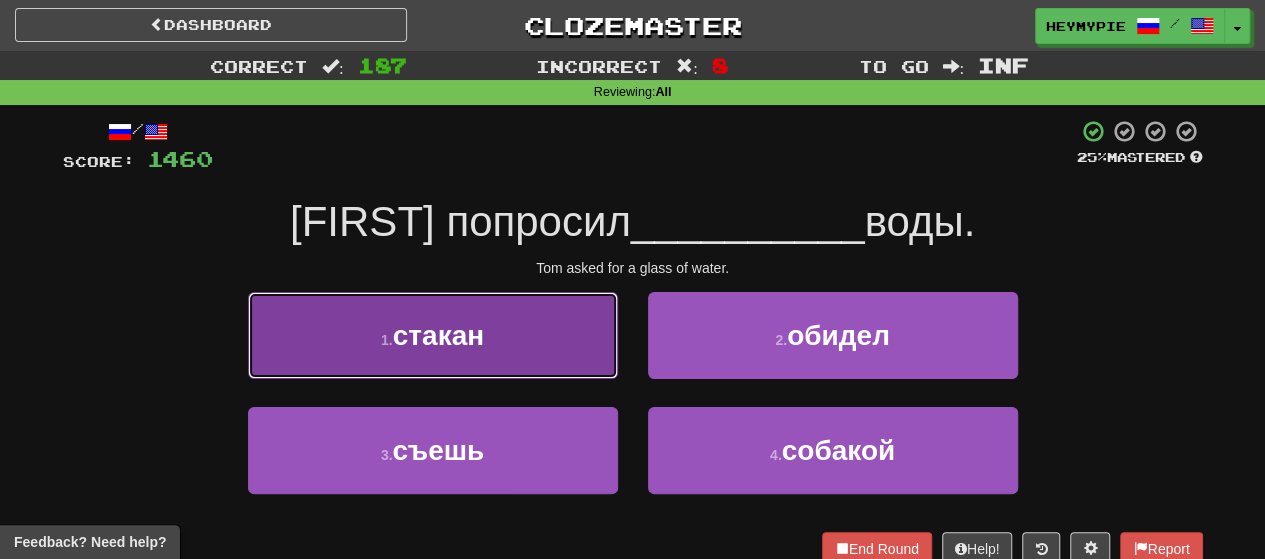 click on "1 .  стакан" at bounding box center [433, 335] 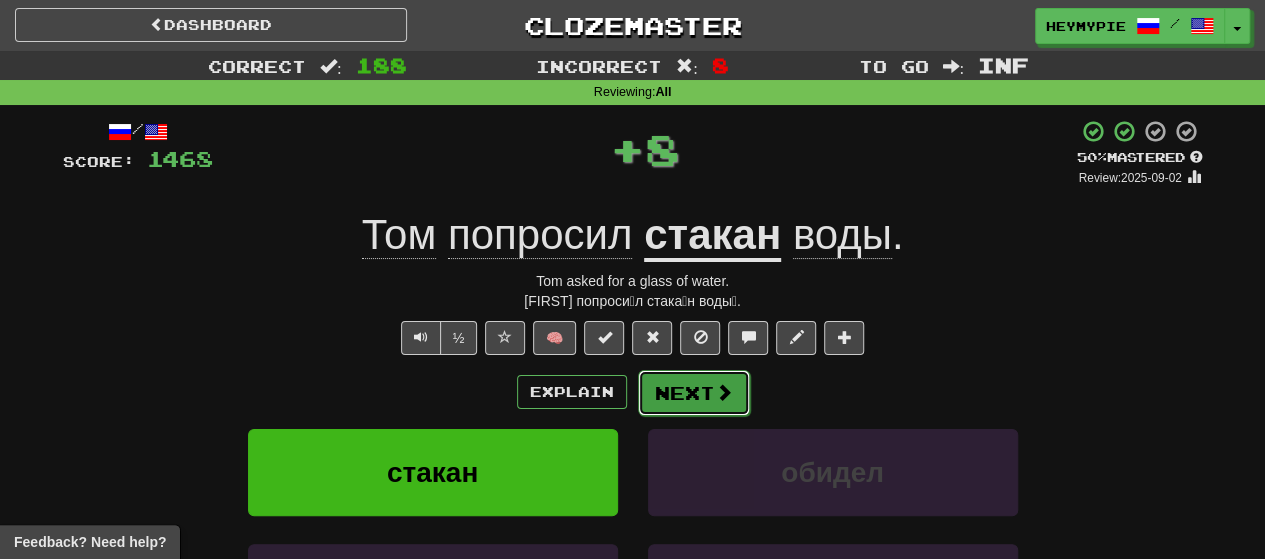 click on "Next" at bounding box center (694, 393) 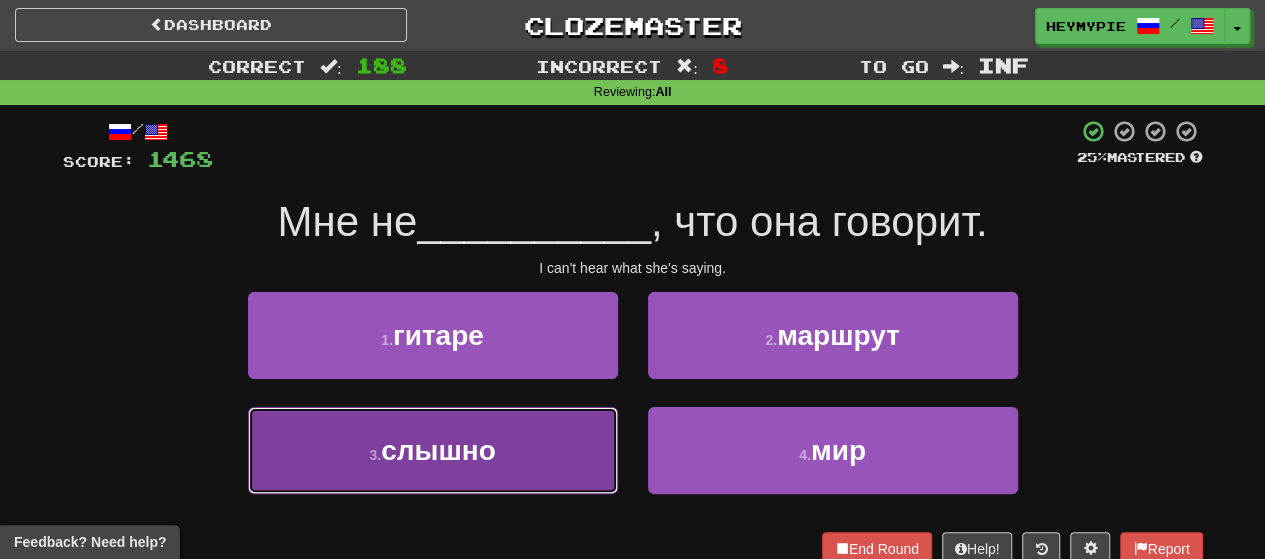 click on "3 .  слышно" at bounding box center [433, 450] 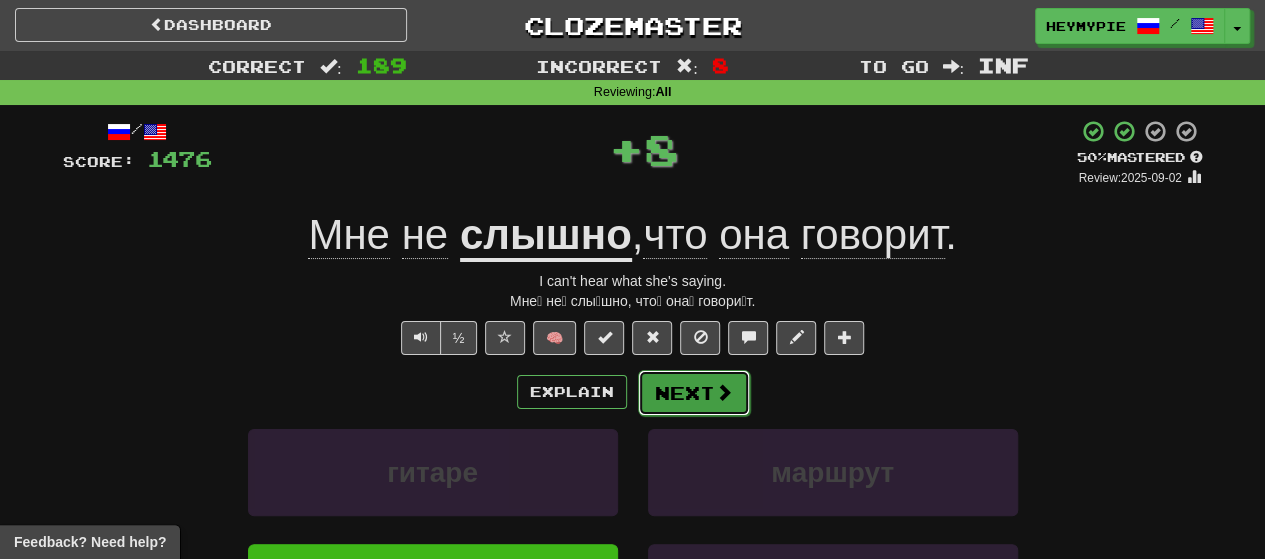 click on "Next" at bounding box center (694, 393) 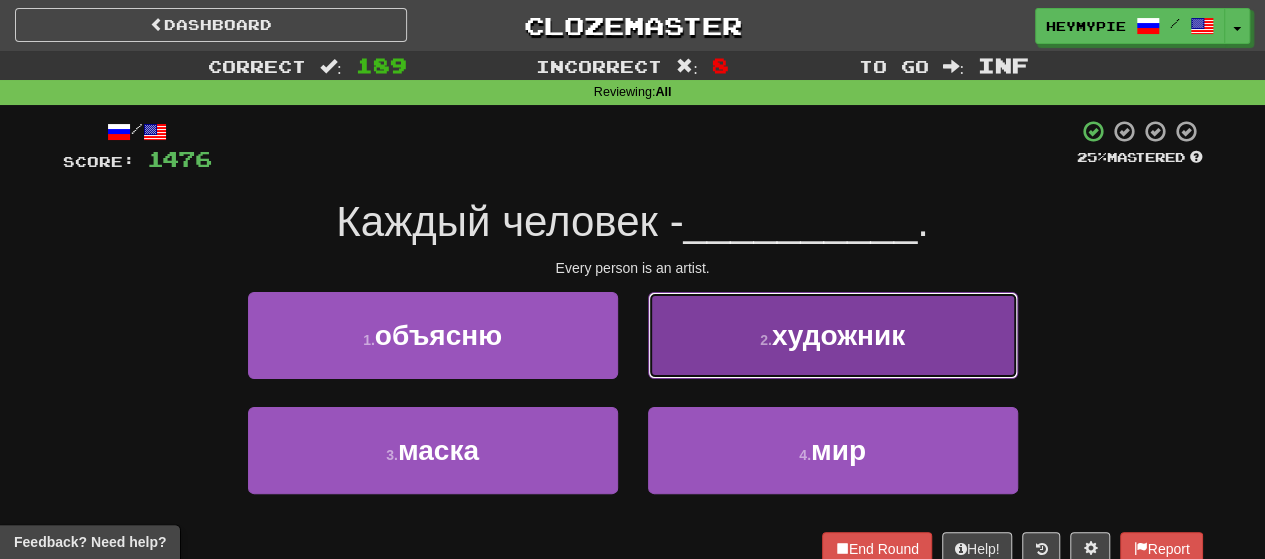 click on "2 .  художник" at bounding box center (833, 335) 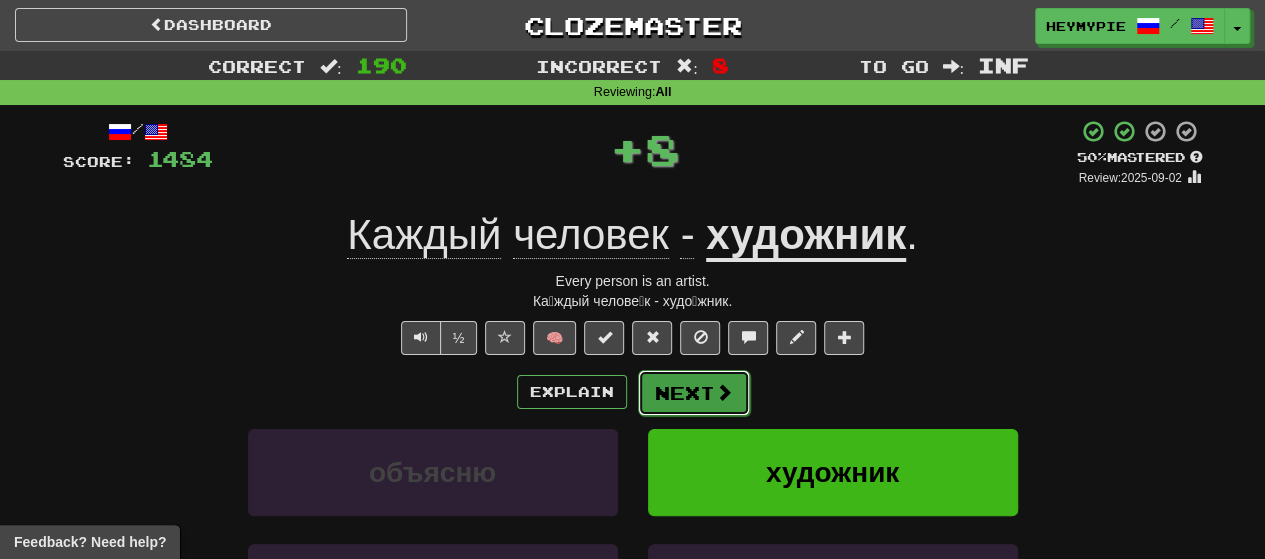 click on "Next" at bounding box center (694, 393) 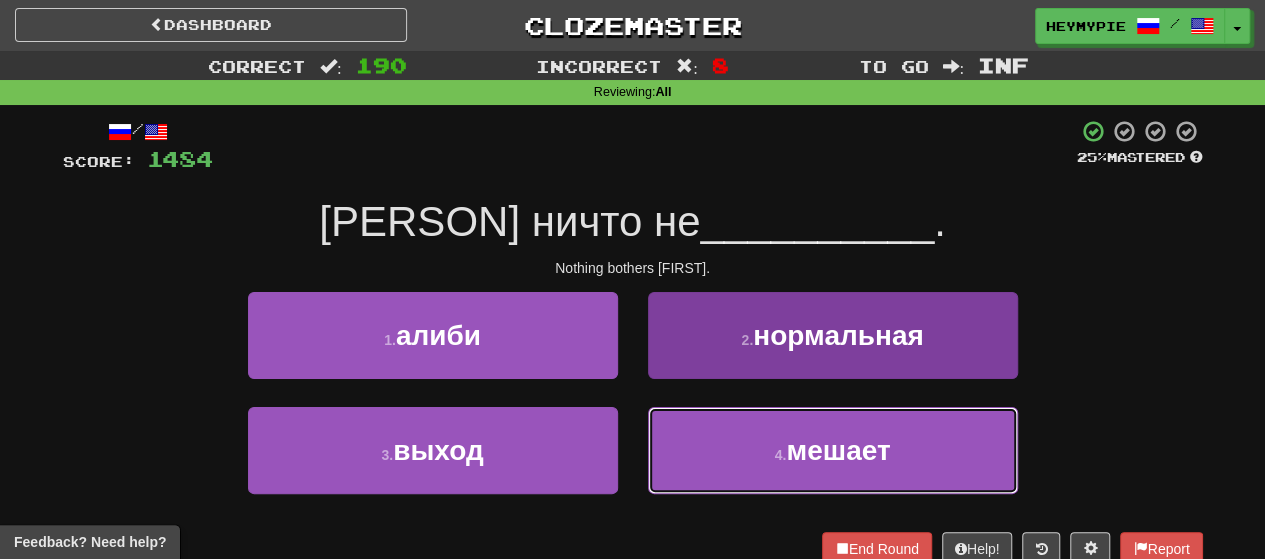 click on "4 .  мешает" at bounding box center (833, 450) 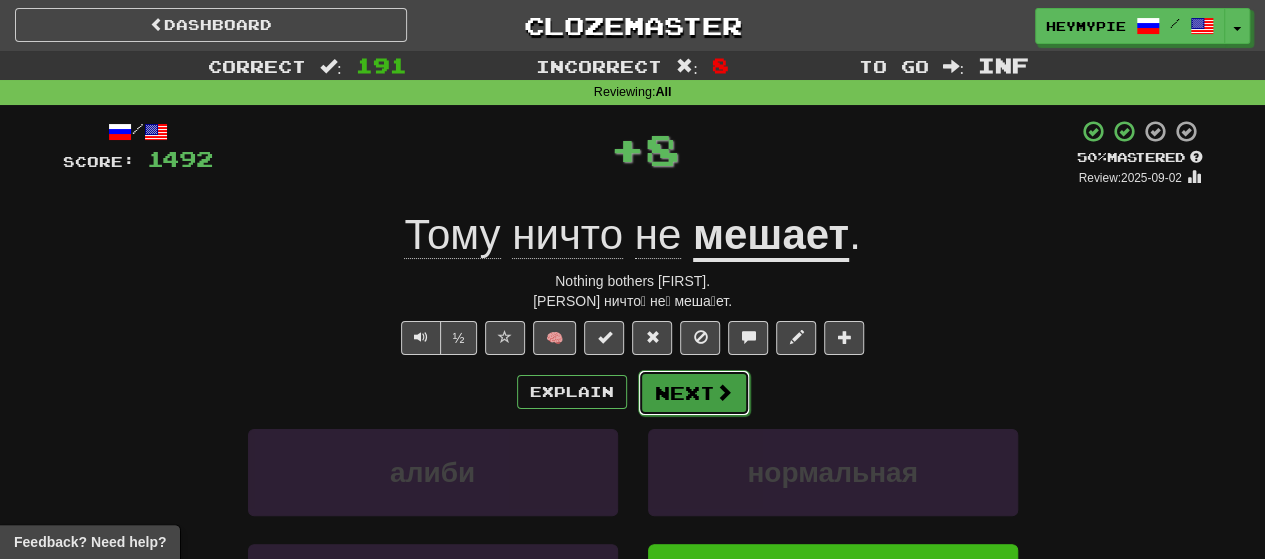 click on "Next" at bounding box center (694, 393) 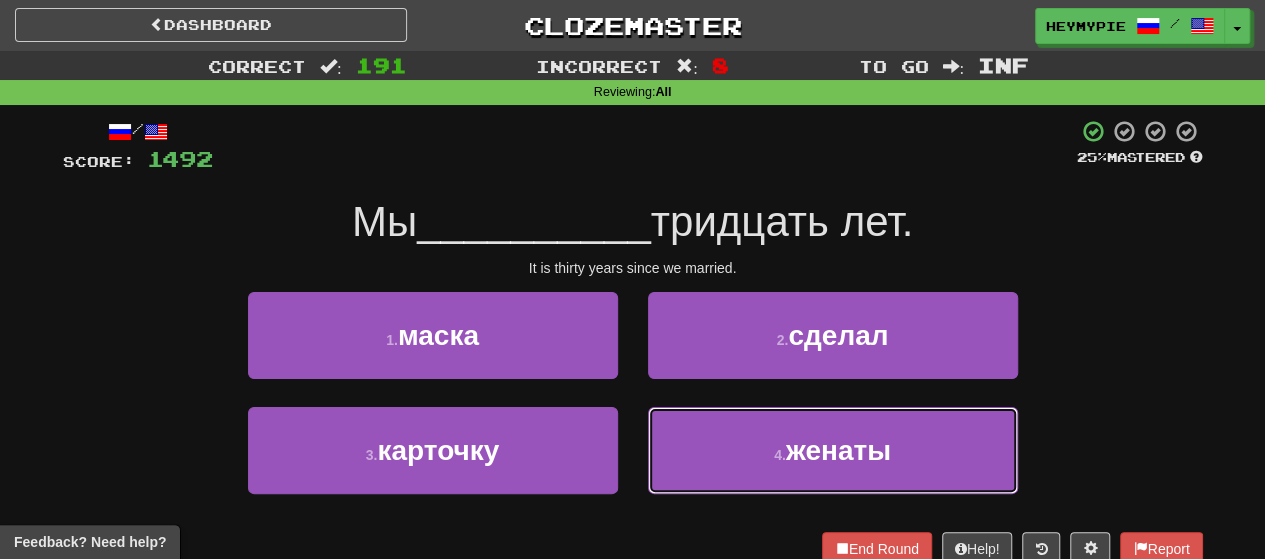 click on "4 .  женаты" at bounding box center (833, 450) 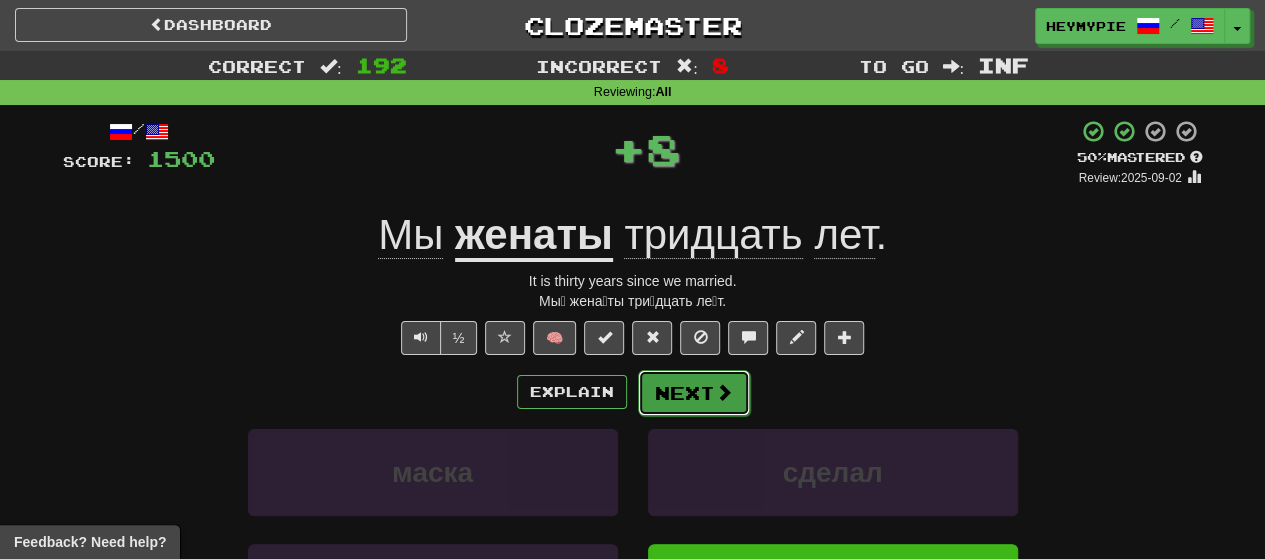 click on "Next" at bounding box center [694, 393] 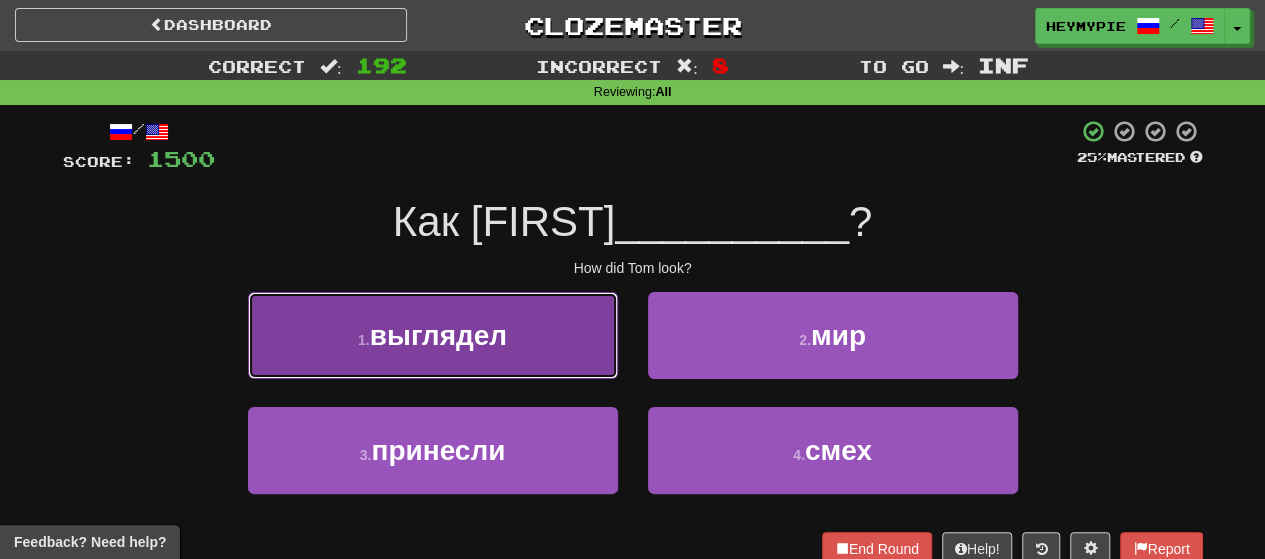 click on "выглядел" at bounding box center [438, 335] 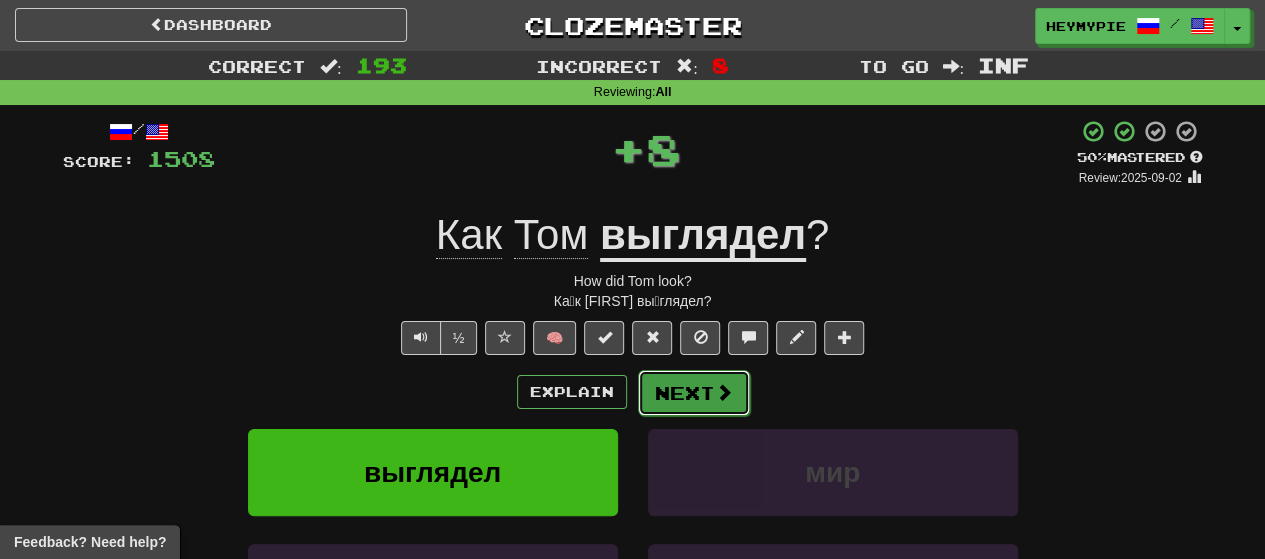 click on "Next" at bounding box center (694, 393) 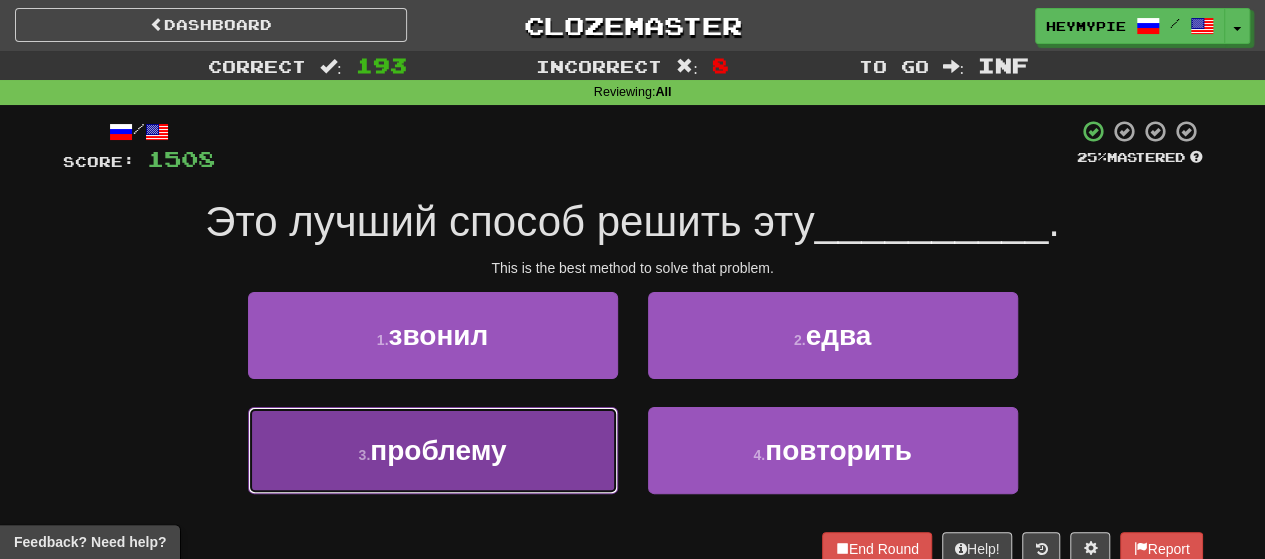 click on "3 .  проблему" at bounding box center (433, 450) 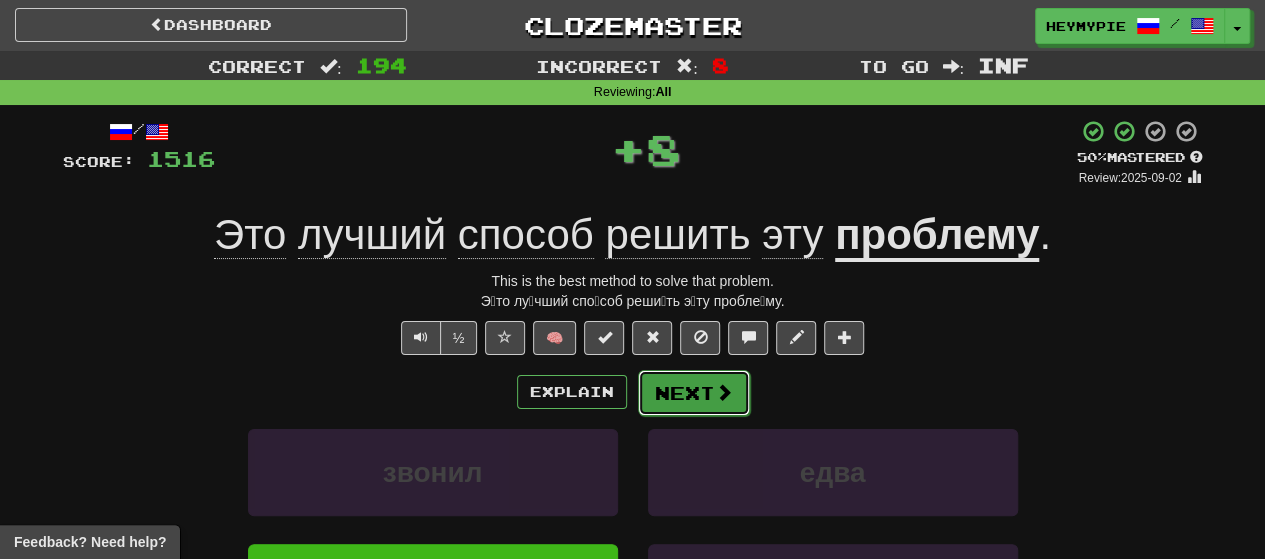 click on "Next" at bounding box center [694, 393] 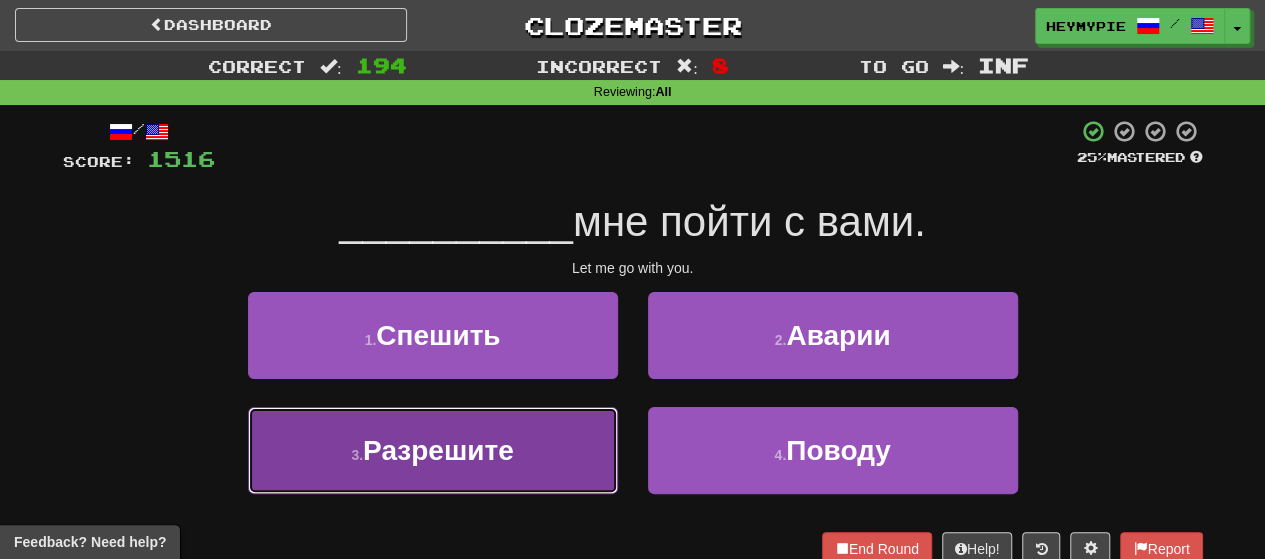 click on "Разрешите" at bounding box center (438, 450) 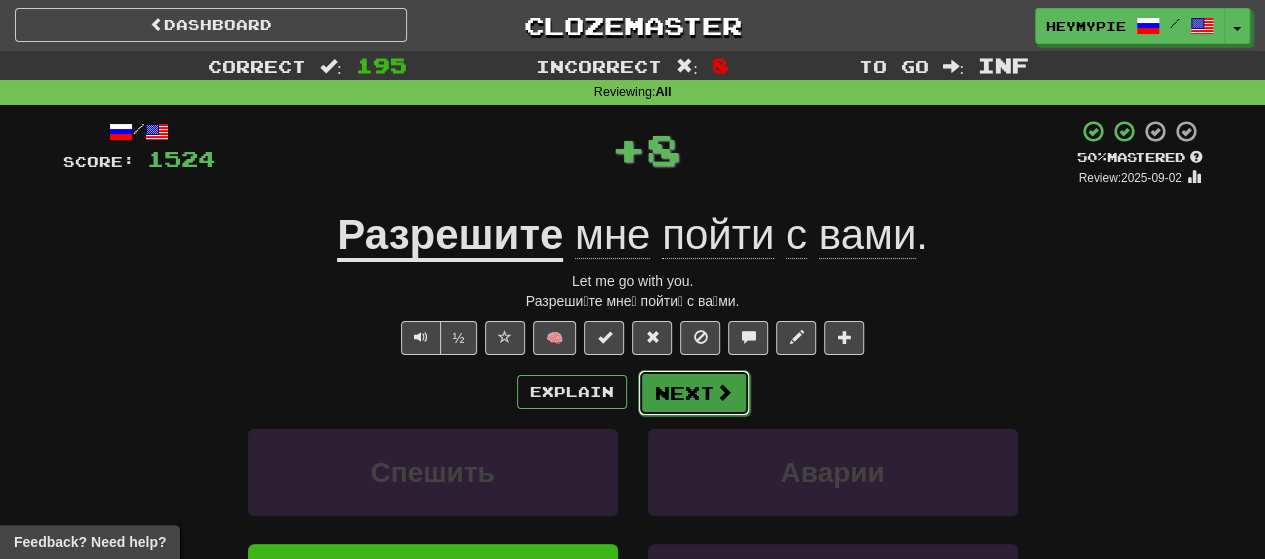 click on "Next" at bounding box center (694, 393) 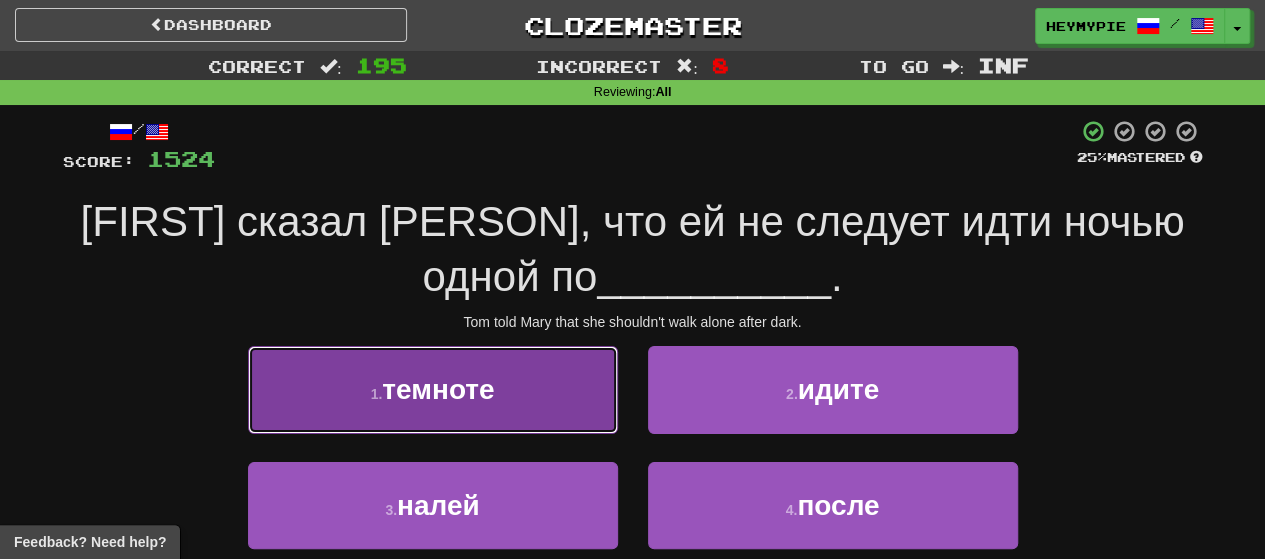 click on "1 .  темноте" at bounding box center (433, 389) 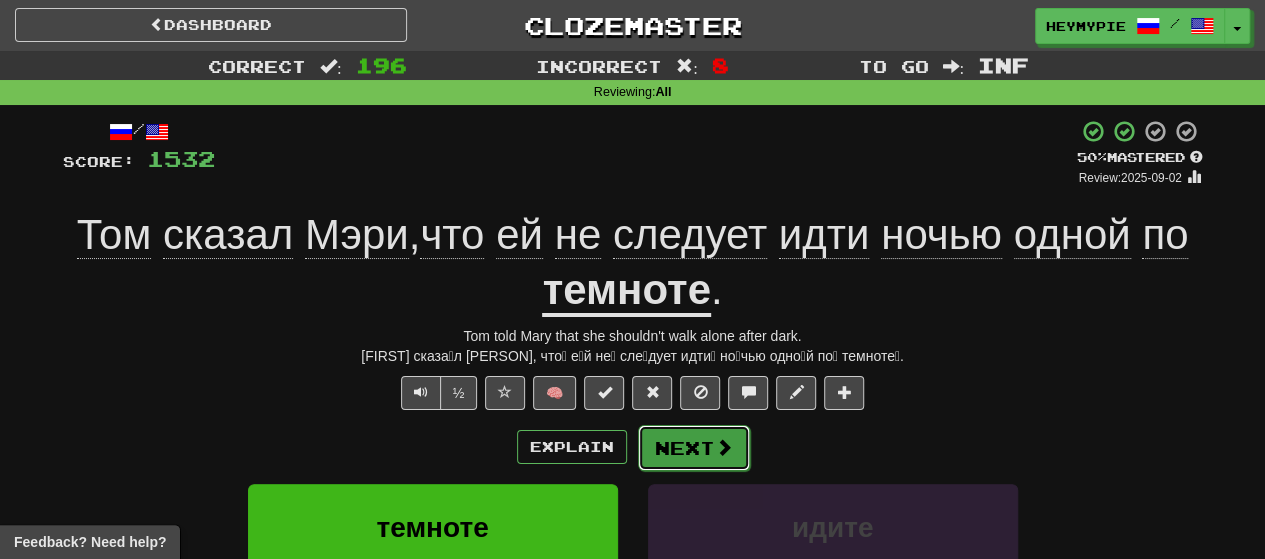 click on "Next" at bounding box center (694, 448) 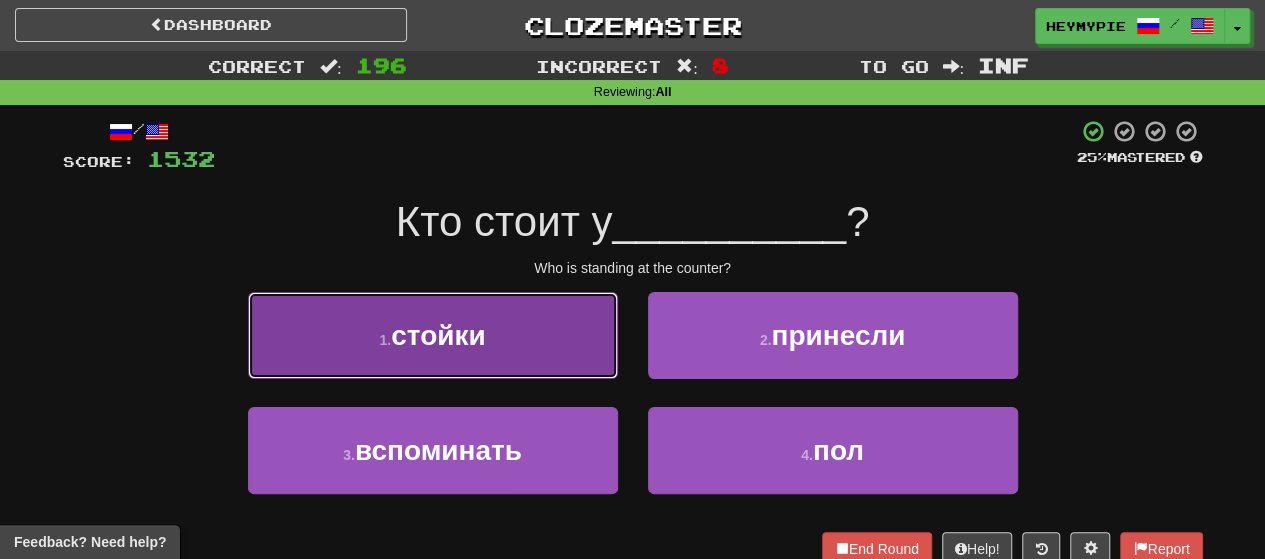 click on "1 .  стойки" at bounding box center (433, 335) 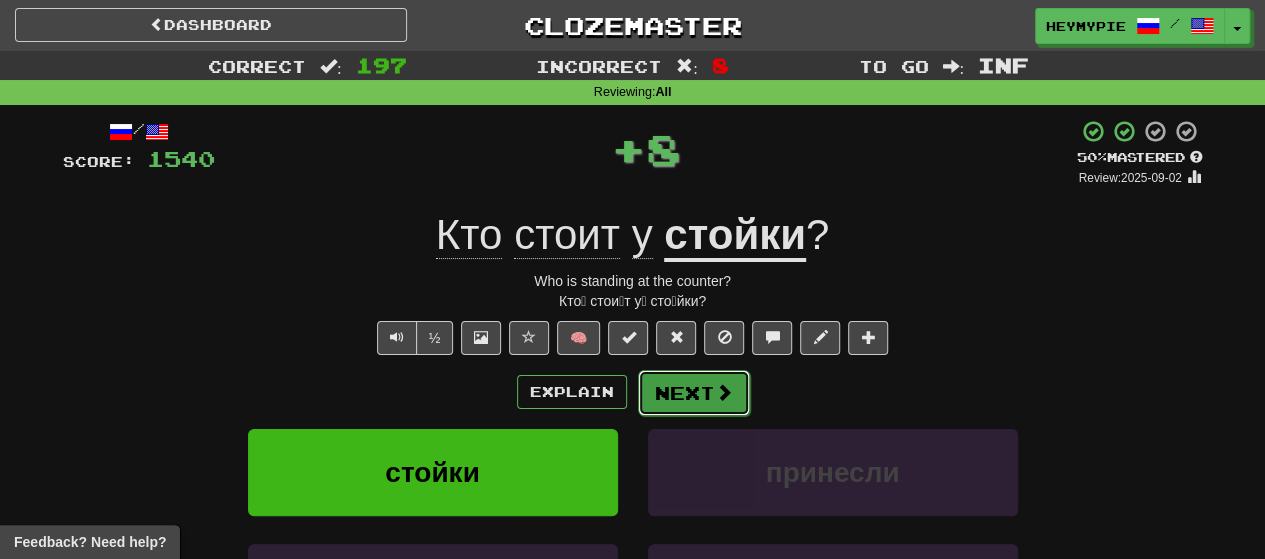 click at bounding box center [724, 392] 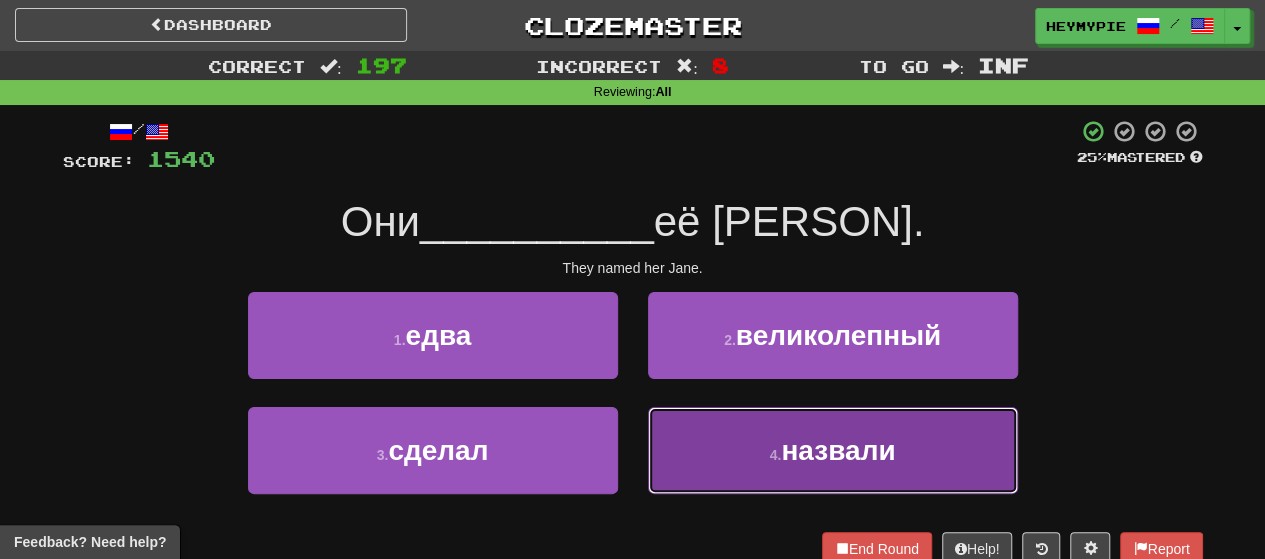 click on "4 .  назвали" at bounding box center (833, 450) 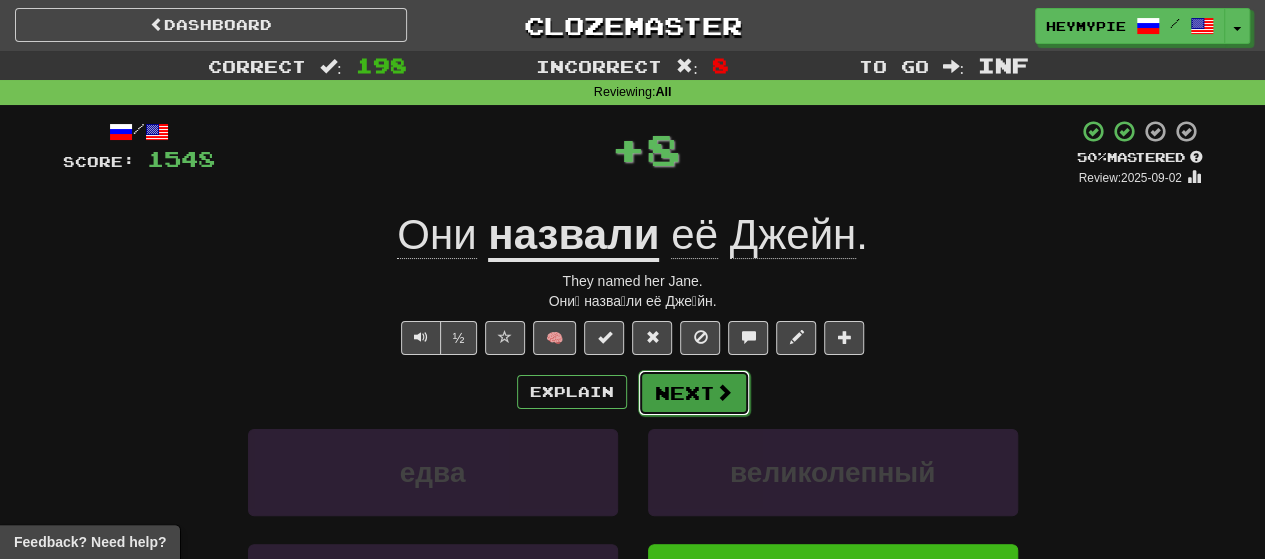 click on "Next" at bounding box center [694, 393] 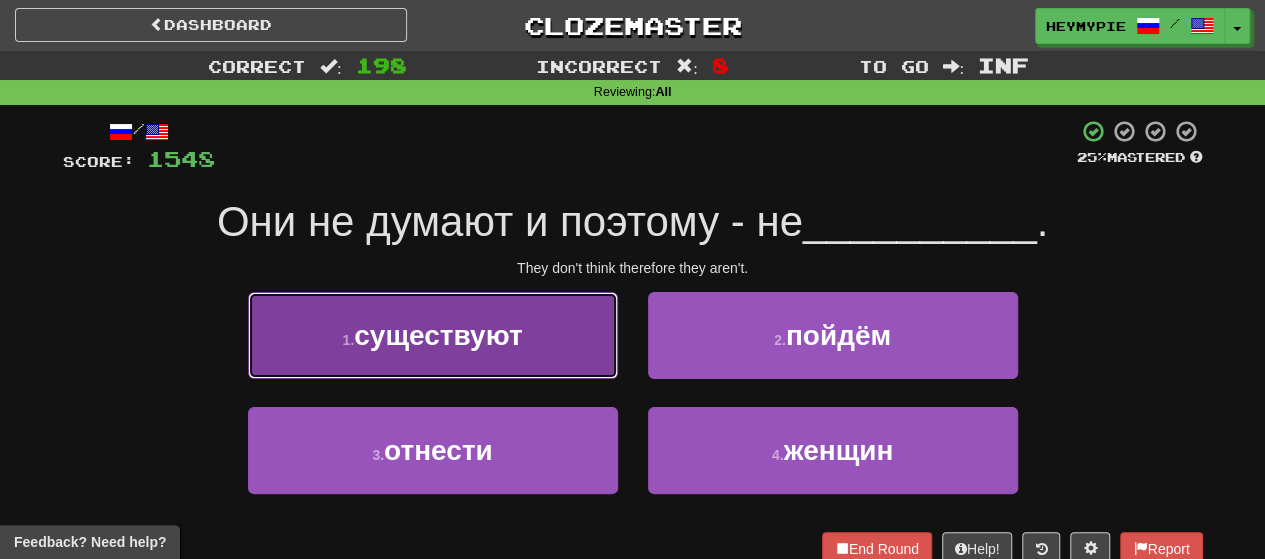 click on "1 .  существуют" at bounding box center (433, 335) 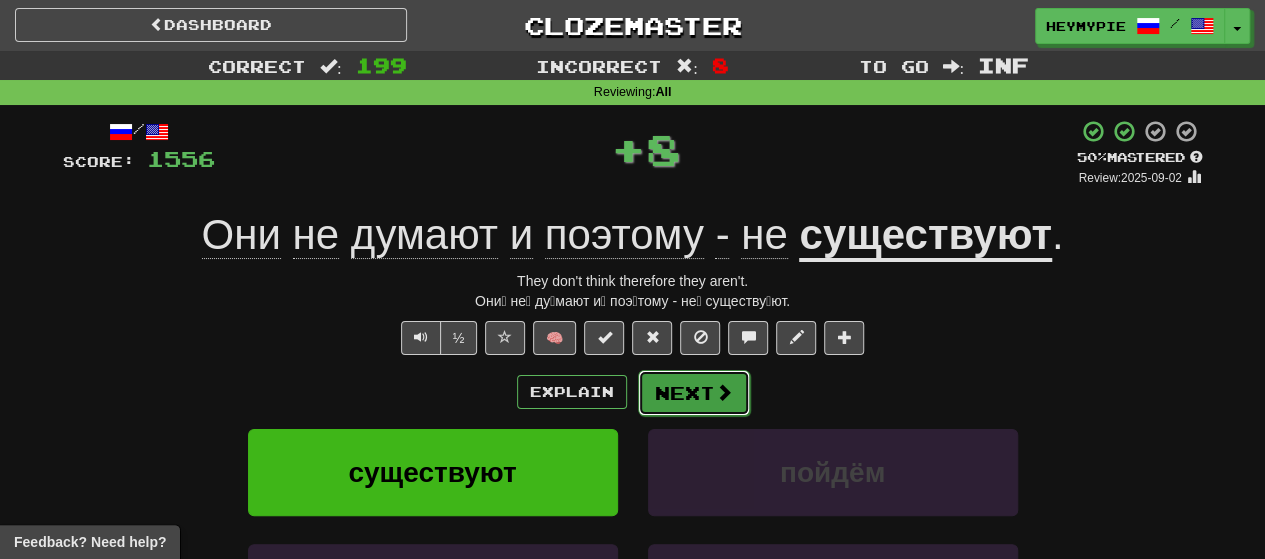 click at bounding box center (724, 392) 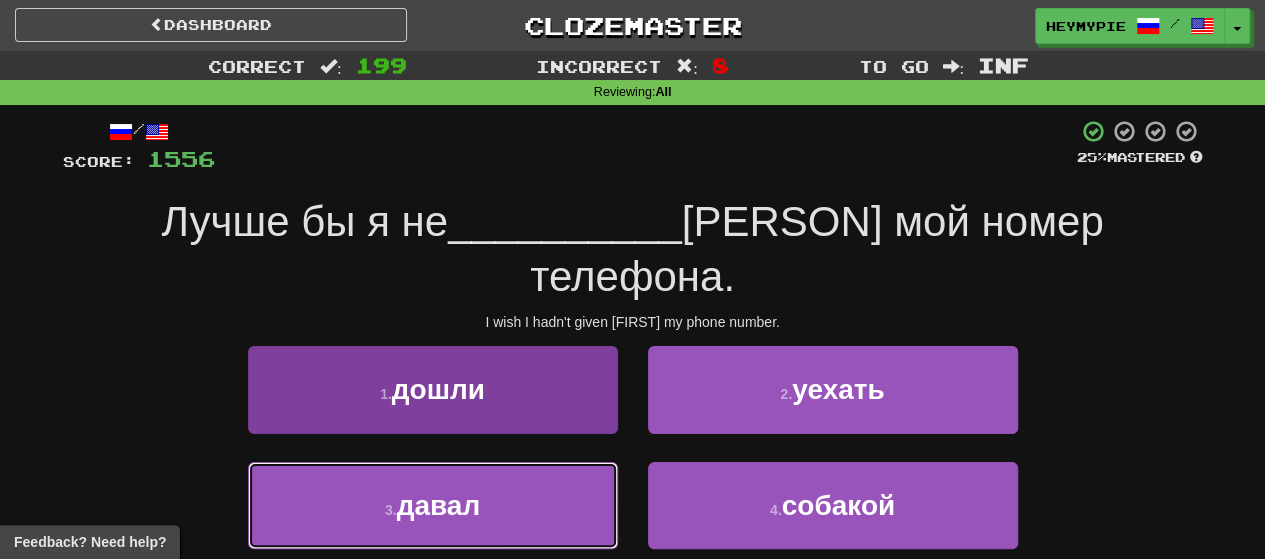 click on "3 .  давал" at bounding box center (433, 505) 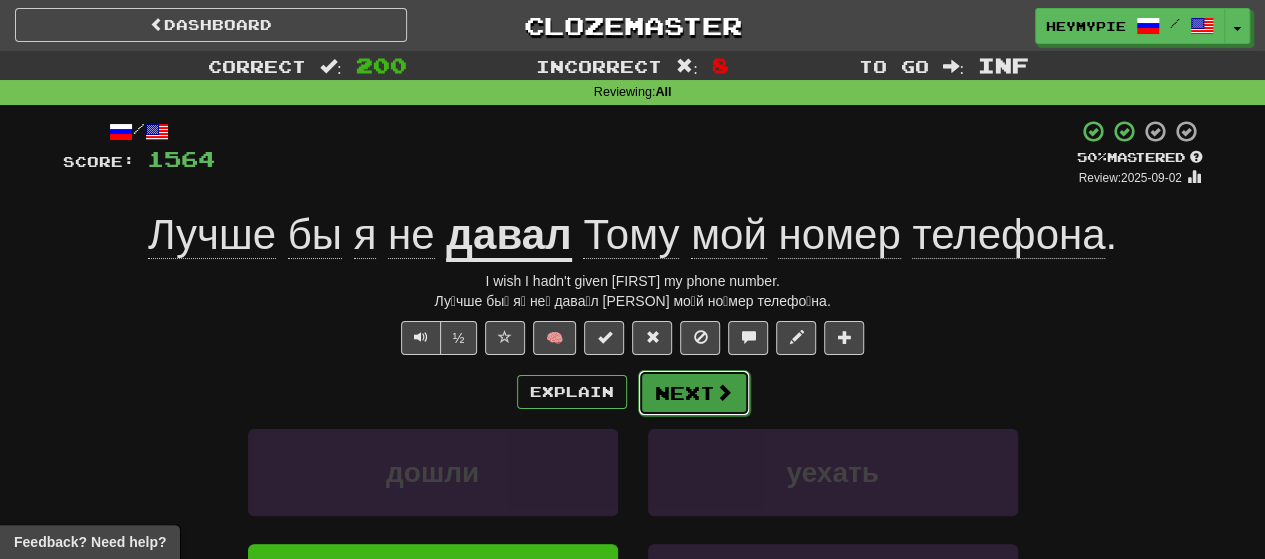 click on "Next" at bounding box center [694, 393] 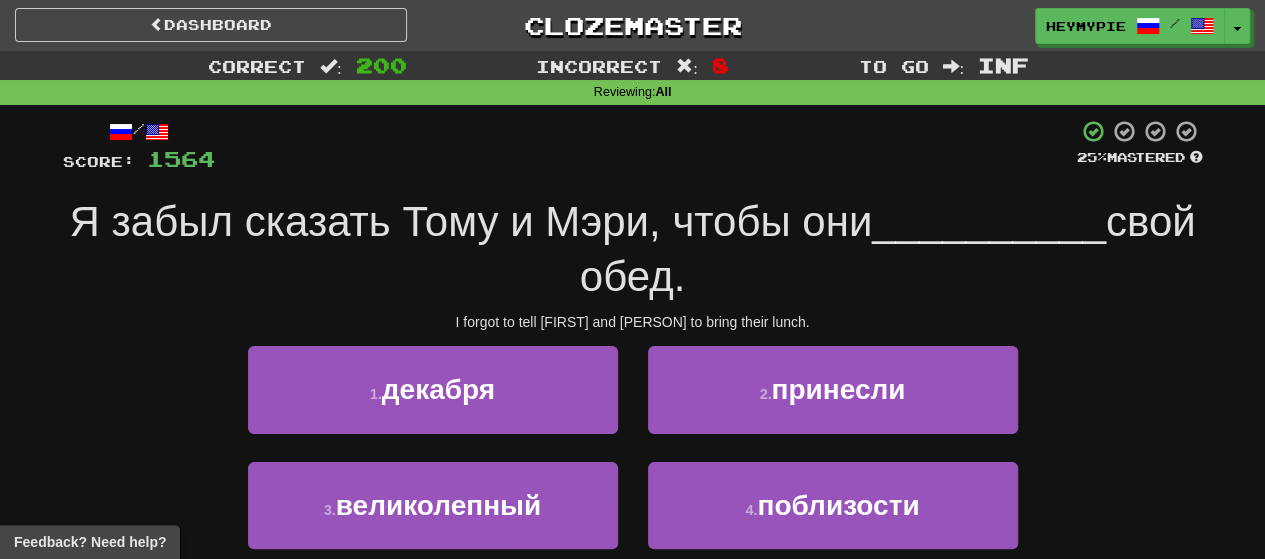 scroll, scrollTop: 100, scrollLeft: 0, axis: vertical 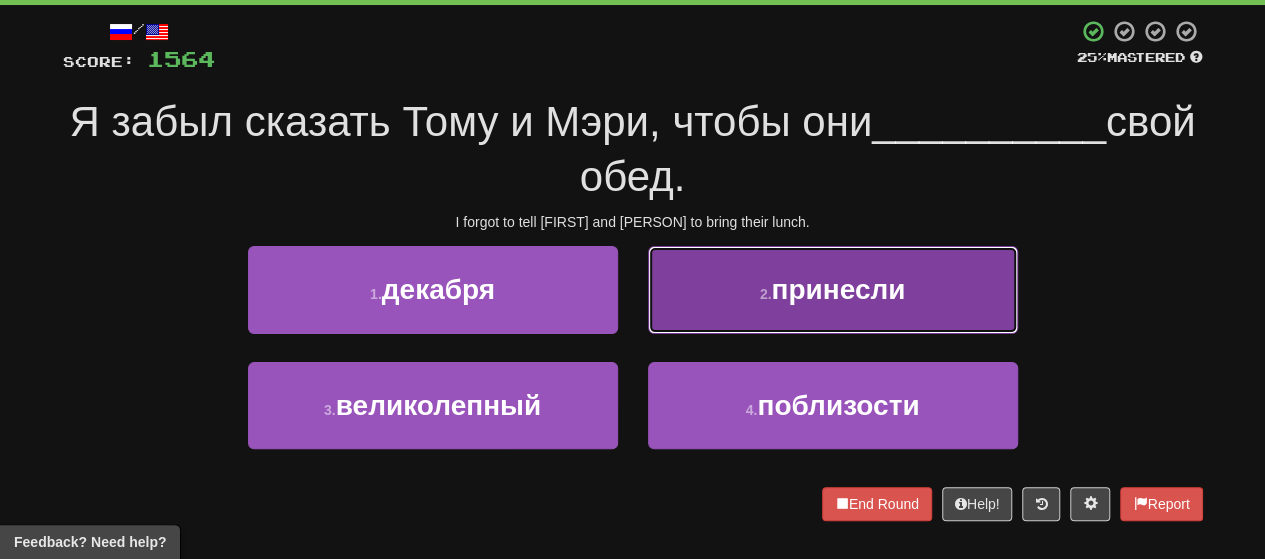 click on "2 .  принесли" at bounding box center (833, 289) 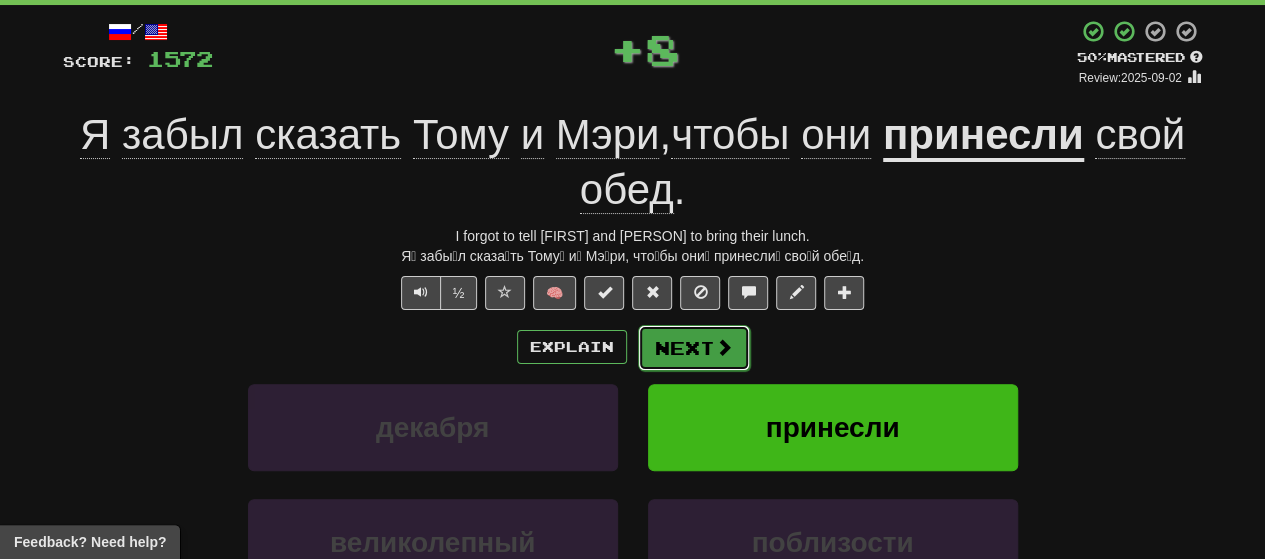click on "Next" at bounding box center [694, 348] 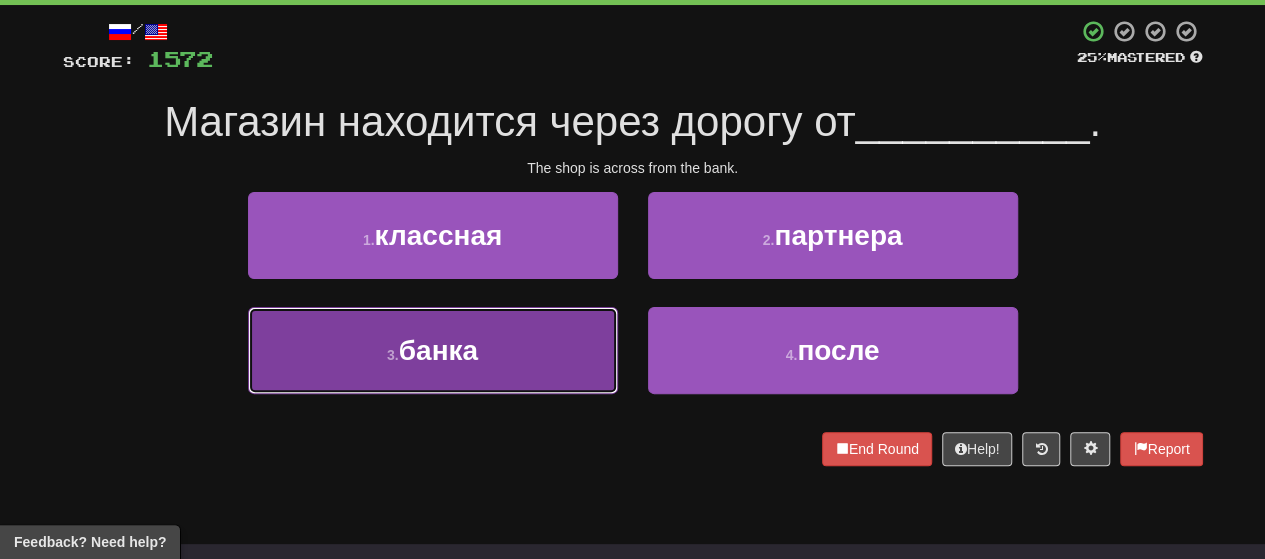 click on "3 .  банка" at bounding box center (433, 350) 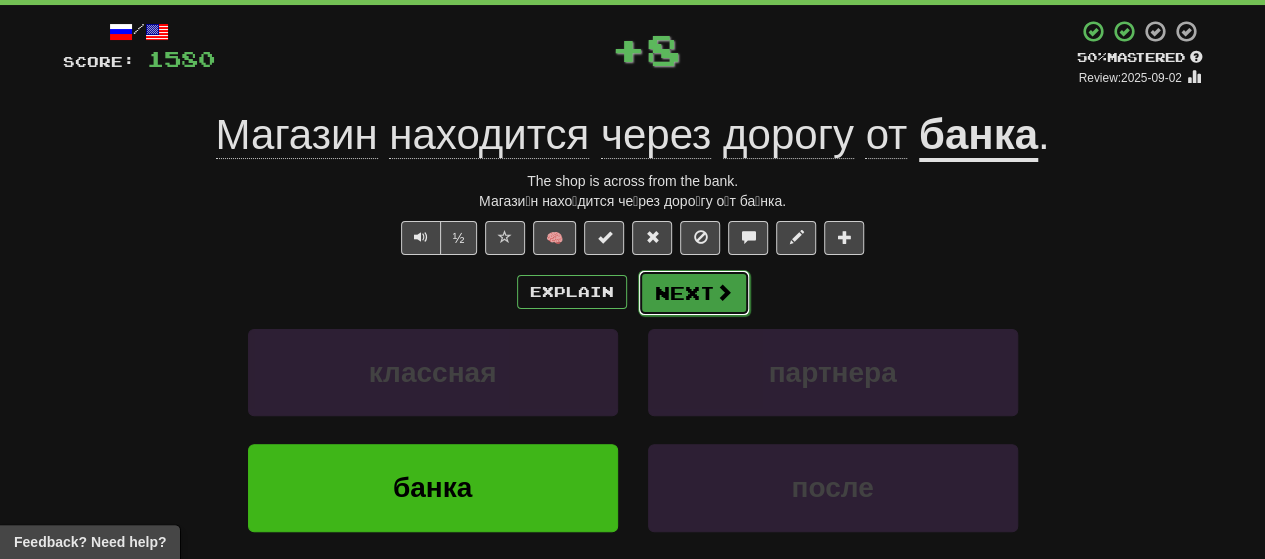 click on "Next" at bounding box center [694, 293] 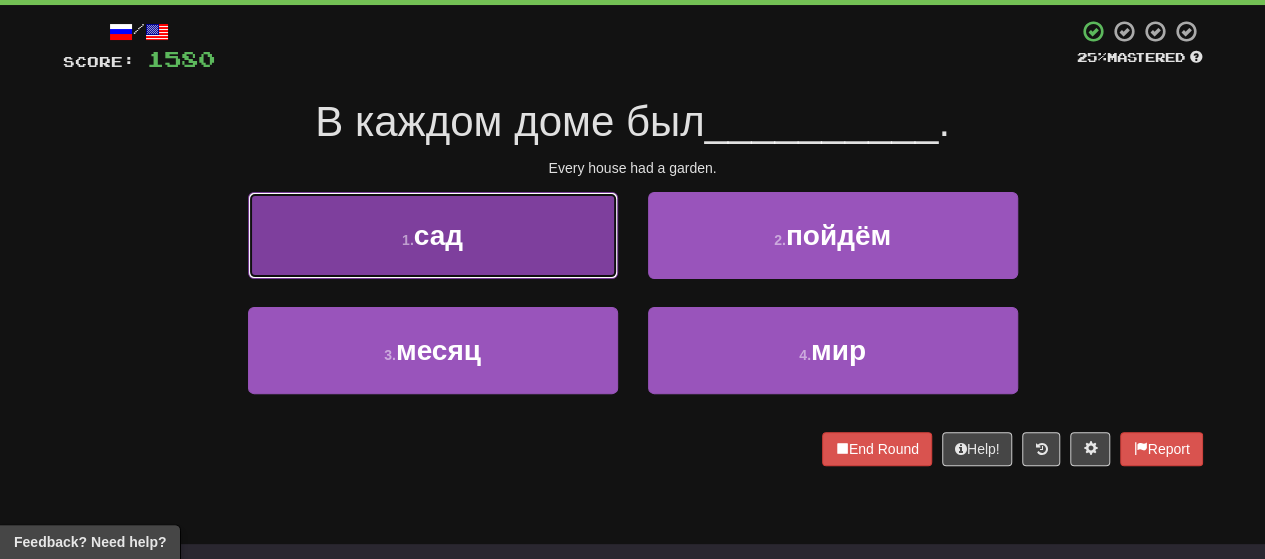 click on "1 .  сад" at bounding box center [433, 235] 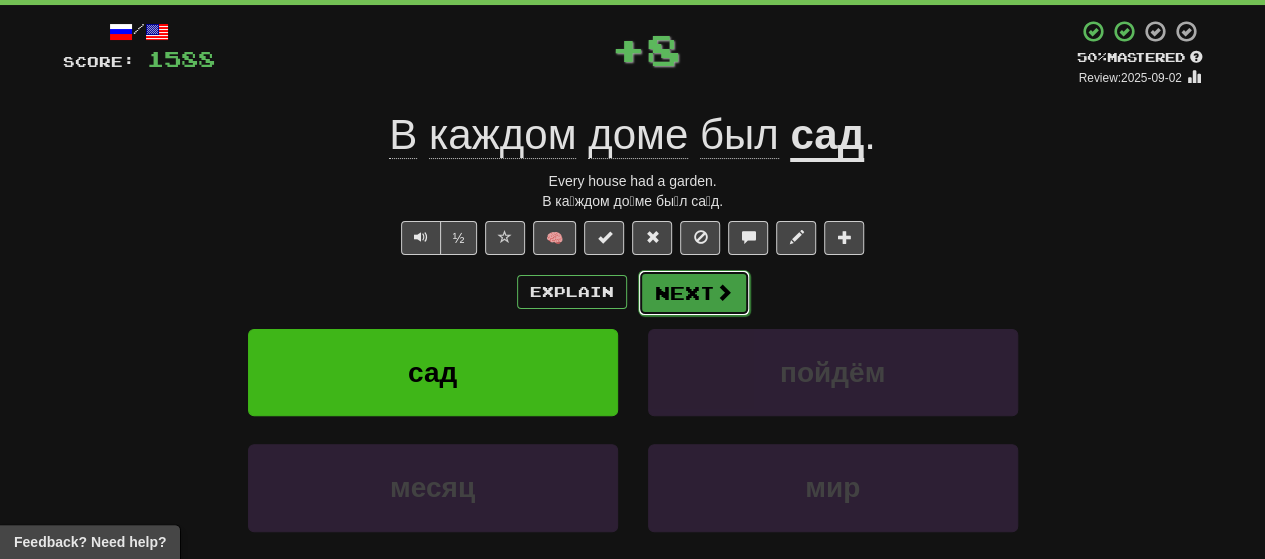 click on "Next" at bounding box center [694, 293] 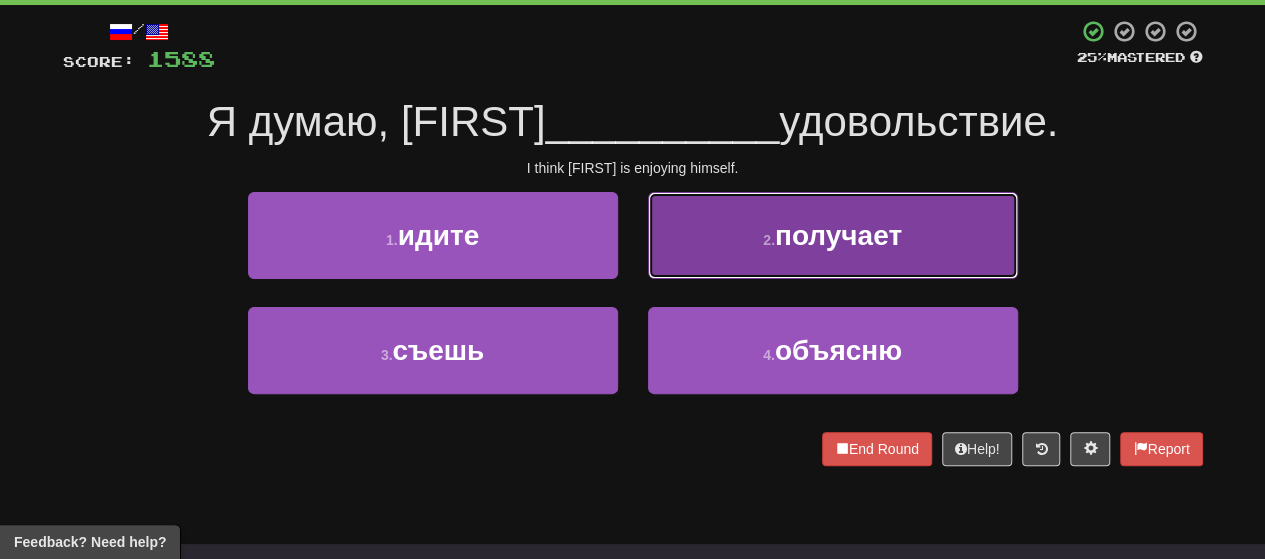 click on "получает" at bounding box center [838, 235] 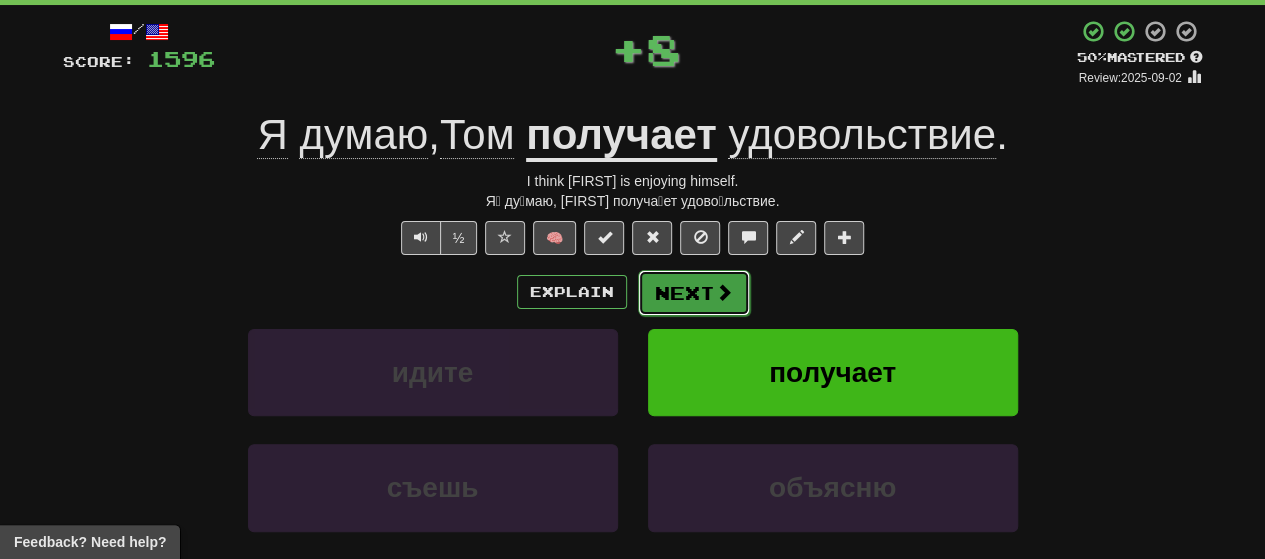 click at bounding box center [724, 292] 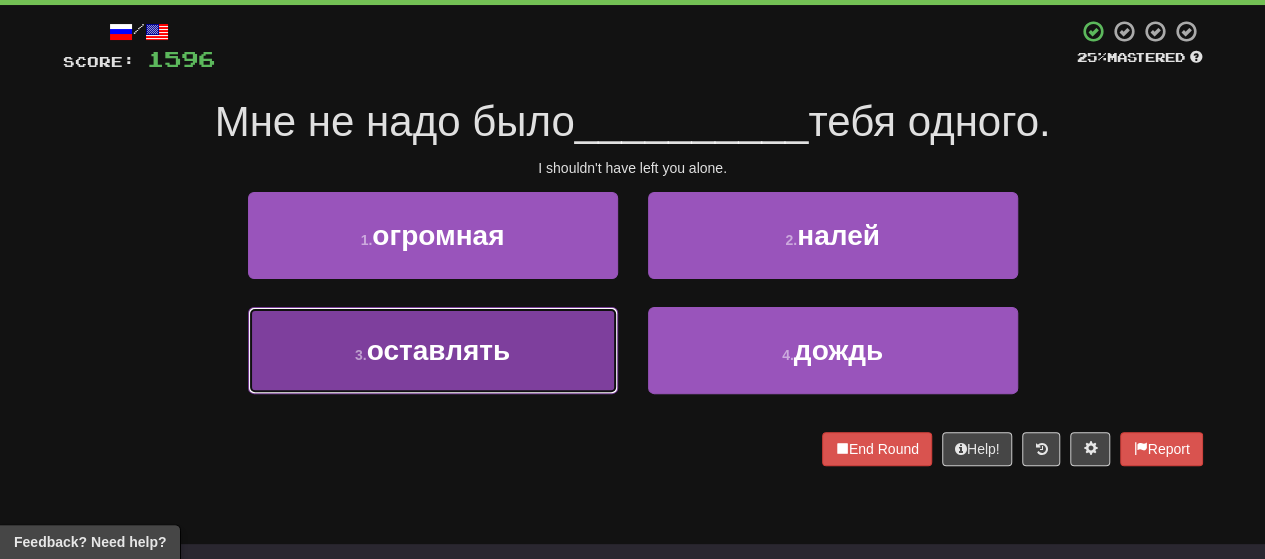 click on "оставлять" at bounding box center (439, 350) 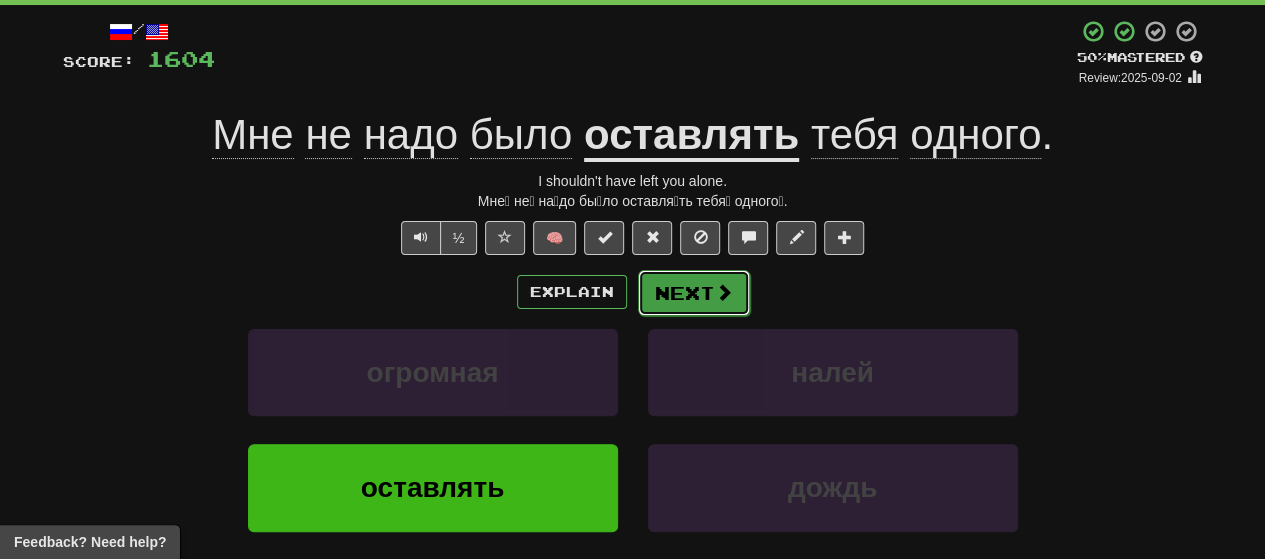 click on "Next" at bounding box center [694, 293] 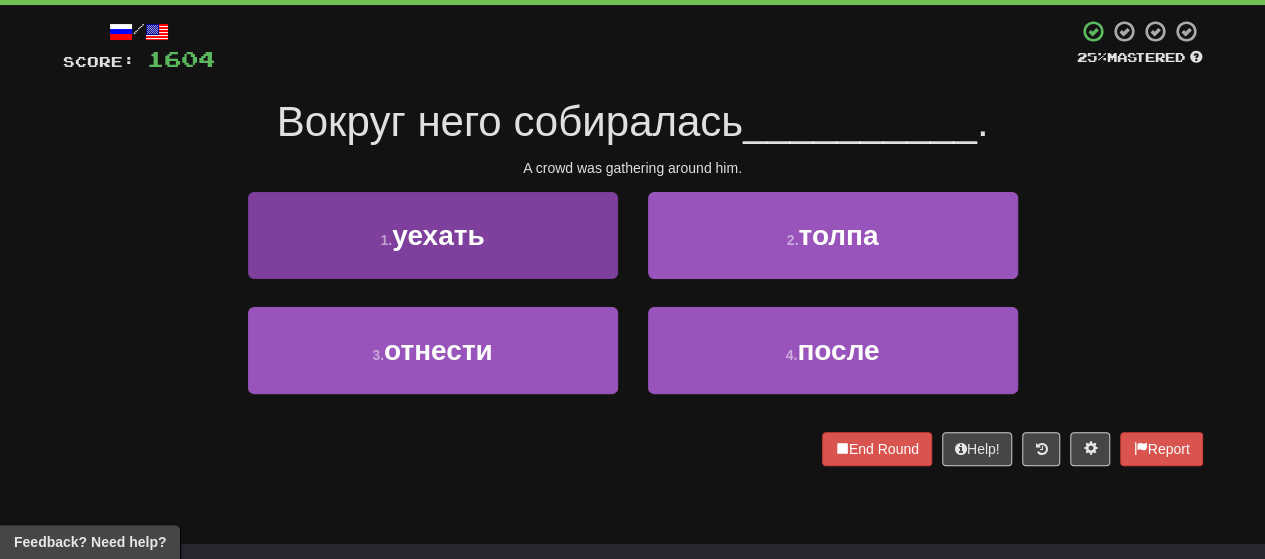 scroll, scrollTop: 0, scrollLeft: 0, axis: both 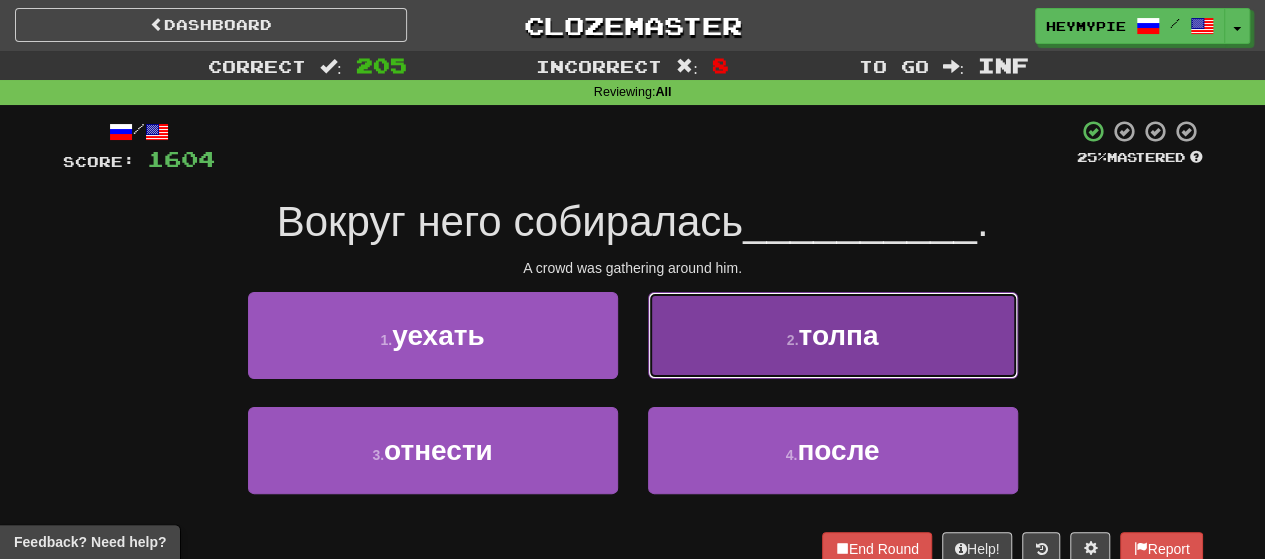 click on "2 .  толпа" at bounding box center (833, 335) 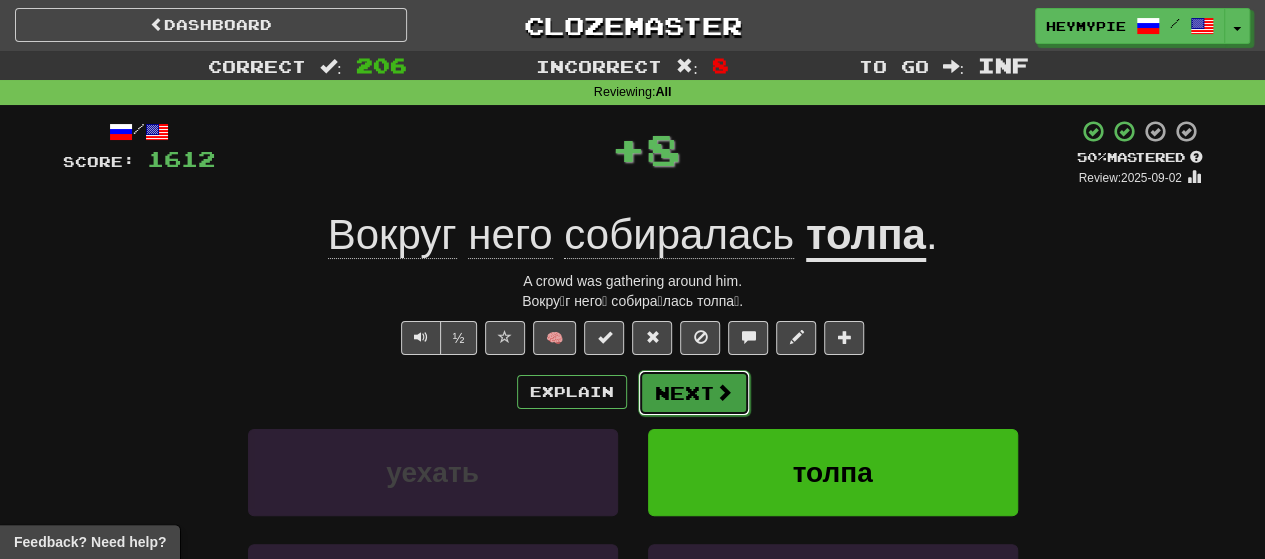 click on "Next" at bounding box center [694, 393] 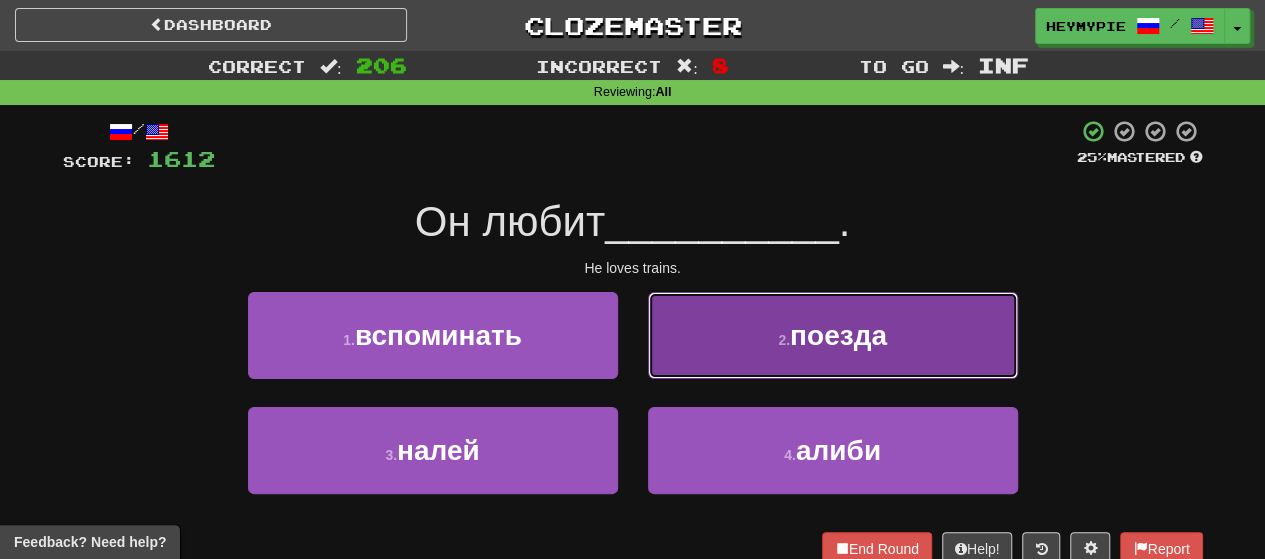 click on "2 .  поезда" at bounding box center [833, 335] 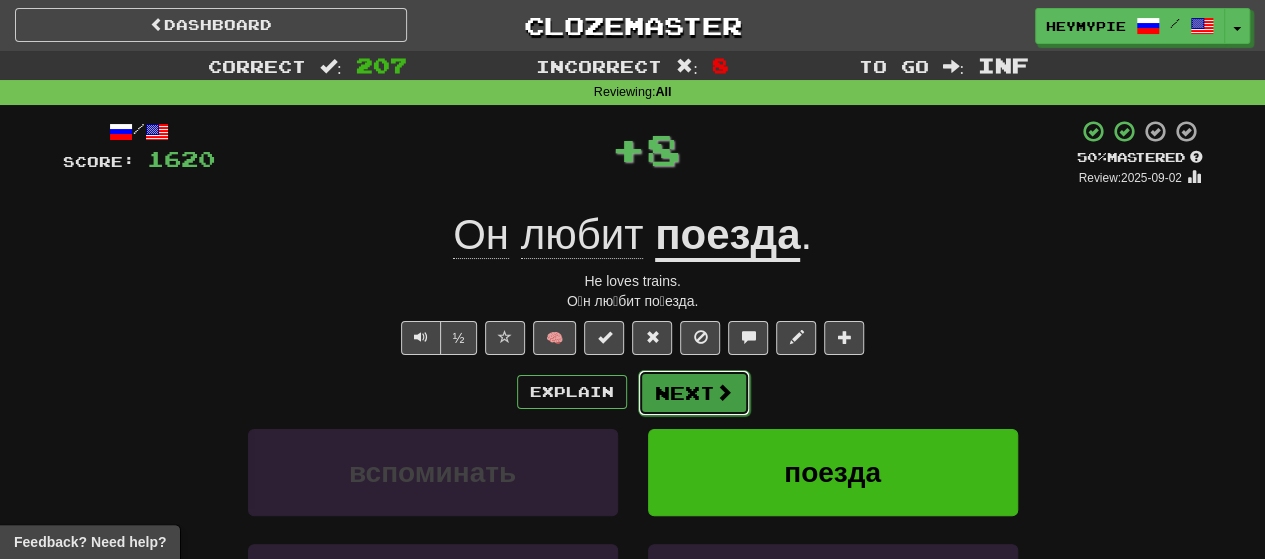 click on "Next" at bounding box center [694, 393] 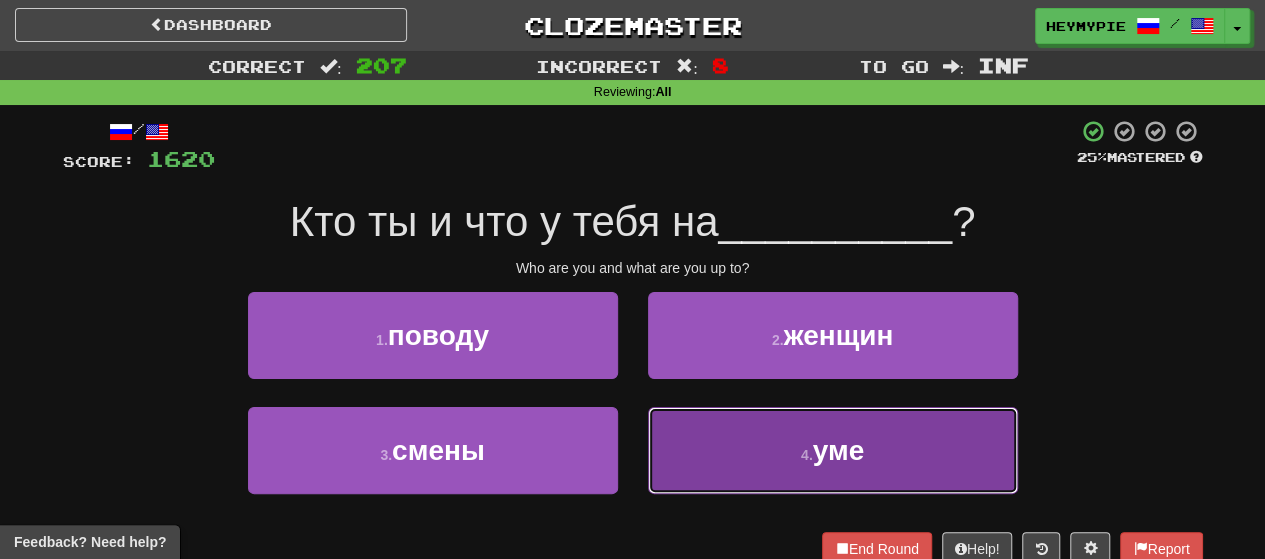 click on "4 .  уме" at bounding box center [833, 450] 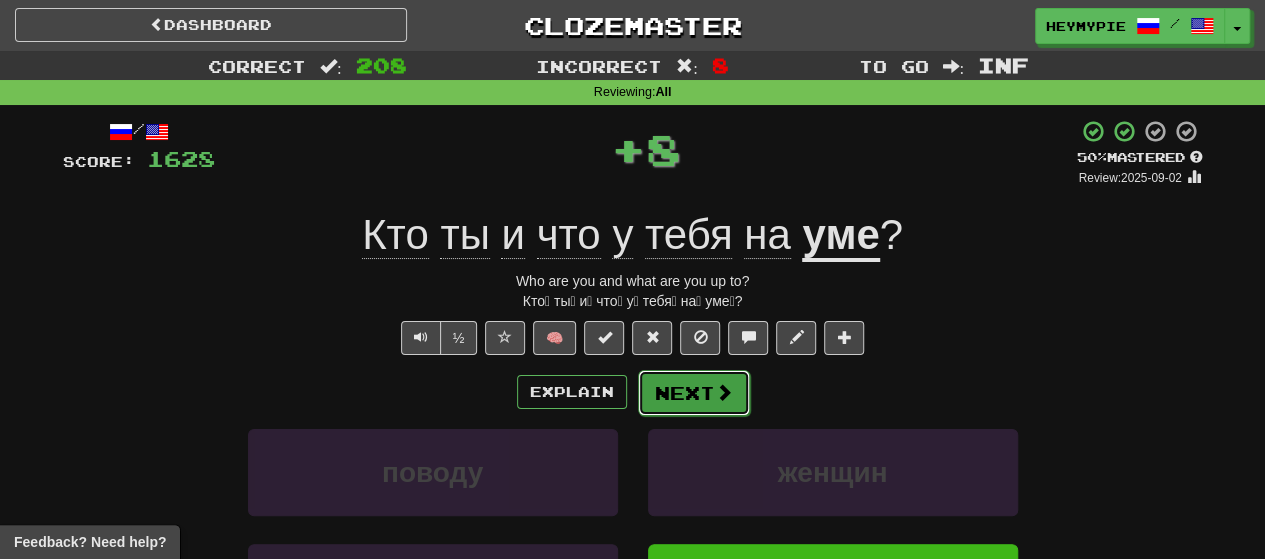 click on "Next" at bounding box center [694, 393] 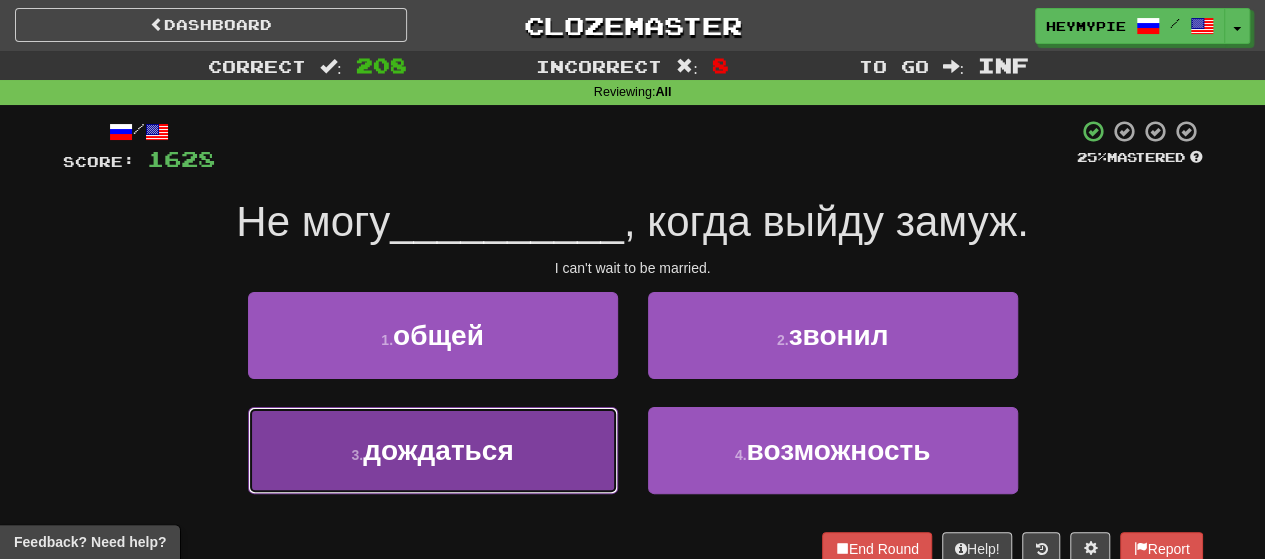 click on "3 .  дождаться" at bounding box center [433, 450] 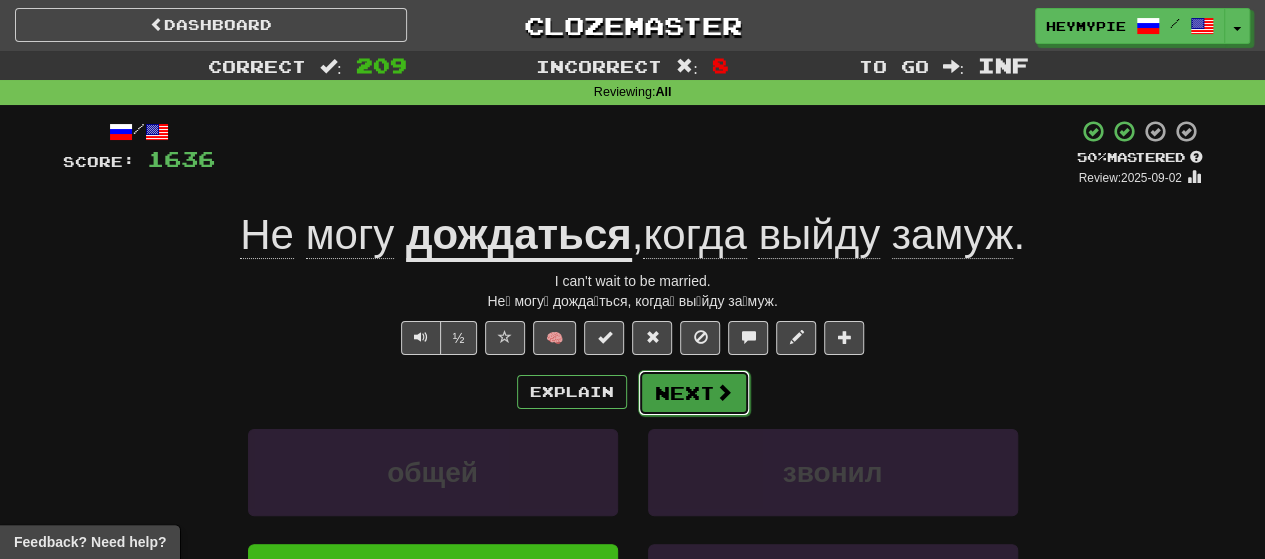 click on "Next" at bounding box center [694, 393] 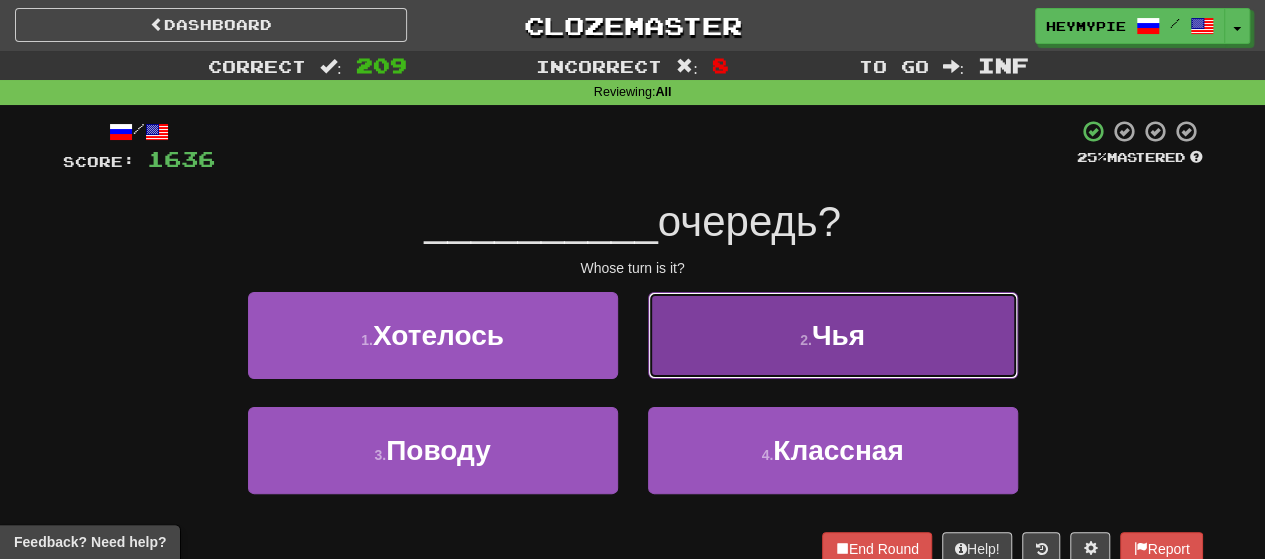 click on "2 .  Чья" at bounding box center (833, 335) 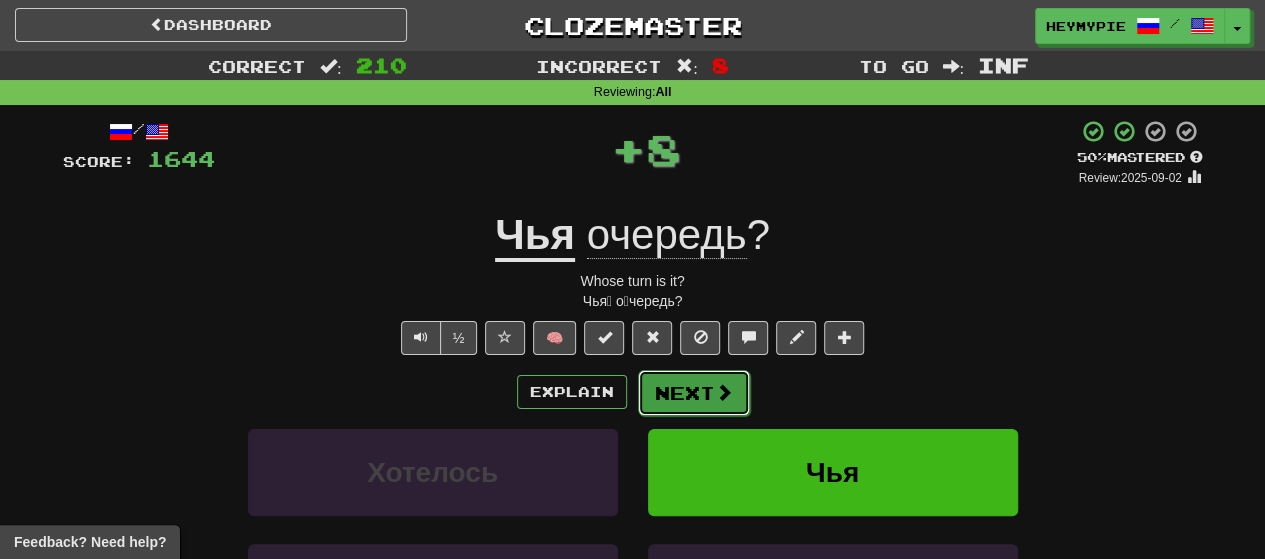 click on "Next" at bounding box center [694, 393] 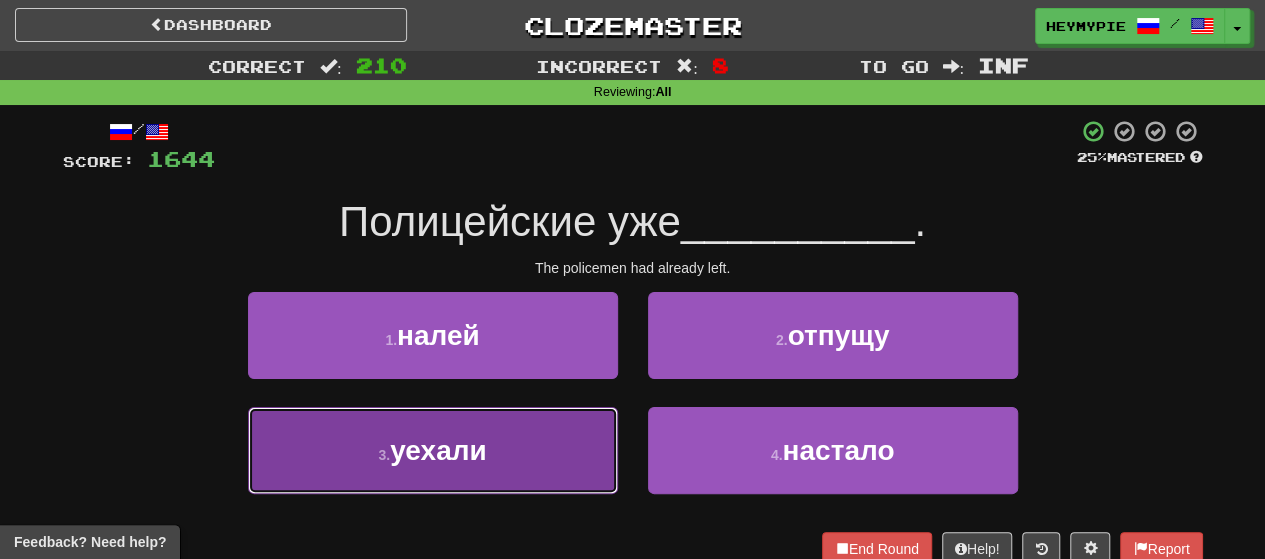 click on "3 .  уехали" at bounding box center [433, 450] 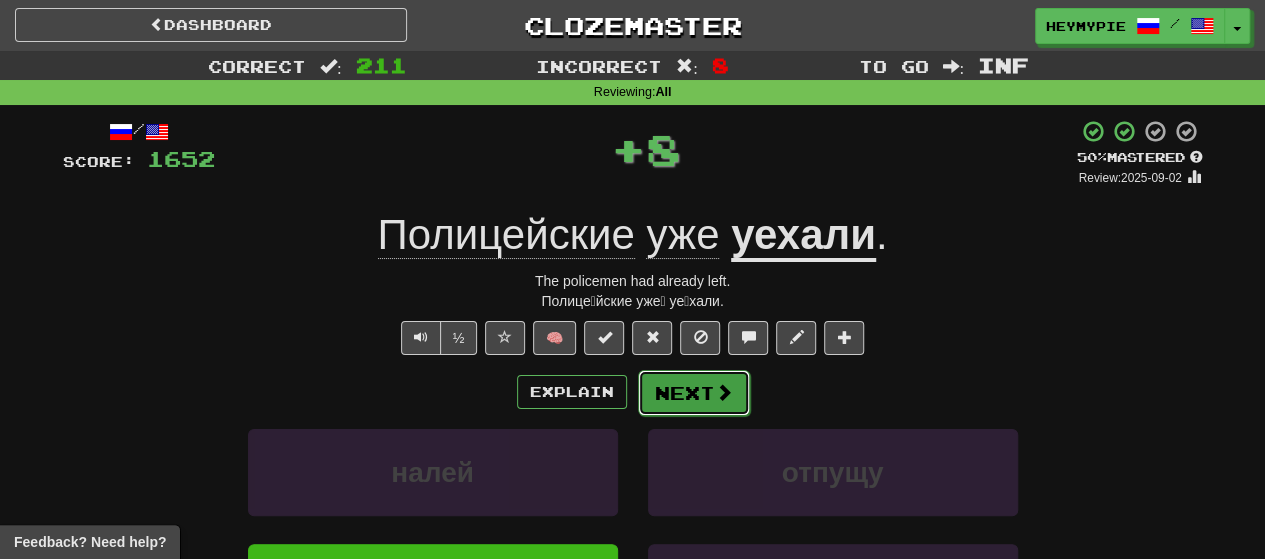 click on "Next" at bounding box center [694, 393] 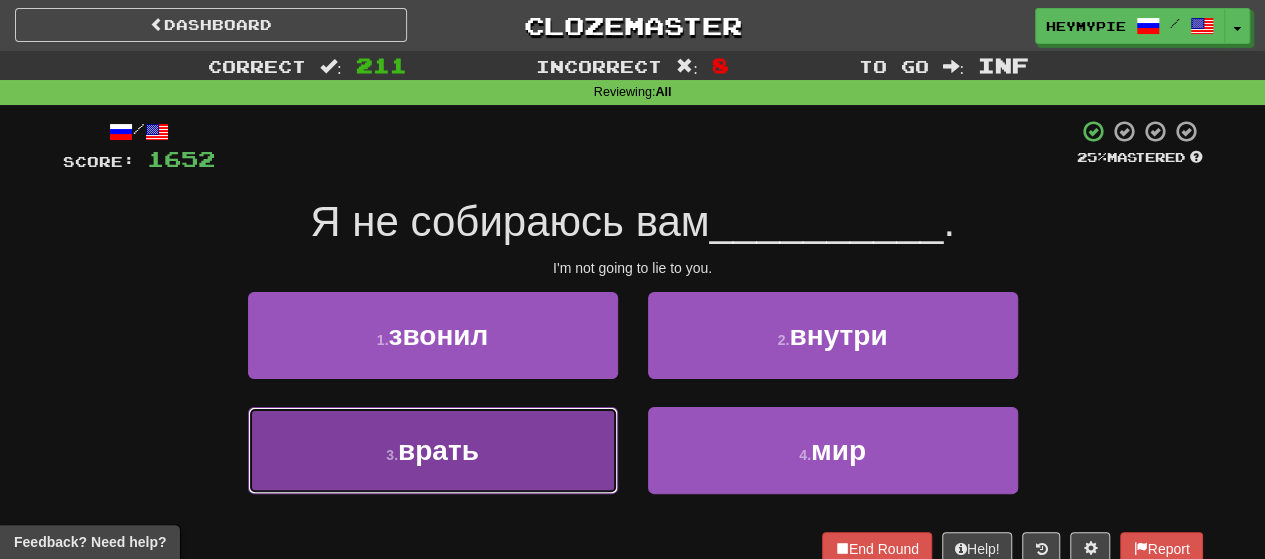 click on "3 .  врать" at bounding box center [433, 450] 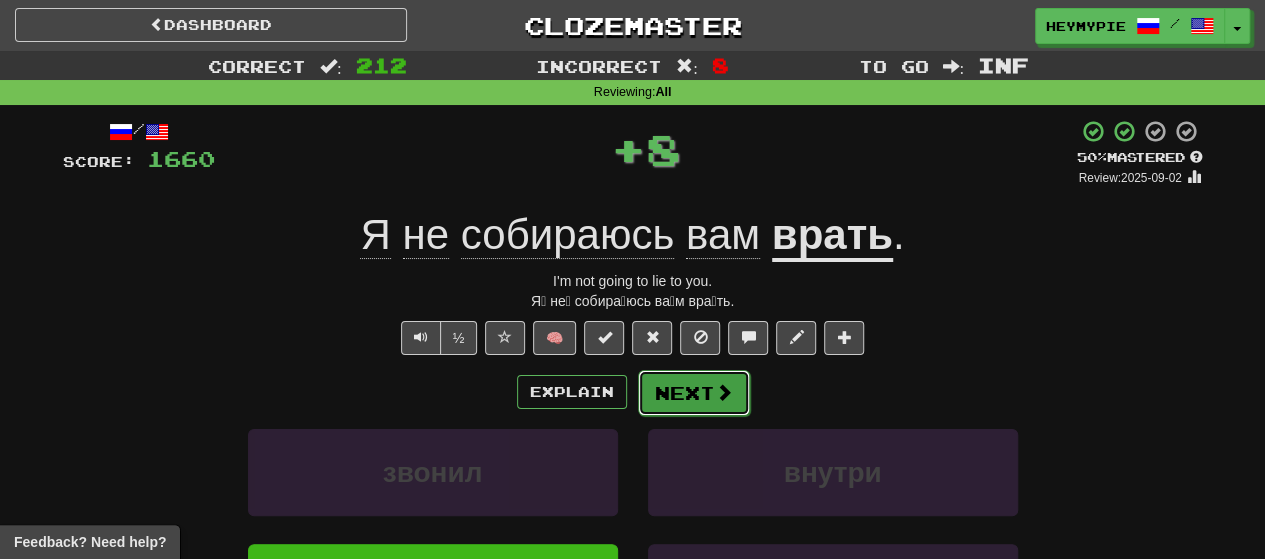 click on "Next" at bounding box center (694, 393) 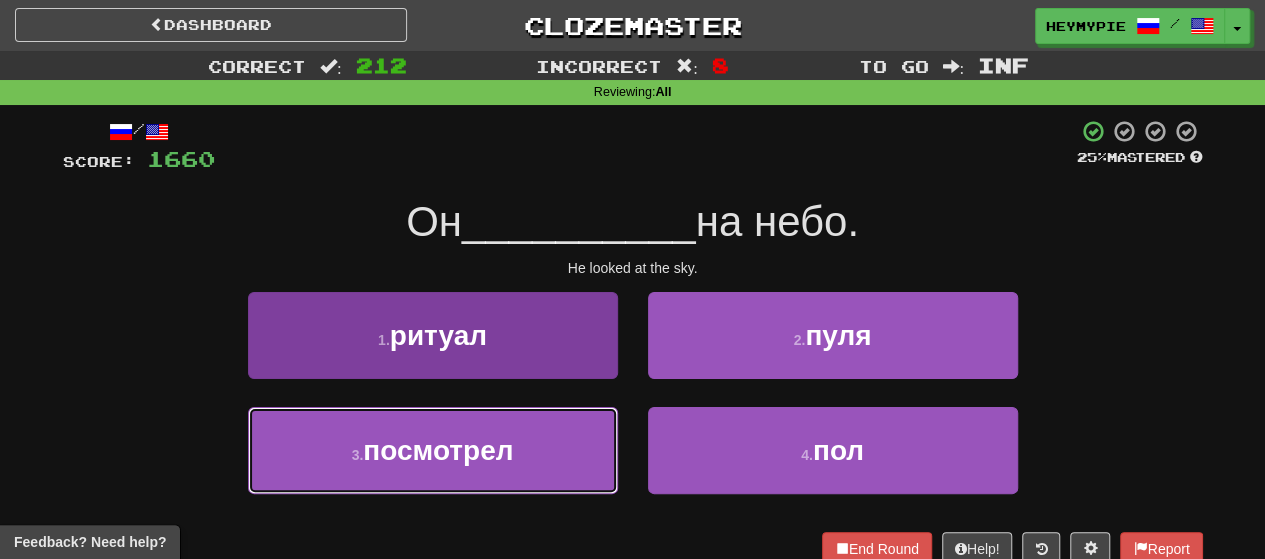 click on "3 .  посмотрел" at bounding box center (433, 450) 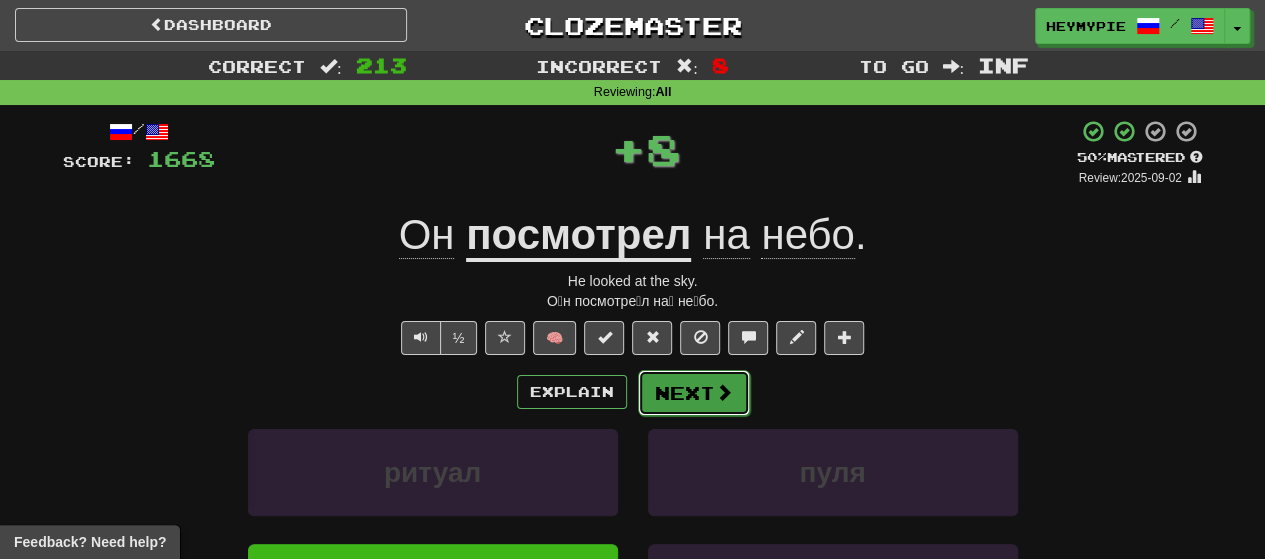 click on "Next" at bounding box center (694, 393) 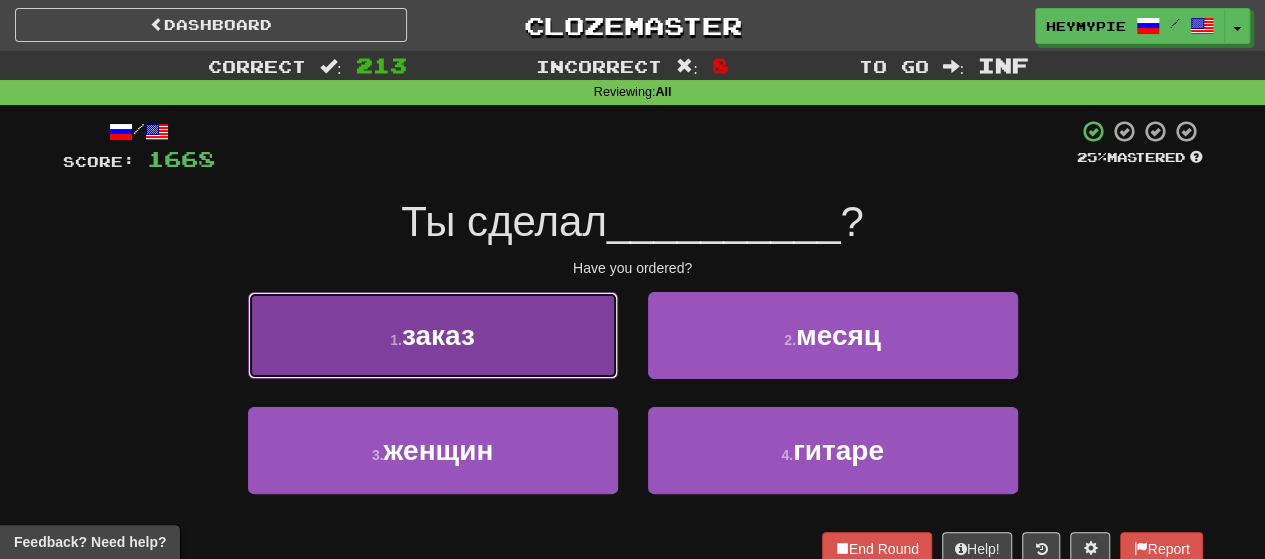 click on "1 .  заказ" at bounding box center [433, 335] 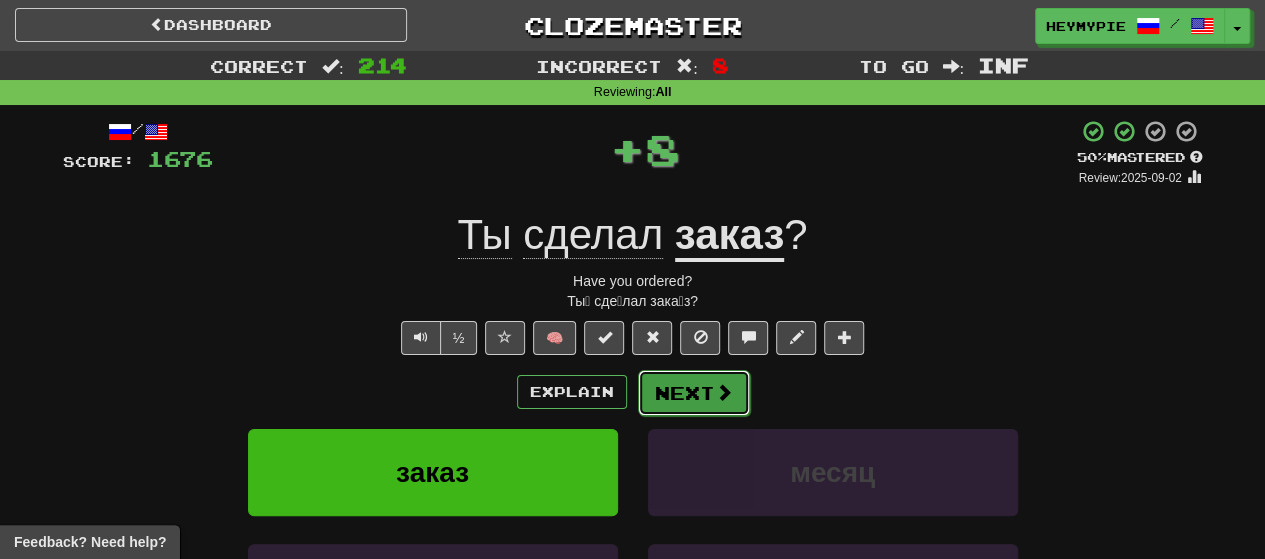 click on "Next" at bounding box center [694, 393] 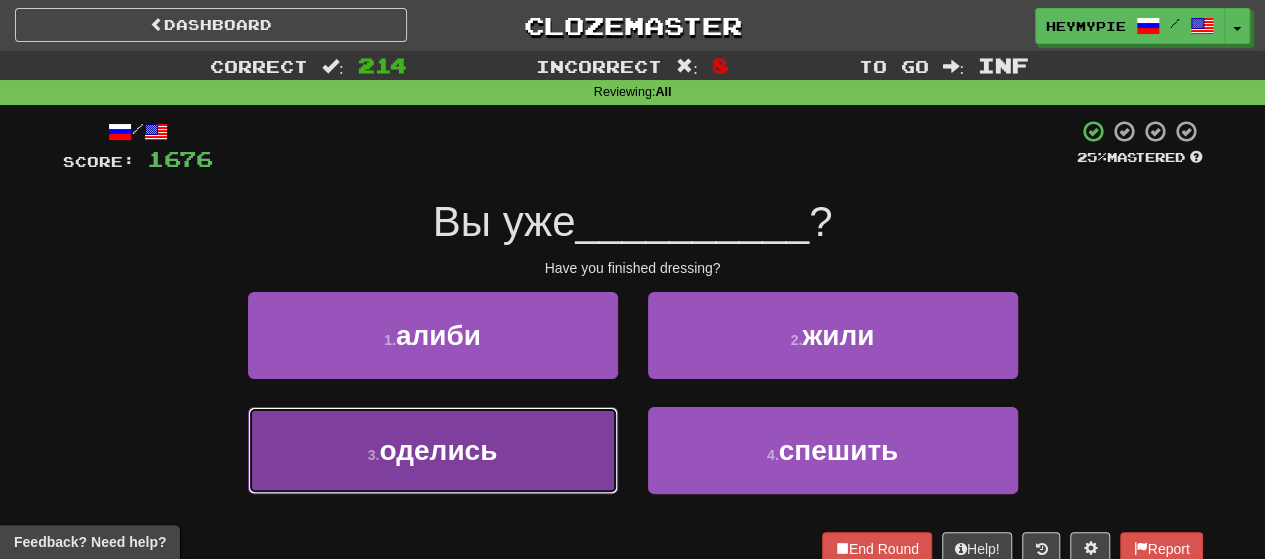 click on "3 .  оделись" at bounding box center [433, 450] 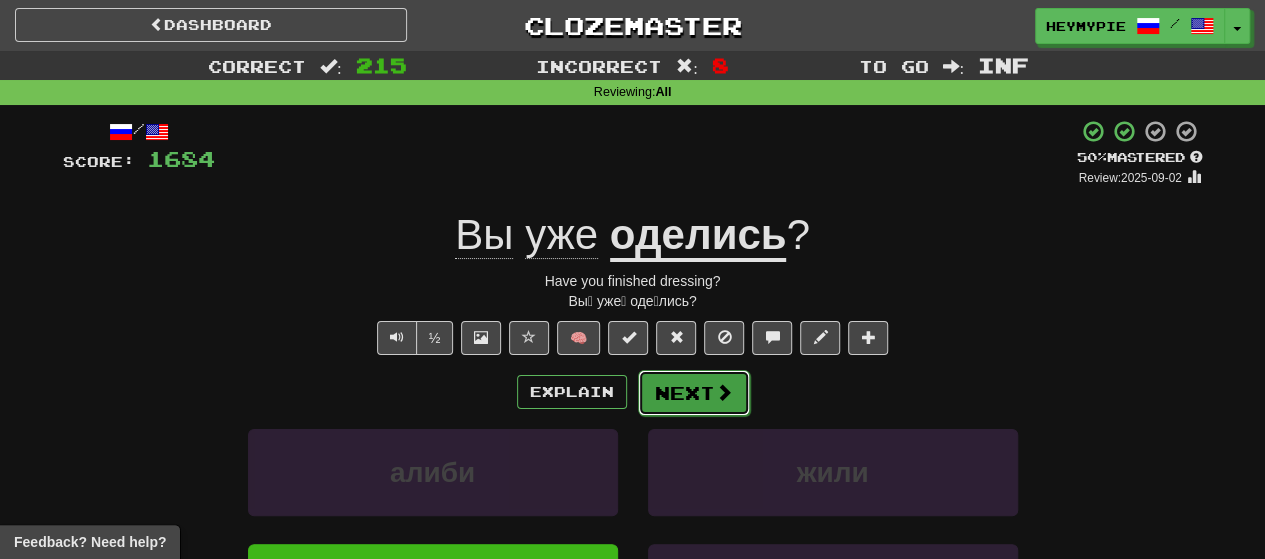 click on "Next" at bounding box center (694, 393) 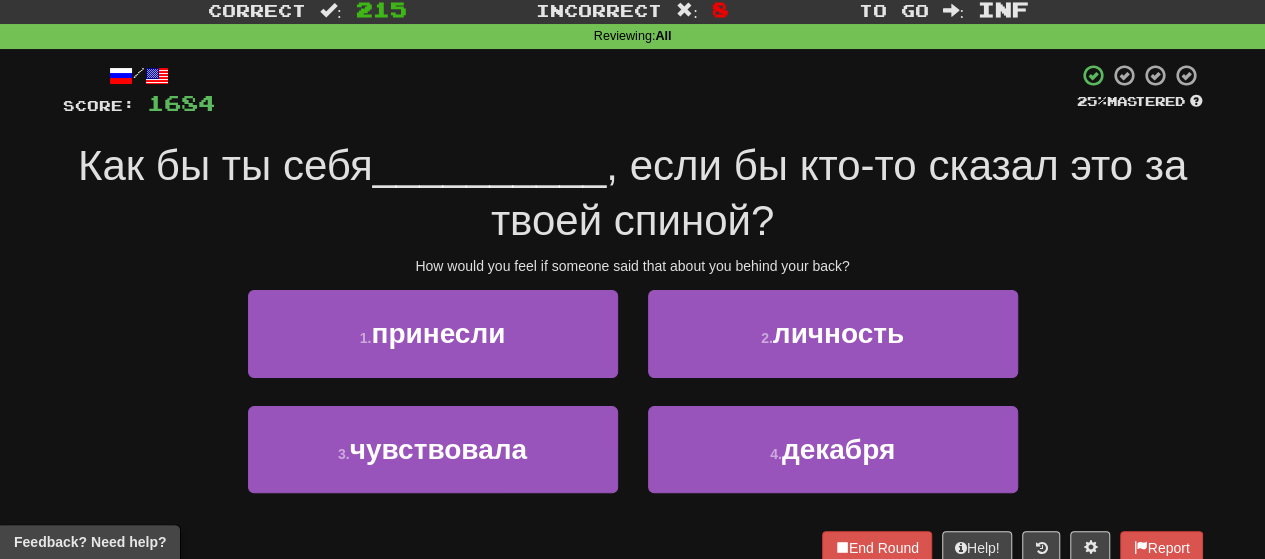 scroll, scrollTop: 100, scrollLeft: 0, axis: vertical 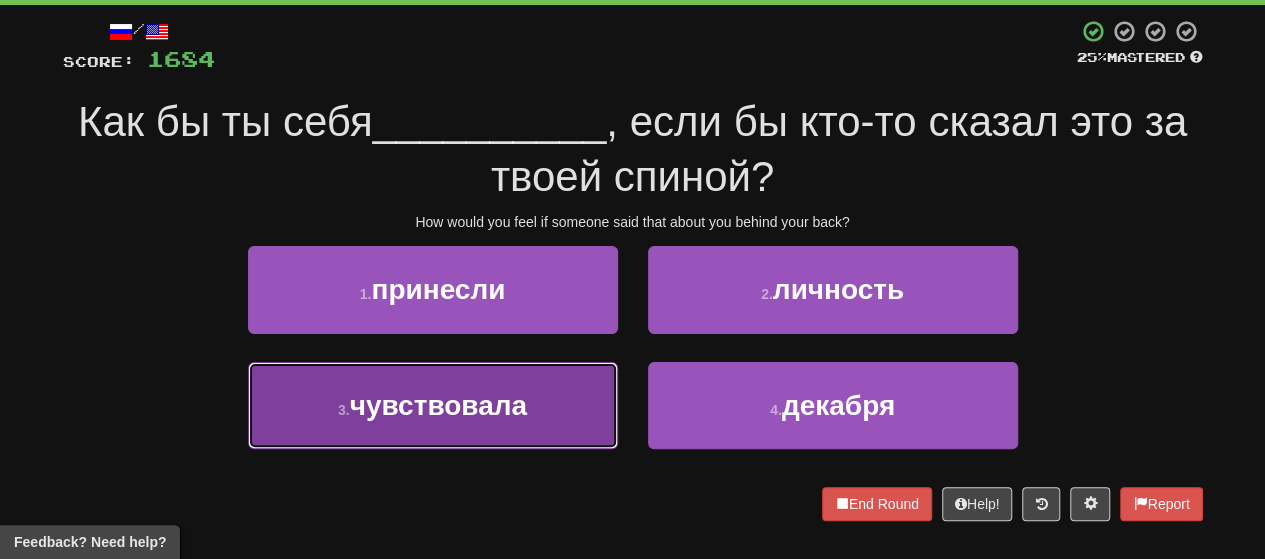 click on "чувствовала" at bounding box center [438, 405] 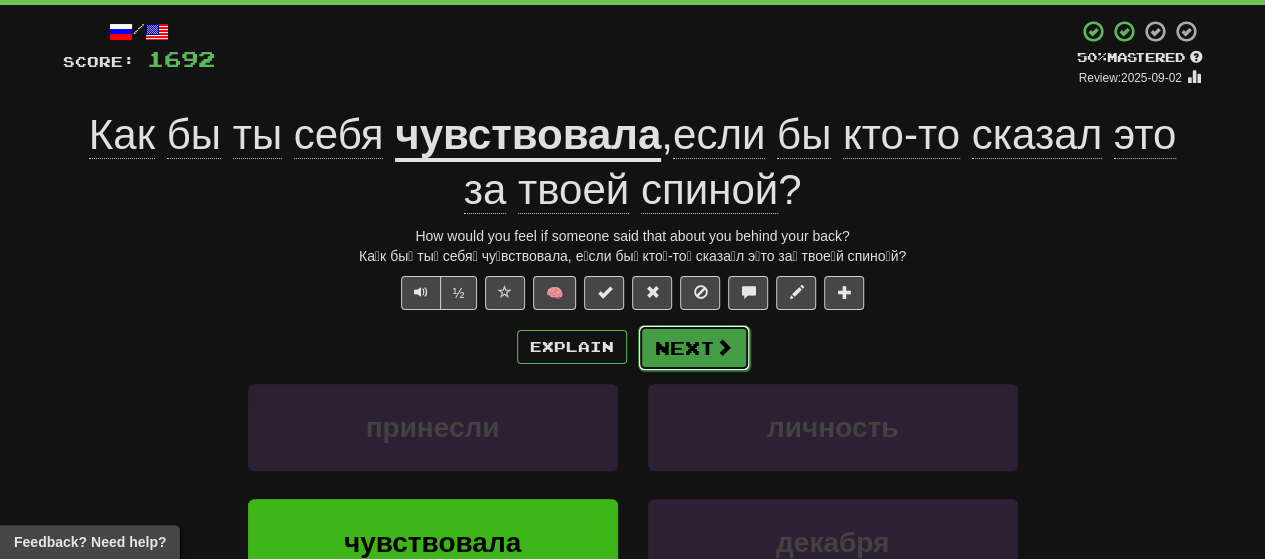 click on "Next" at bounding box center [694, 348] 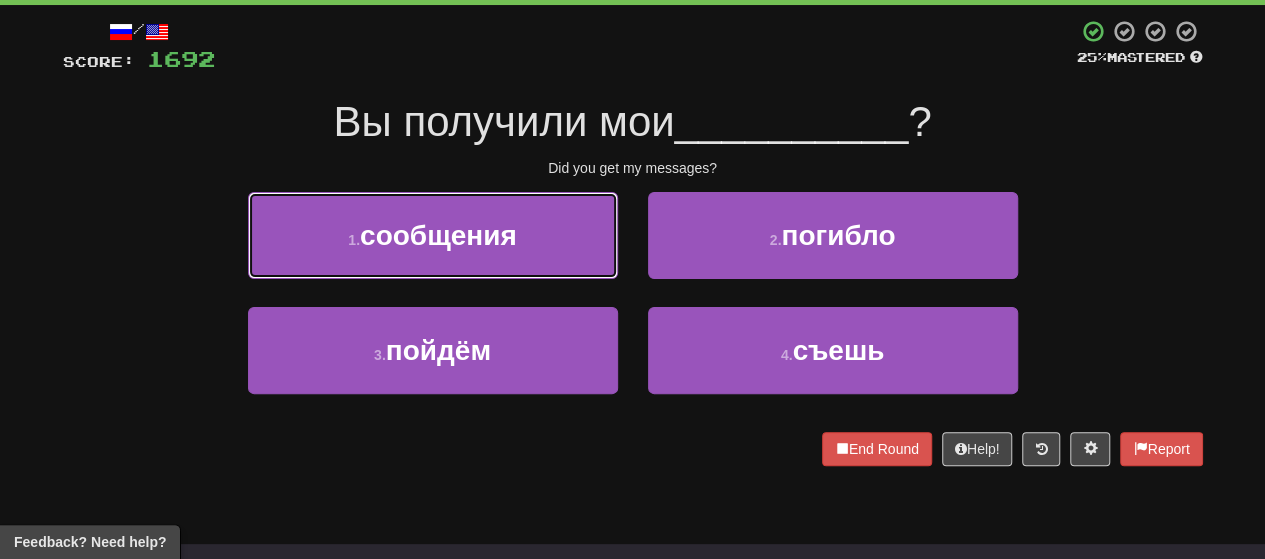 click on "сообщения" at bounding box center [438, 235] 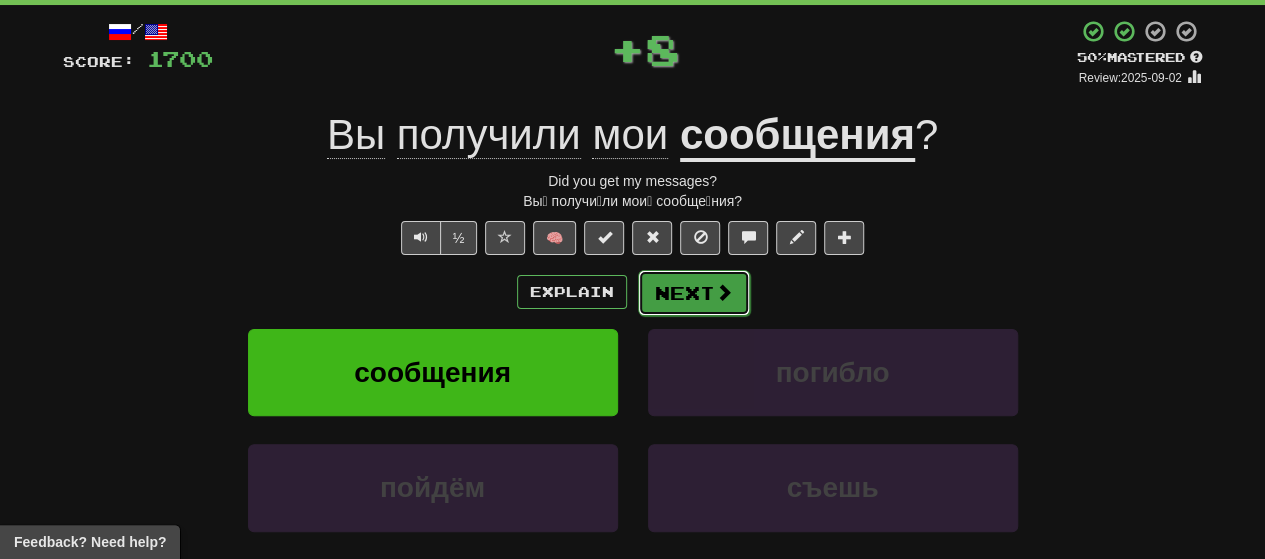 click on "Next" at bounding box center [694, 293] 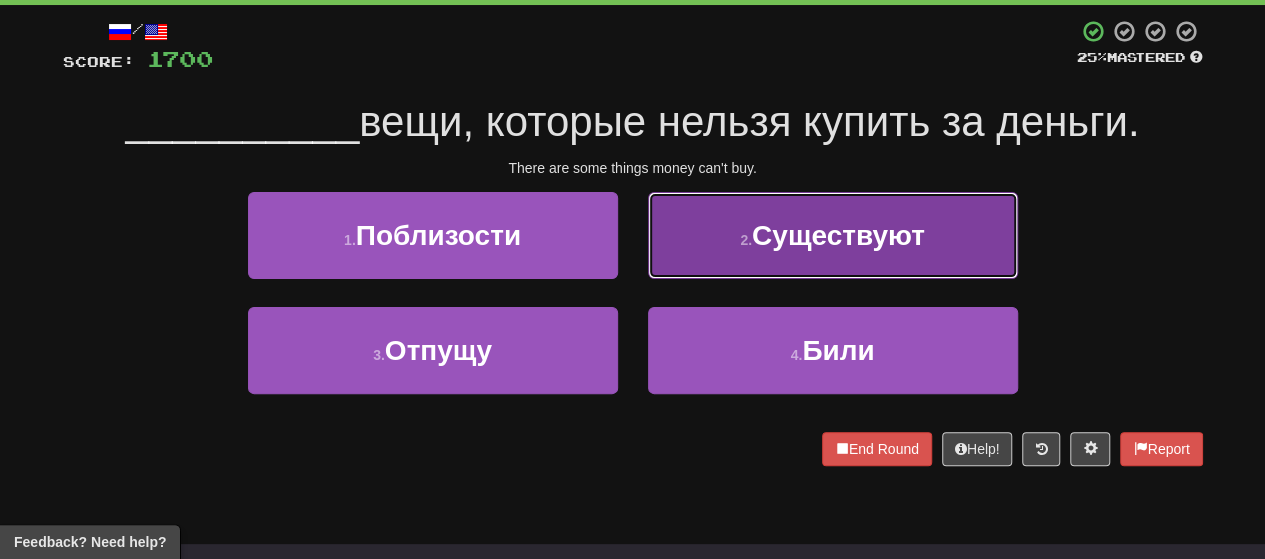 click on "2 .  Существуют" at bounding box center [833, 235] 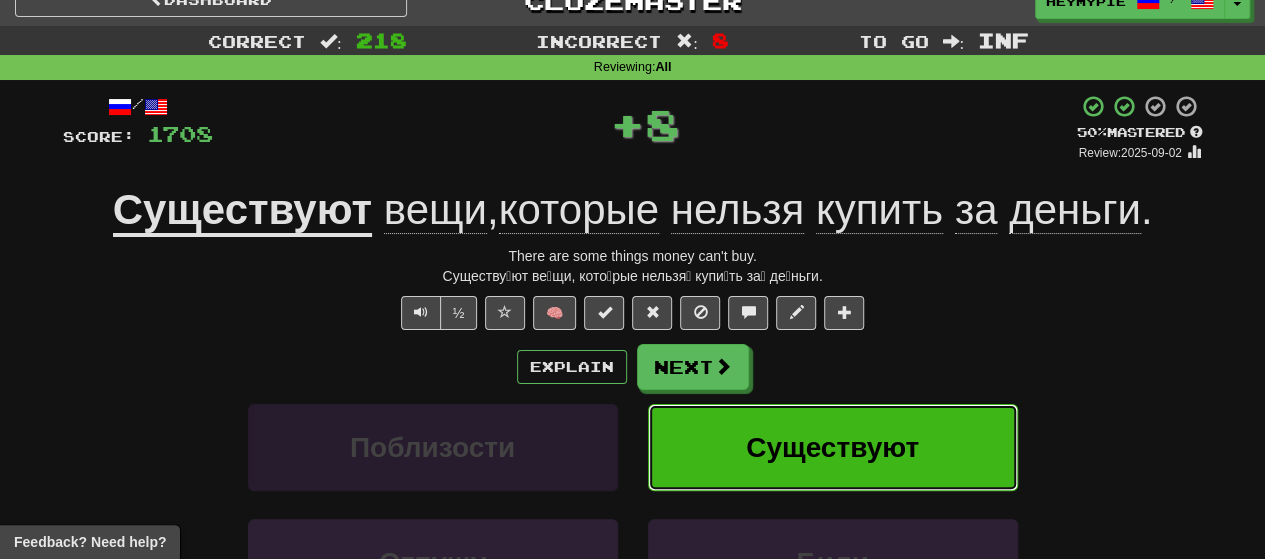 scroll, scrollTop: 0, scrollLeft: 0, axis: both 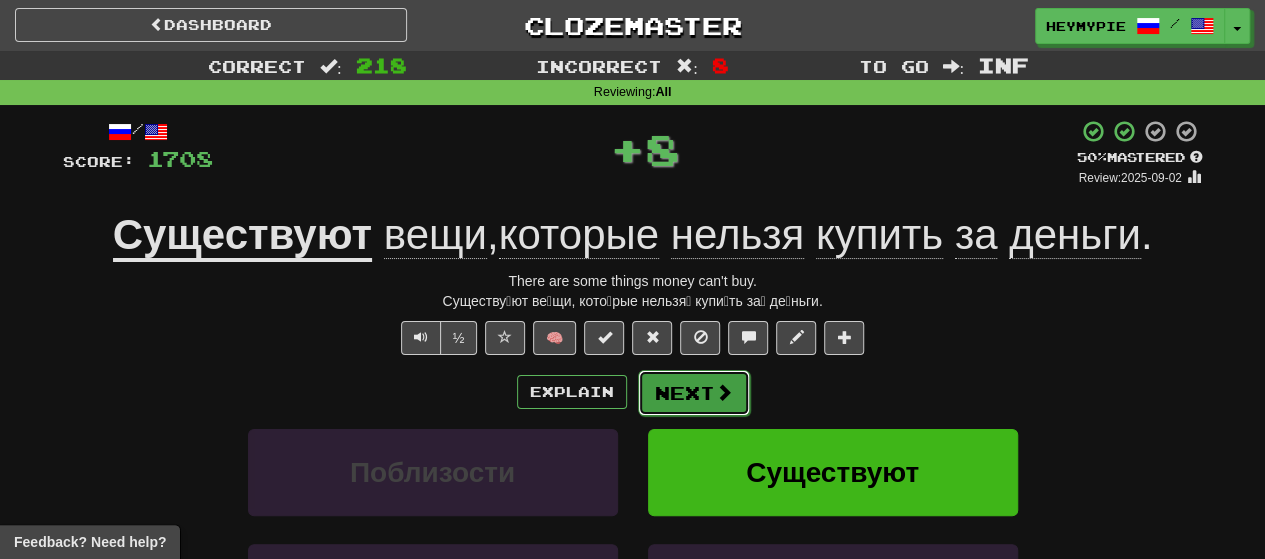 click on "Next" at bounding box center [694, 393] 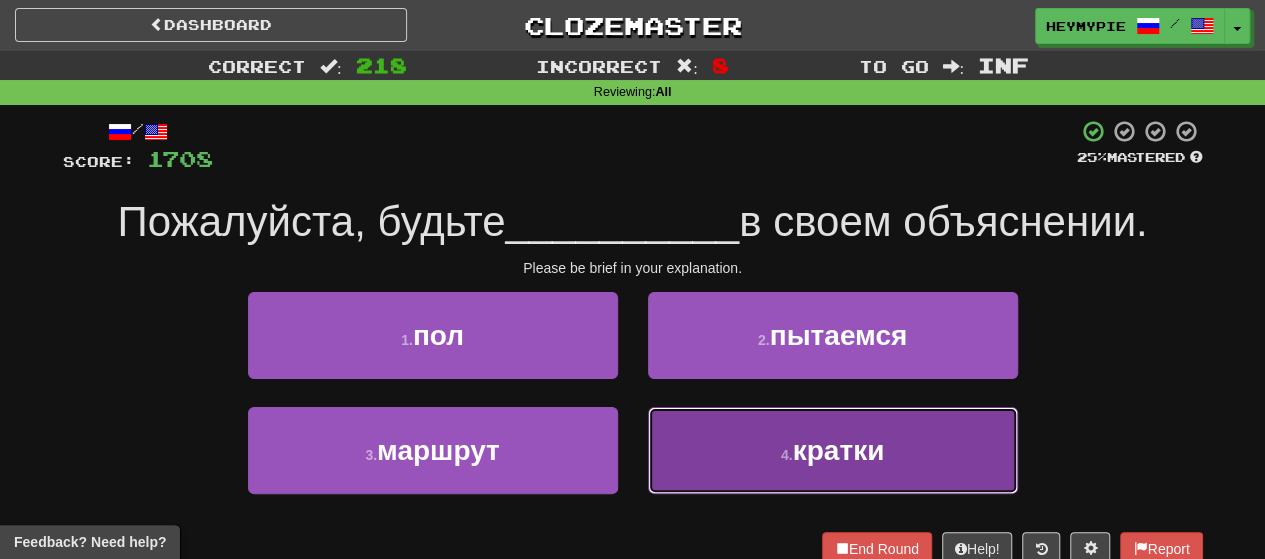 click on "4 .  кратки" at bounding box center (833, 450) 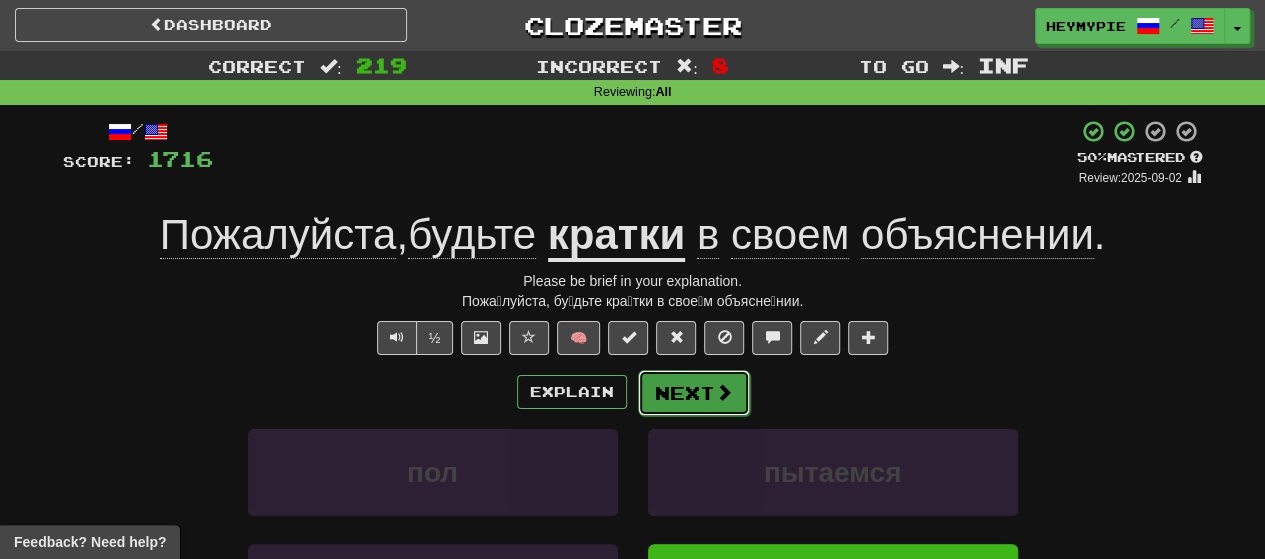 click on "Next" at bounding box center (694, 393) 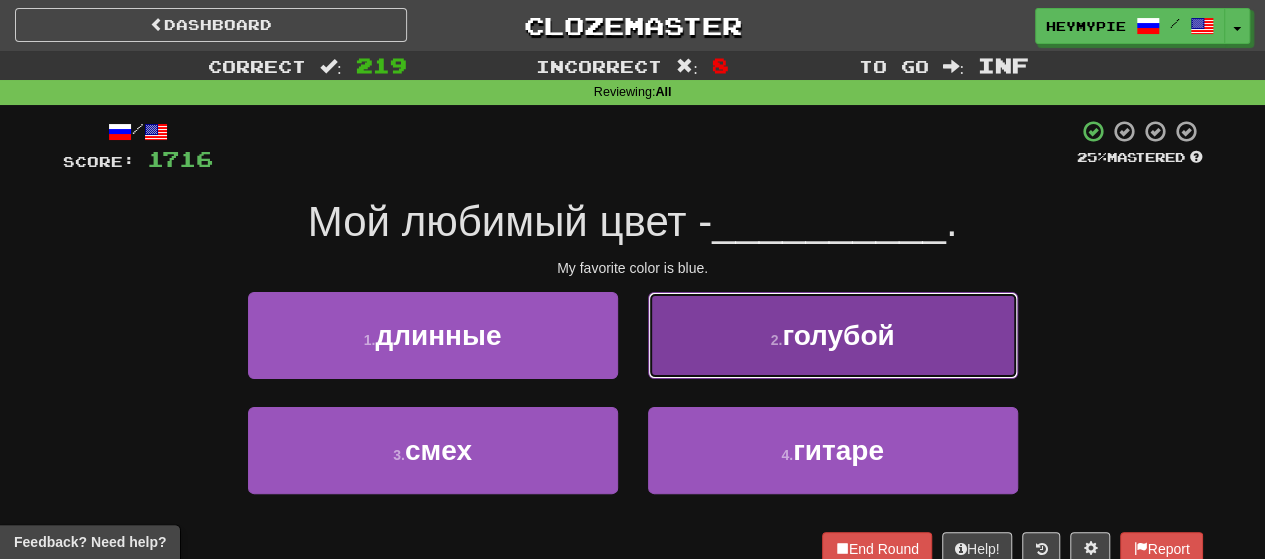 click on "2 .  голубой" at bounding box center (833, 335) 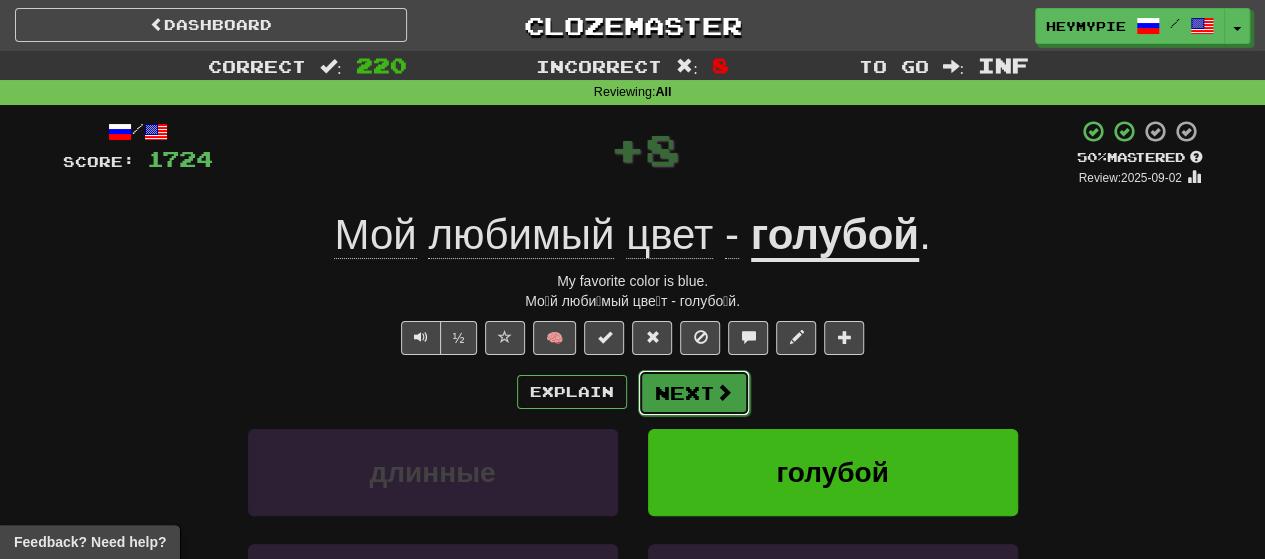 click on "Next" at bounding box center [694, 393] 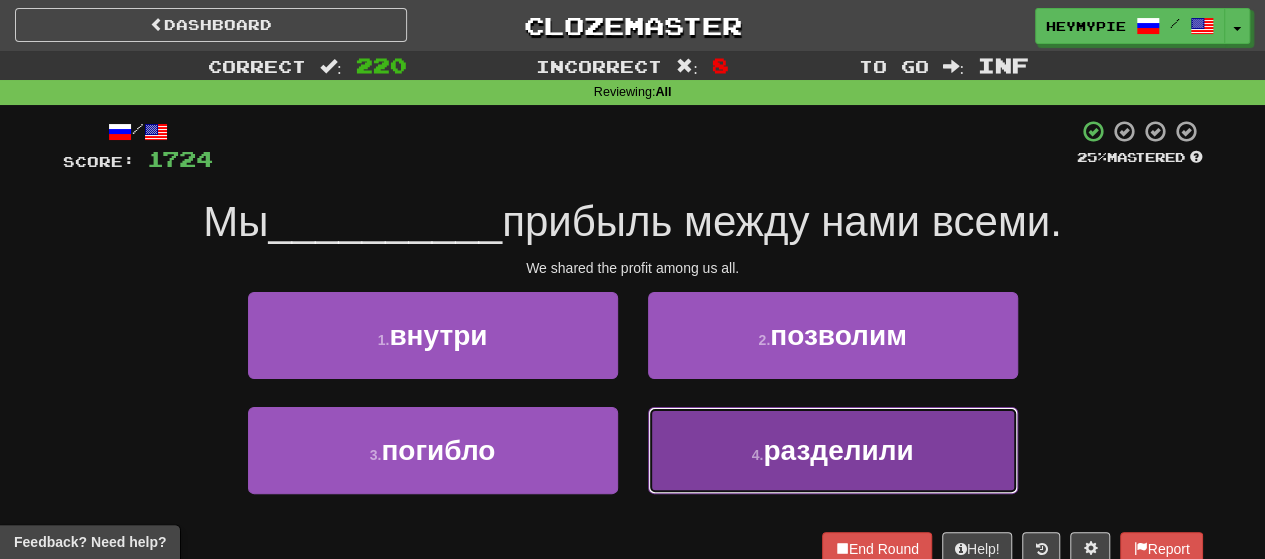 click on "4 .  разделили" at bounding box center (833, 450) 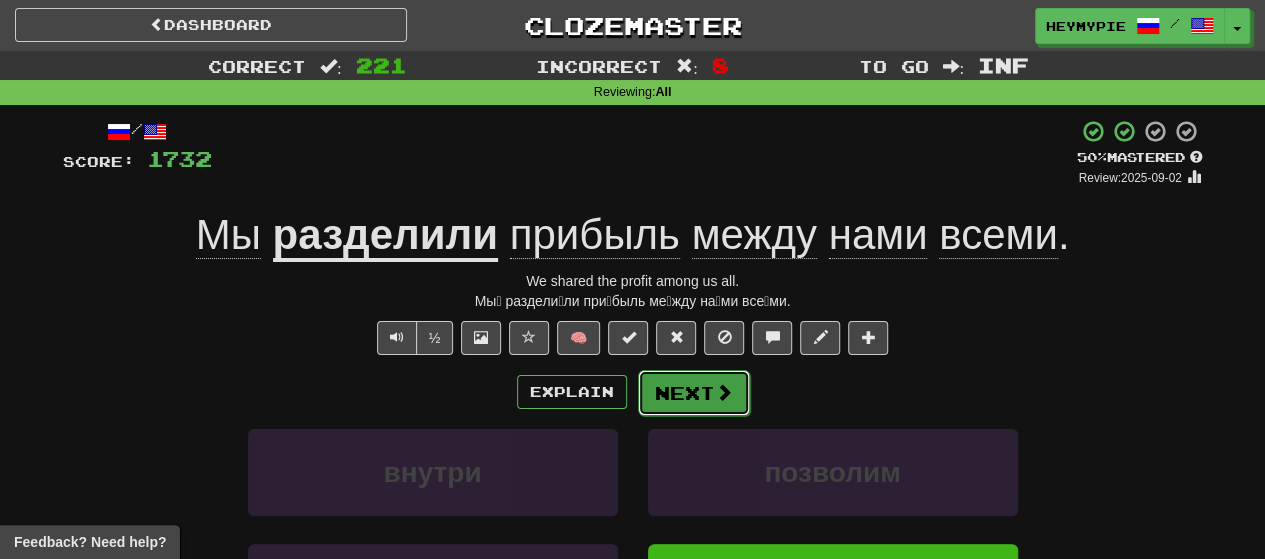 click on "Next" at bounding box center (694, 393) 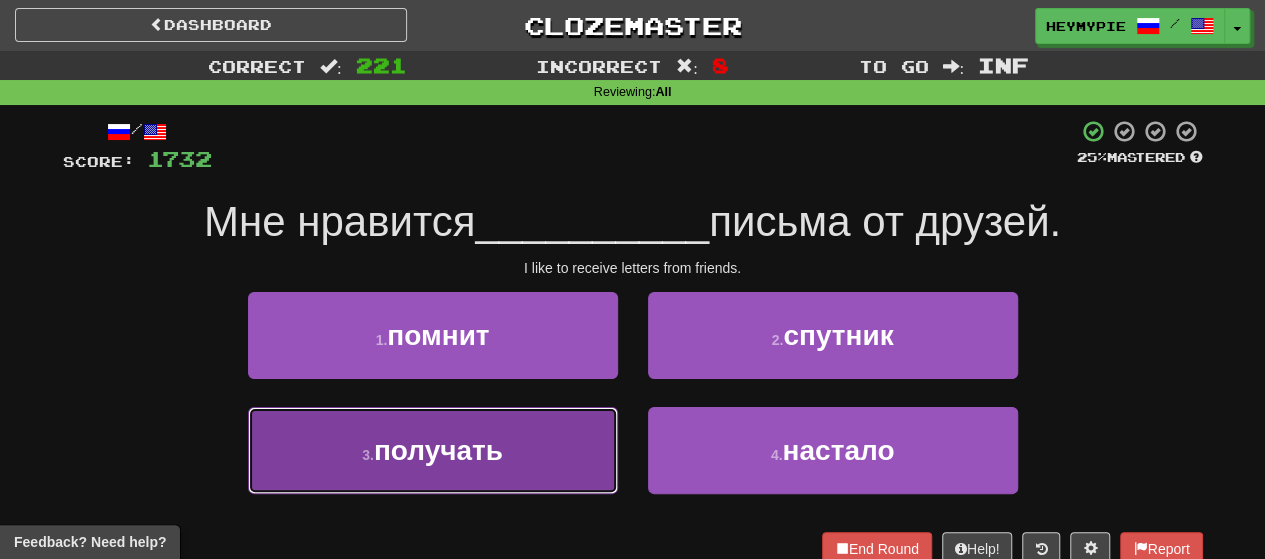 click on "3 .  получать" at bounding box center [433, 450] 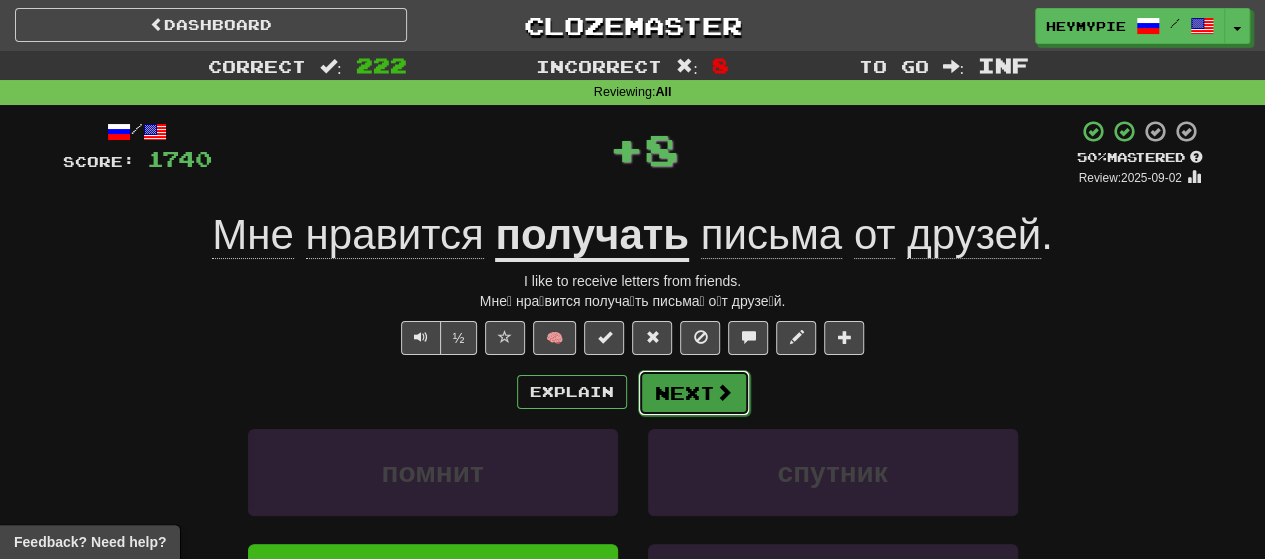click at bounding box center [724, 392] 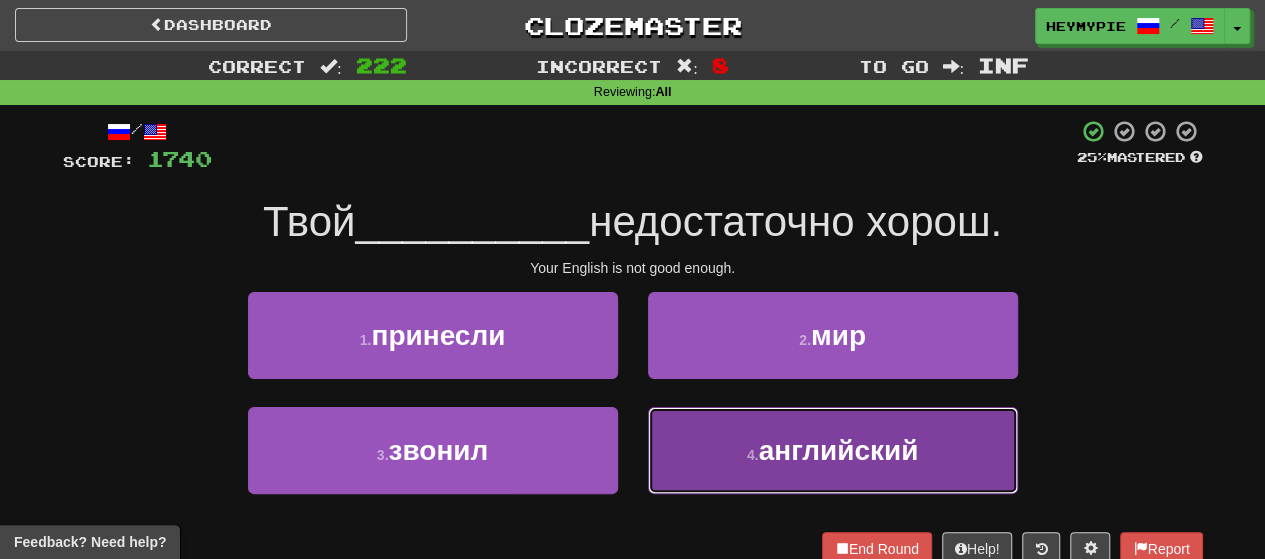 click on "4 .  английский" at bounding box center (833, 450) 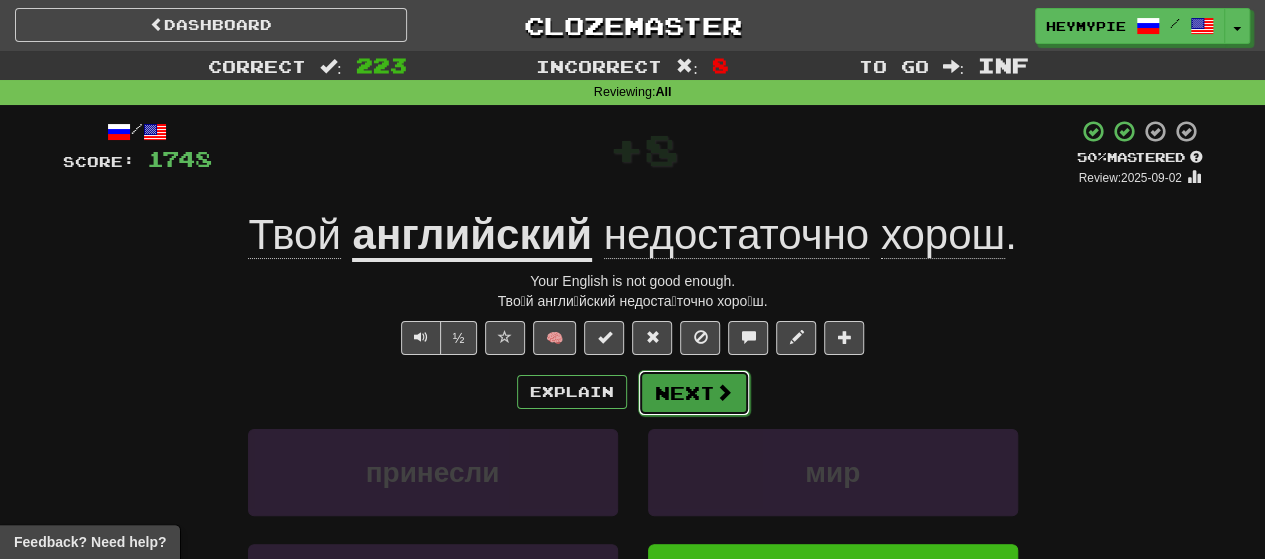 click on "Next" at bounding box center [694, 393] 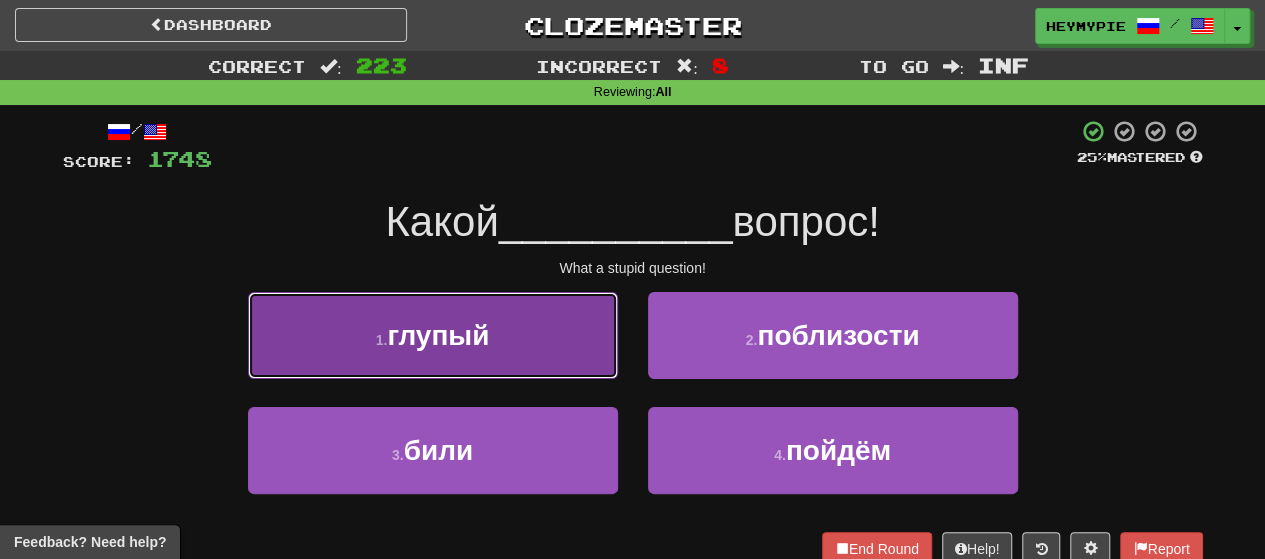 click on "глупый" at bounding box center [438, 335] 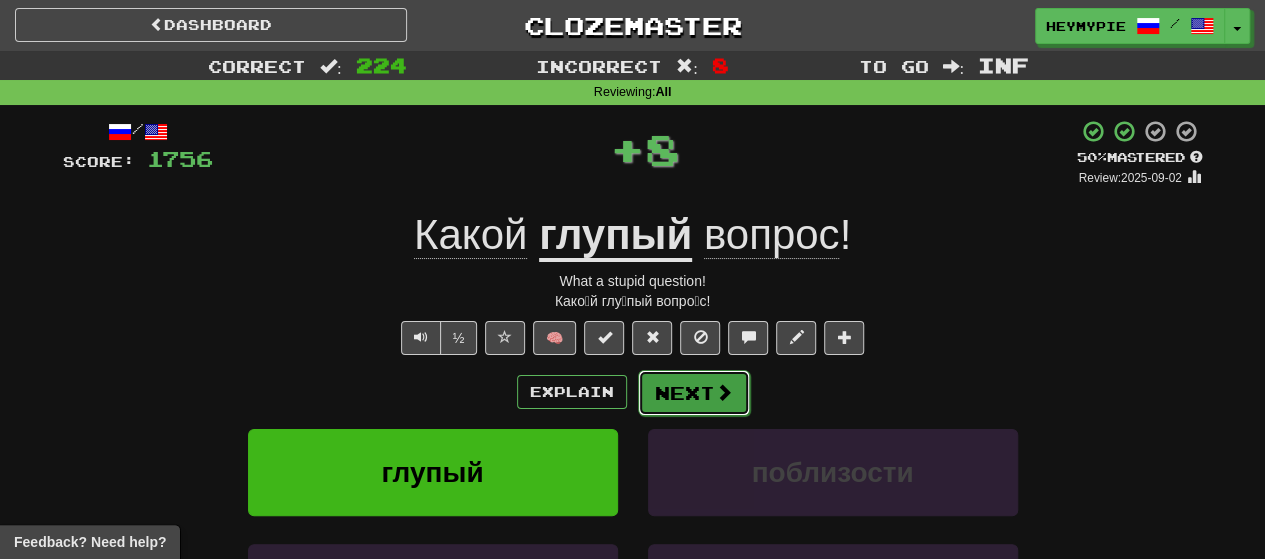 click on "Next" at bounding box center [694, 393] 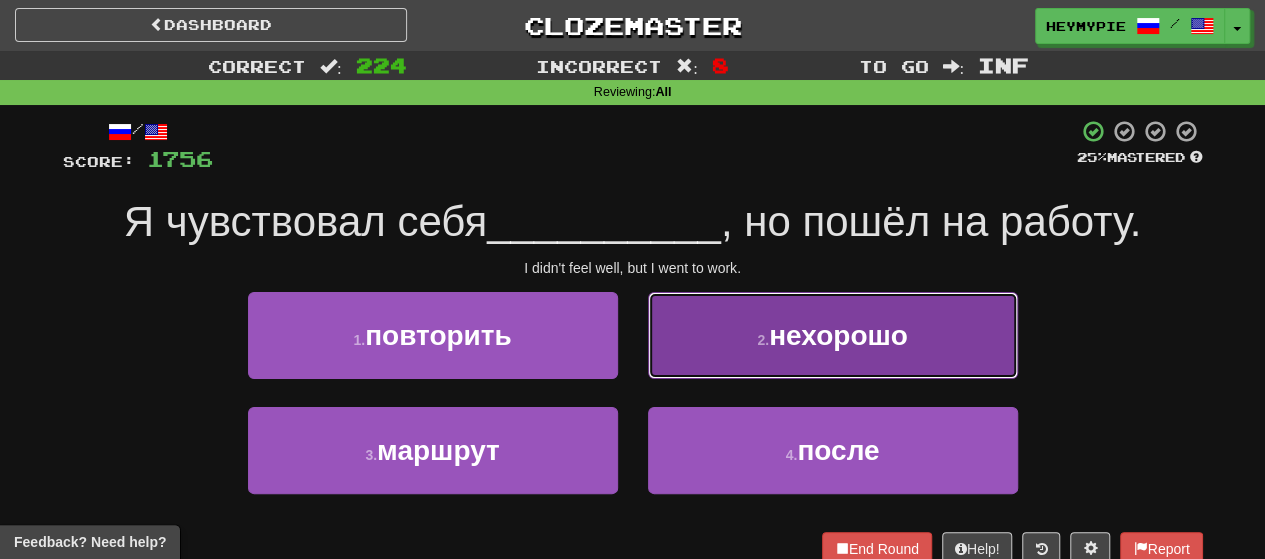 click on "2 .  нехорошо" at bounding box center (833, 335) 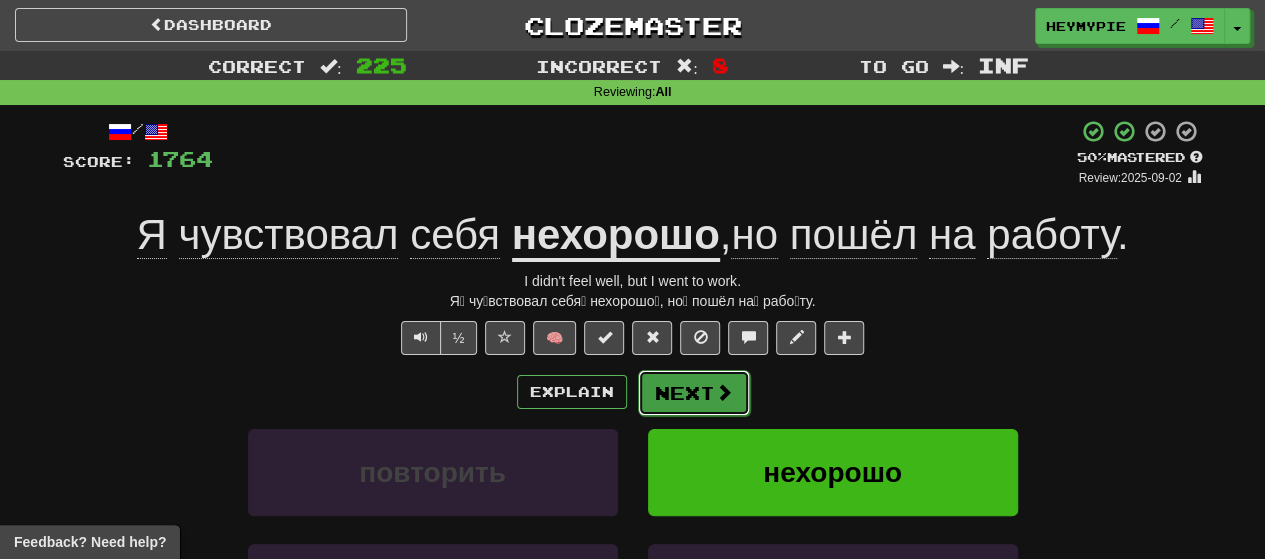 click on "Next" at bounding box center [694, 393] 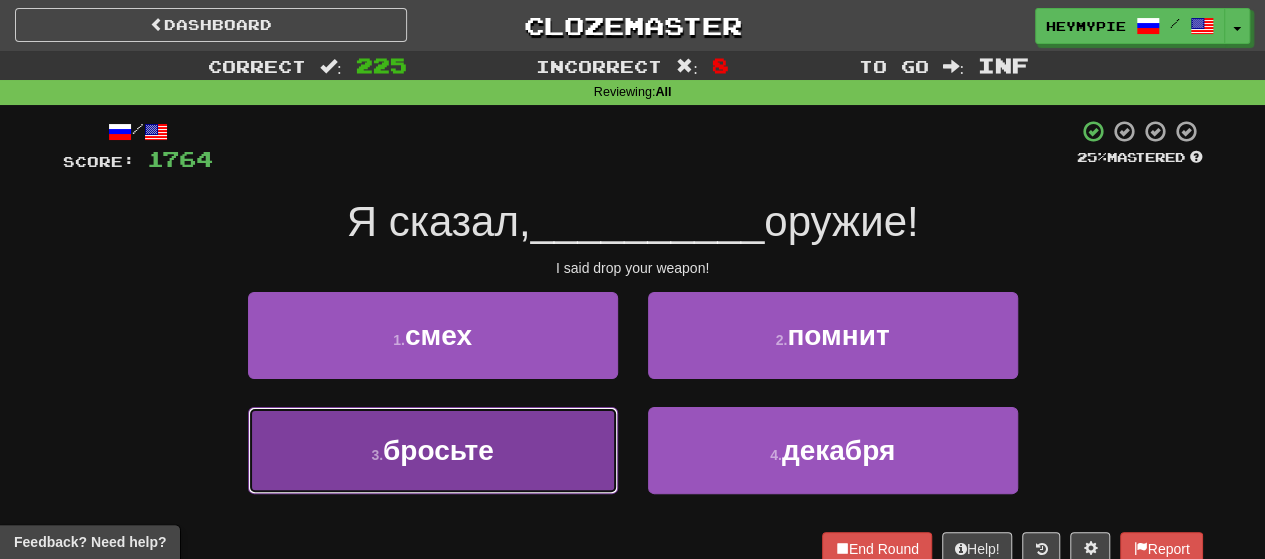 click on "3 .  бросьте" at bounding box center (433, 450) 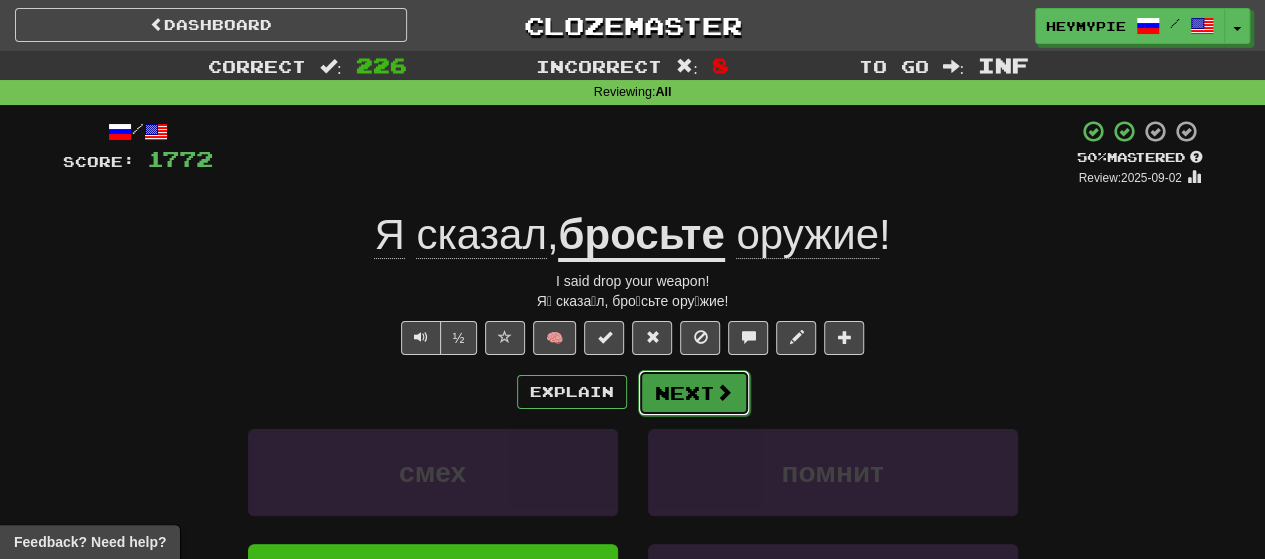 click on "Next" at bounding box center [694, 393] 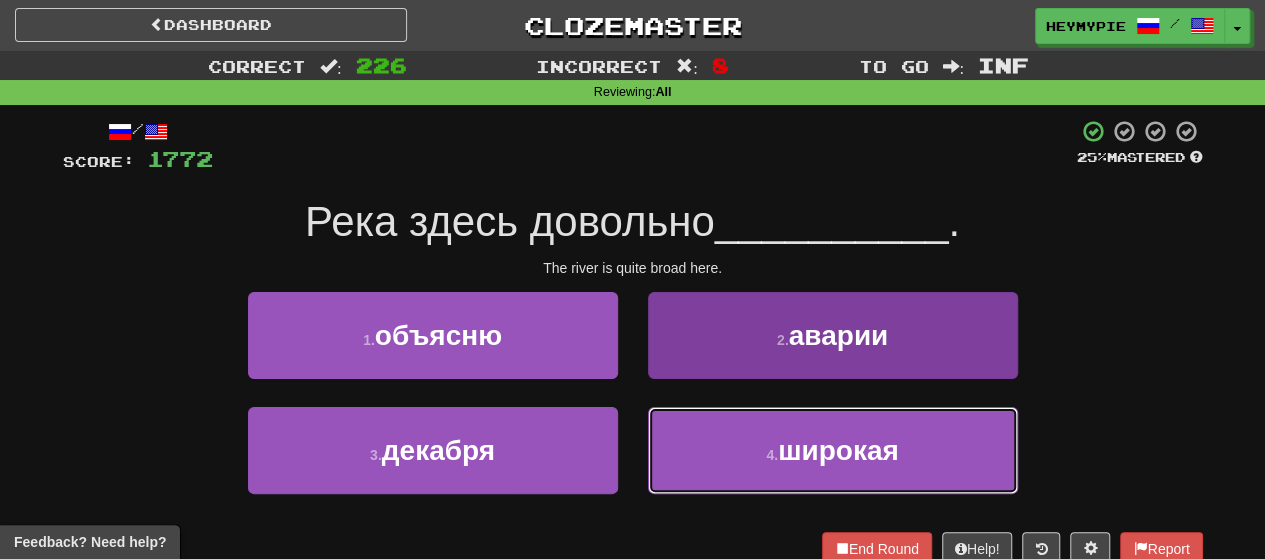 click on "4 .  широкая" at bounding box center (833, 450) 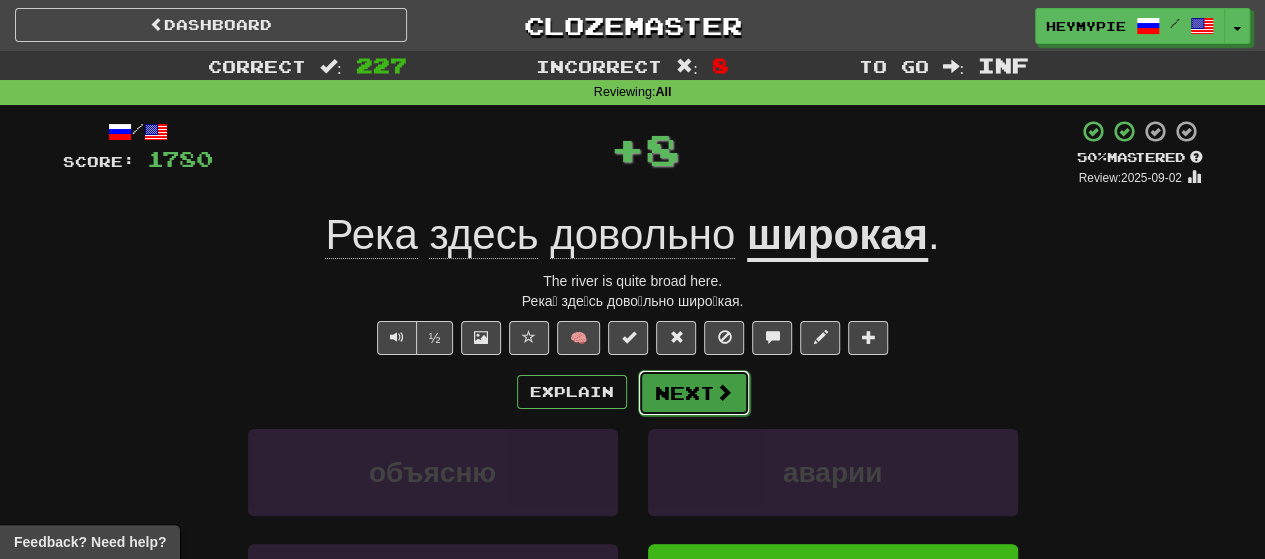 click on "Next" at bounding box center [694, 393] 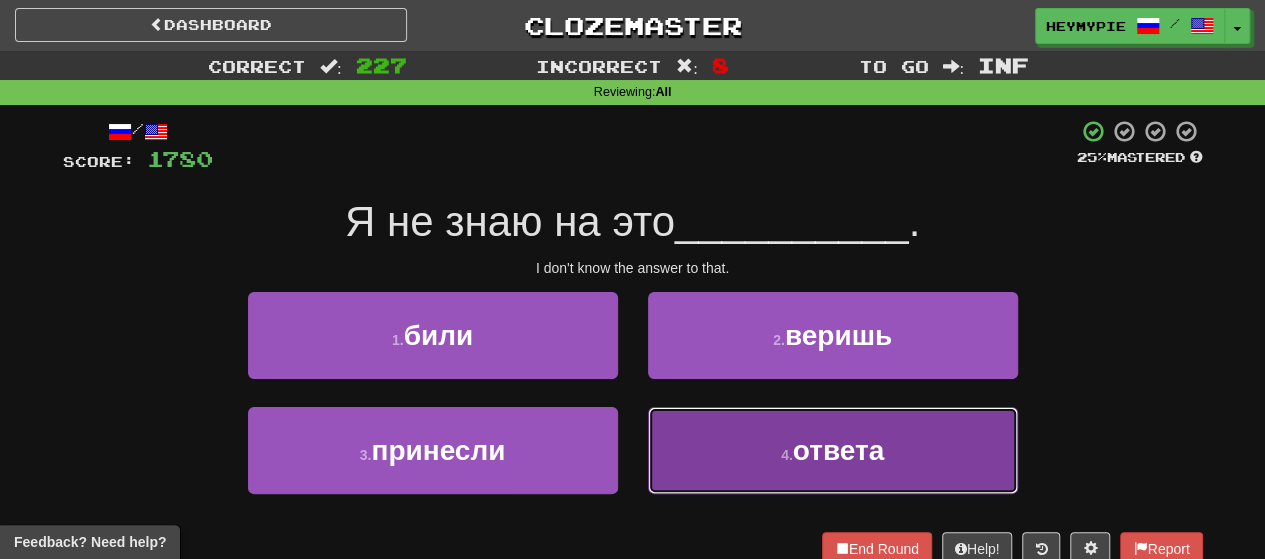 click on "4 .  ответа" at bounding box center (833, 450) 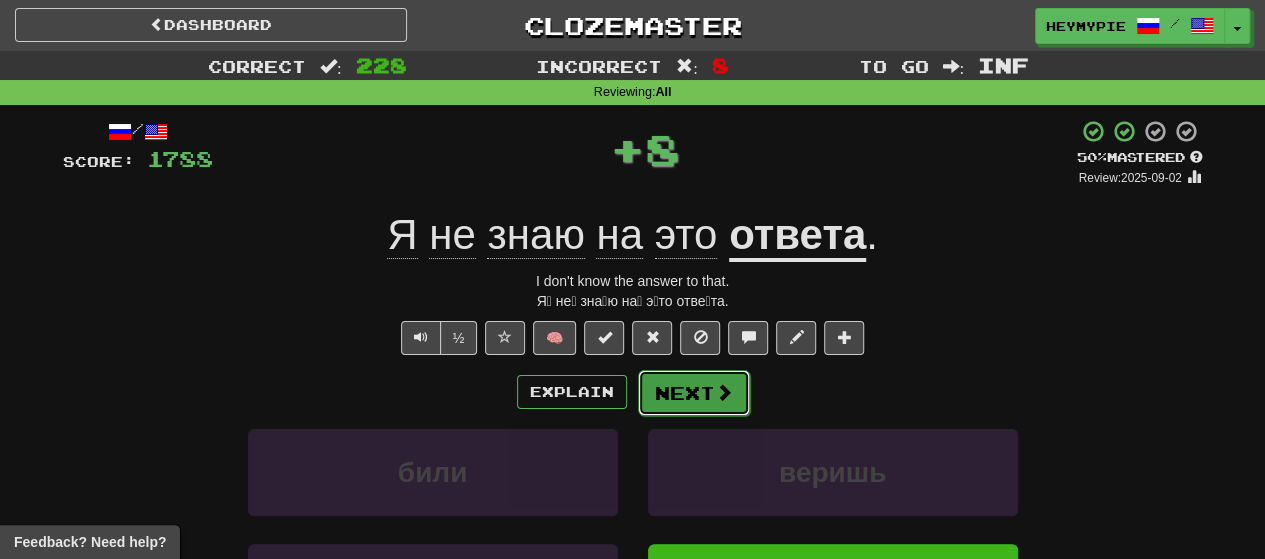 click on "Next" at bounding box center [694, 393] 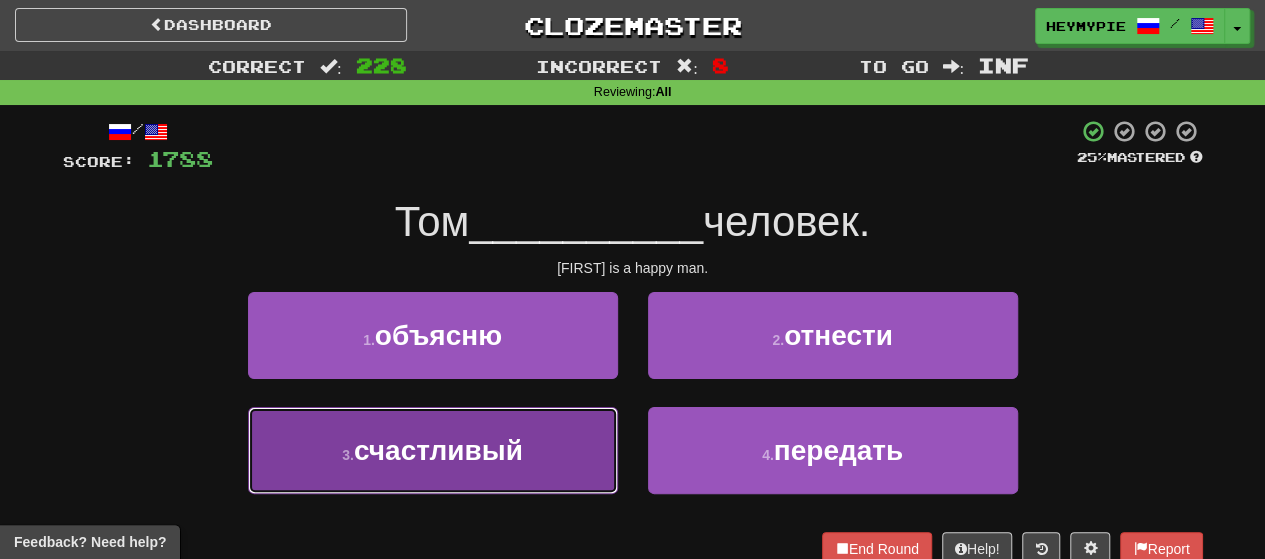 click on "3 .  счастливый" at bounding box center [433, 450] 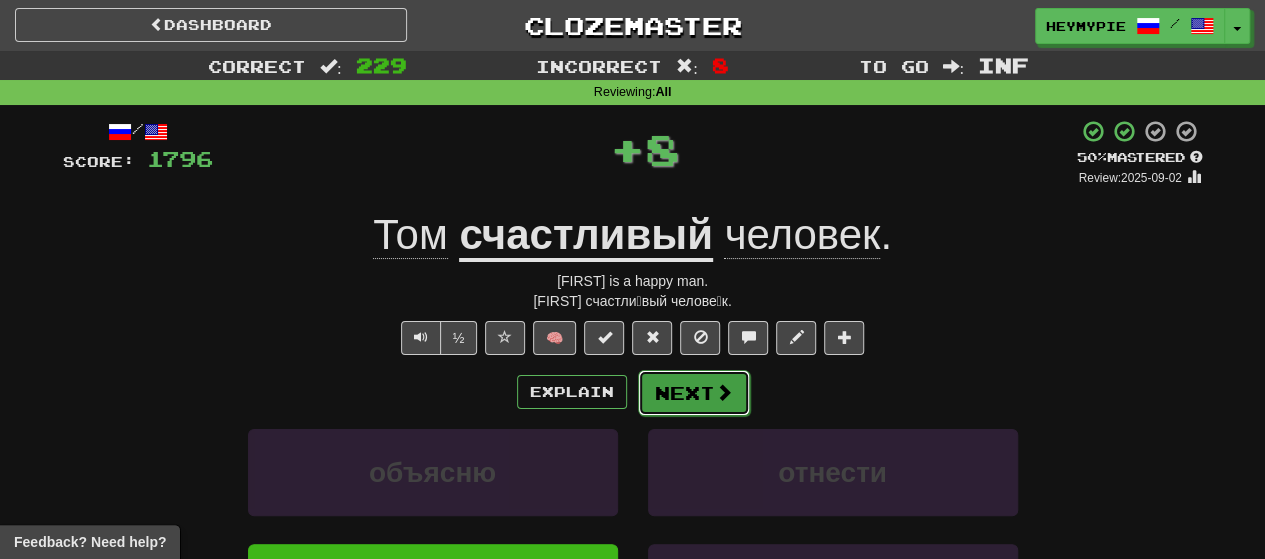click on "Next" at bounding box center [694, 393] 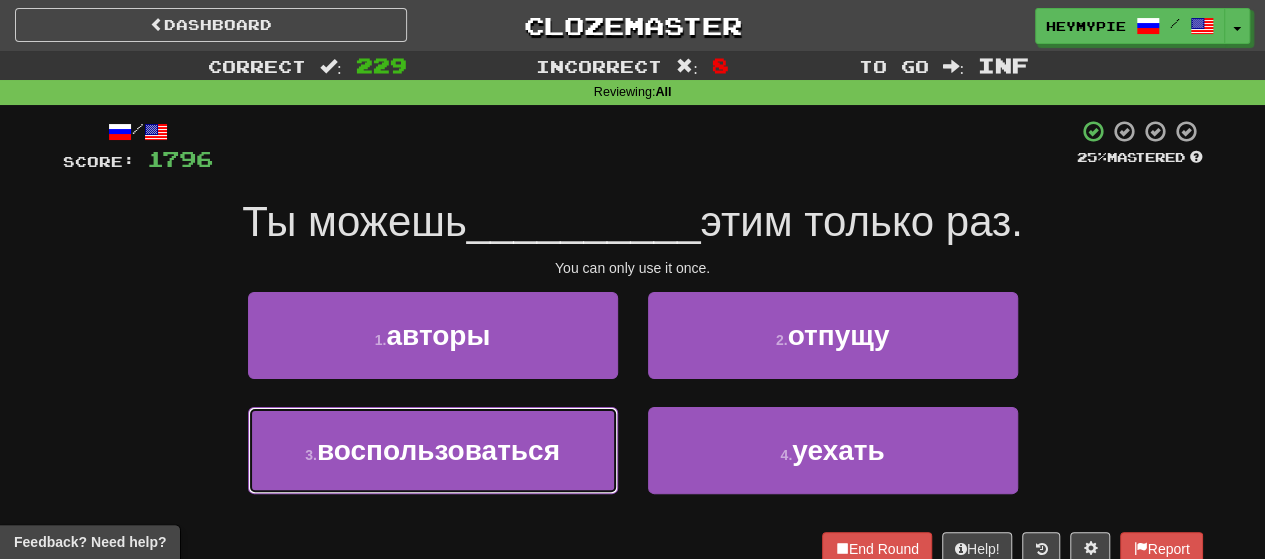 click on "3 .  воспользоваться" at bounding box center (433, 450) 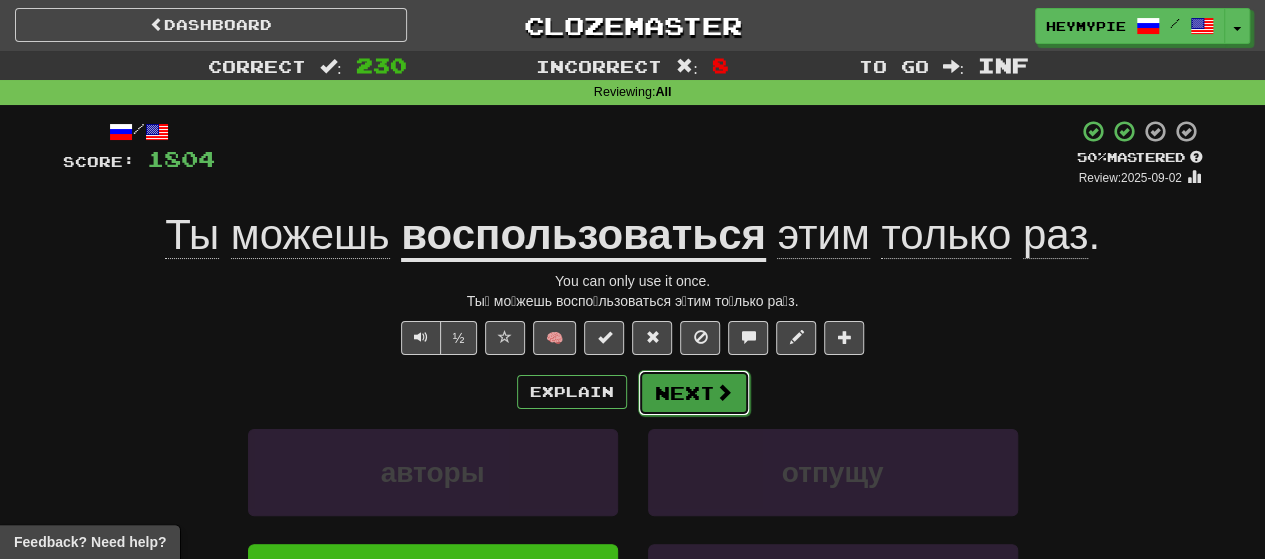 click on "Next" at bounding box center (694, 393) 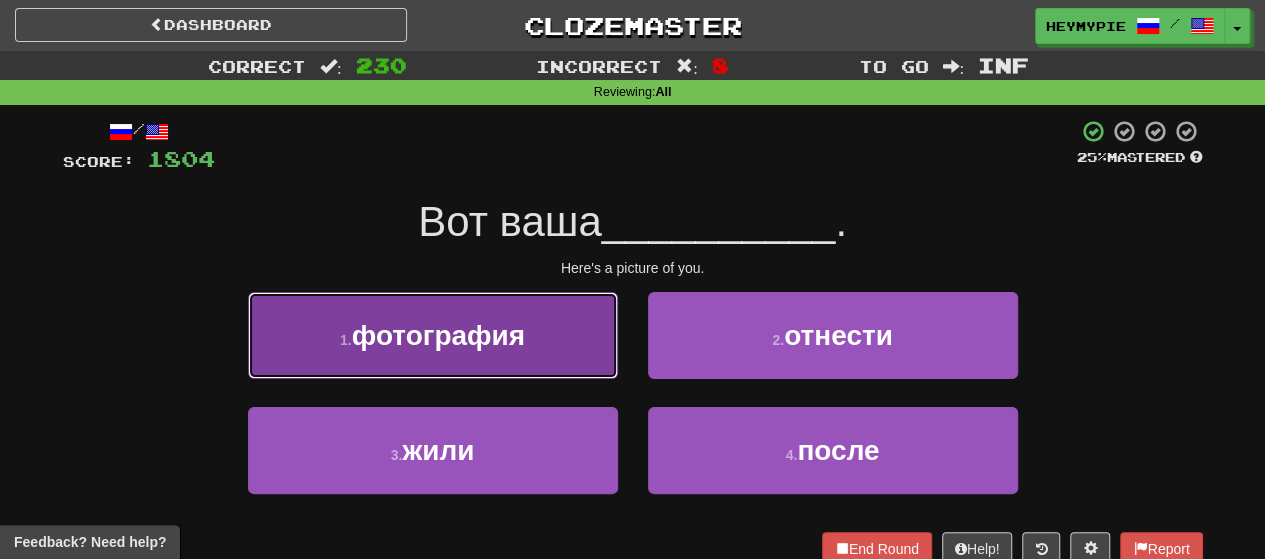 click on "1 .  фотография" at bounding box center (433, 335) 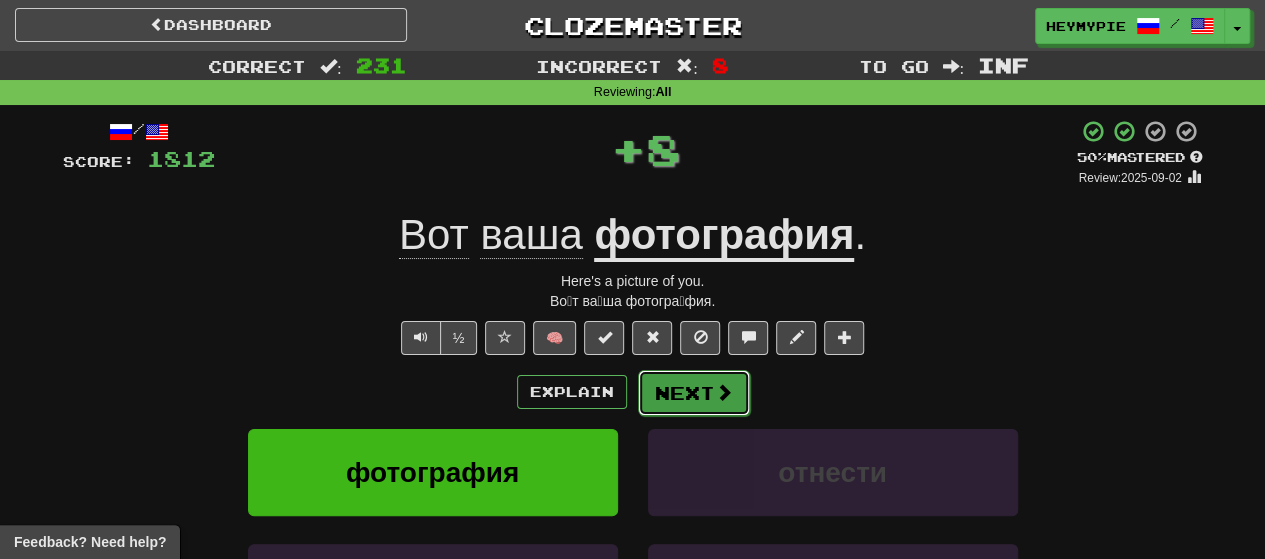 click on "Next" at bounding box center (694, 393) 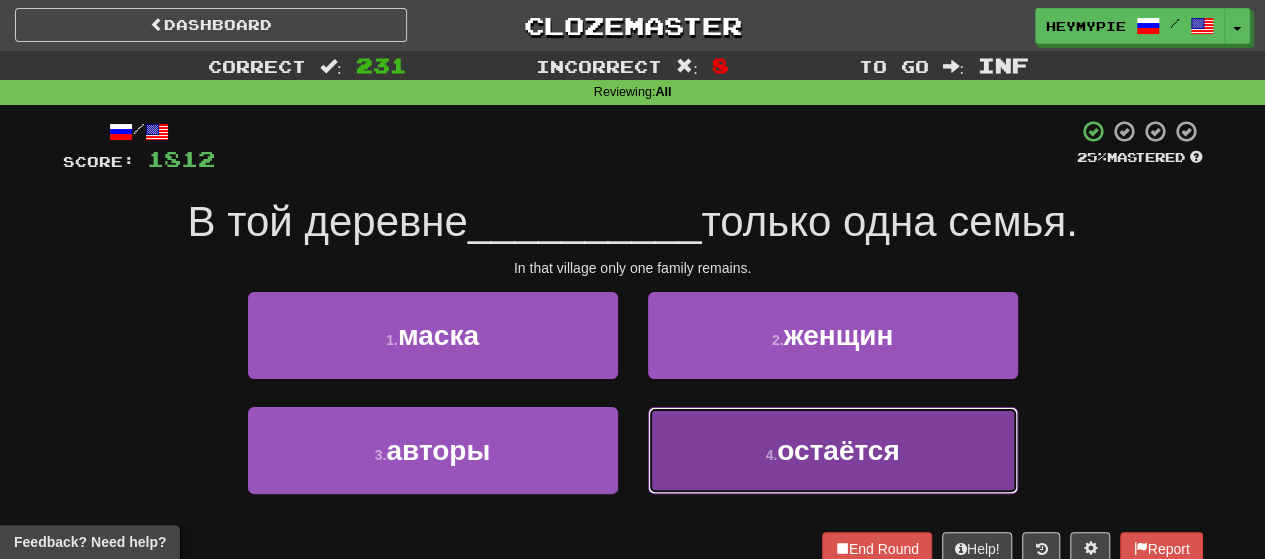 click on "4 .  остаётся" at bounding box center [833, 450] 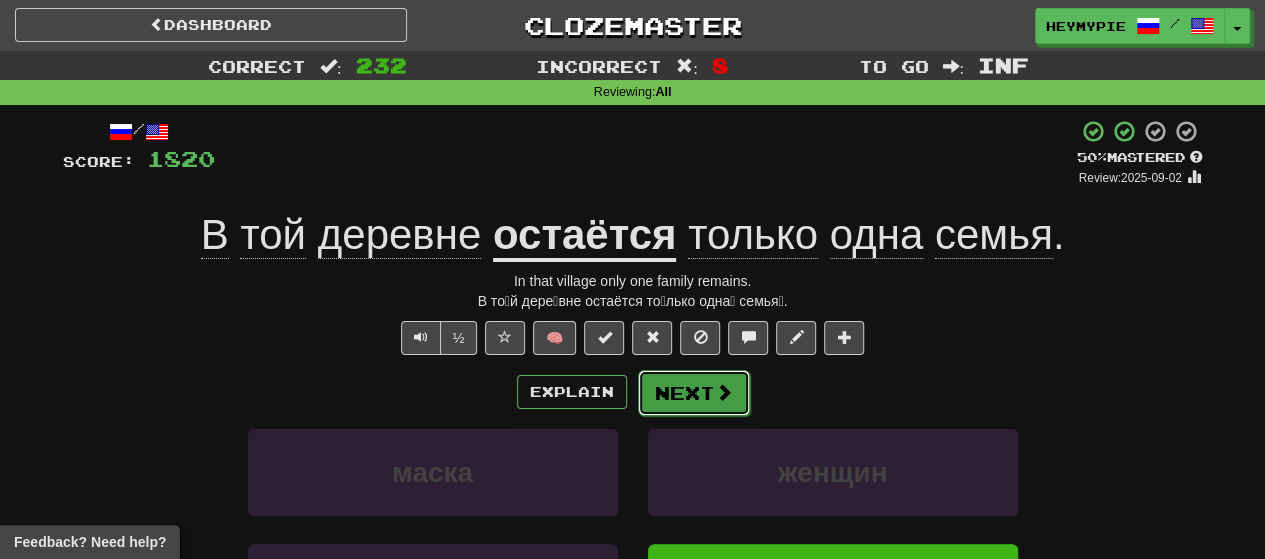click on "Next" at bounding box center [694, 393] 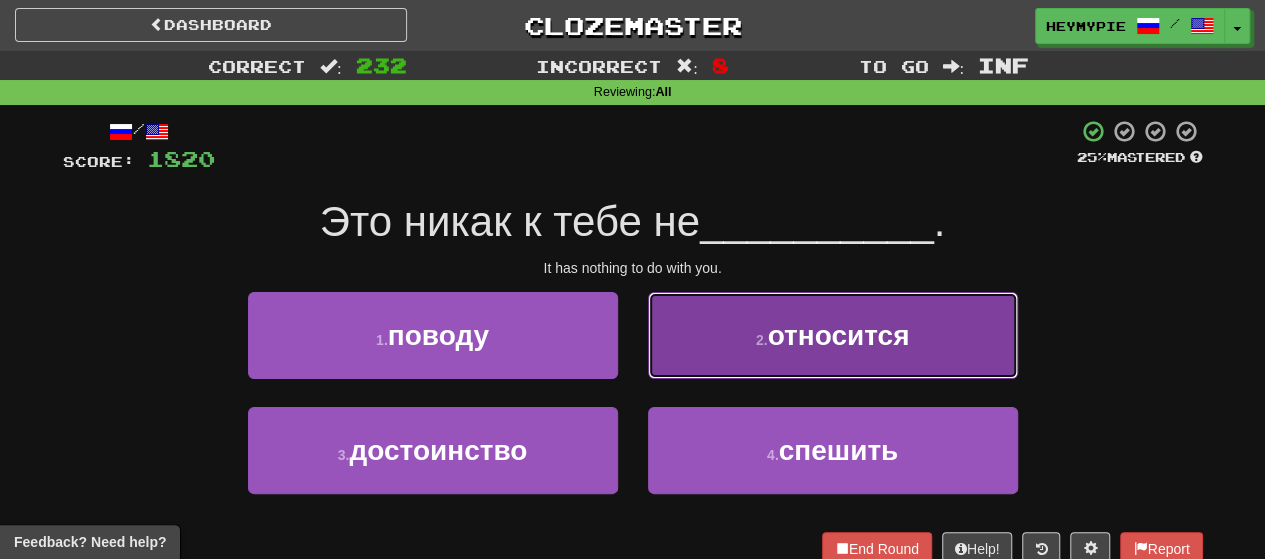 click on "2 .  относится" at bounding box center [833, 335] 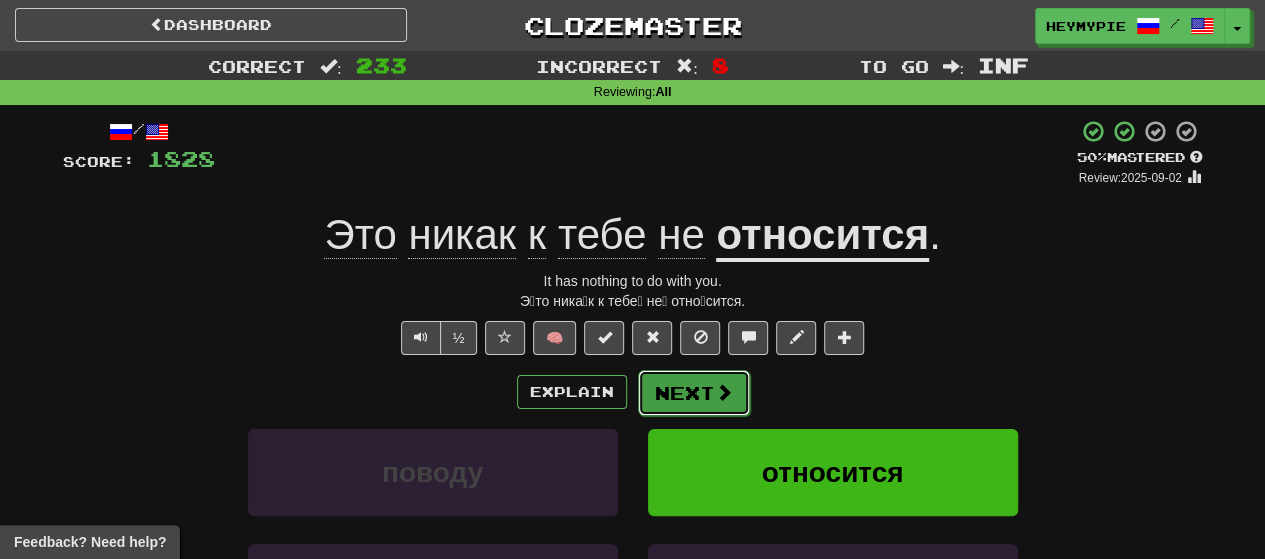 click on "Next" at bounding box center [694, 393] 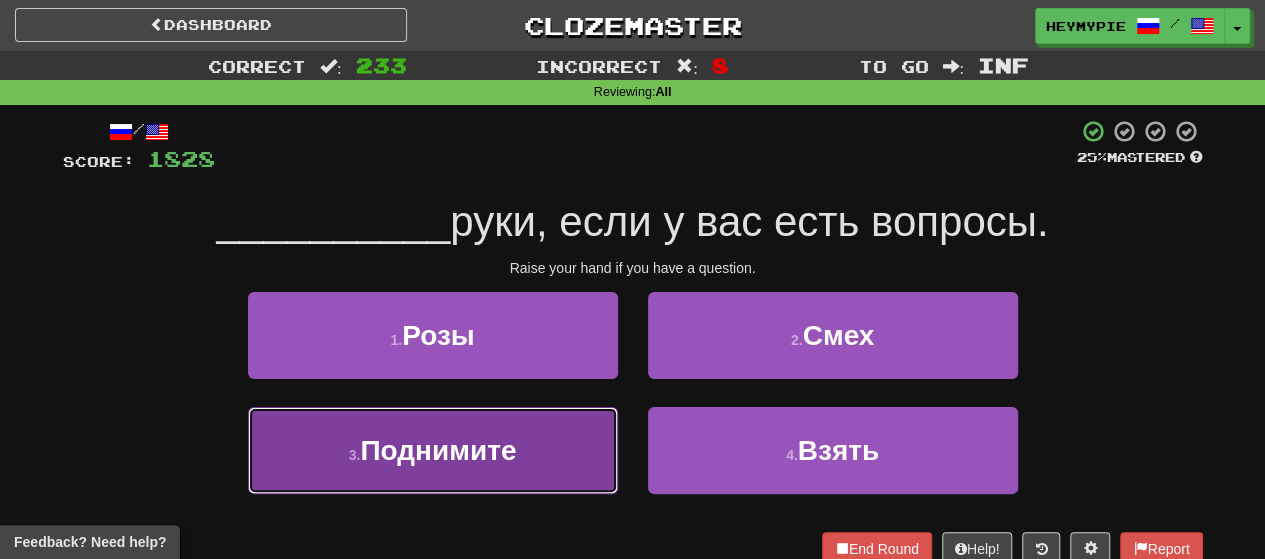 click on "Поднимите" at bounding box center [438, 450] 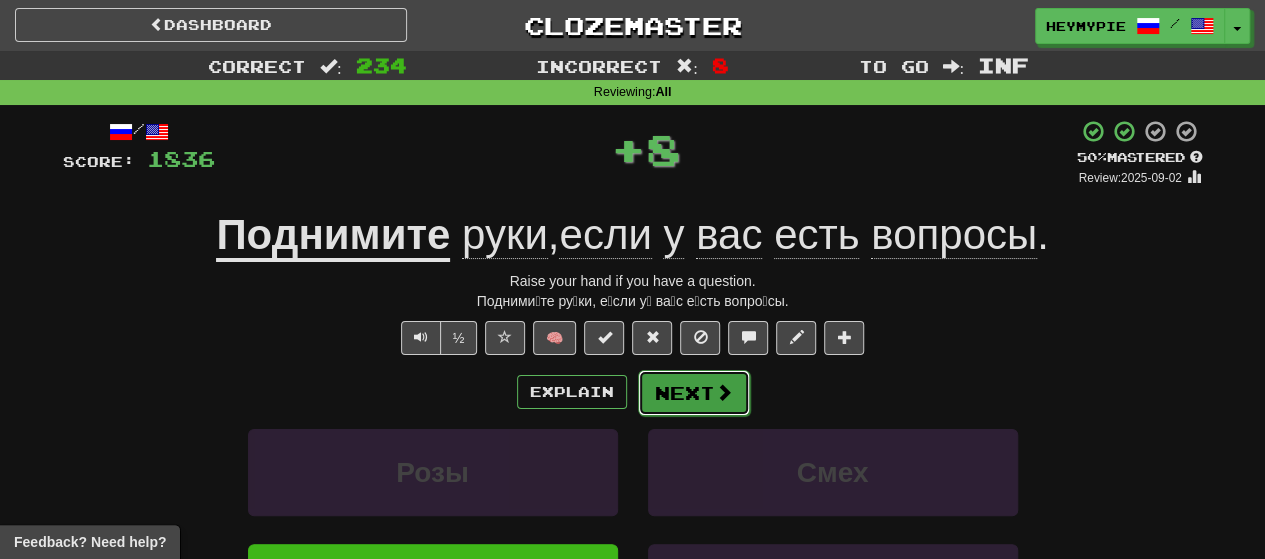 click on "Next" at bounding box center (694, 393) 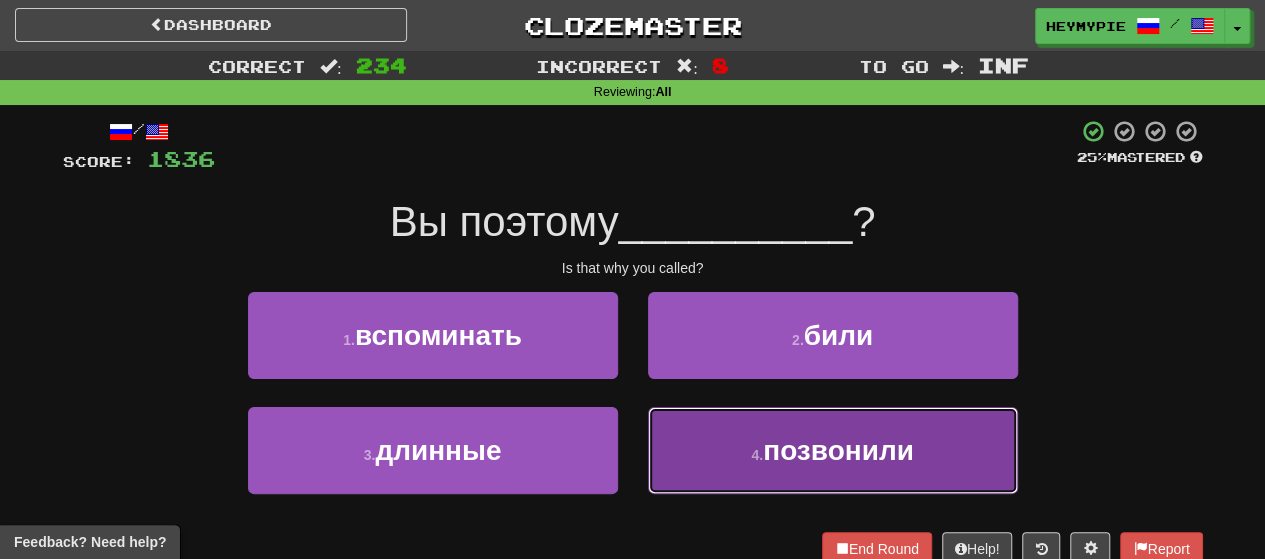 click on "позвонили" at bounding box center (838, 450) 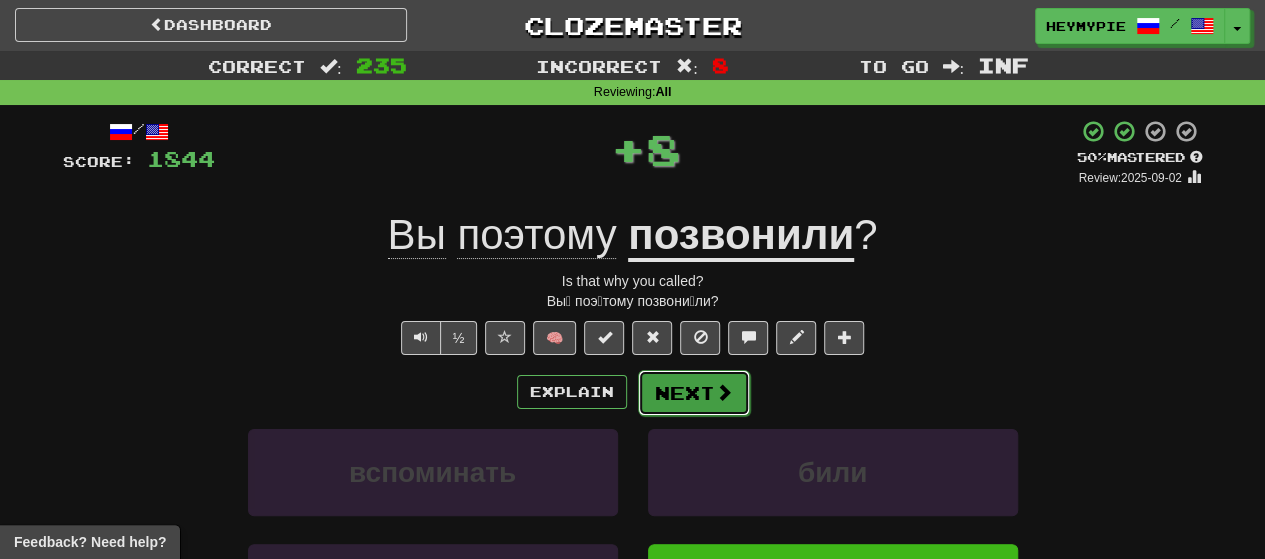click on "Next" at bounding box center (694, 393) 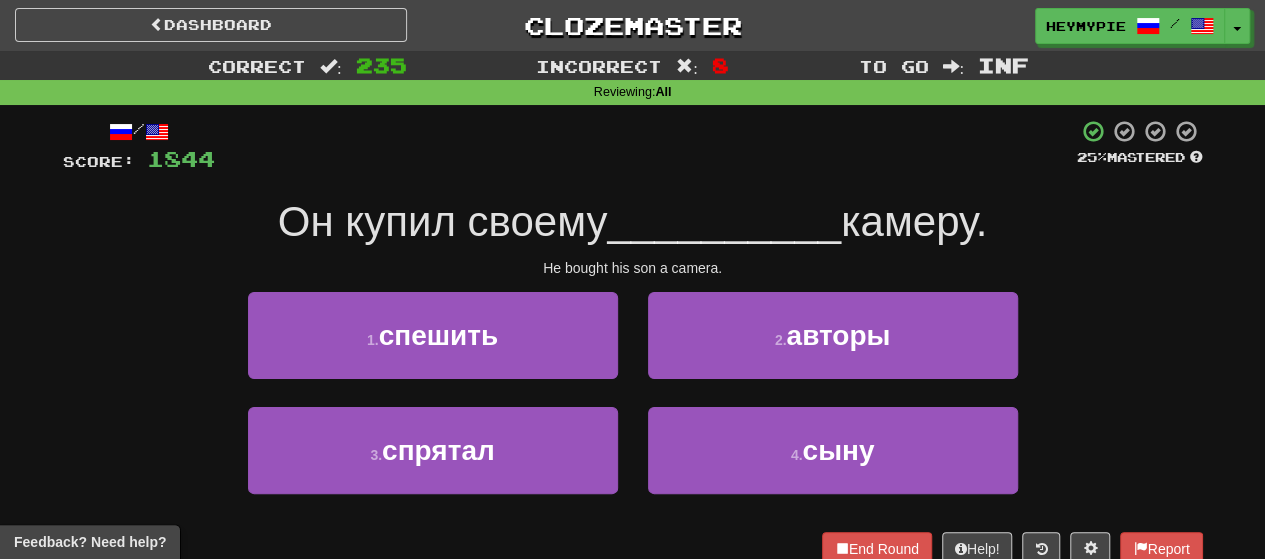 click on "4 .  сыну" at bounding box center (833, 464) 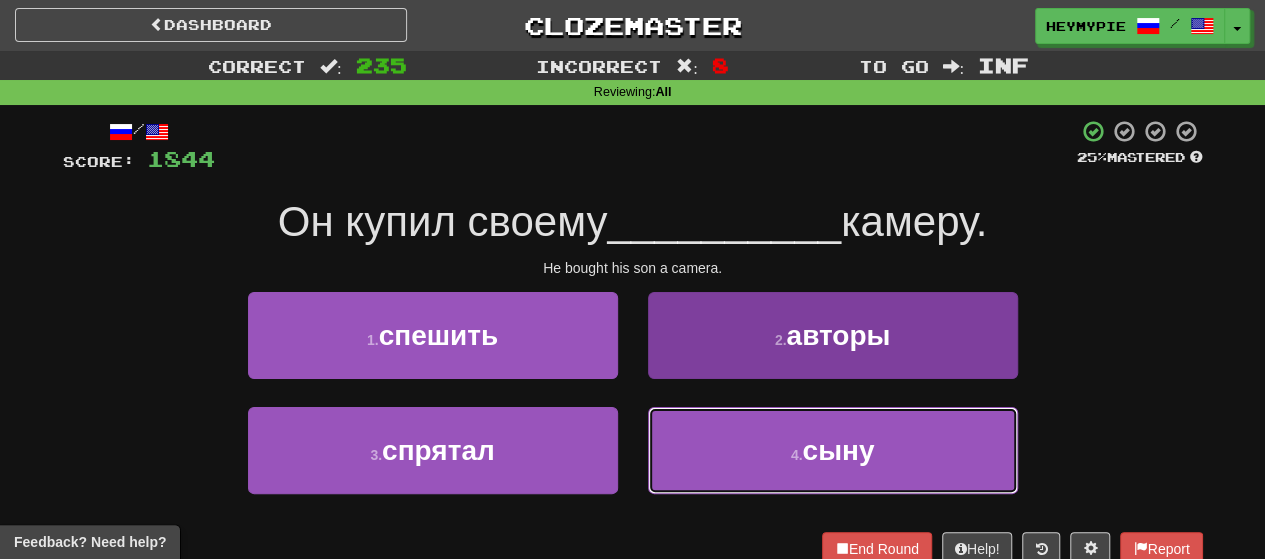 click on "4 .  сыну" at bounding box center (833, 450) 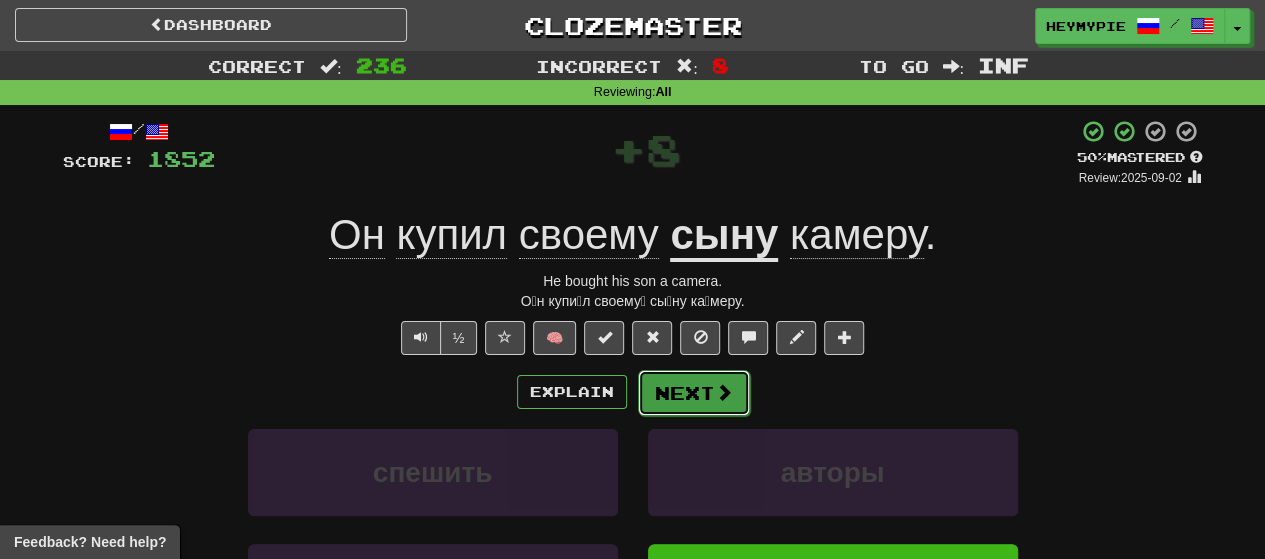 click on "Next" at bounding box center (694, 393) 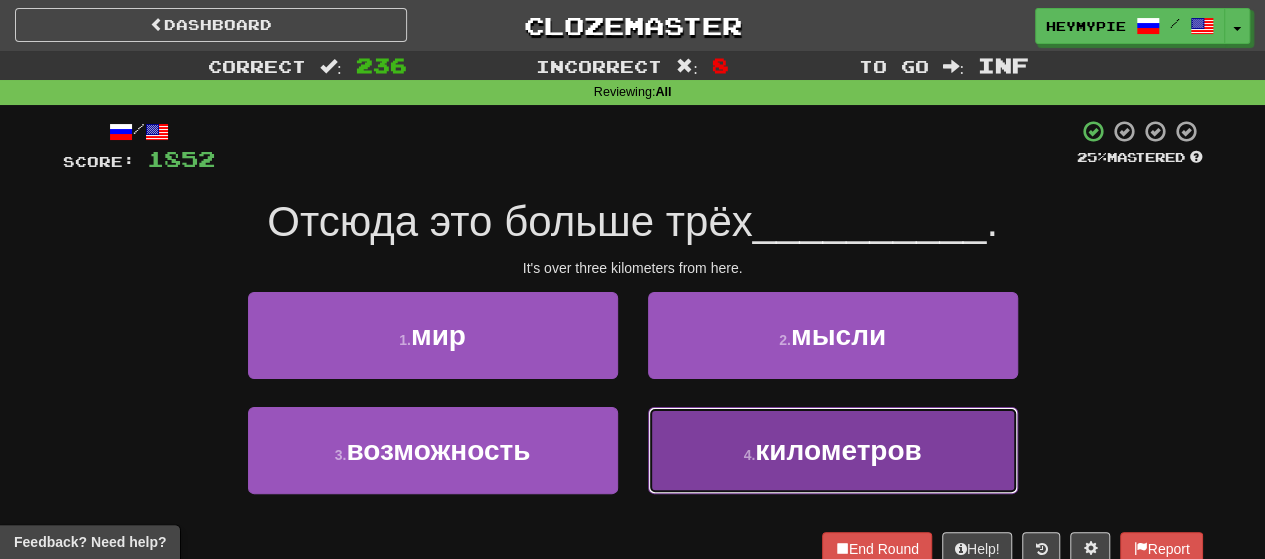 click on "4 .  километров" at bounding box center [833, 450] 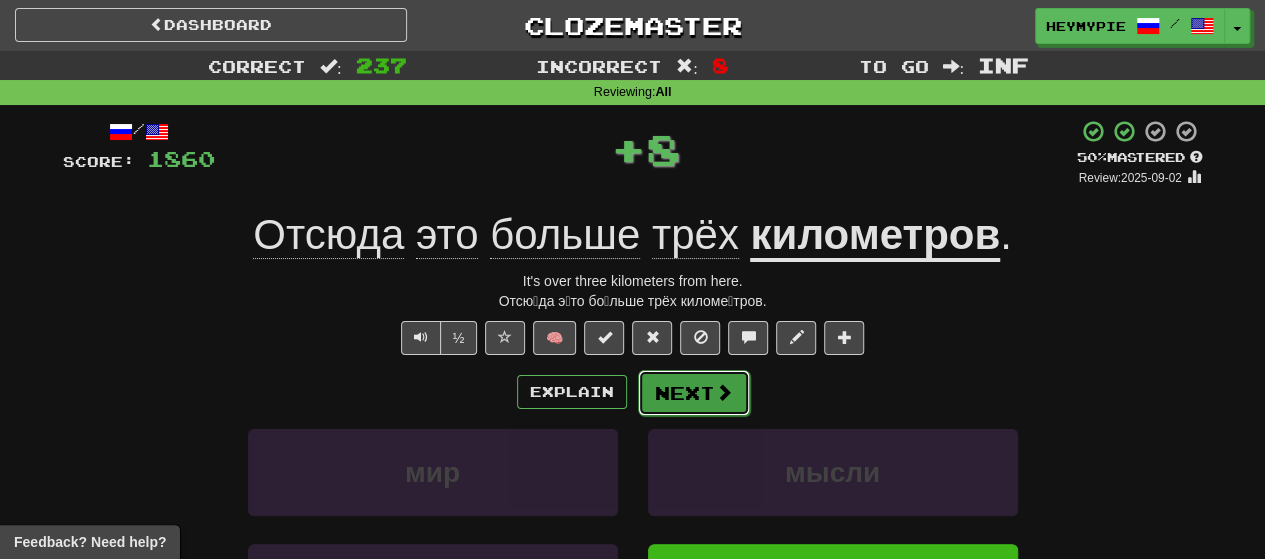 click on "Next" at bounding box center (694, 393) 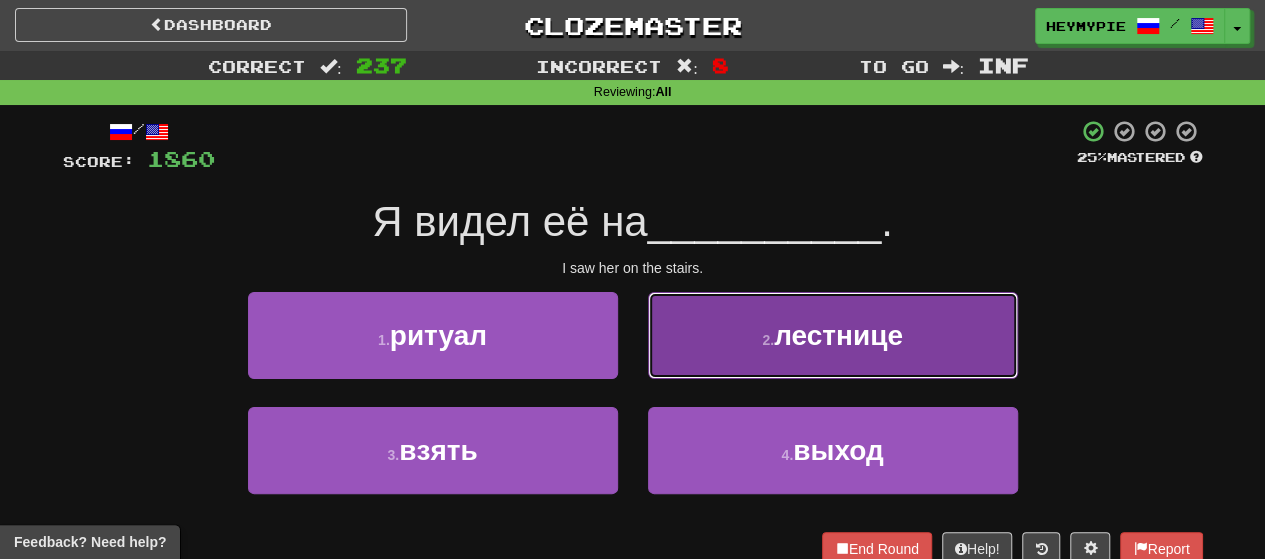 click on "2 .  лестнице" at bounding box center (833, 335) 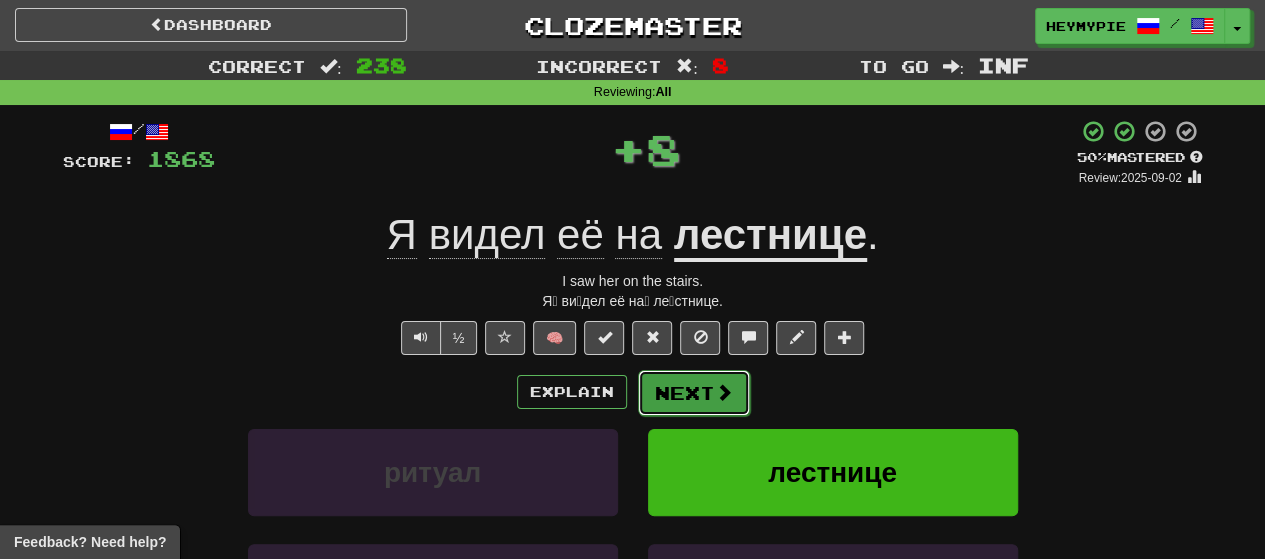click on "Next" at bounding box center [694, 393] 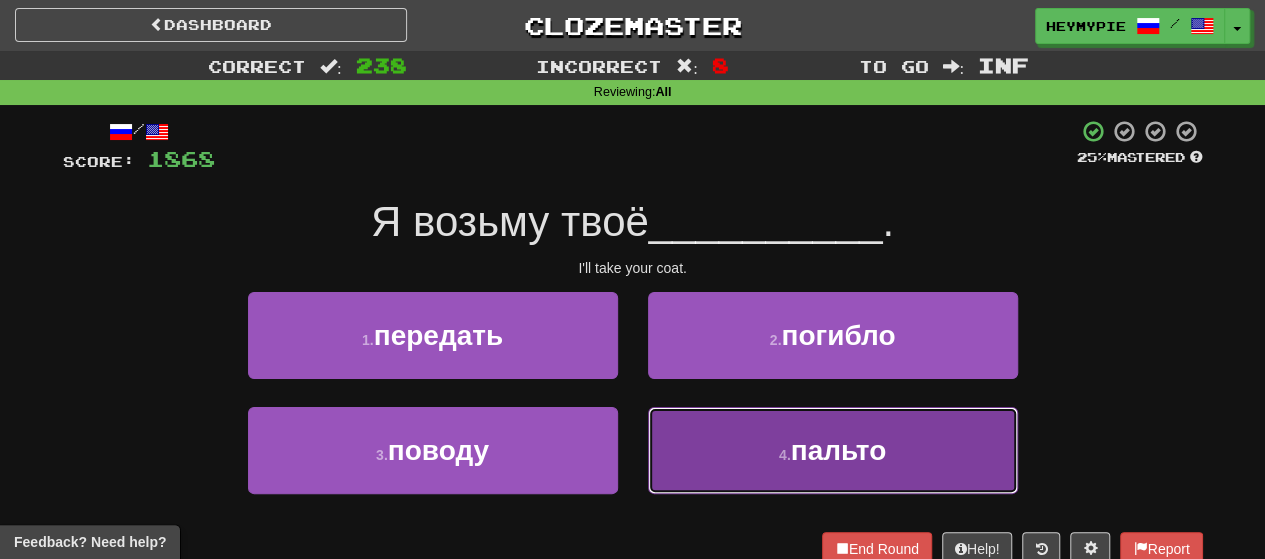 click on "4 .  пальто" at bounding box center [833, 450] 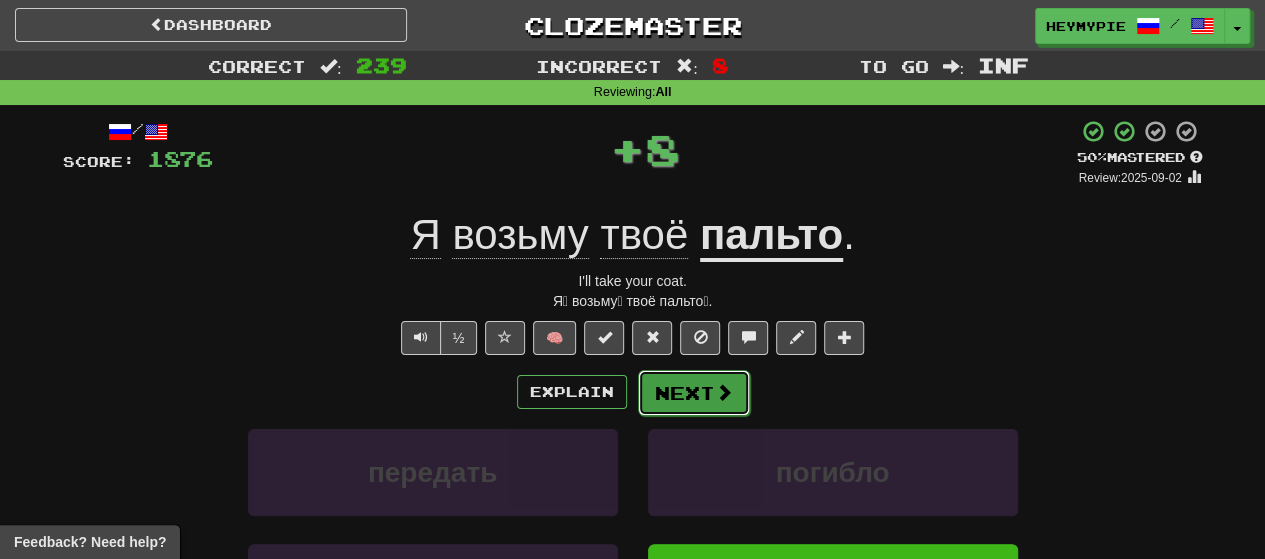 click on "Next" at bounding box center [694, 393] 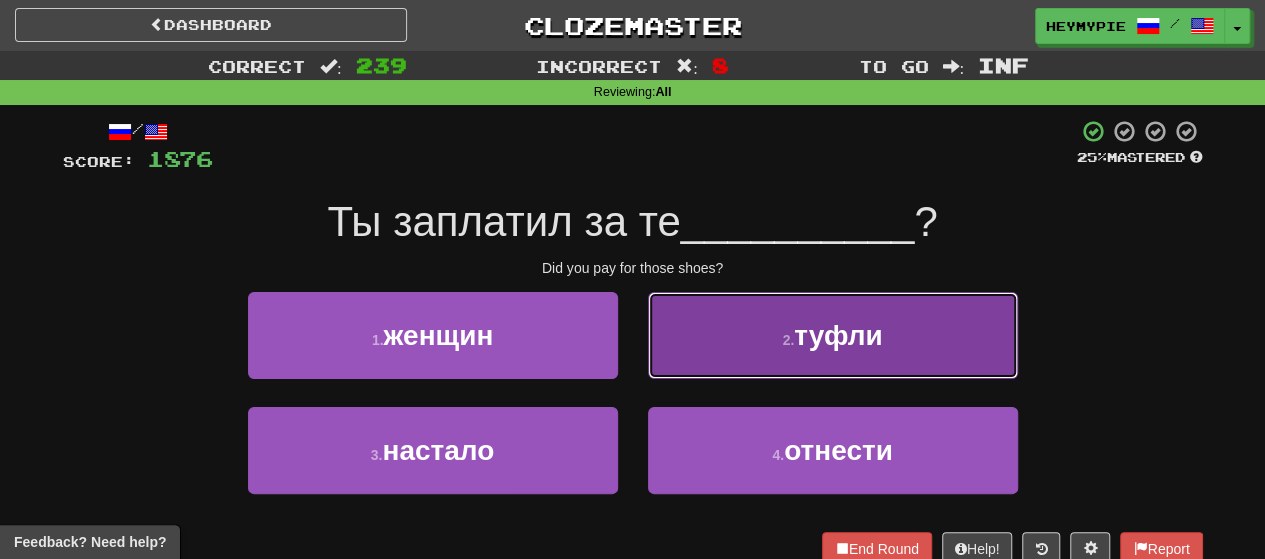 click on "2 .  туфли" at bounding box center (833, 335) 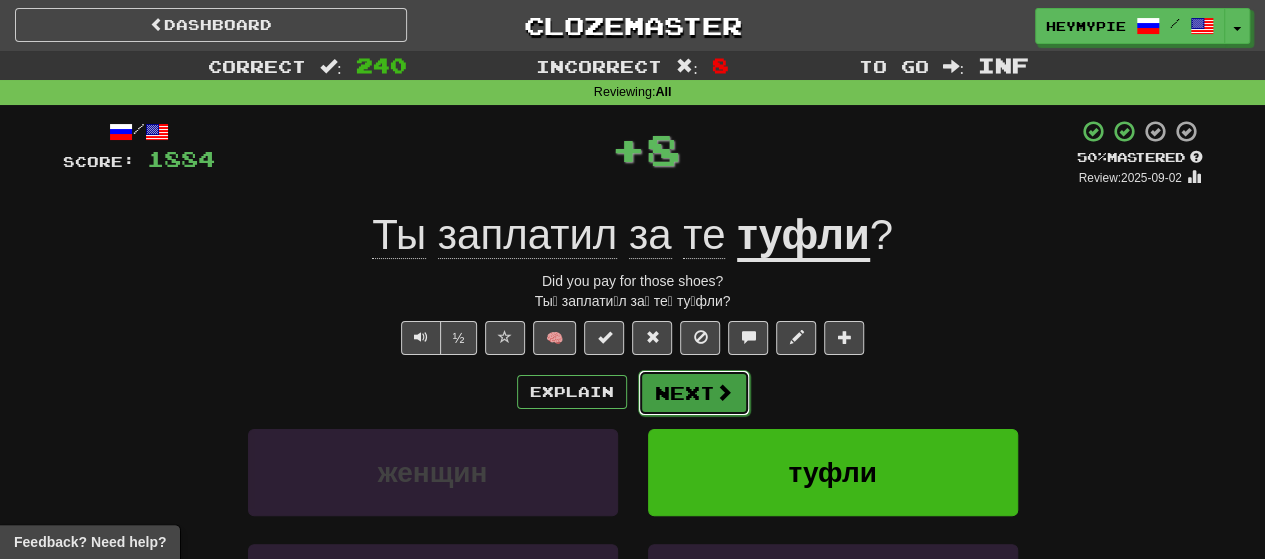 click on "Next" at bounding box center (694, 393) 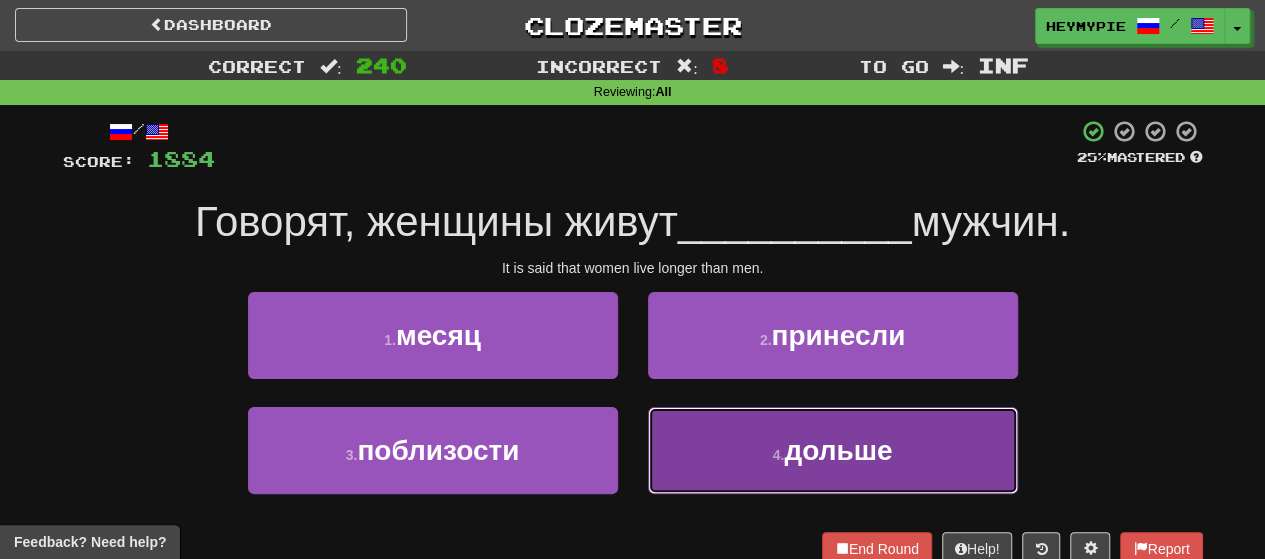 click on "4 .  дольше" at bounding box center [833, 450] 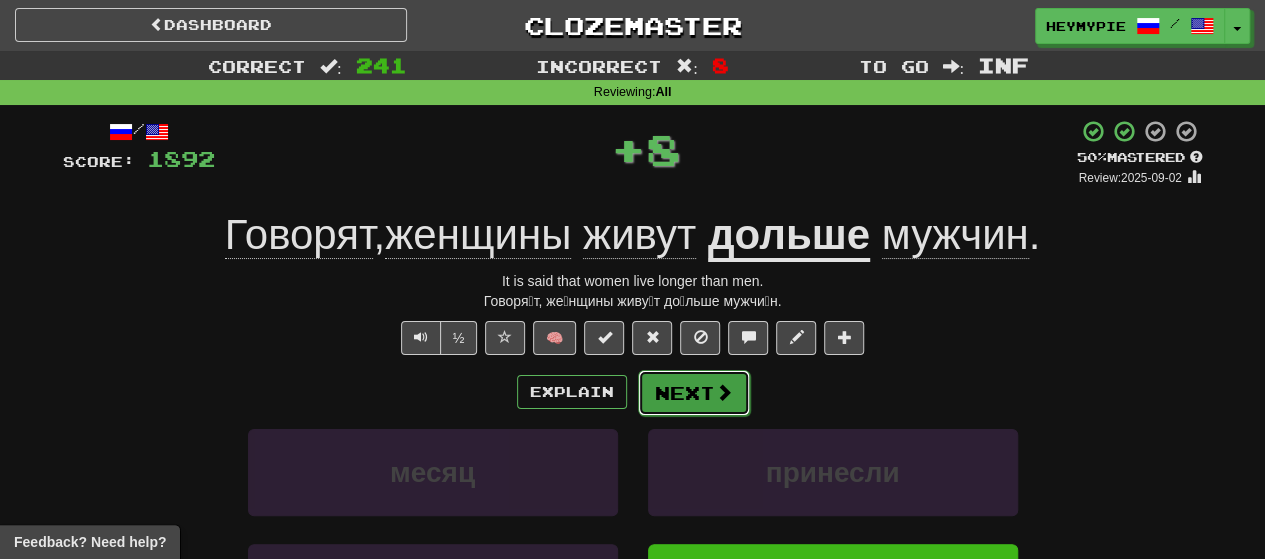 click at bounding box center (724, 392) 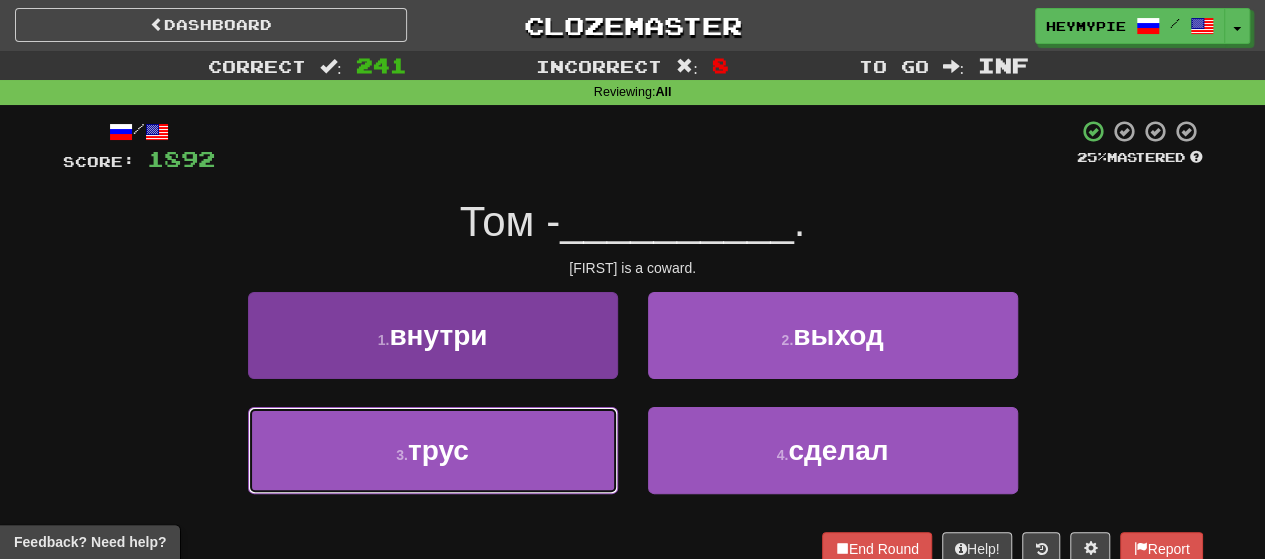click on "трус" at bounding box center [438, 450] 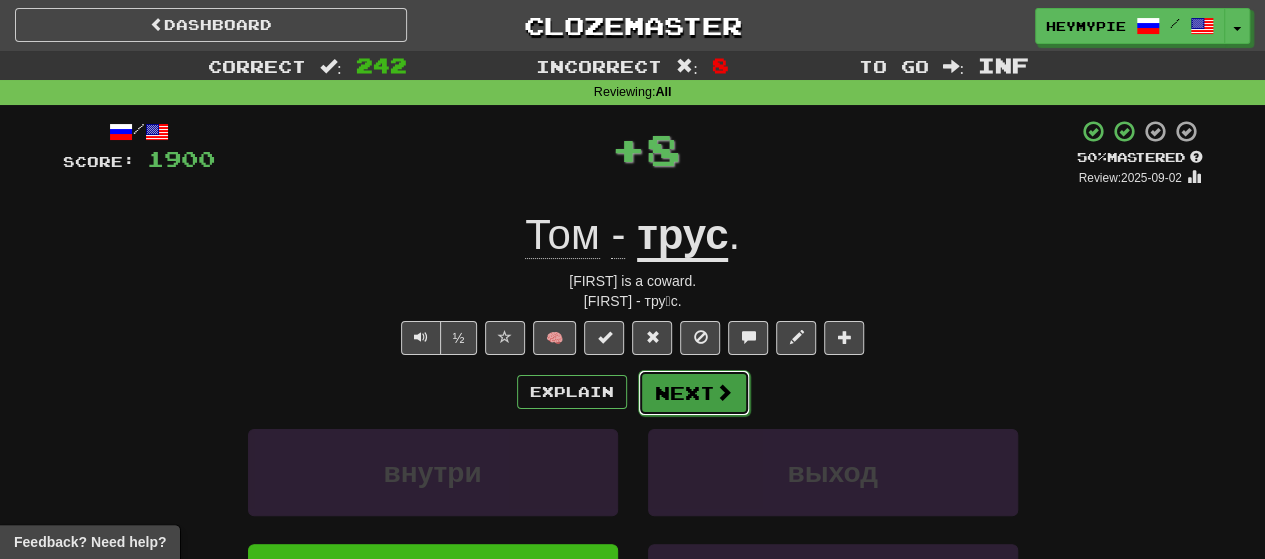 click on "Next" at bounding box center (694, 393) 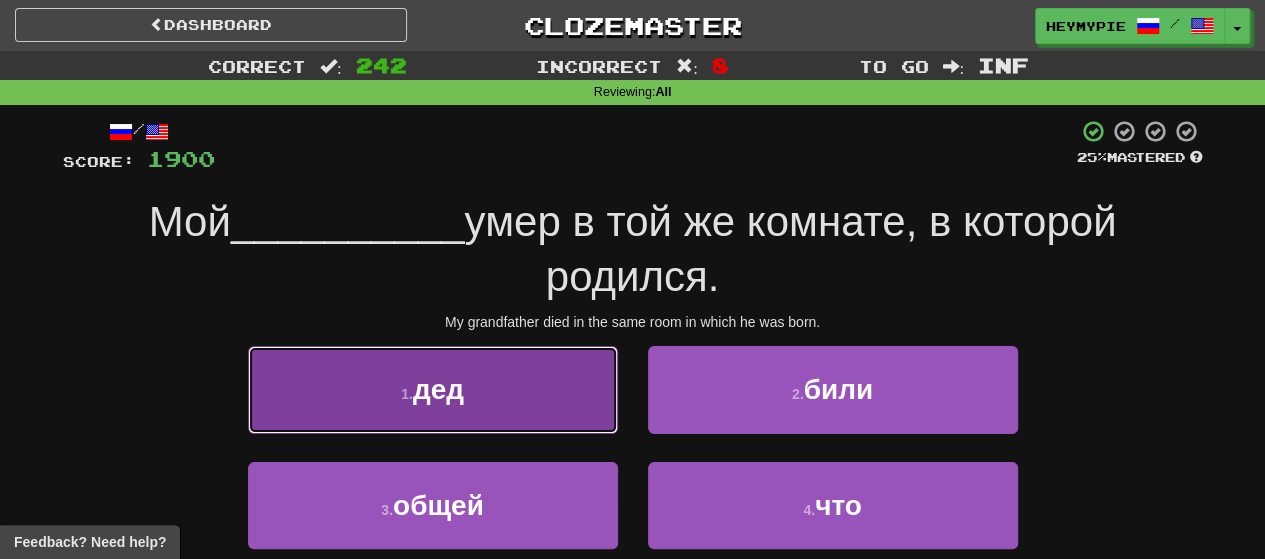 click on "дед" at bounding box center [438, 389] 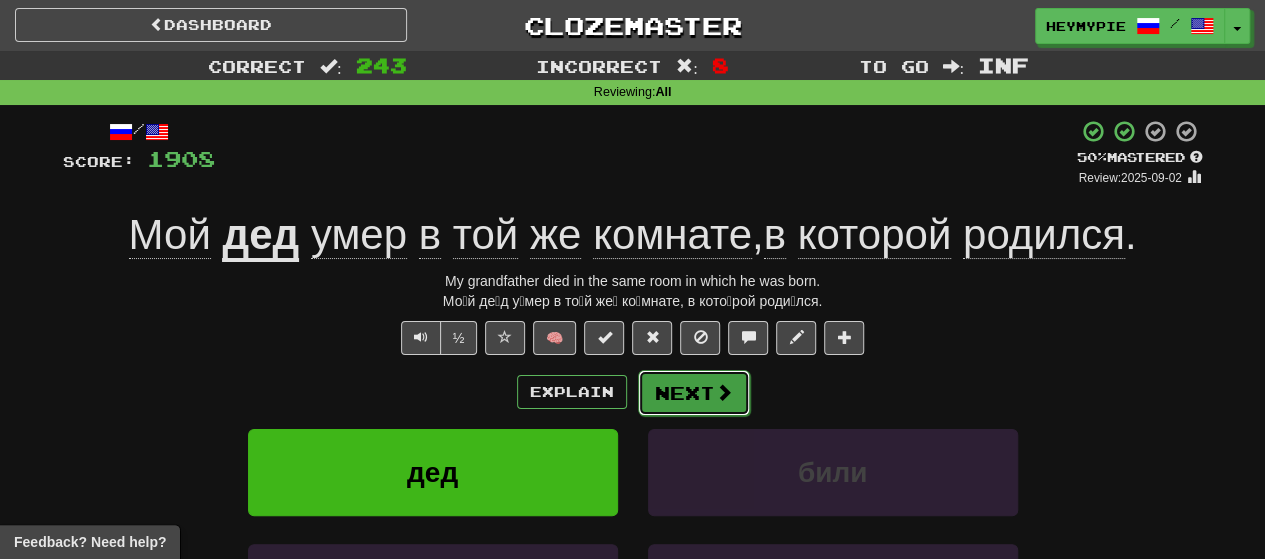click on "Next" at bounding box center (694, 393) 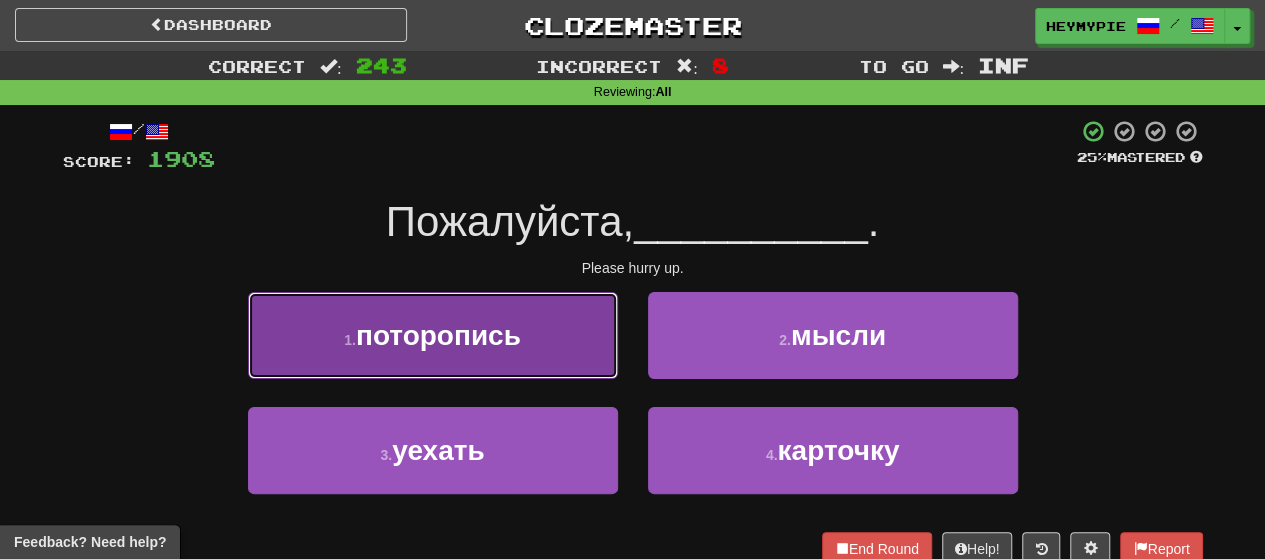 click on "поторопись" at bounding box center [438, 335] 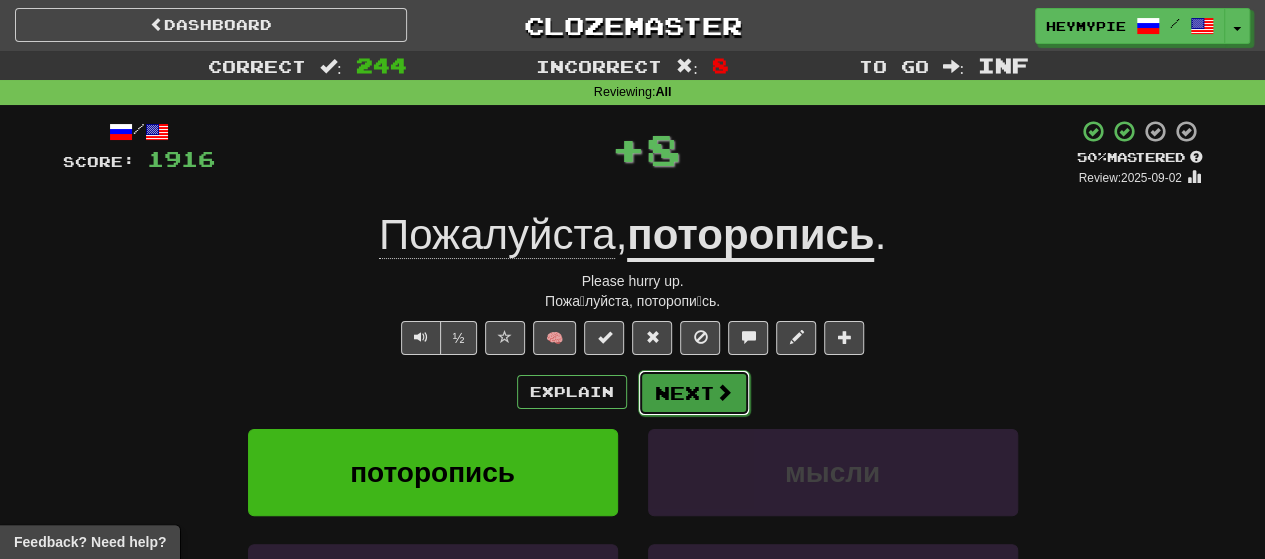 click on "Next" at bounding box center (694, 393) 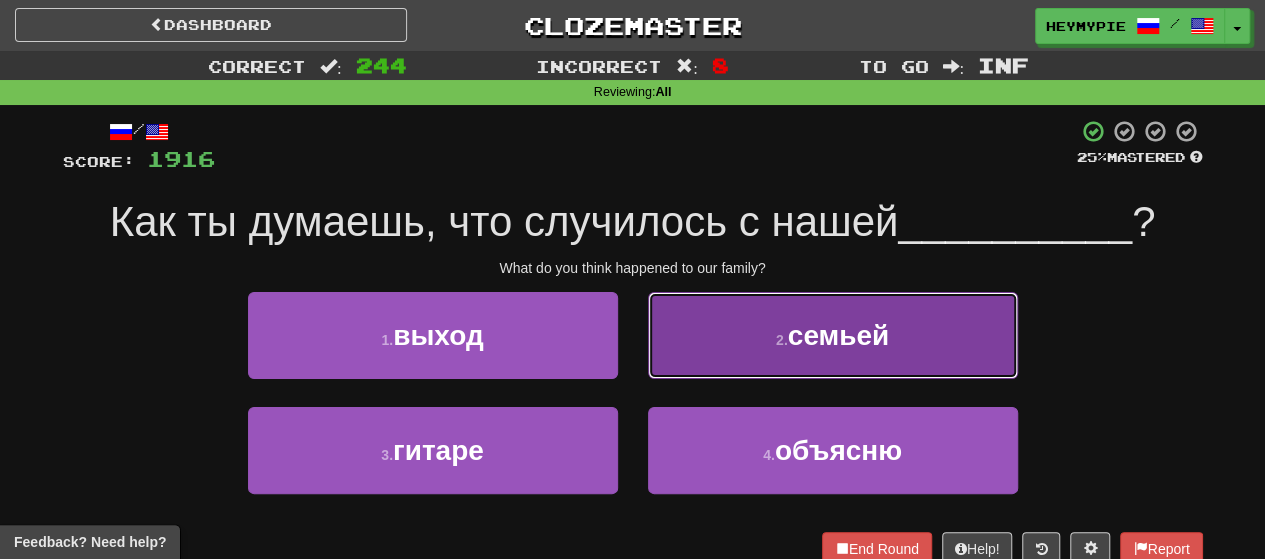 click on "2 .  семьей" at bounding box center (833, 335) 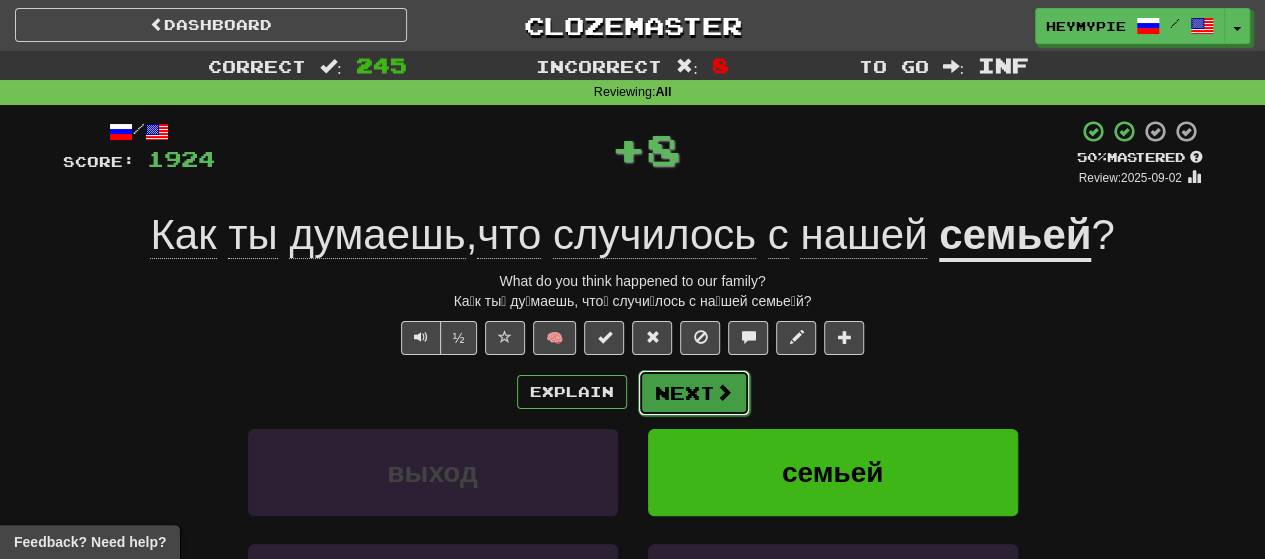 click at bounding box center [724, 392] 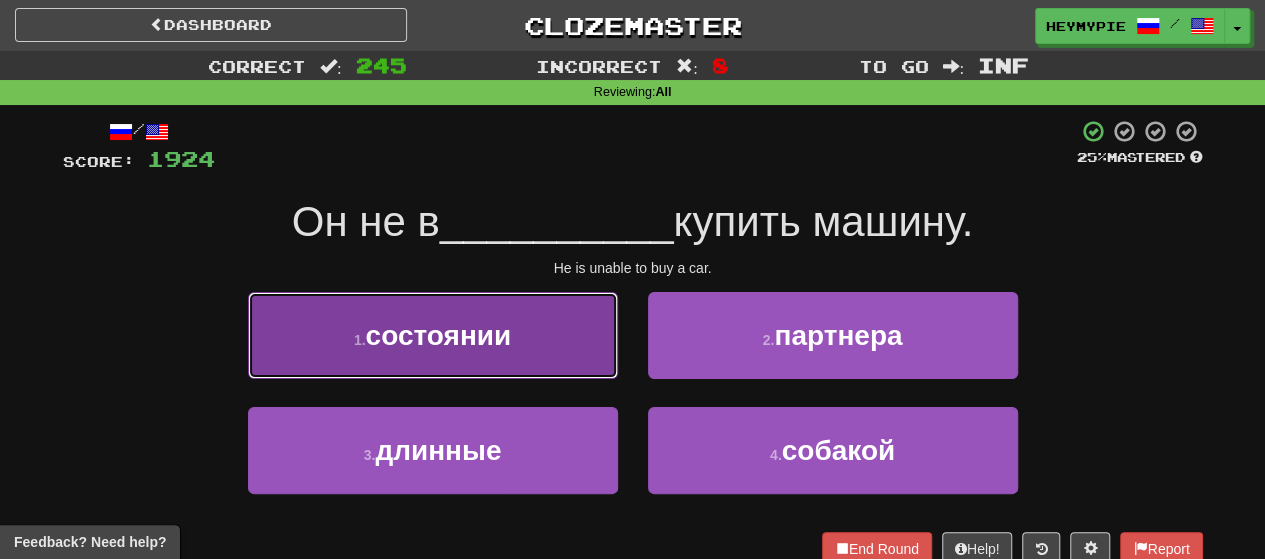 click on "состоянии" at bounding box center (439, 335) 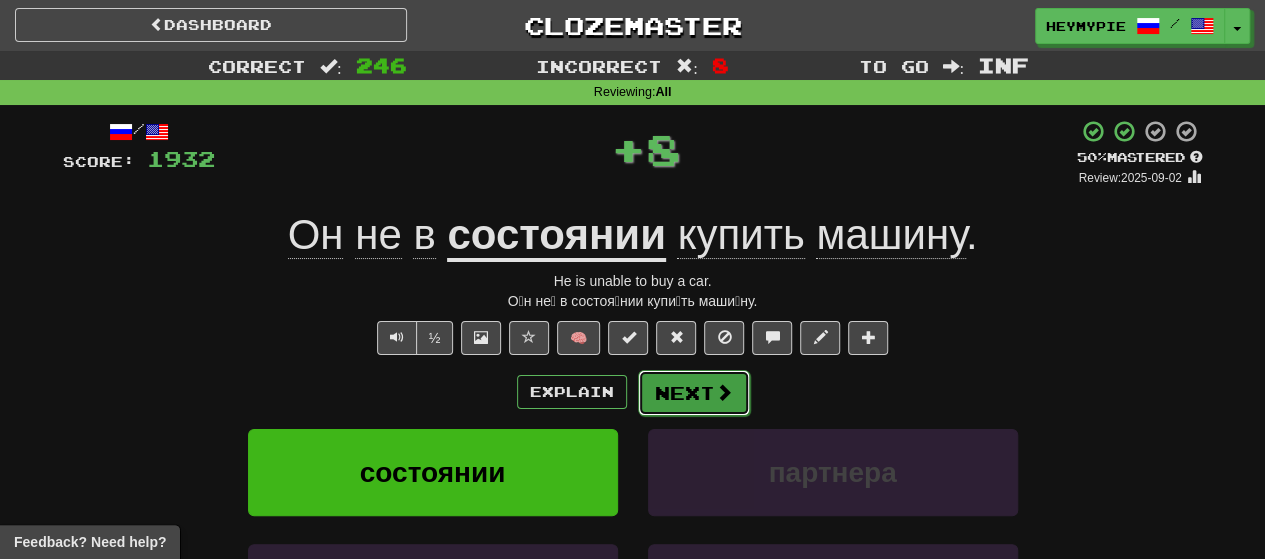 click on "Next" at bounding box center [694, 393] 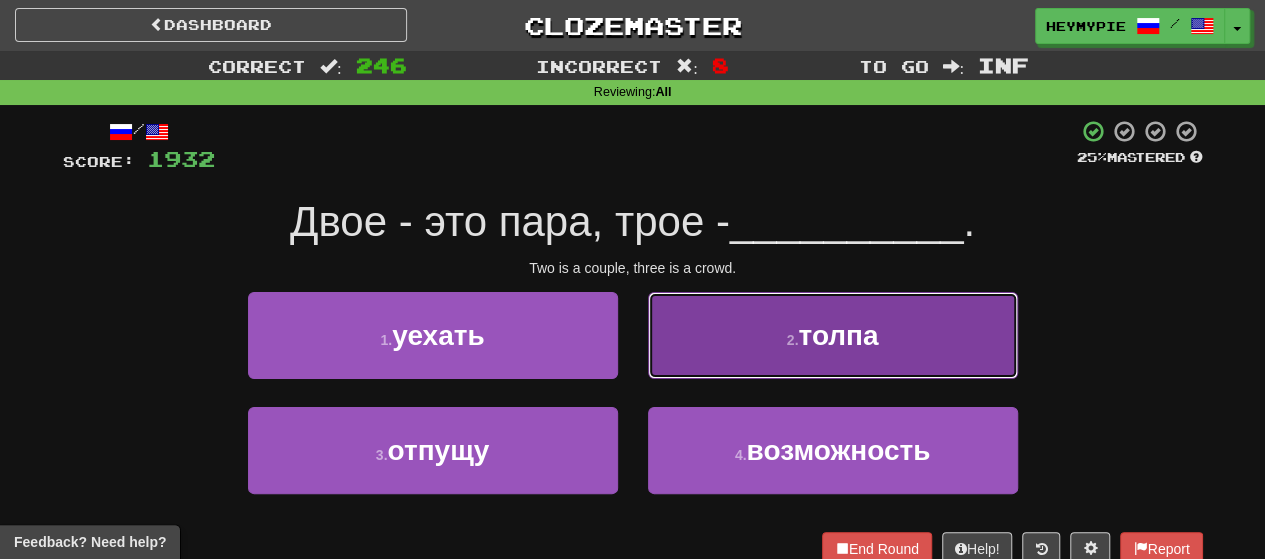 click on "толпа" at bounding box center [838, 335] 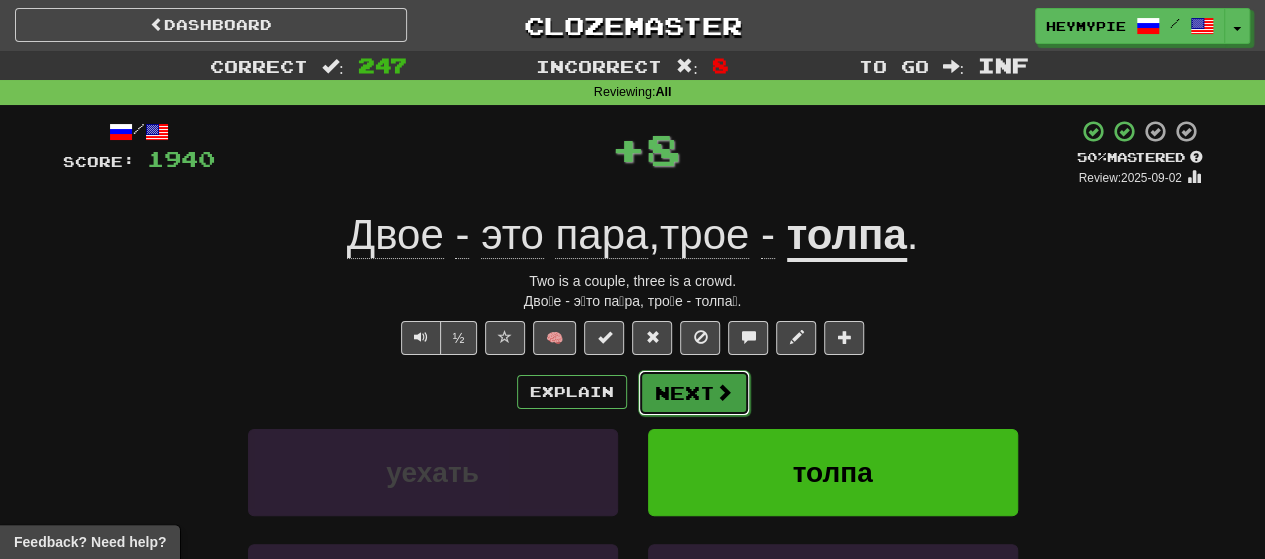 click on "Next" at bounding box center (694, 393) 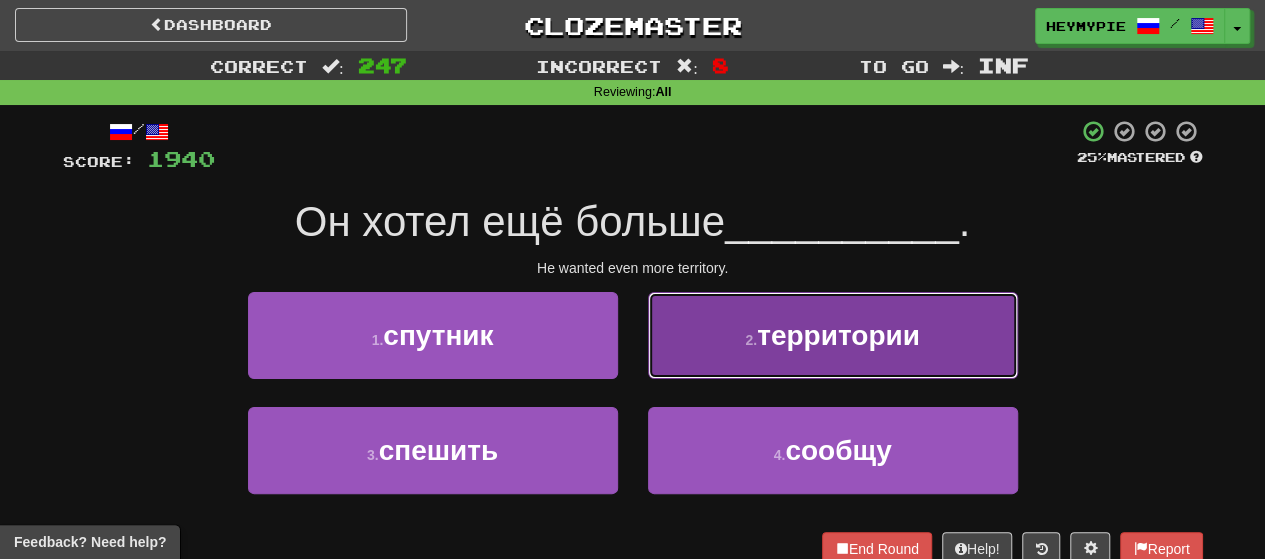 click on "2 .  территории" at bounding box center [833, 335] 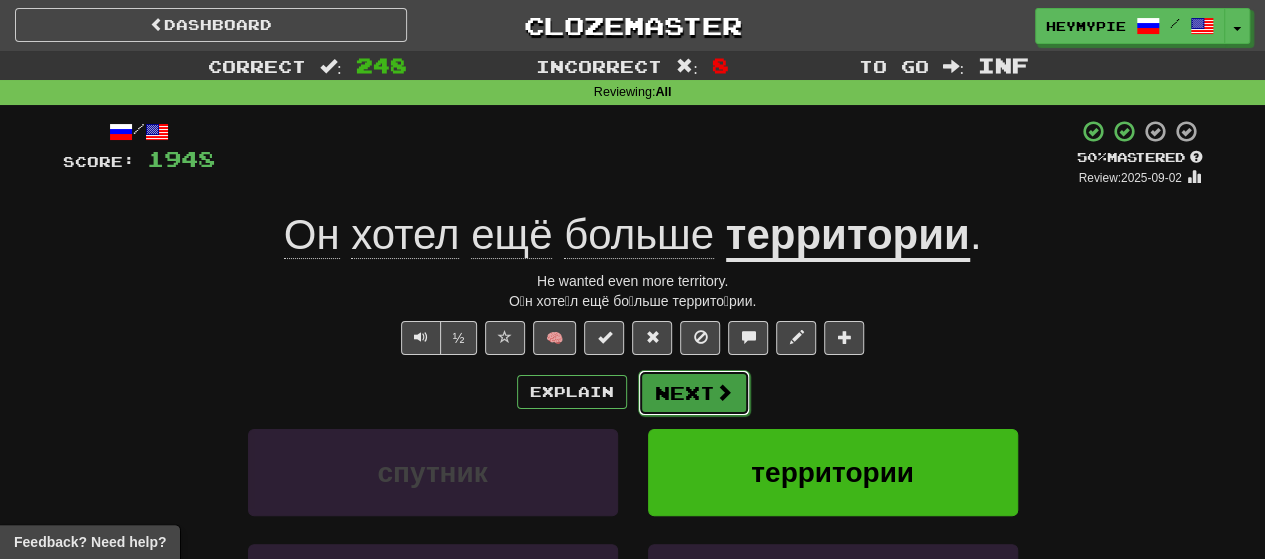 click on "Next" at bounding box center (694, 393) 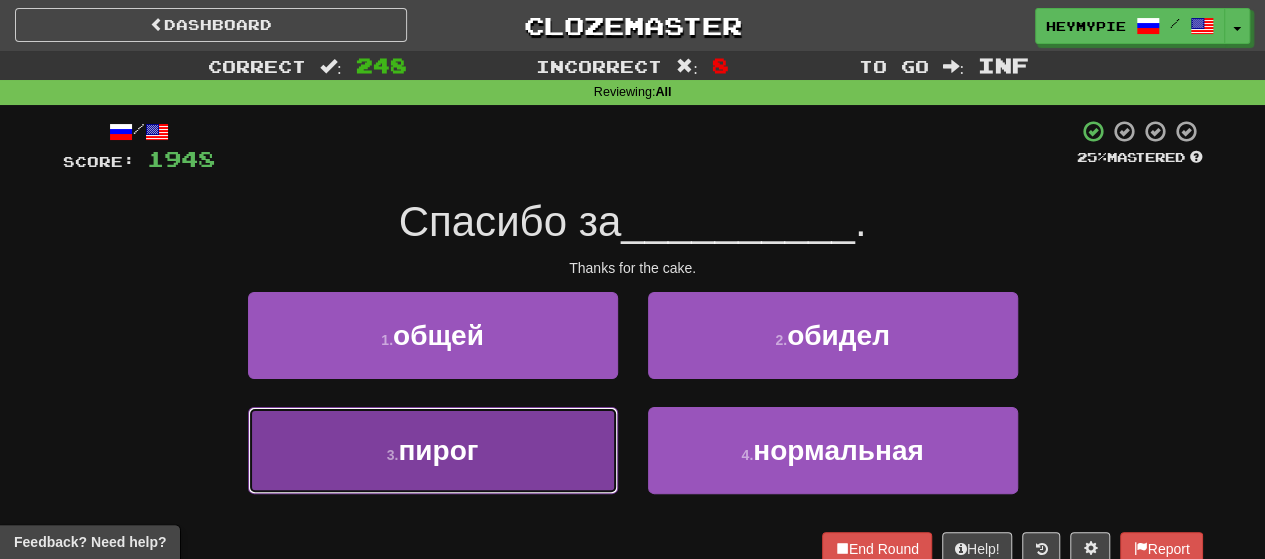click on "3 .  пирог" at bounding box center [433, 450] 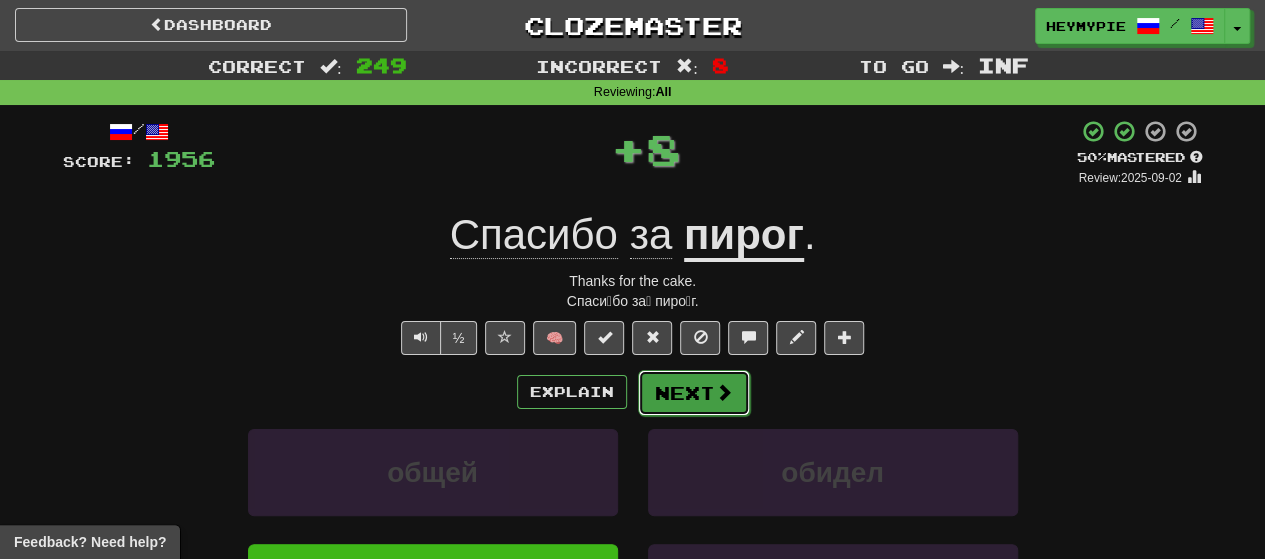 click on "Next" at bounding box center (694, 393) 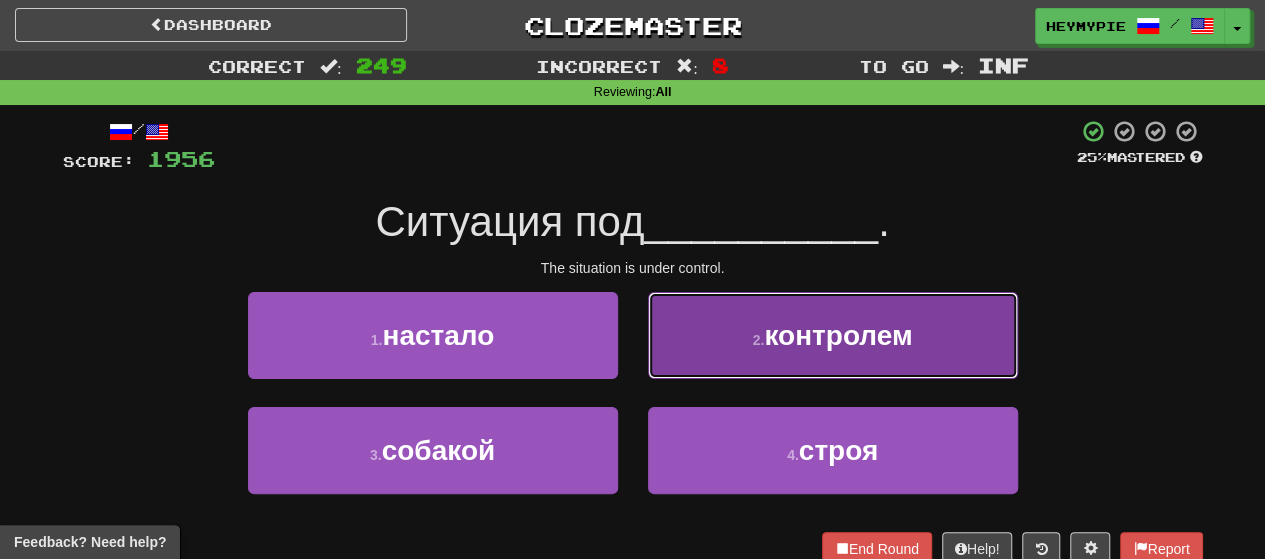 click on "2 .  контролем" at bounding box center [833, 335] 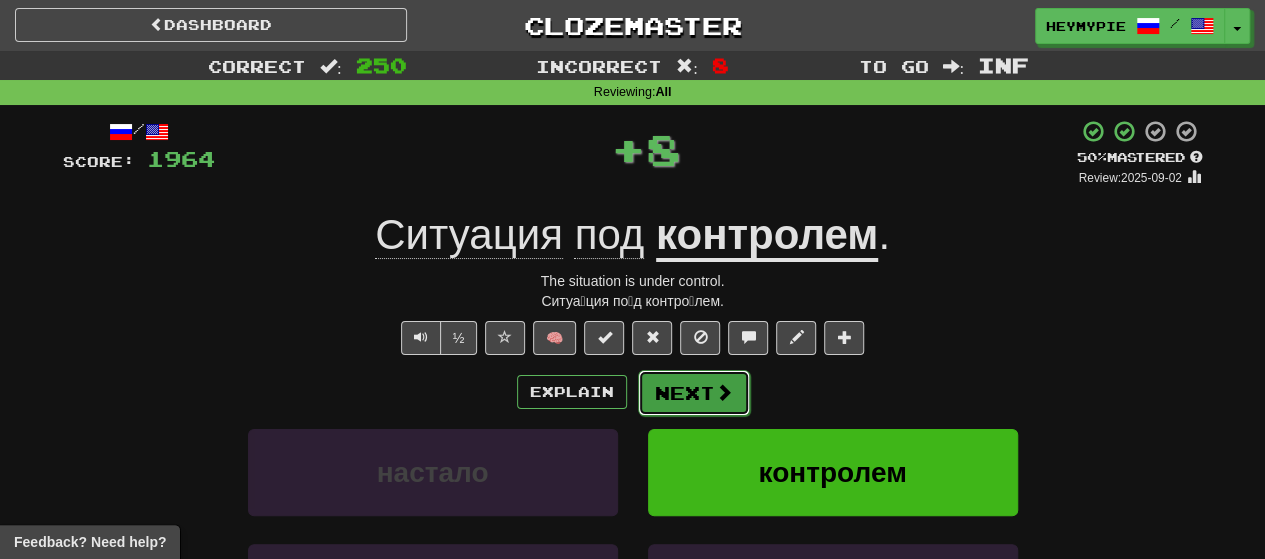 click on "Next" at bounding box center [694, 393] 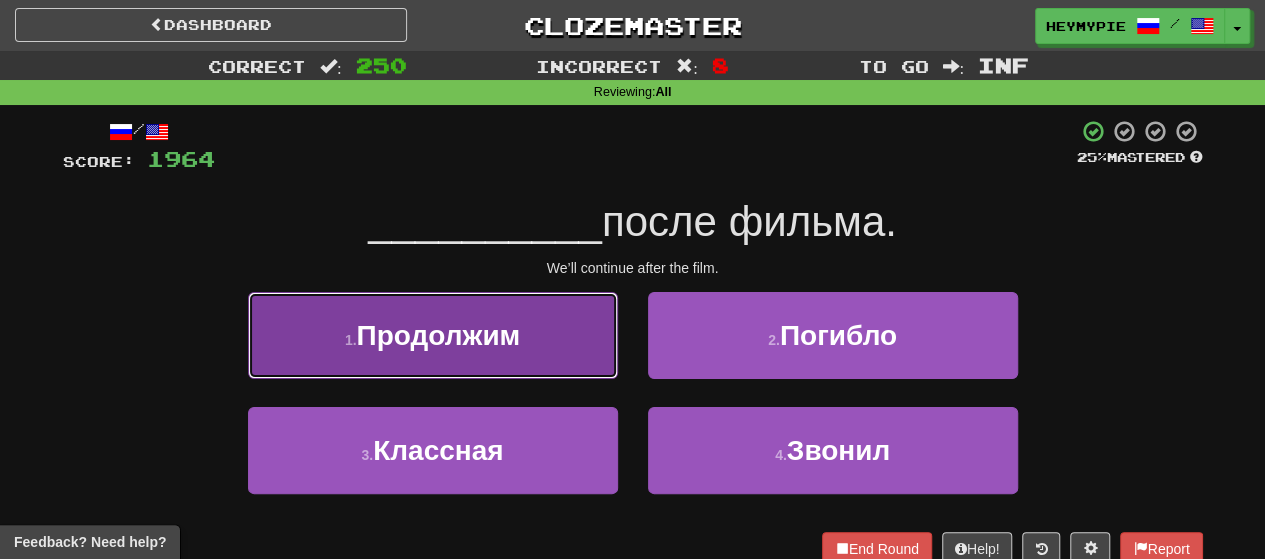 click on "Продолжим" at bounding box center (438, 335) 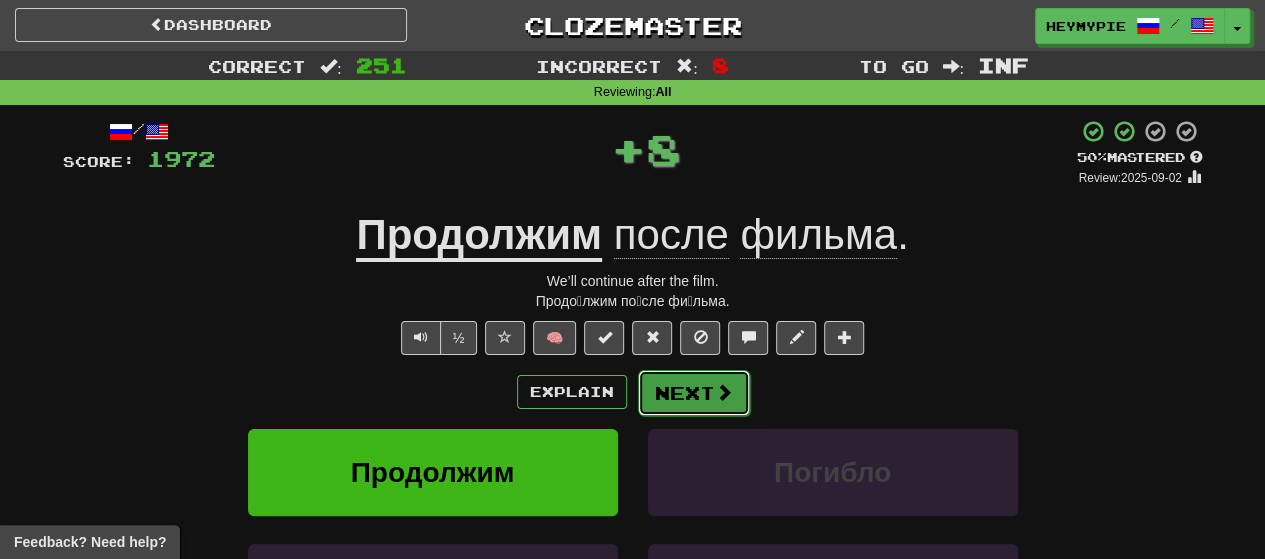 click on "Next" at bounding box center (694, 393) 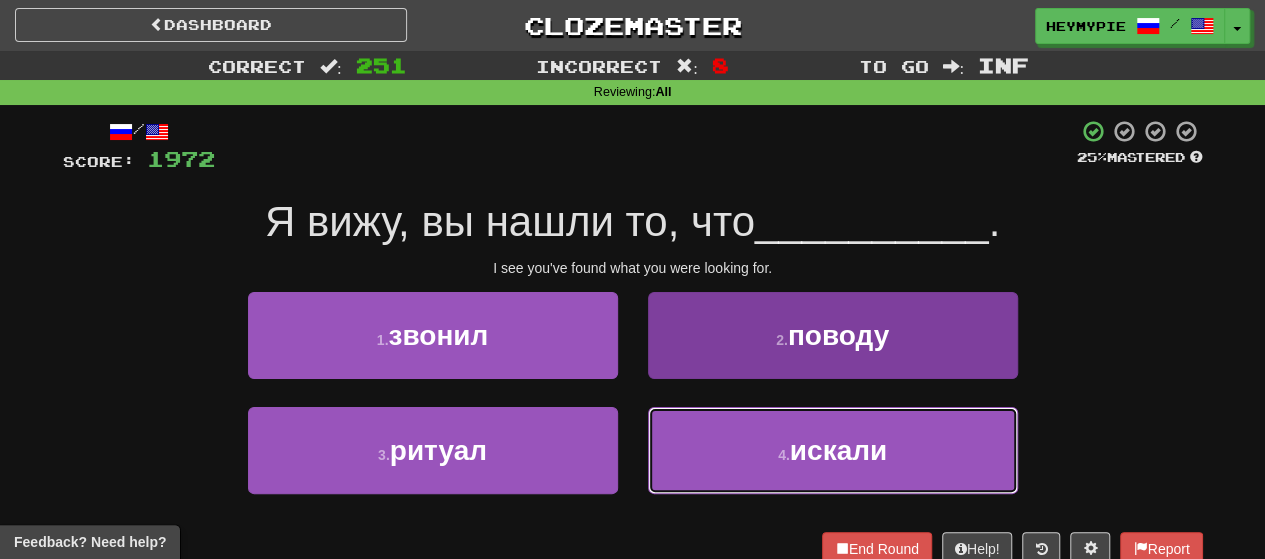 drag, startPoint x: 706, startPoint y: 440, endPoint x: 719, endPoint y: 435, distance: 13.928389 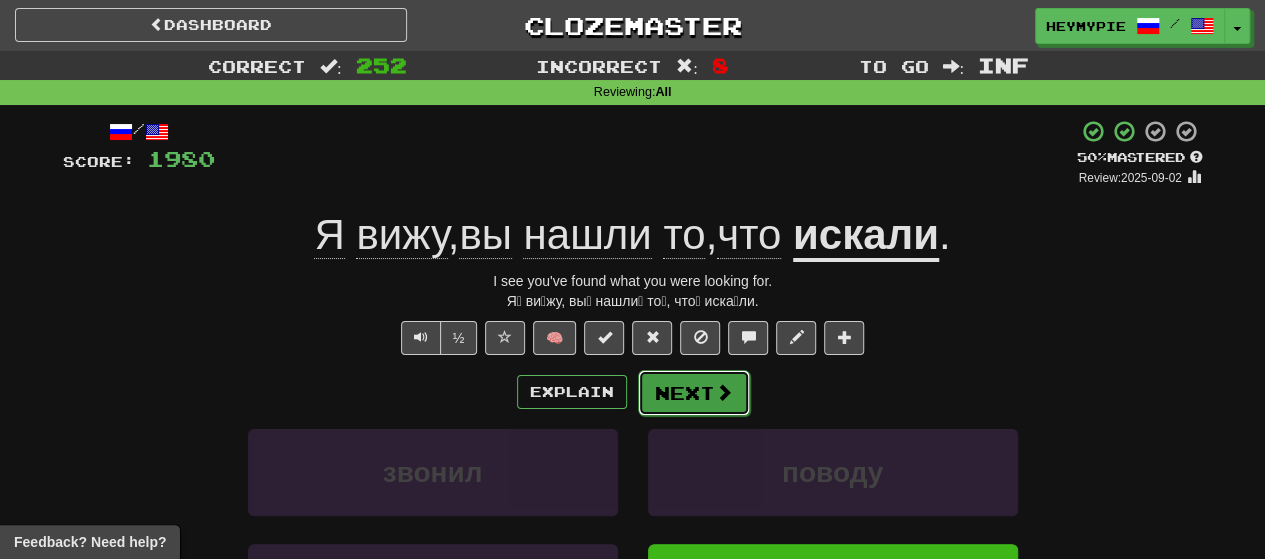 click on "Next" at bounding box center (694, 393) 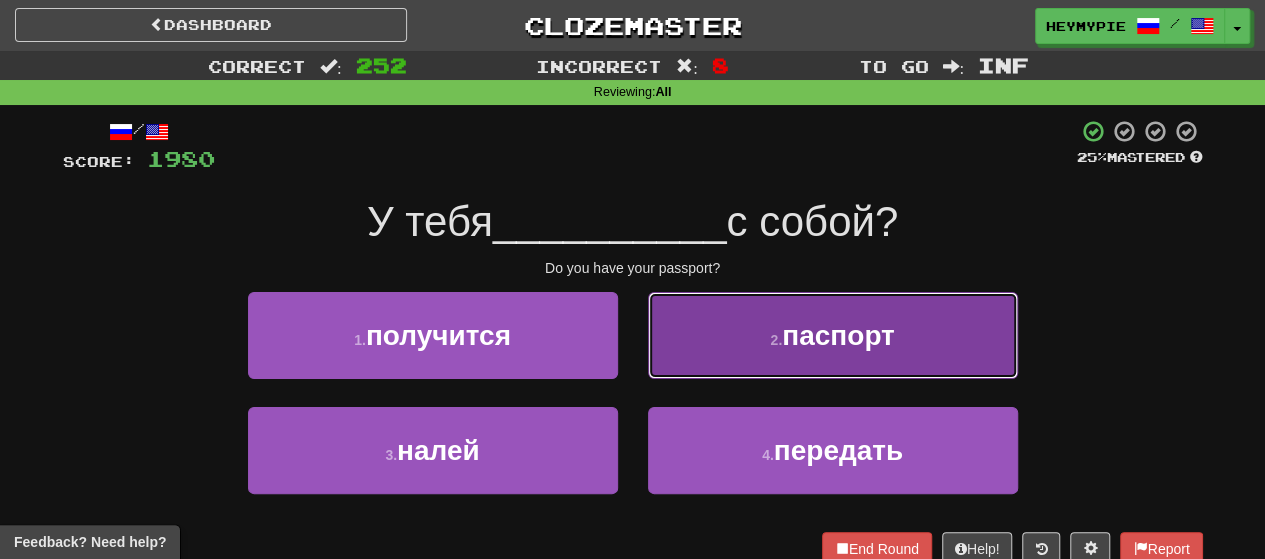 click on "2 .  паспорт" at bounding box center (833, 335) 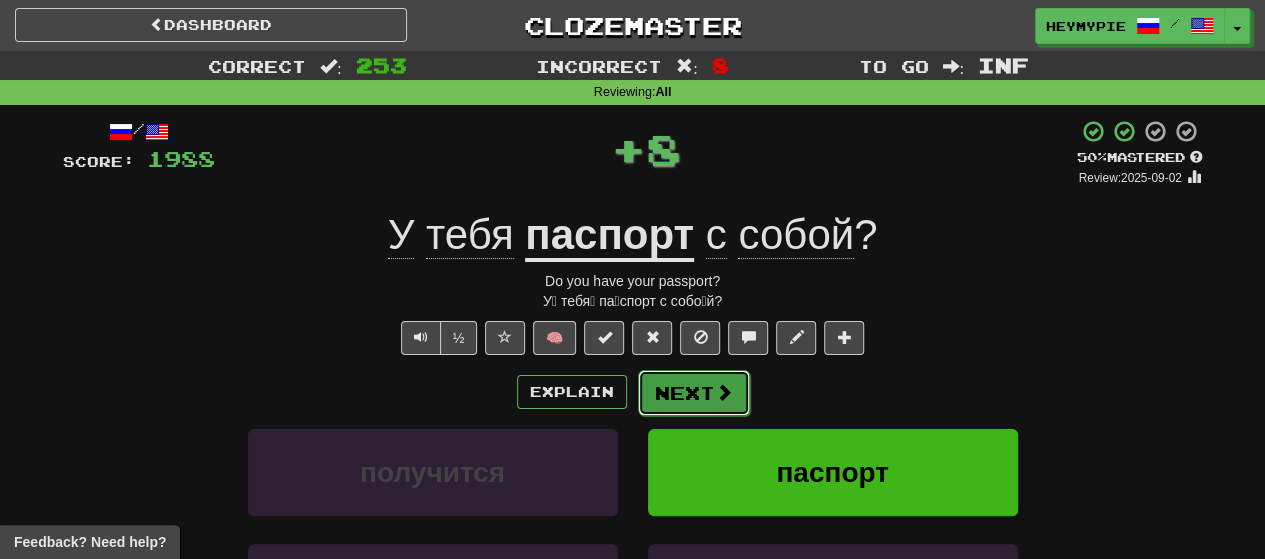 click on "Next" at bounding box center [694, 393] 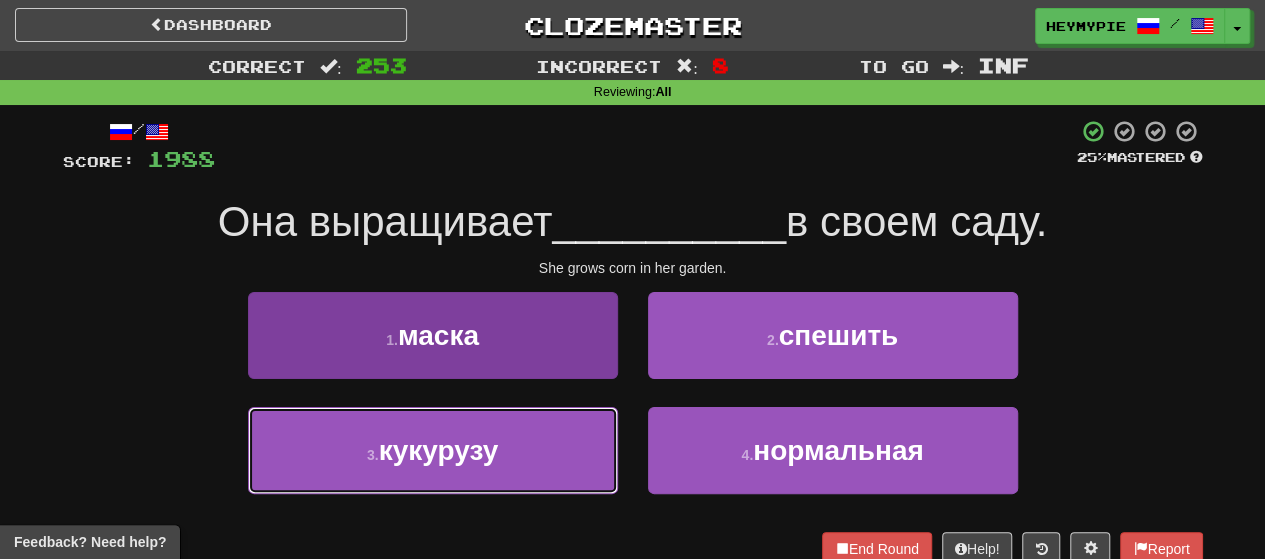 click on "3 .  кукурузу" at bounding box center [433, 450] 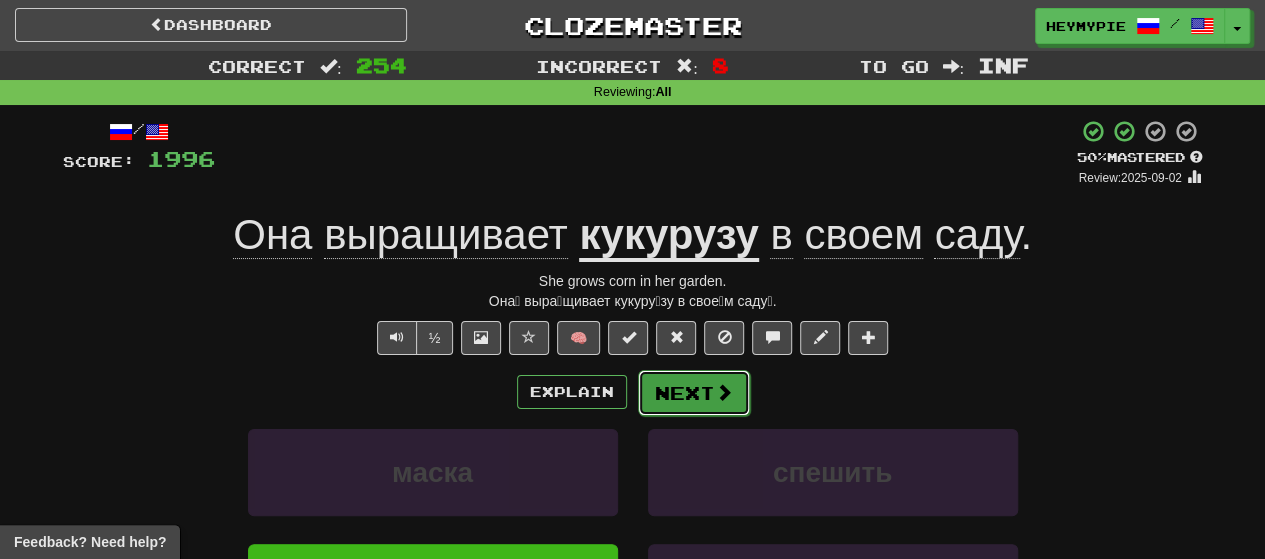 click on "Next" at bounding box center [694, 393] 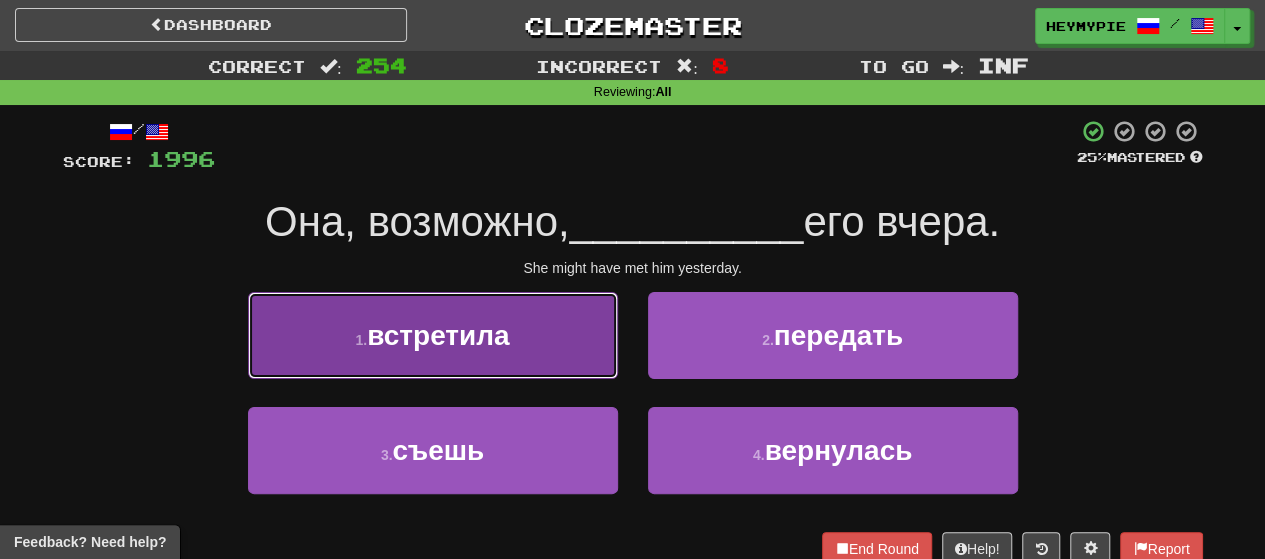 click on "встретила" at bounding box center (438, 335) 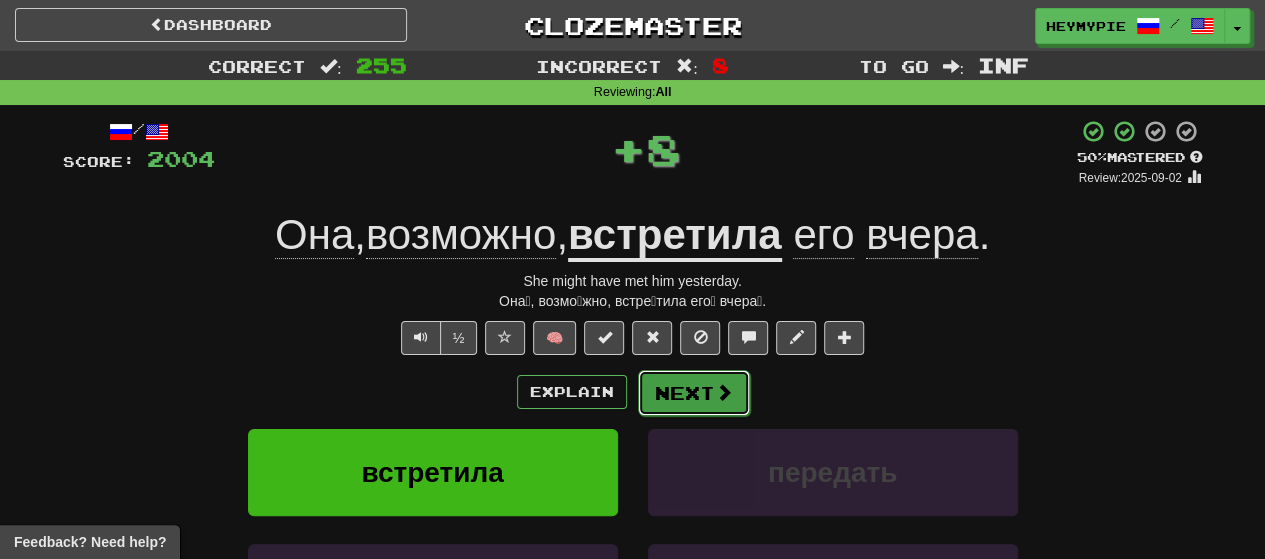 click on "Next" at bounding box center (694, 393) 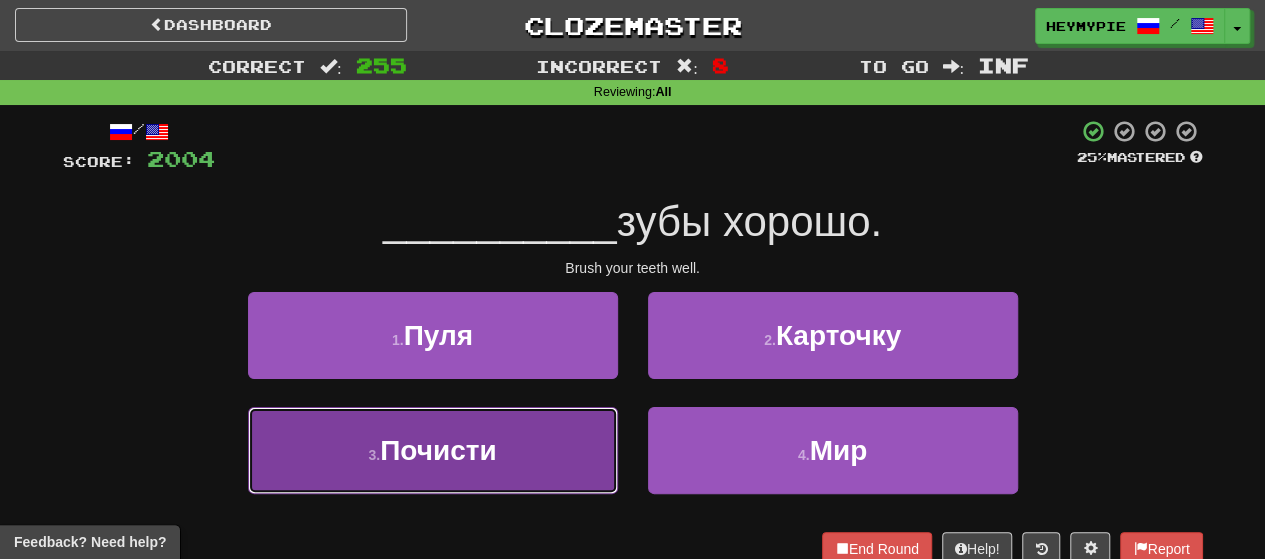 click on "3 .  Почисти" at bounding box center [433, 450] 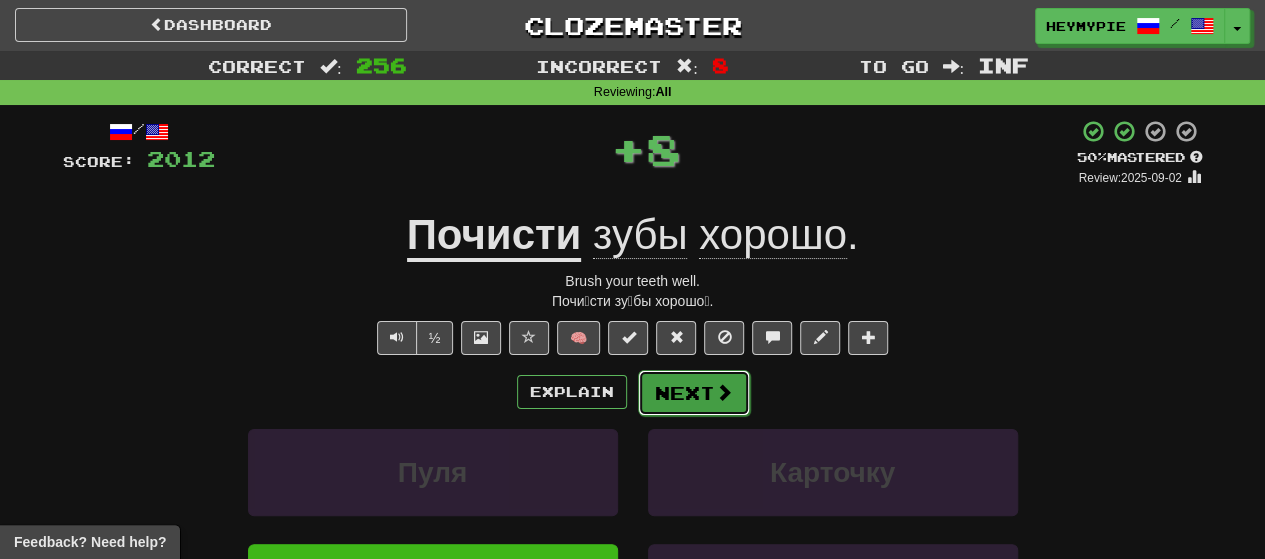 click on "Next" at bounding box center [694, 393] 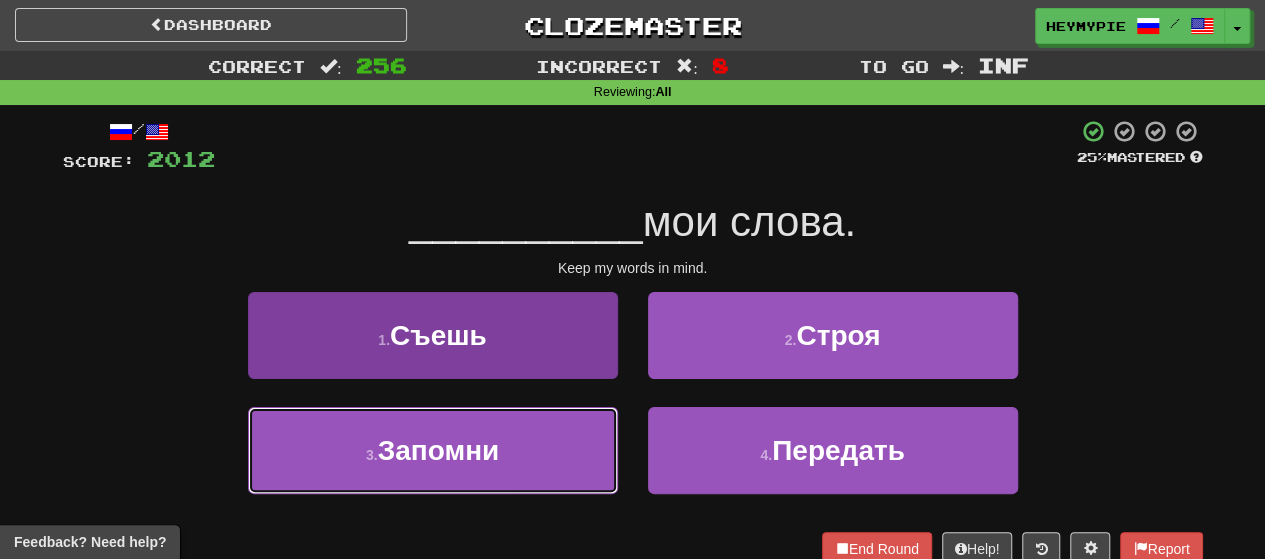 drag, startPoint x: 544, startPoint y: 463, endPoint x: 558, endPoint y: 461, distance: 14.142136 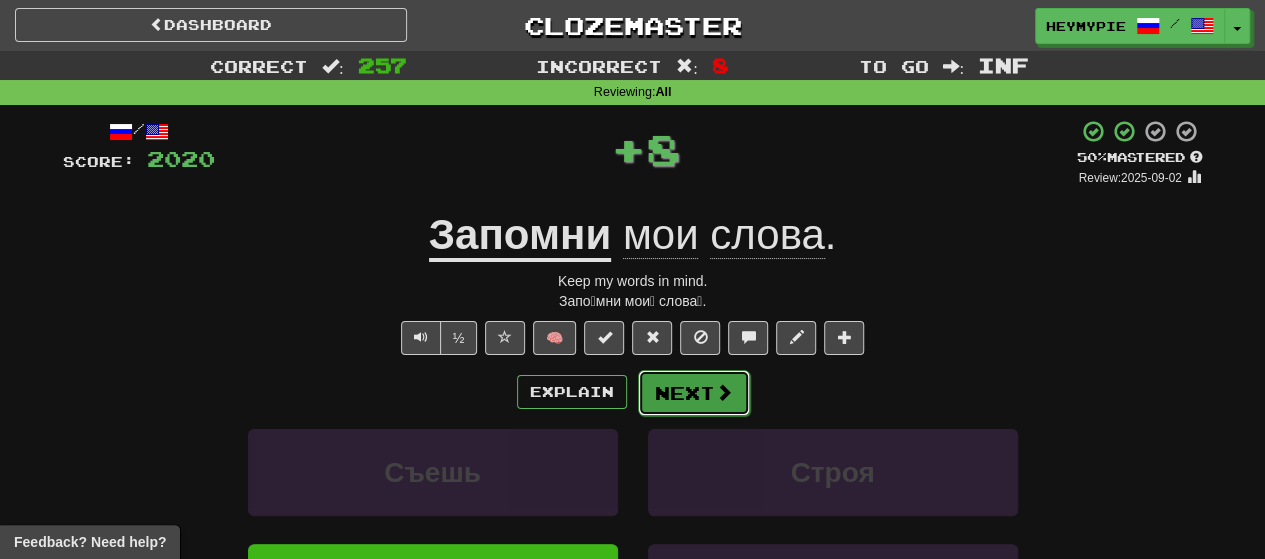 click on "Next" at bounding box center (694, 393) 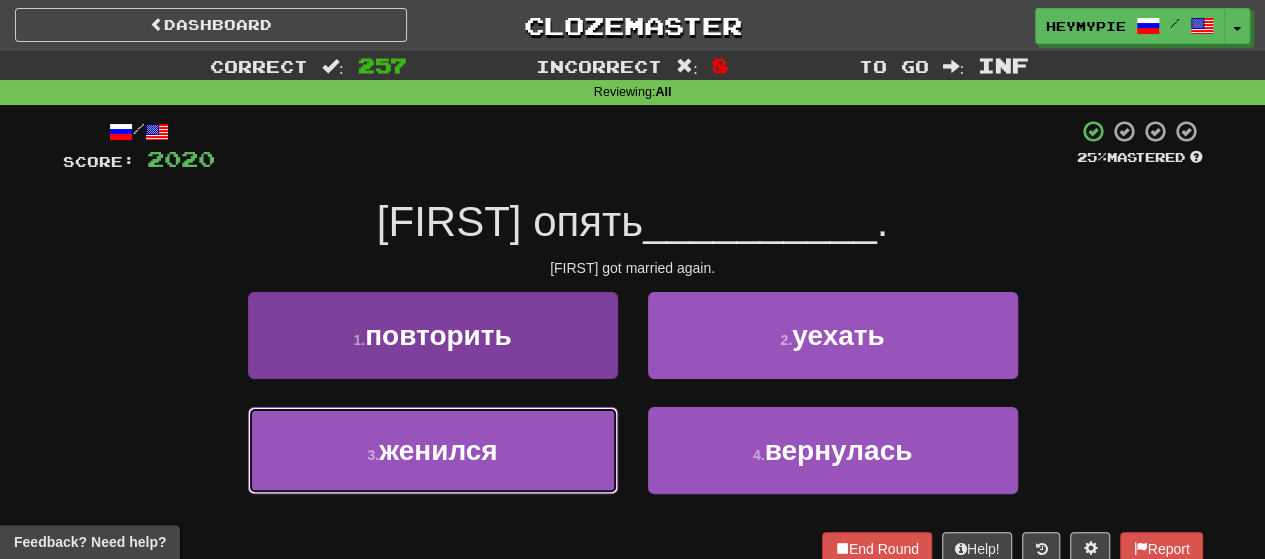 click on "3 .  женился" at bounding box center (433, 450) 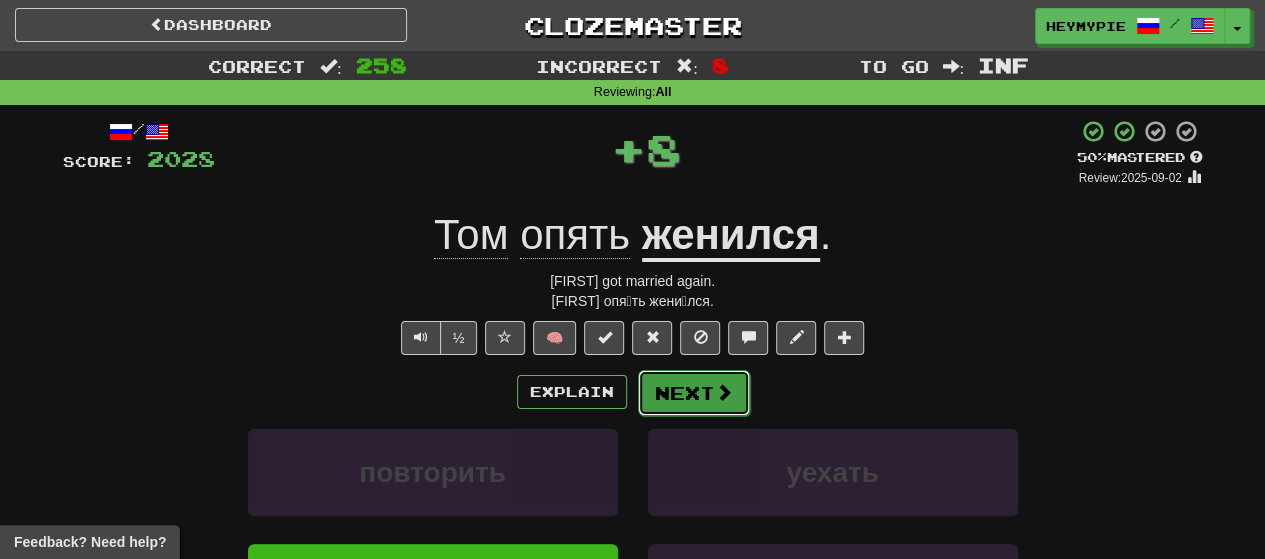click on "Next" at bounding box center (694, 393) 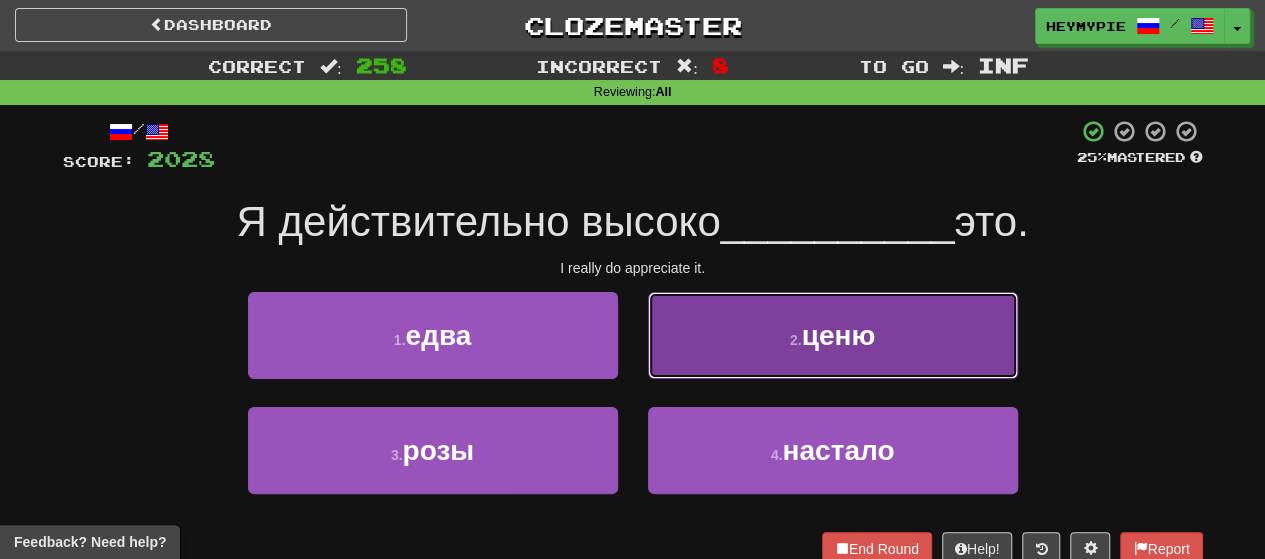 click on "2 .  ценю" at bounding box center (833, 335) 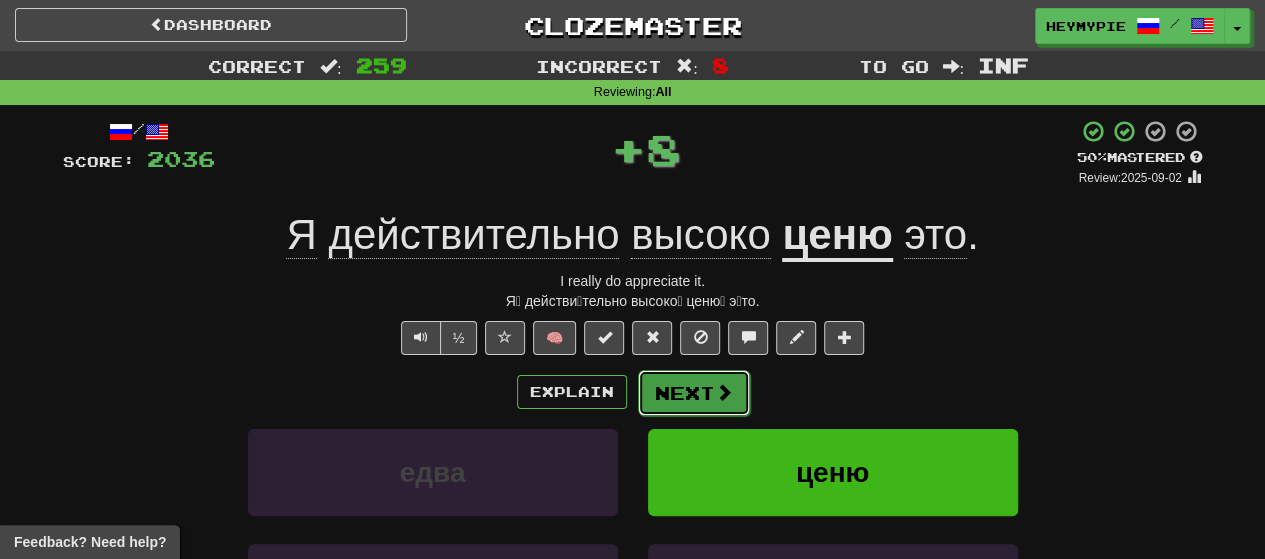 click on "Next" at bounding box center (694, 393) 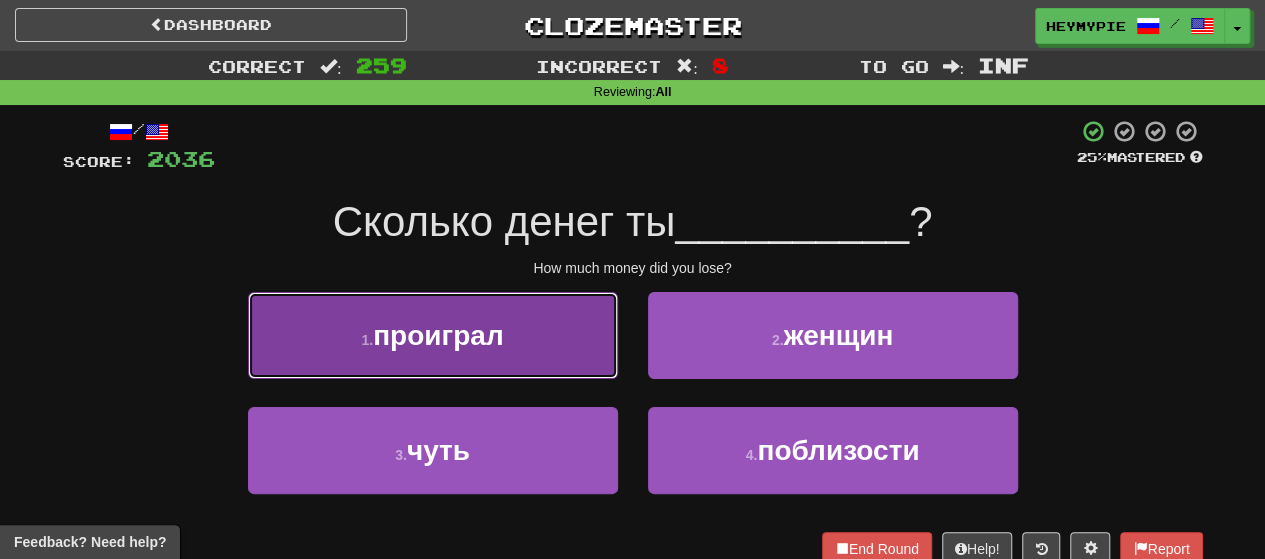 click on "1 .  проиграл" at bounding box center [433, 335] 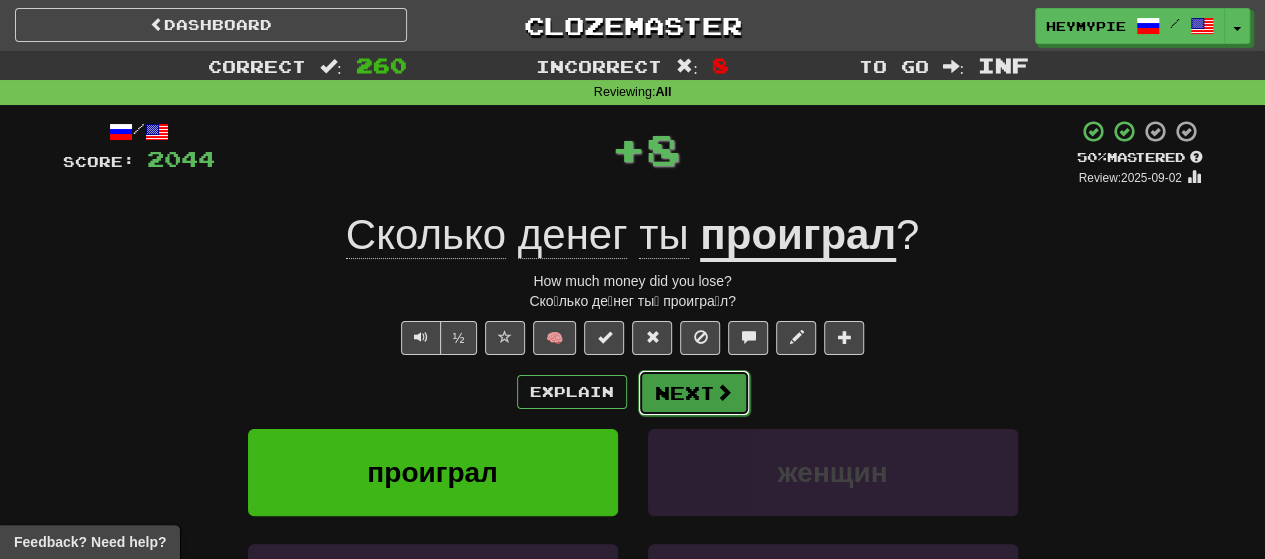 click on "Next" at bounding box center [694, 393] 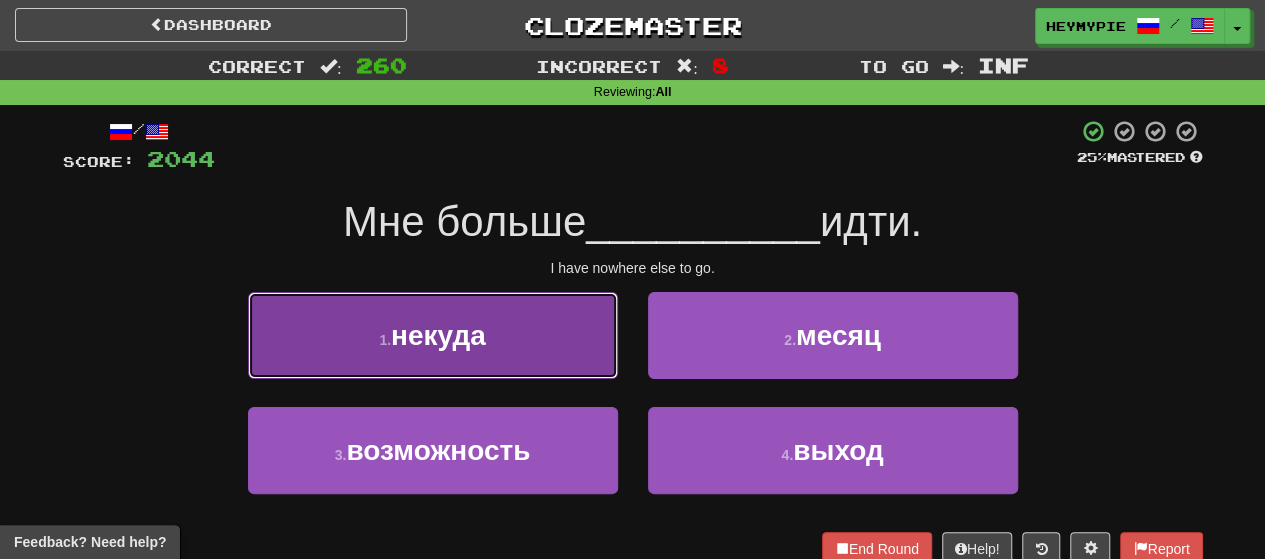 click on "1 .  некуда" at bounding box center [433, 335] 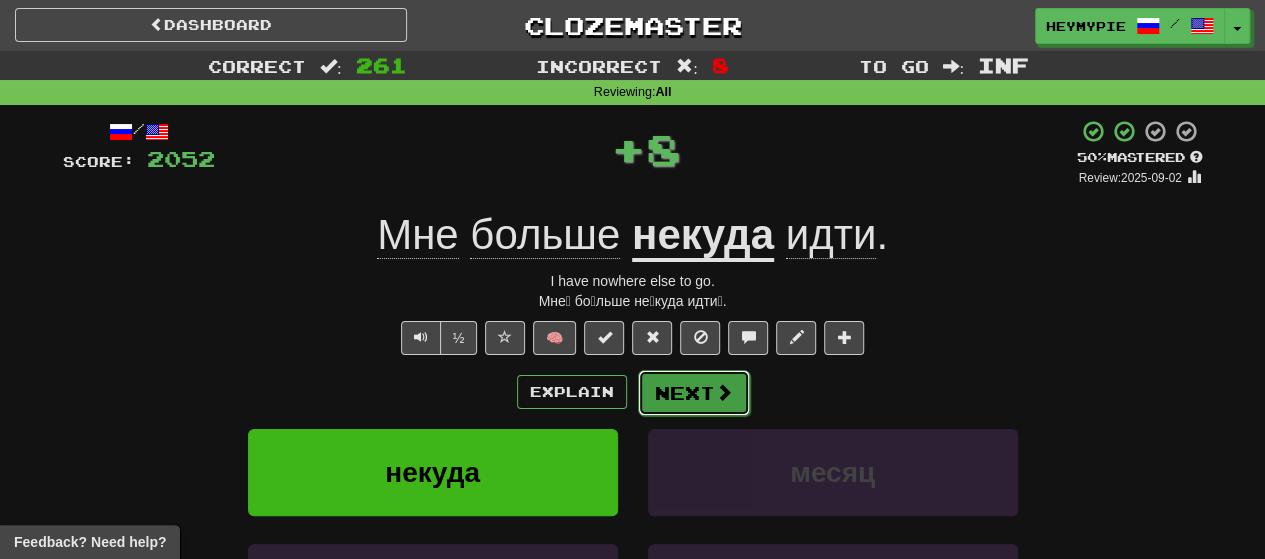 click on "Next" at bounding box center [694, 393] 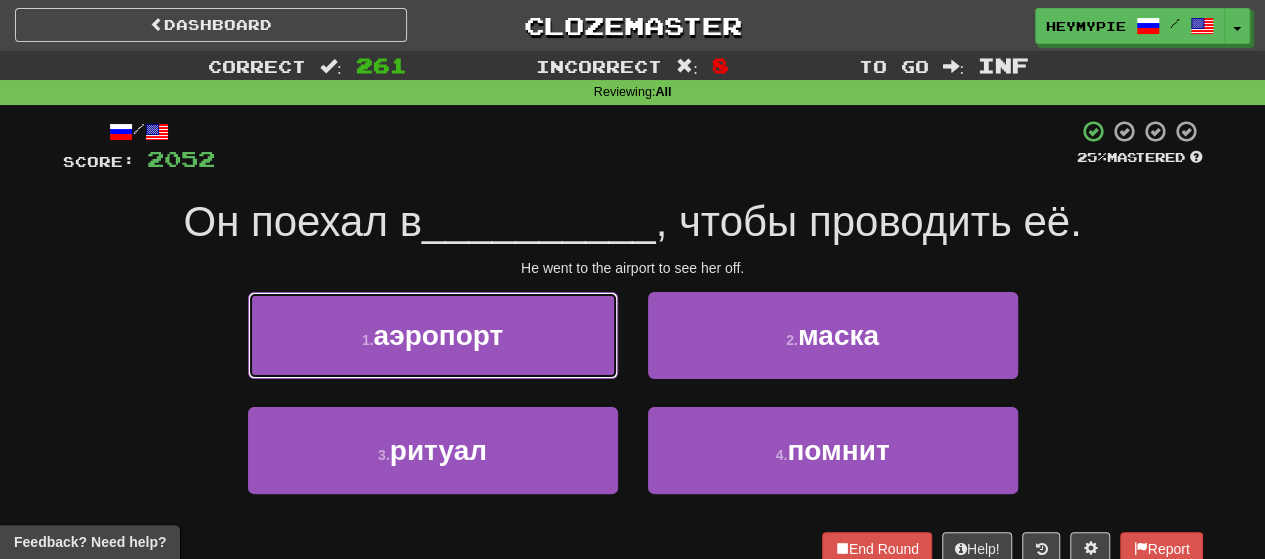 click on "1 .  аэропорт" at bounding box center [433, 335] 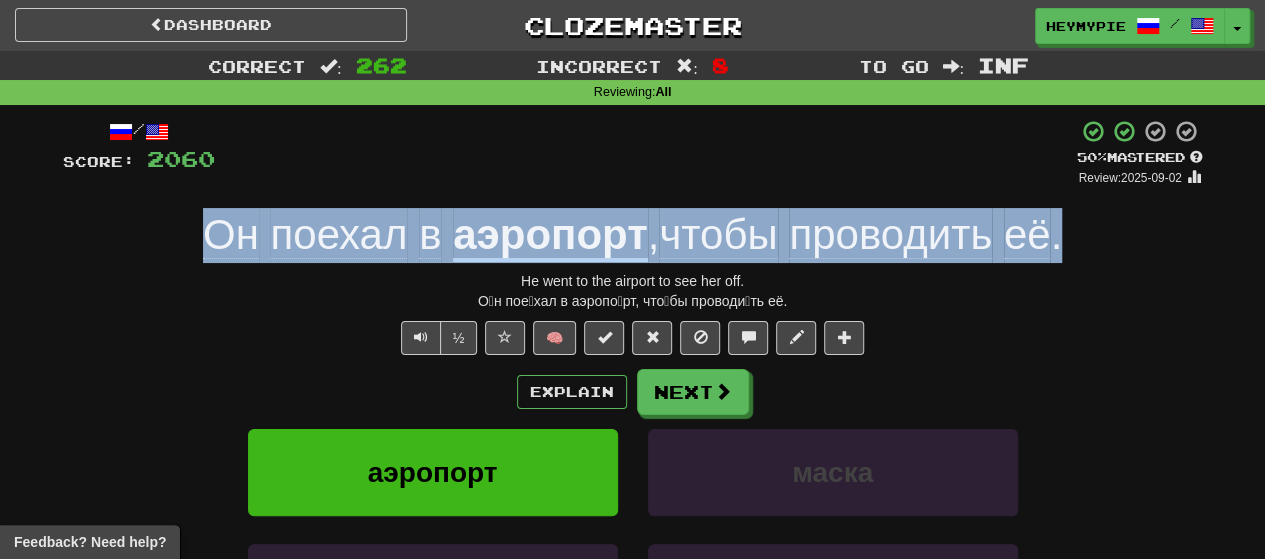 drag, startPoint x: 1098, startPoint y: 218, endPoint x: 158, endPoint y: 226, distance: 940.03406 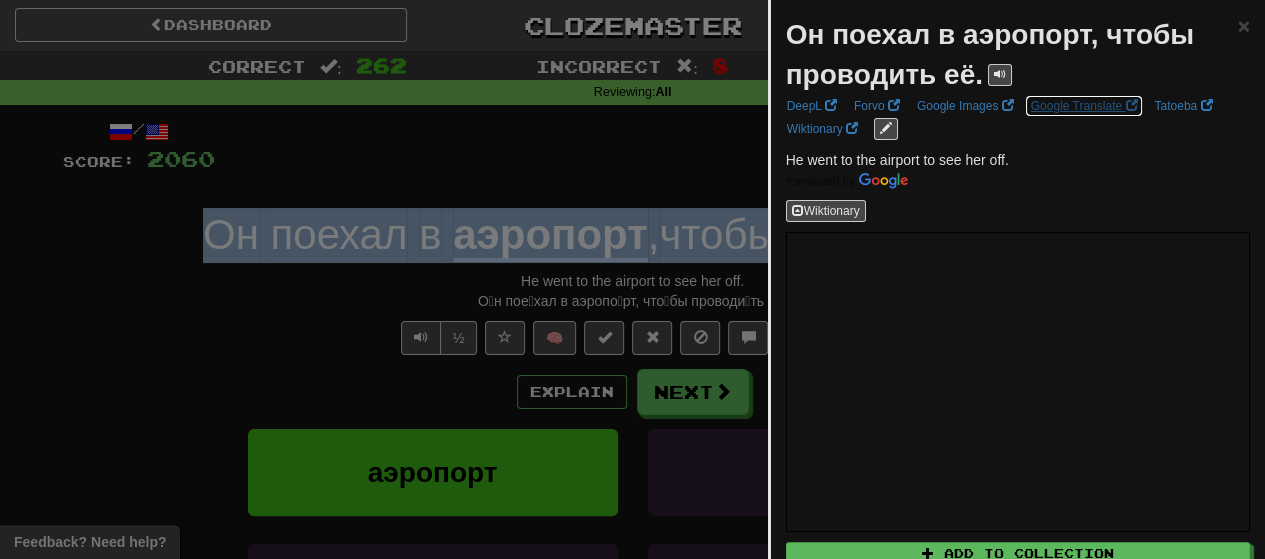 click on "Google Translate" at bounding box center (1084, 106) 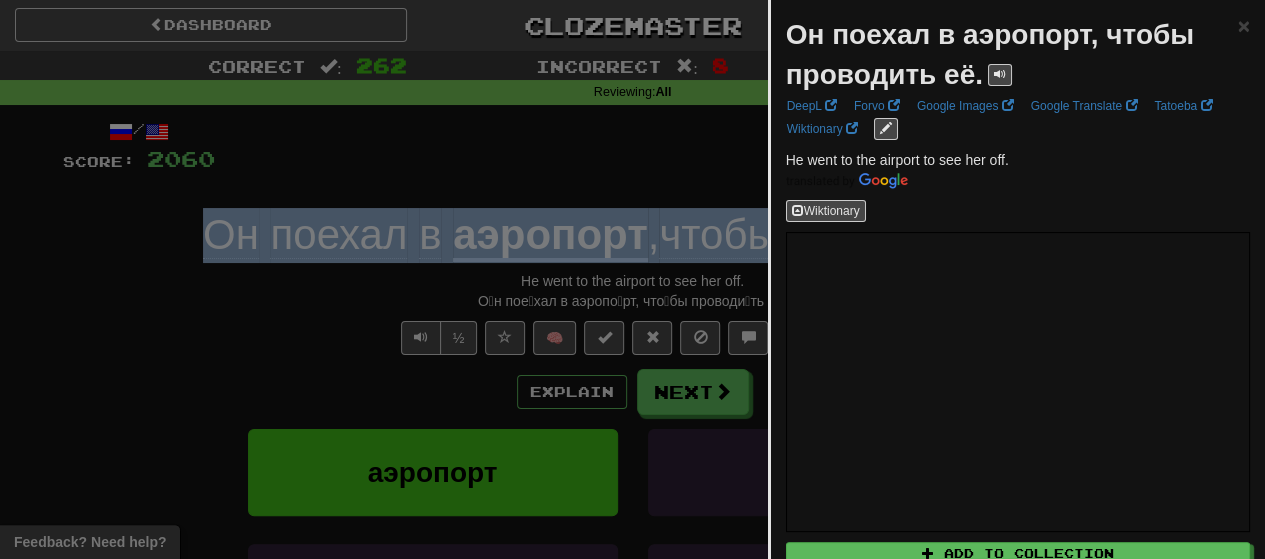click at bounding box center [632, 279] 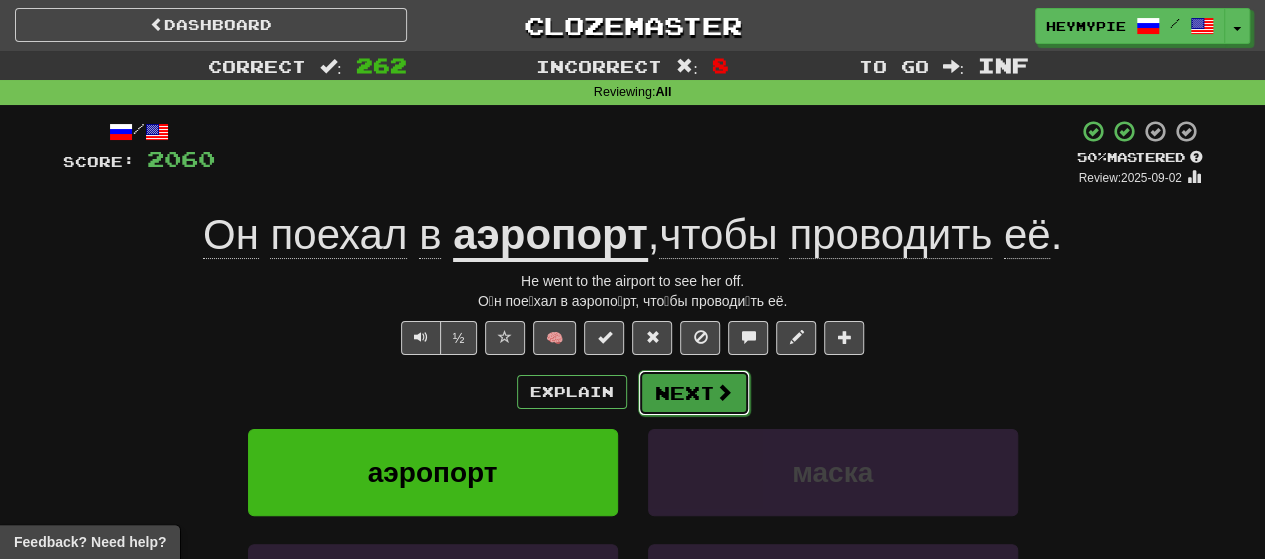 click on "Next" at bounding box center (694, 393) 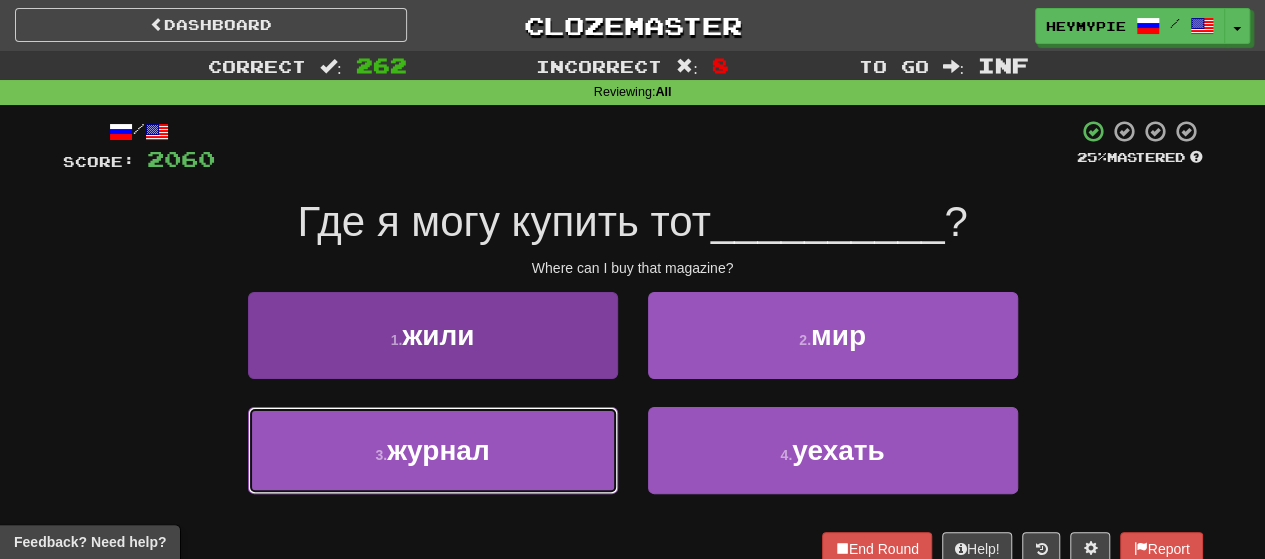 click on "3 .  журнал" at bounding box center (433, 450) 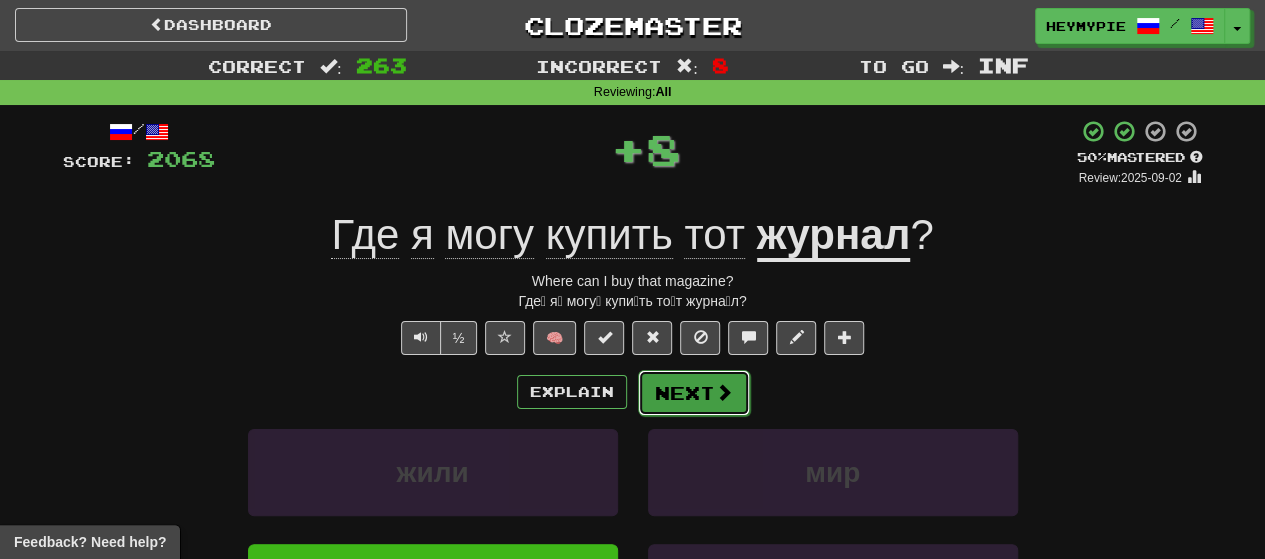 click on "Next" at bounding box center [694, 393] 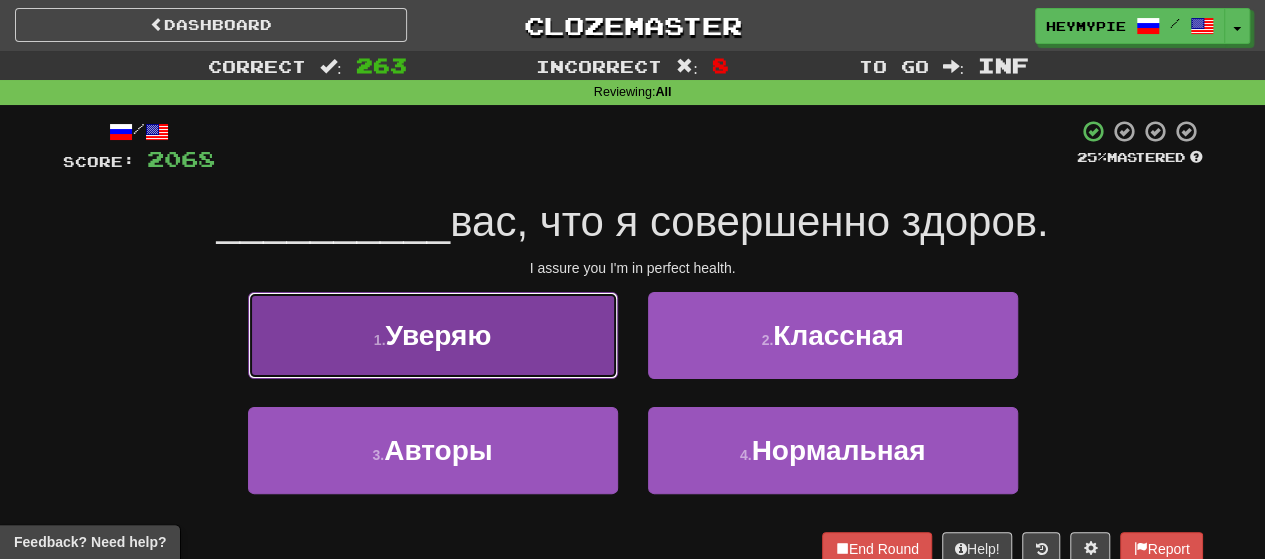 click on "Уверяю" at bounding box center (438, 335) 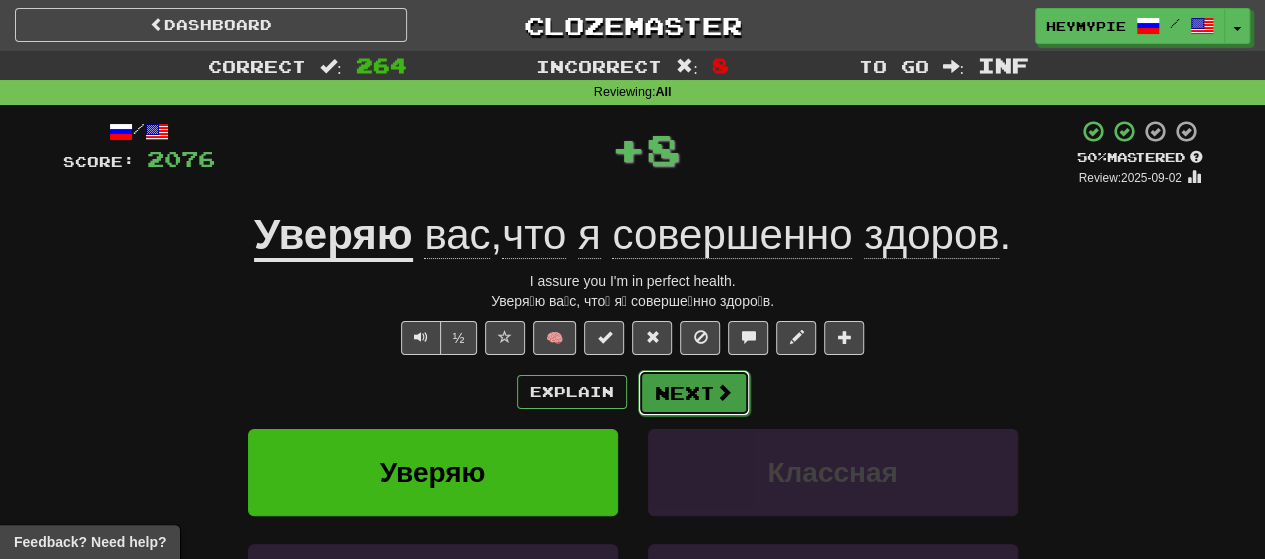 click on "Next" at bounding box center (694, 393) 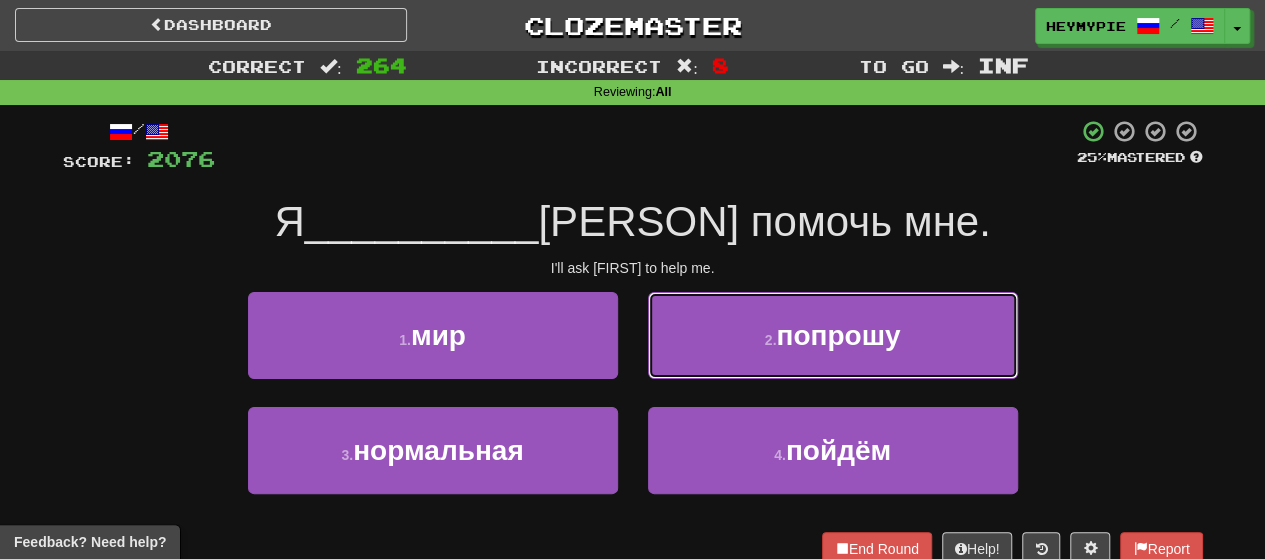 click on "2 .  попрошу" at bounding box center (833, 335) 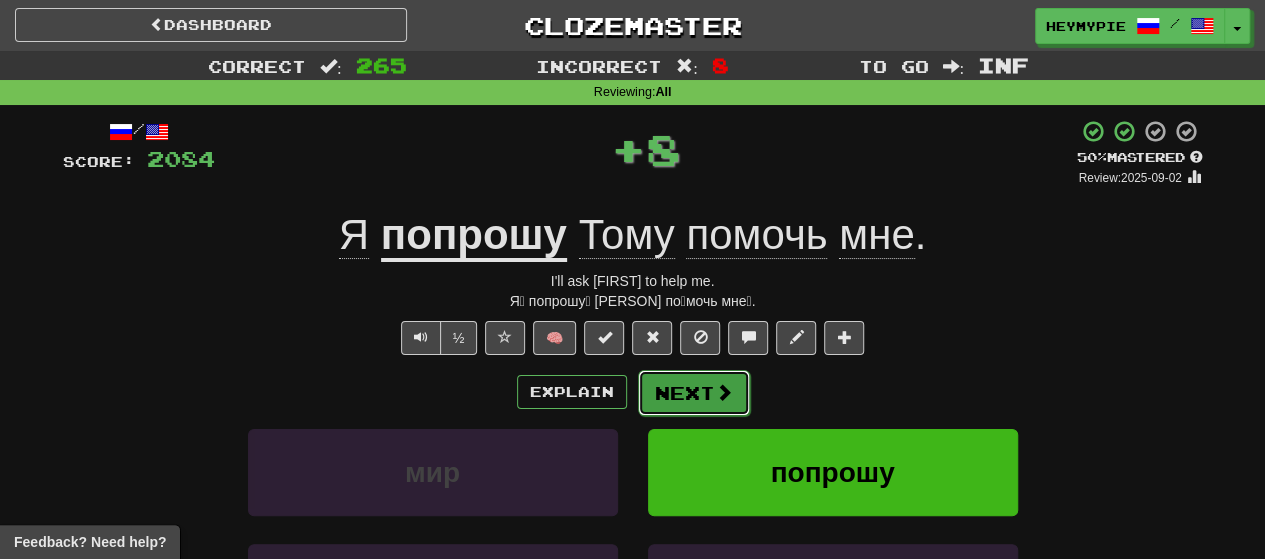 click on "Next" at bounding box center [694, 393] 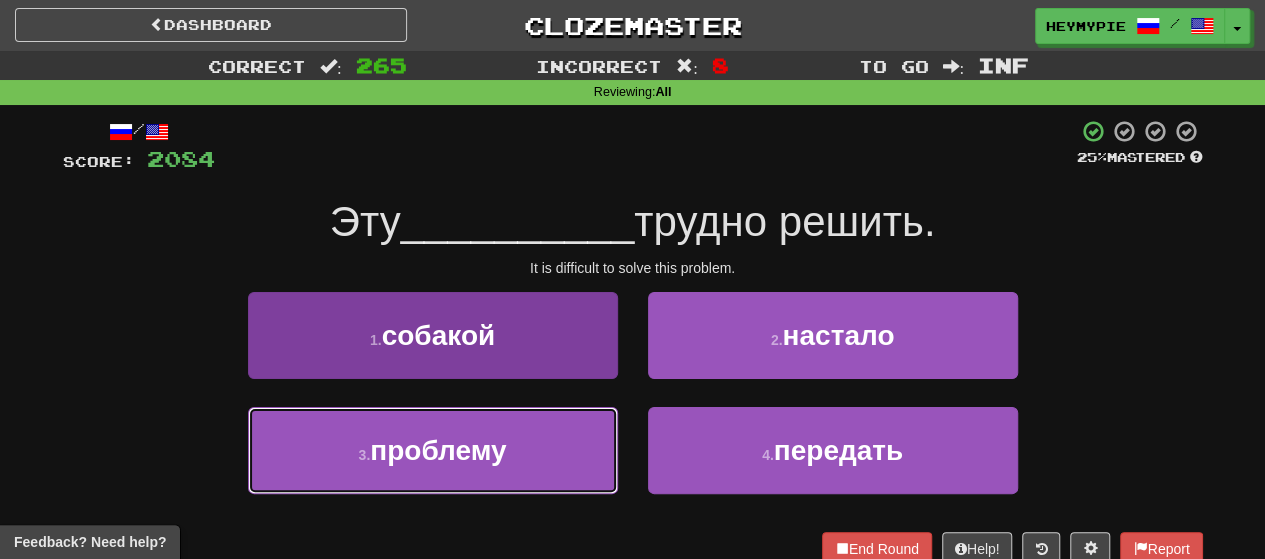 drag, startPoint x: 532, startPoint y: 431, endPoint x: 545, endPoint y: 434, distance: 13.341664 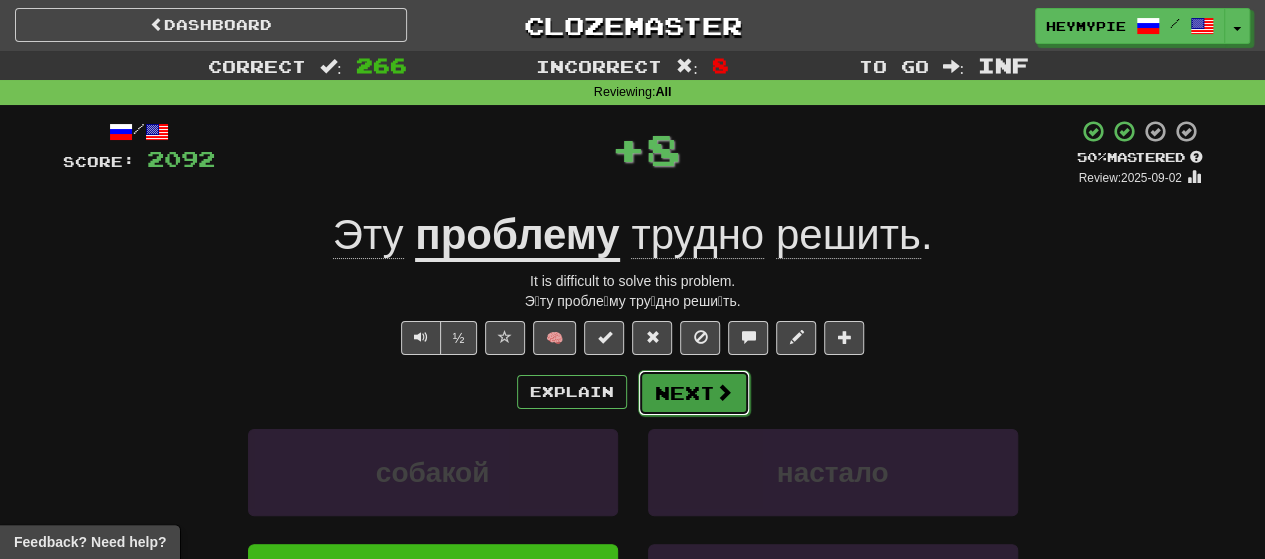 click on "Next" at bounding box center [694, 393] 